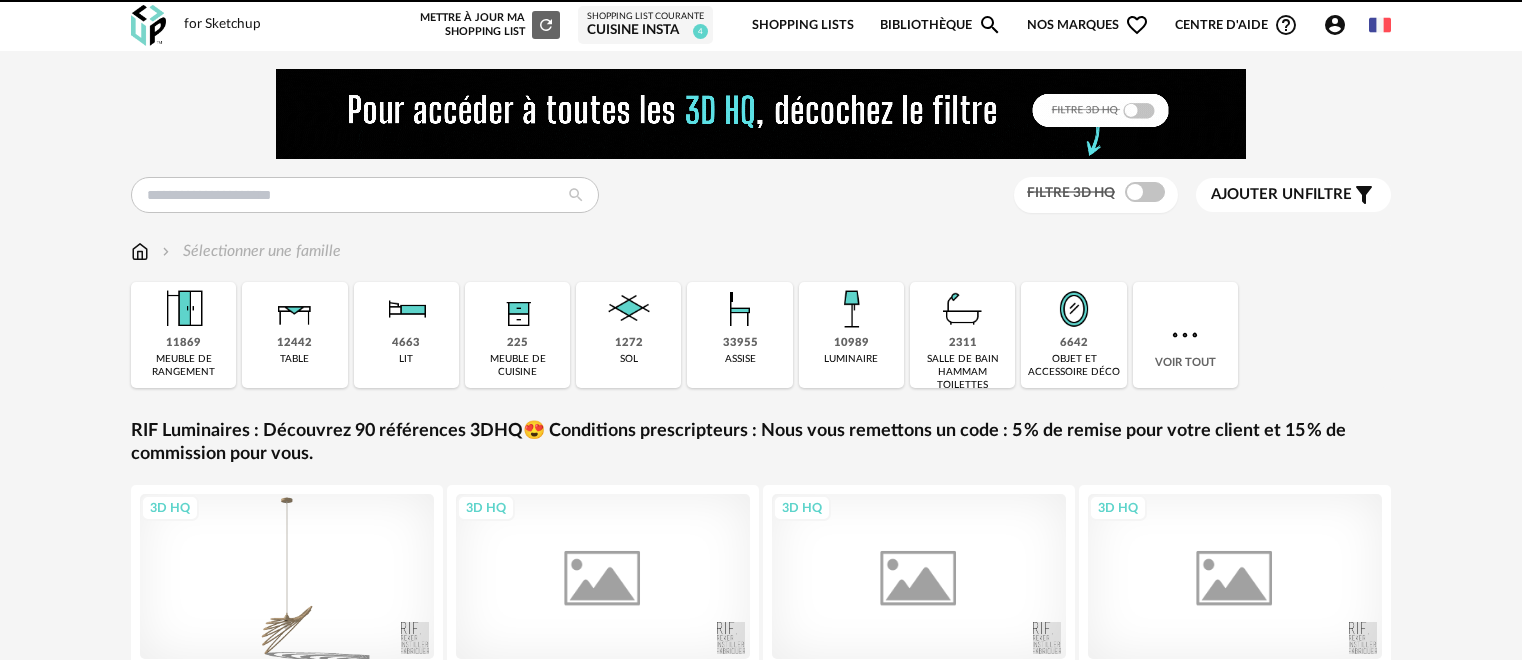 scroll, scrollTop: 0, scrollLeft: 0, axis: both 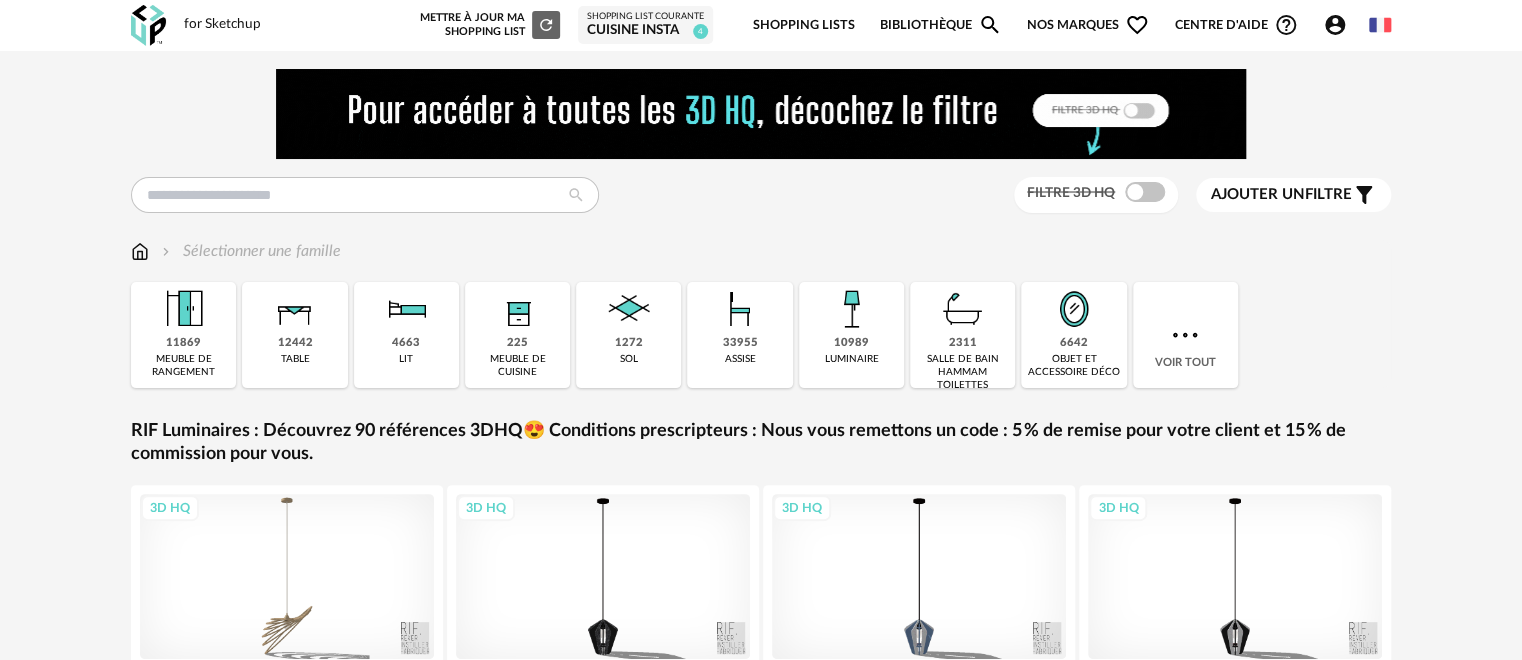 click at bounding box center (406, 309) 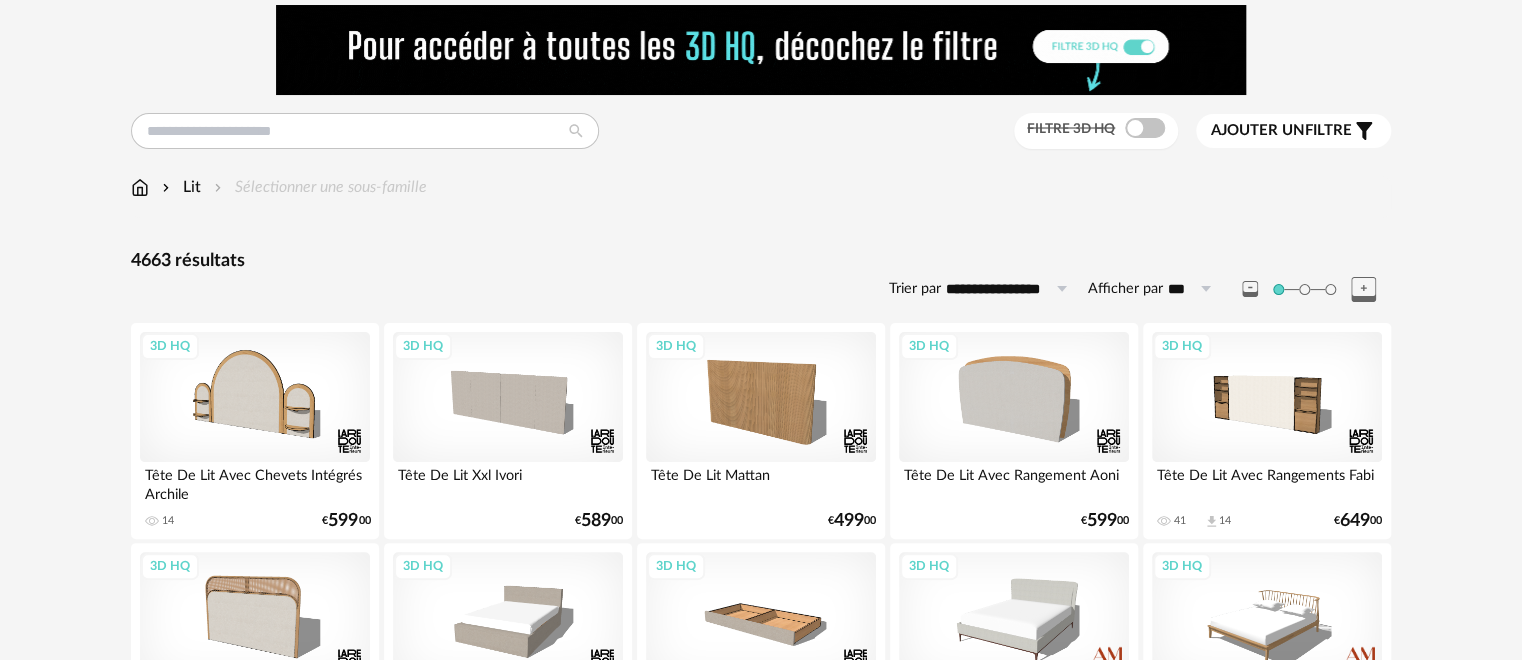 scroll, scrollTop: 100, scrollLeft: 0, axis: vertical 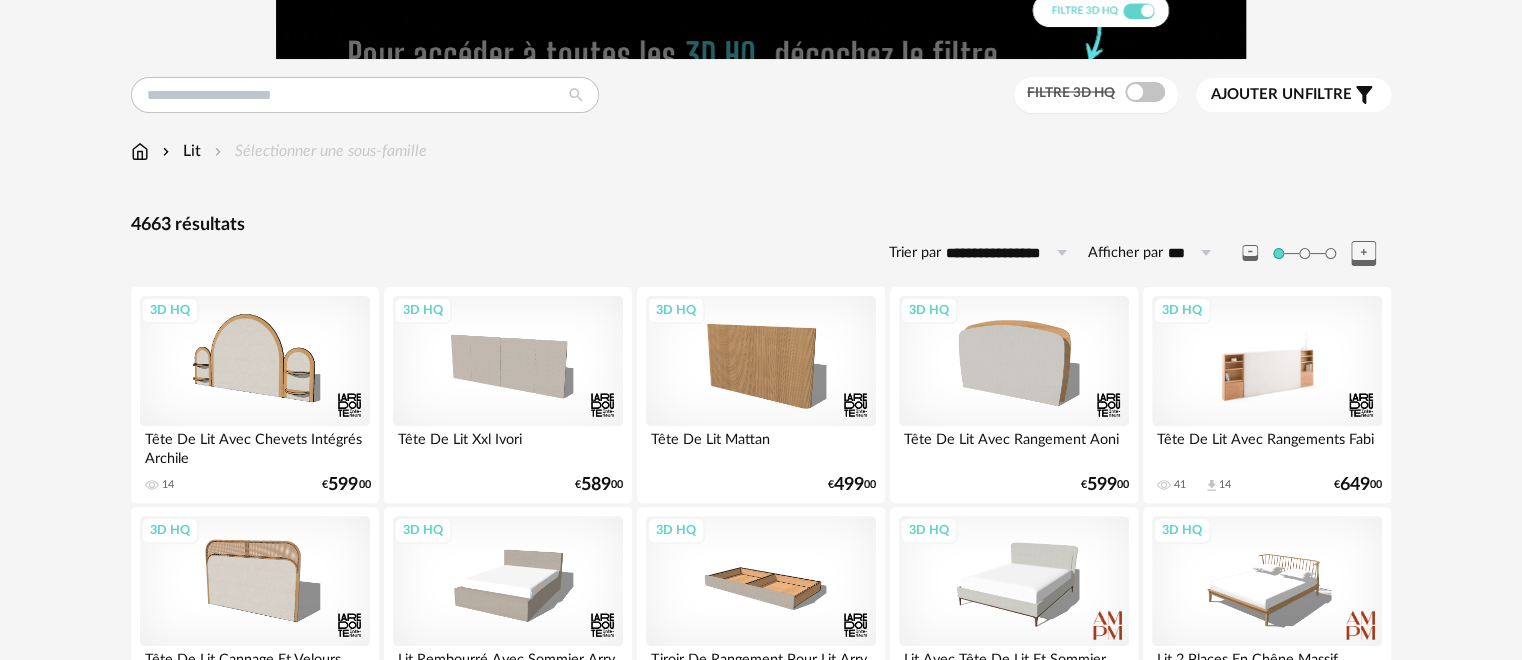 click on "3D HQ" at bounding box center [1267, 361] 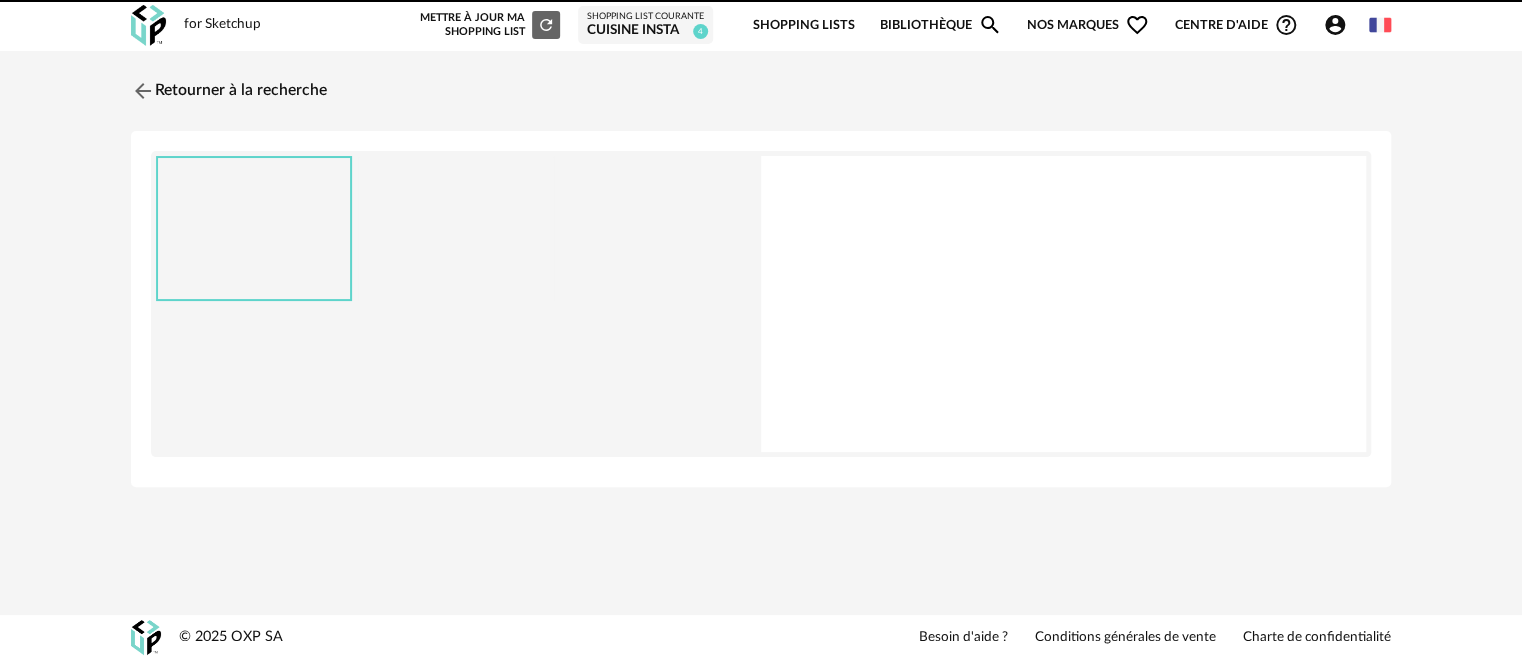 scroll, scrollTop: 0, scrollLeft: 0, axis: both 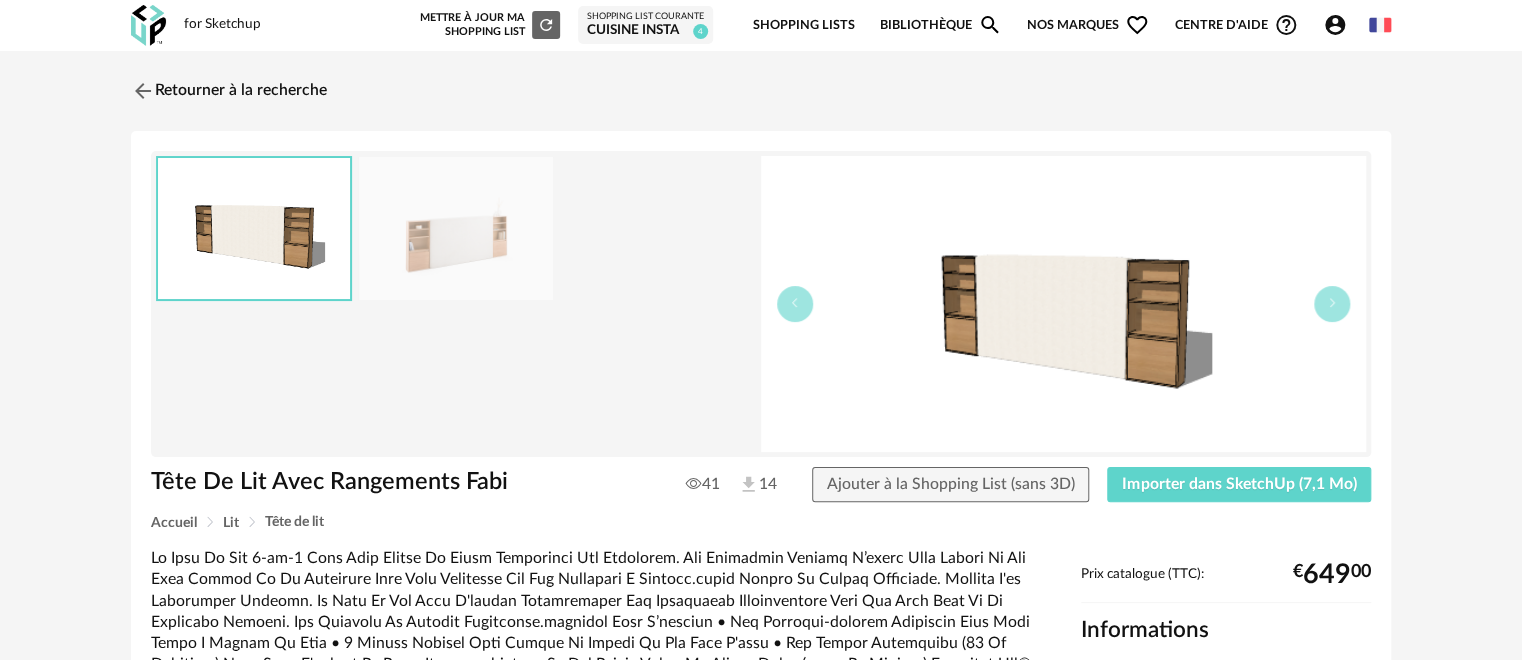 click at bounding box center [456, 228] 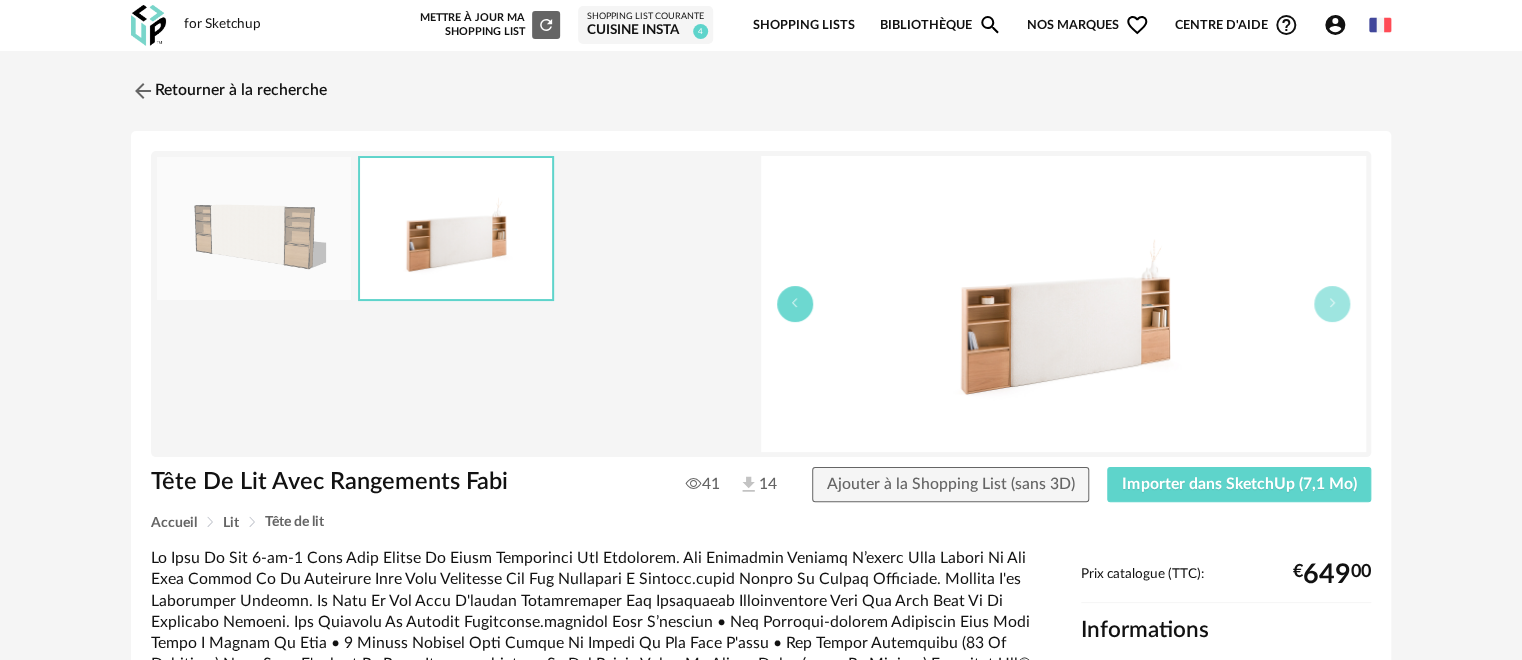 click at bounding box center (795, 303) 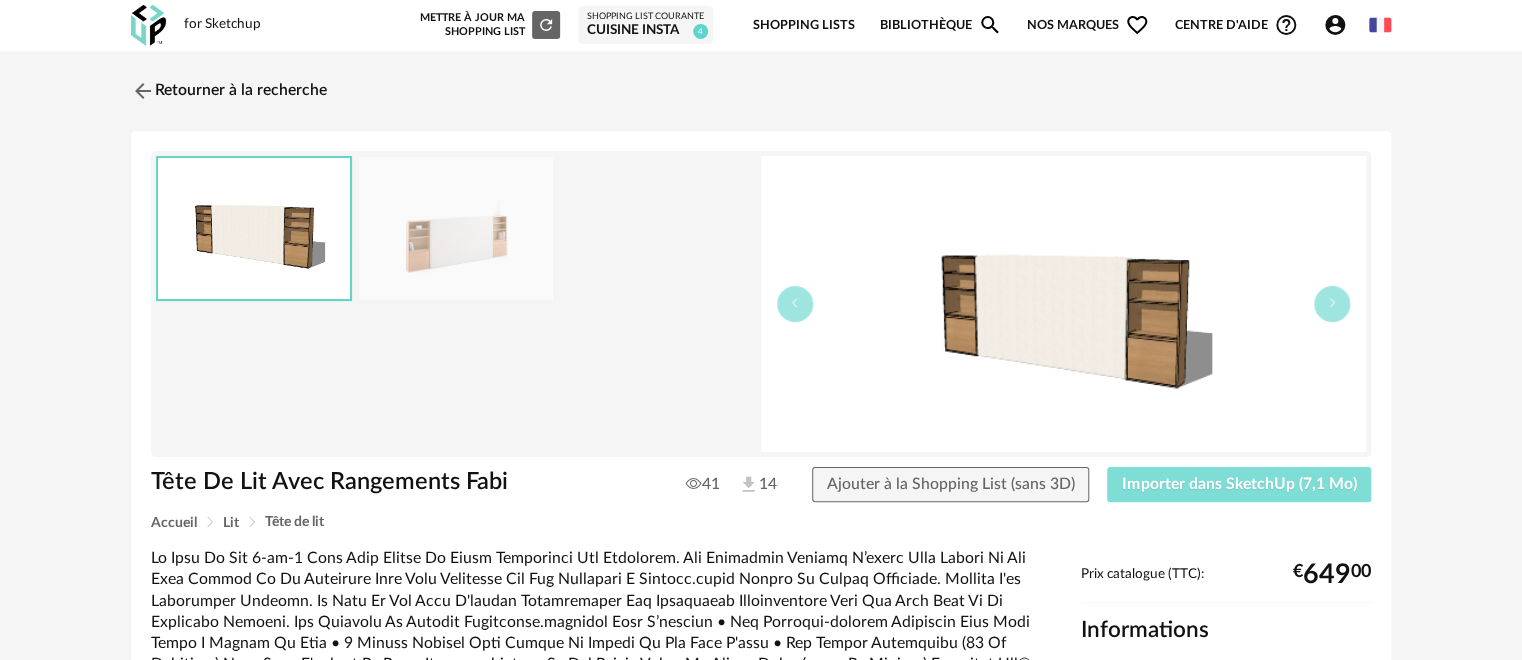 click on "Importer dans SketchUp (7,1 Mo)" at bounding box center [1239, 484] 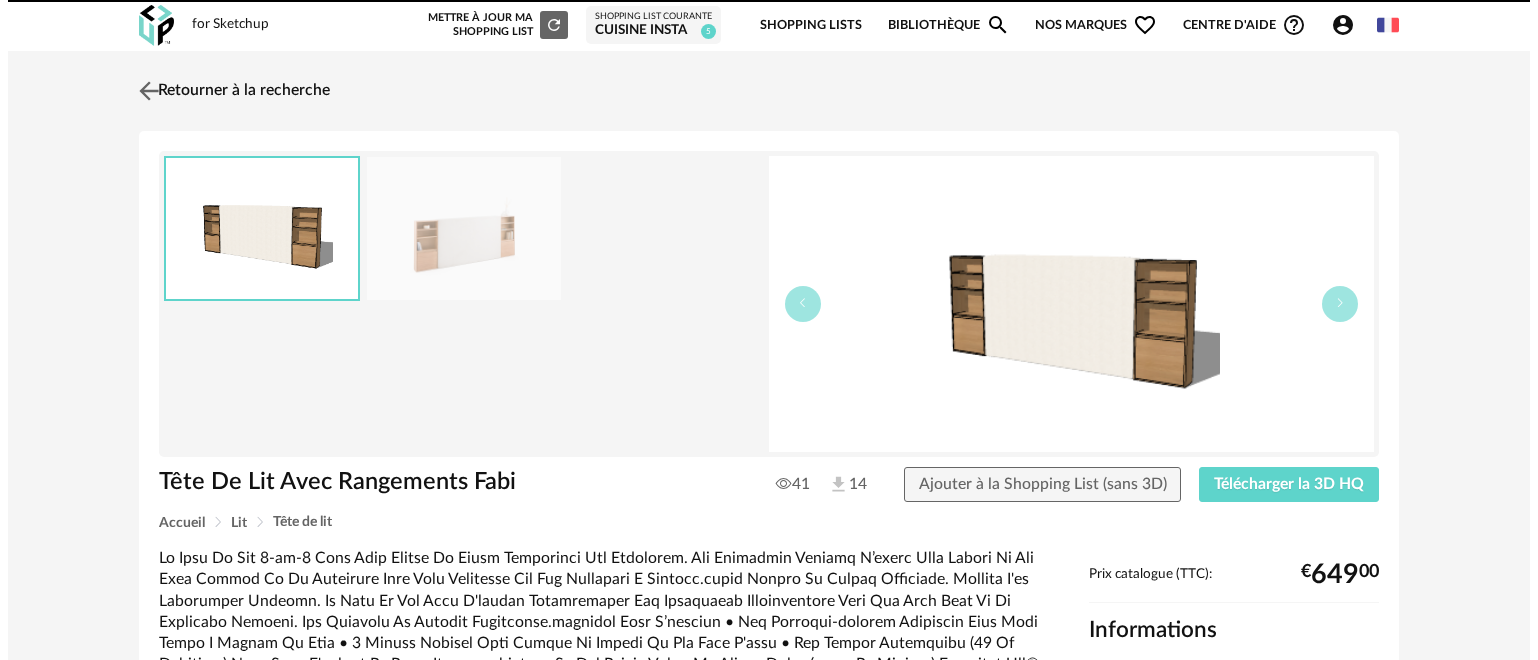 scroll, scrollTop: 0, scrollLeft: 0, axis: both 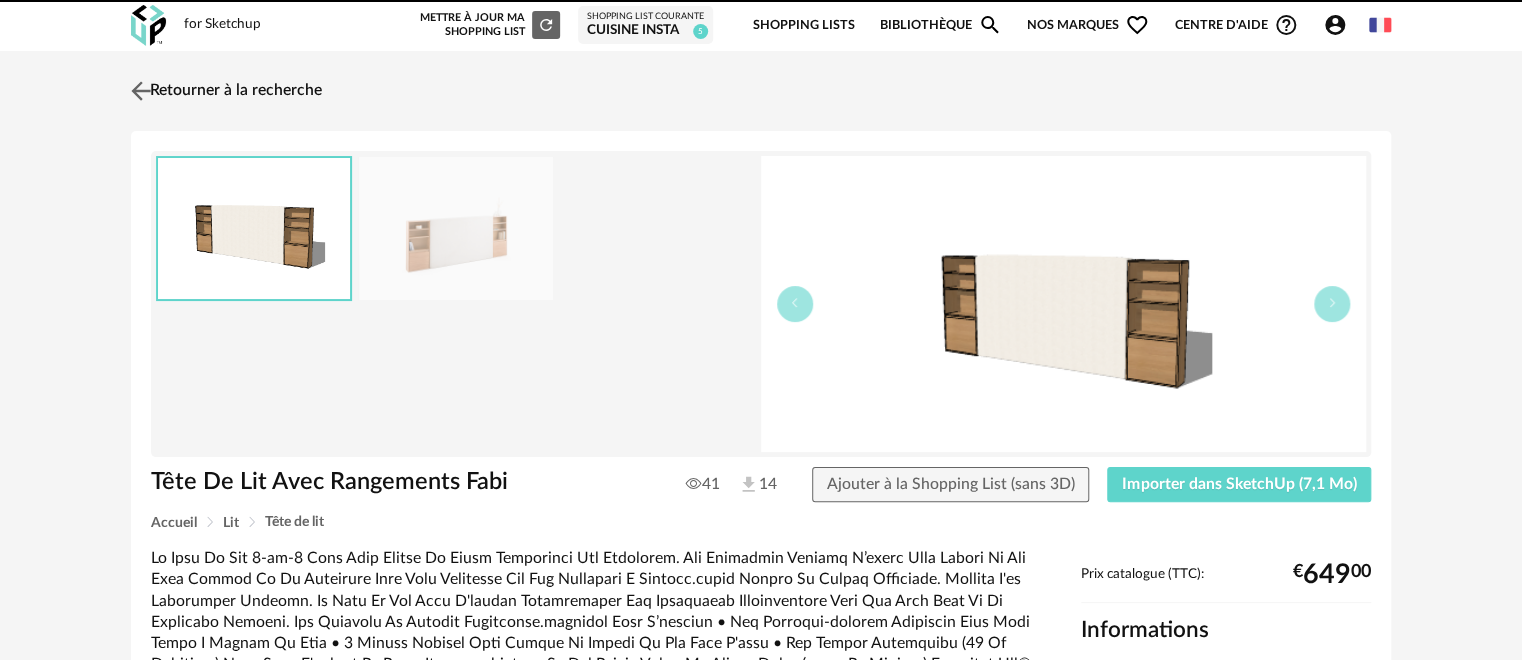 click at bounding box center [141, 90] 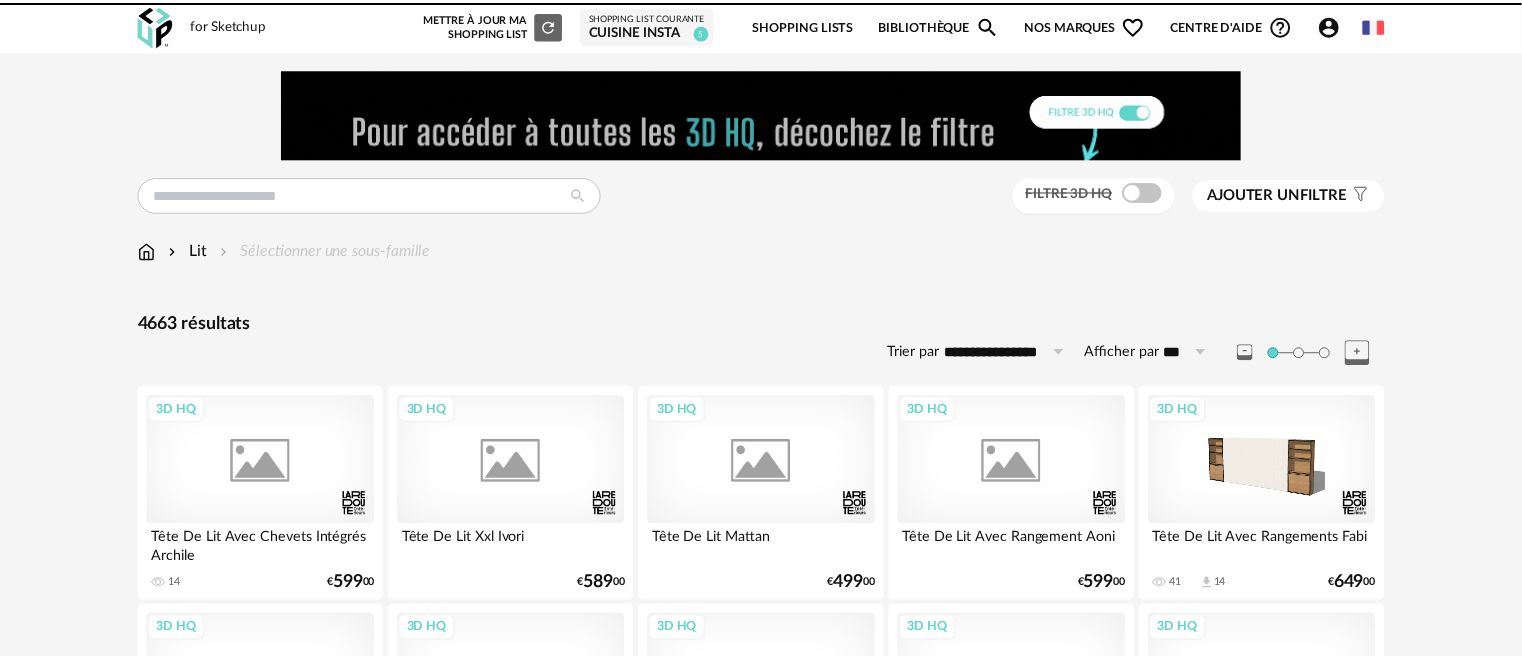 scroll, scrollTop: 312, scrollLeft: 0, axis: vertical 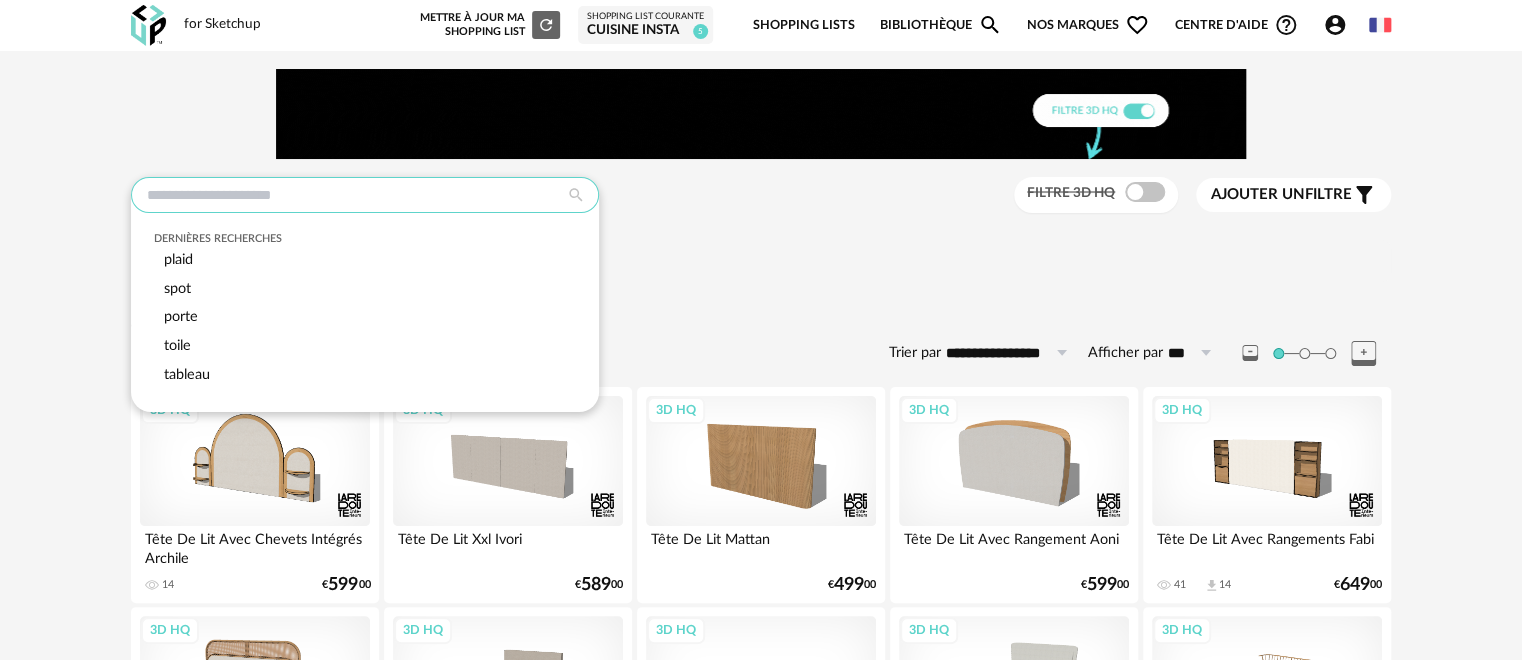 click at bounding box center [365, 195] 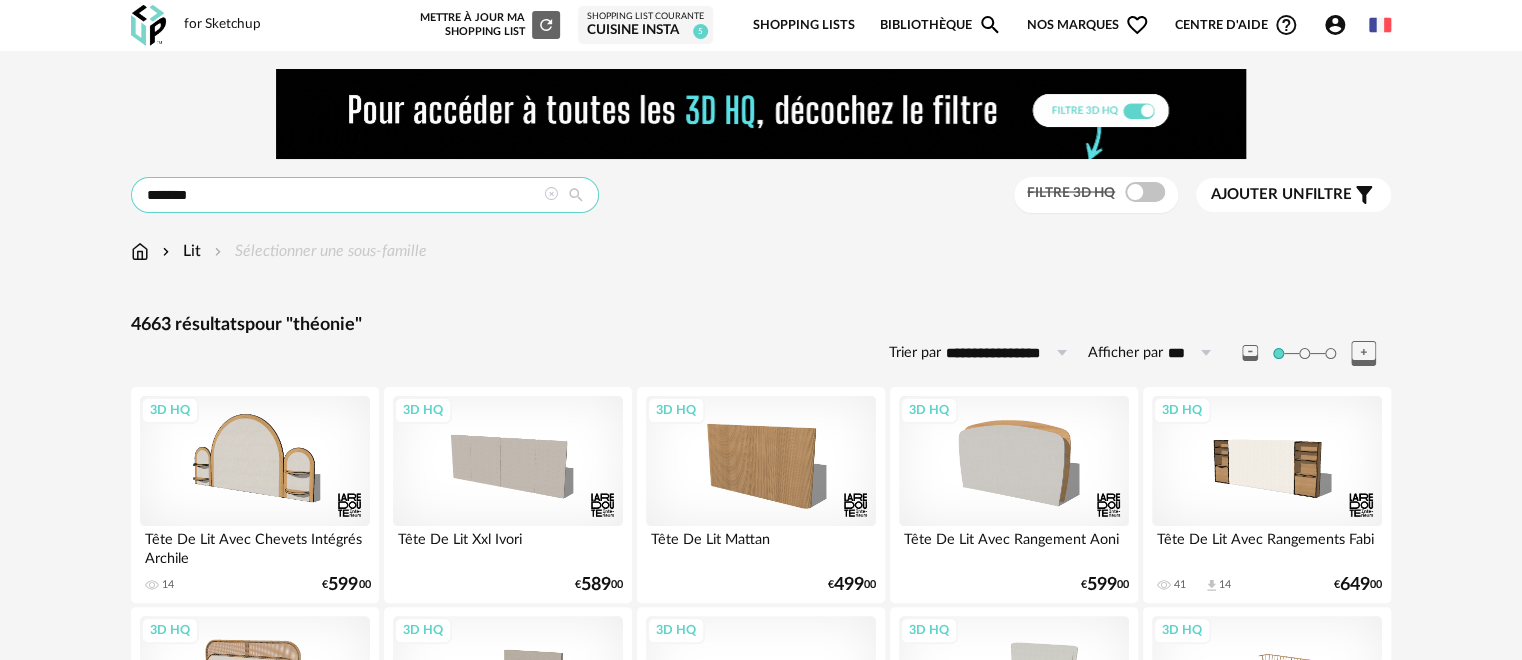 type on "*******" 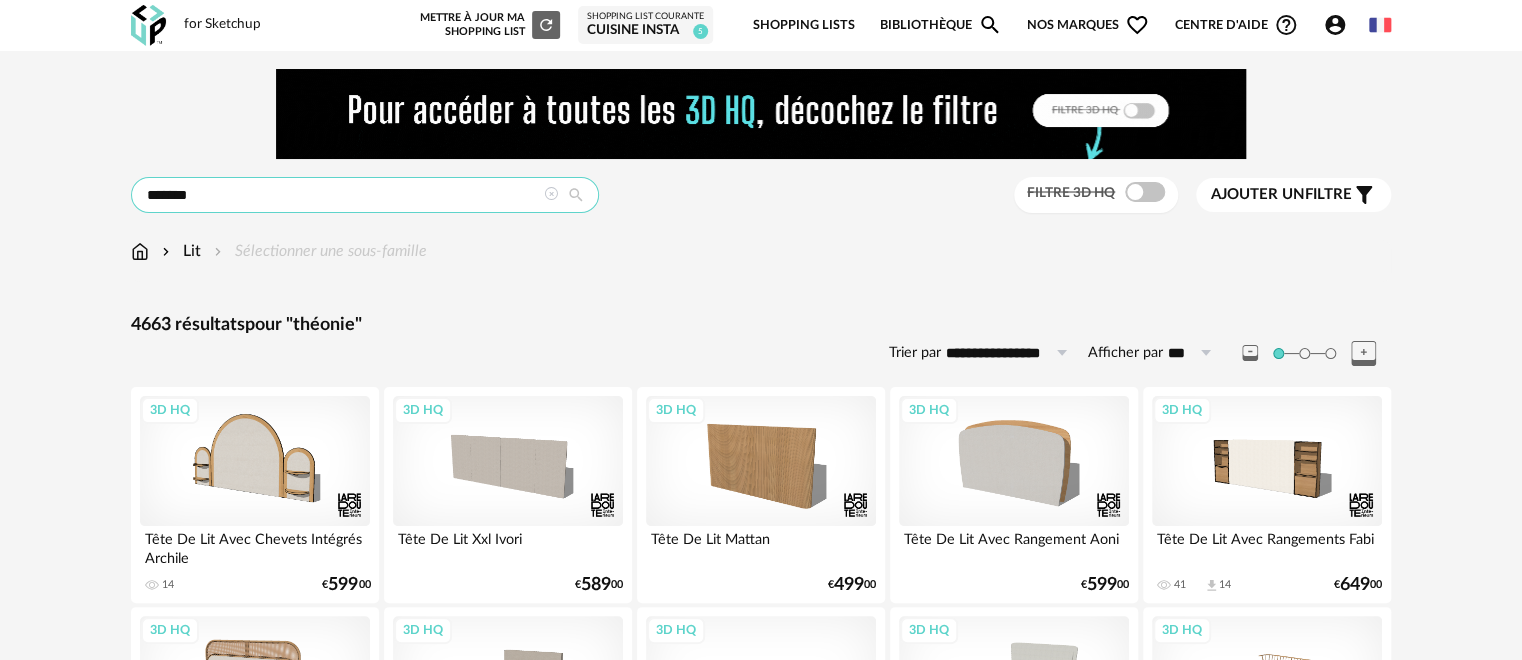 type on "**********" 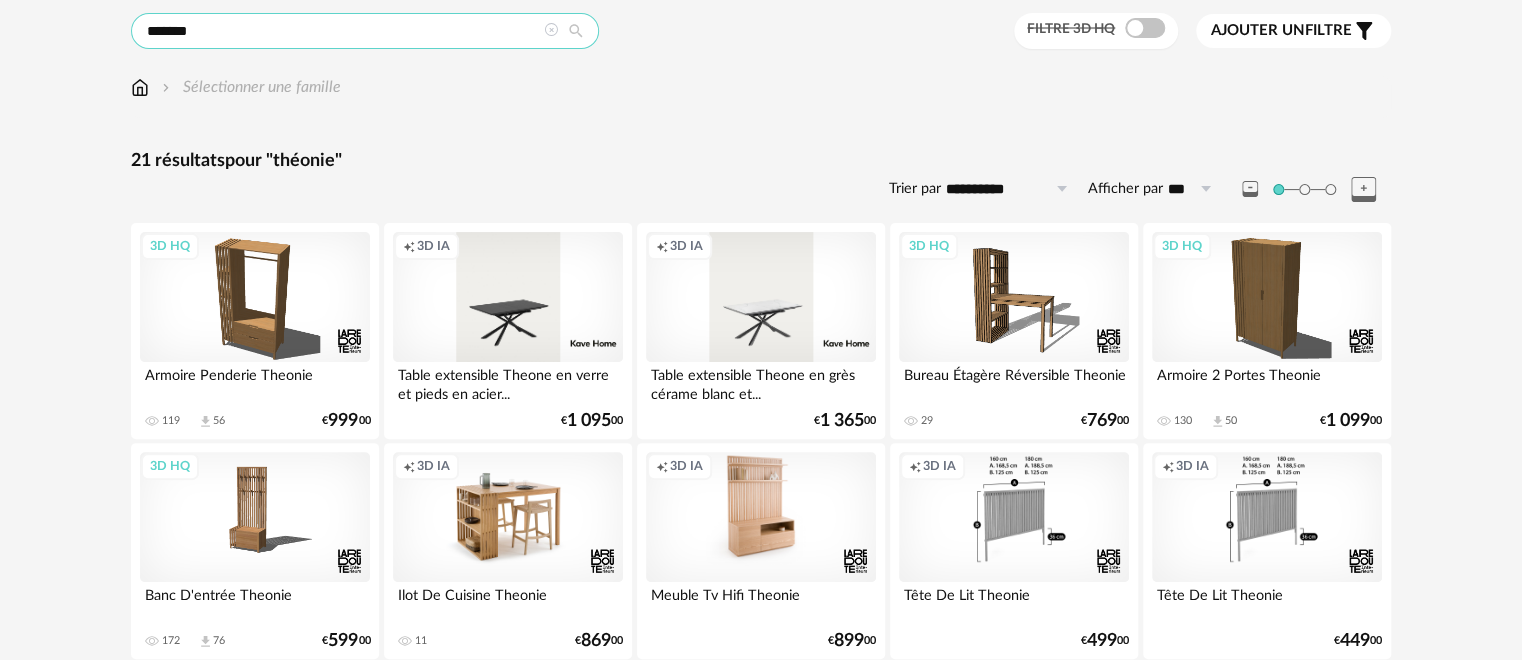 scroll, scrollTop: 0, scrollLeft: 0, axis: both 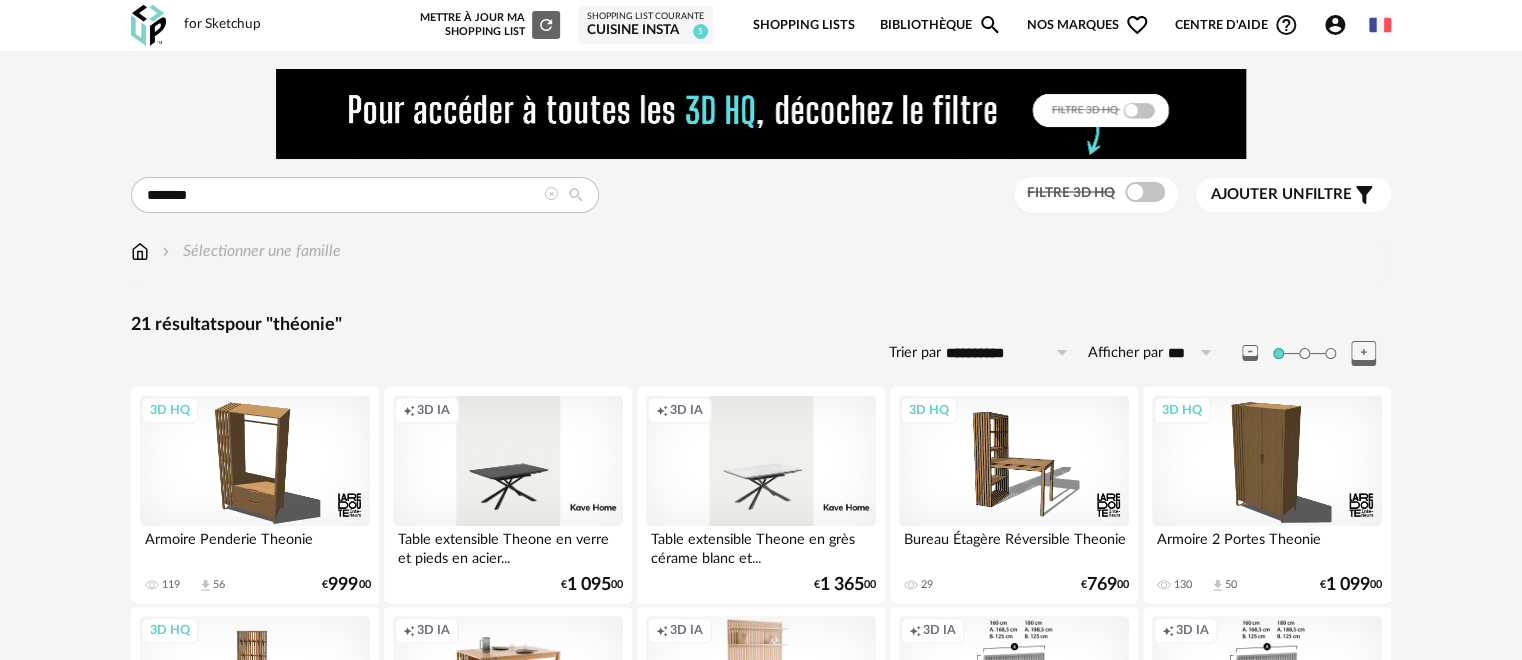 click at bounding box center (551, 194) 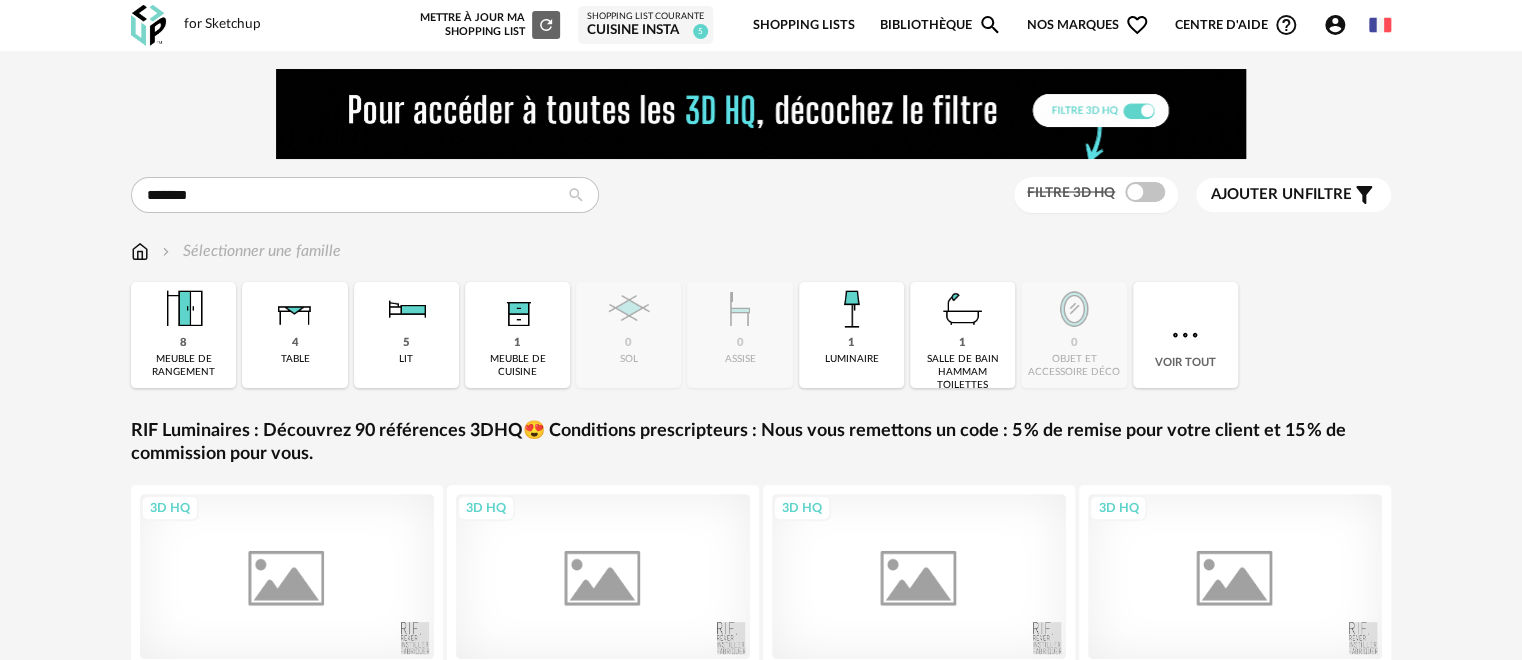 type 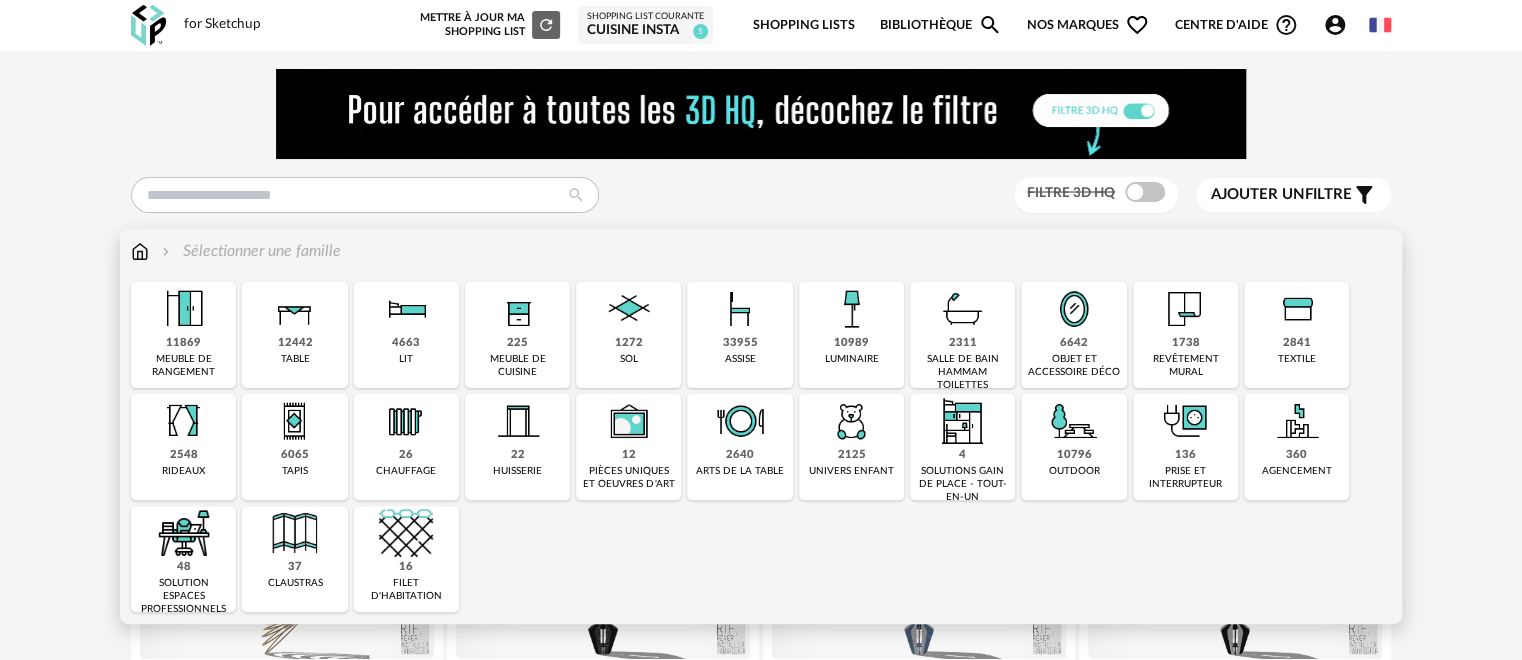 click on "4663
lit" at bounding box center [406, 335] 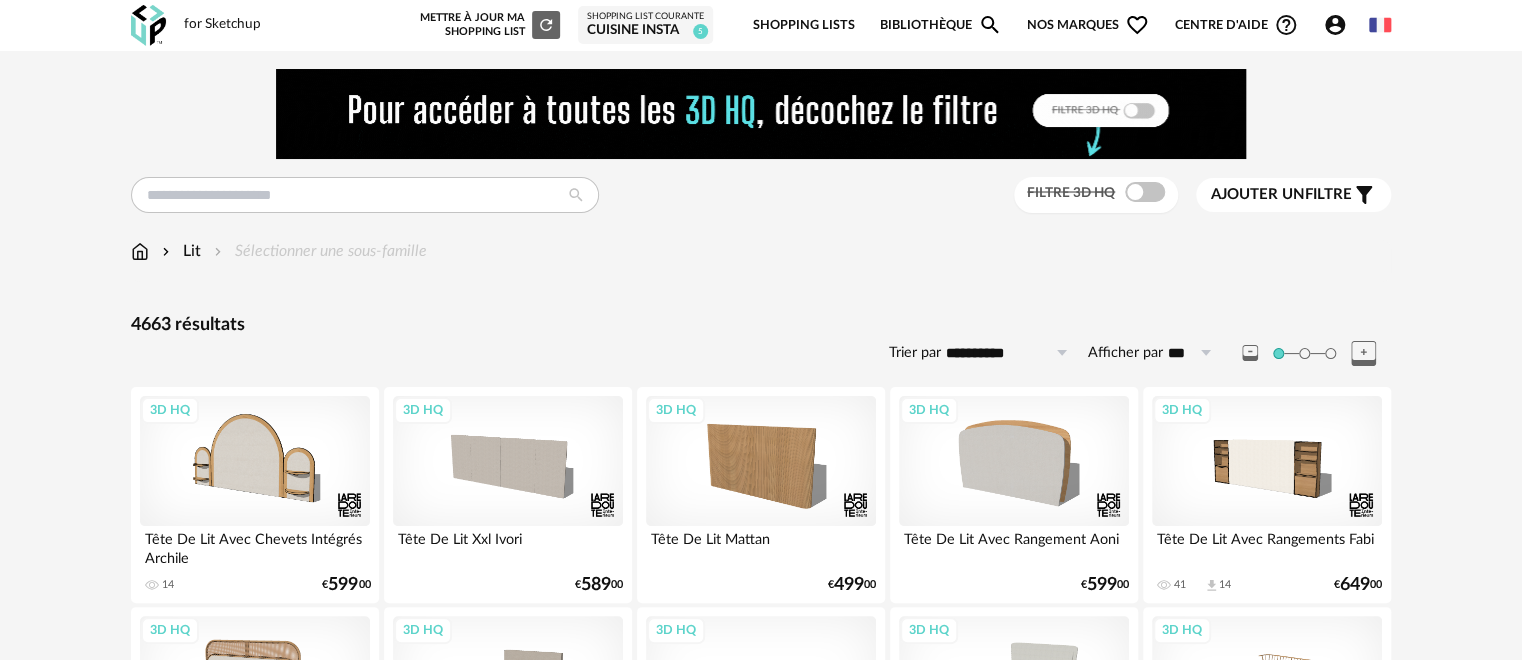 scroll, scrollTop: 400, scrollLeft: 0, axis: vertical 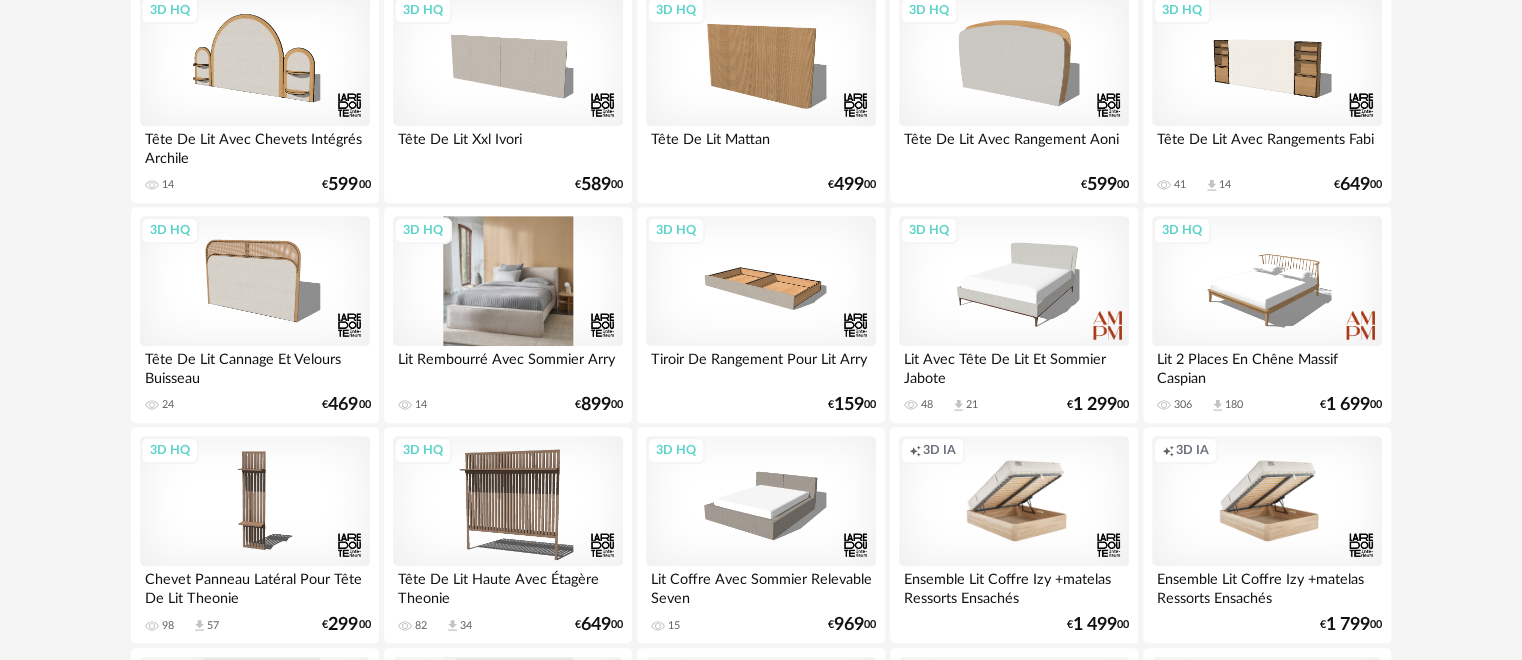 click on "3D HQ" at bounding box center (508, 281) 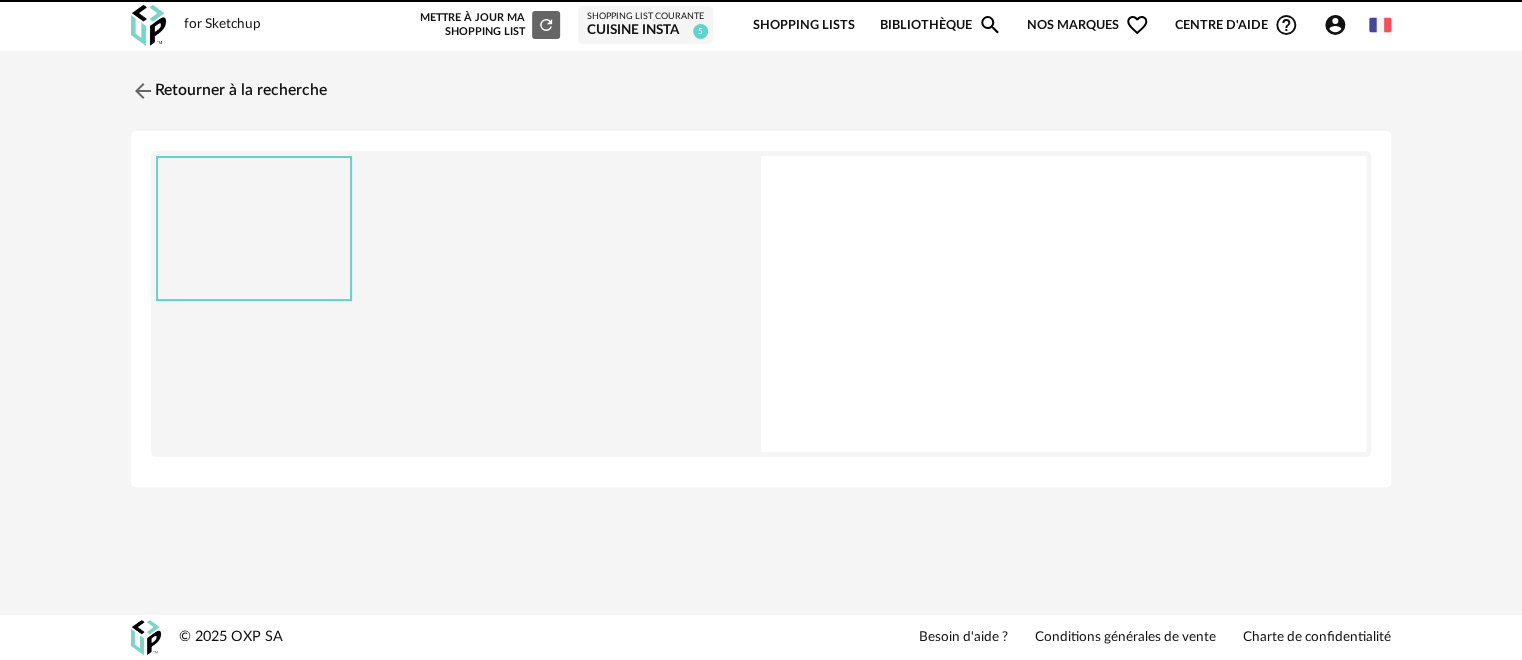 scroll, scrollTop: 0, scrollLeft: 0, axis: both 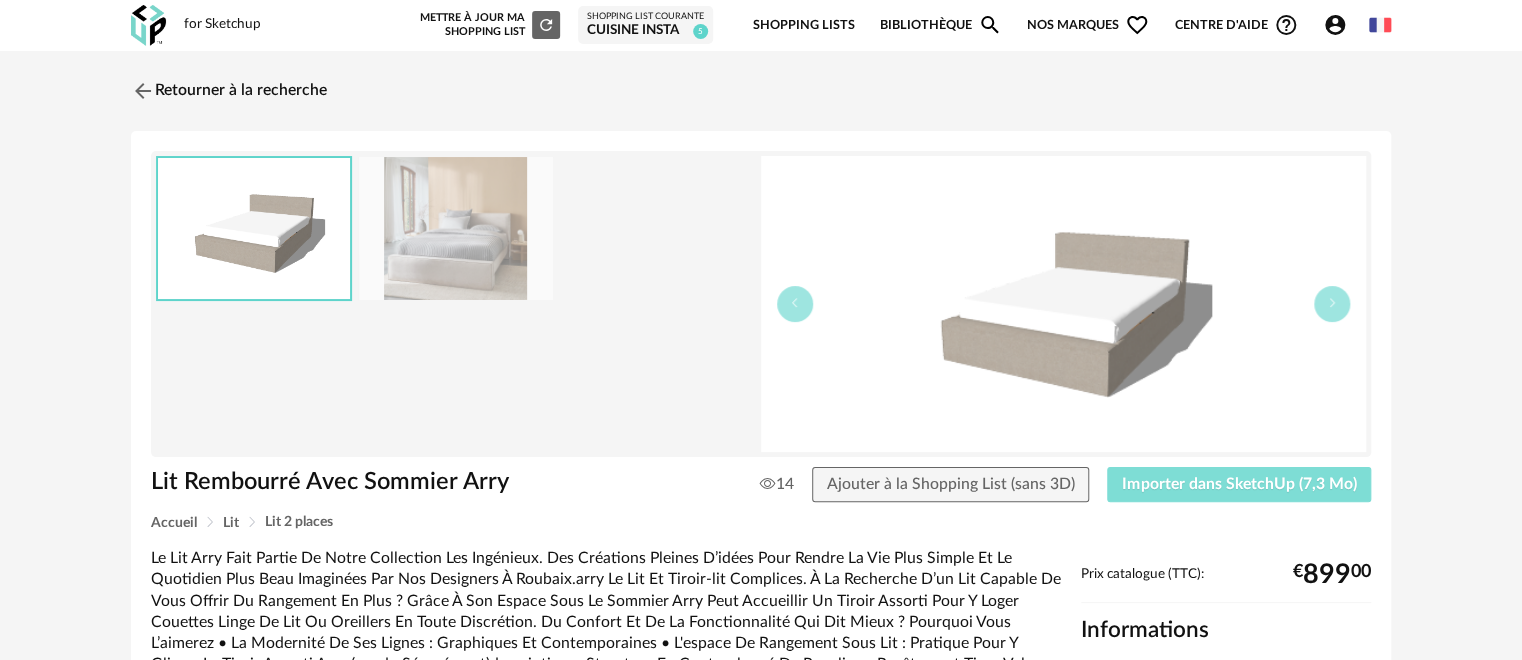 click on "Importer dans SketchUp (7,3 Mo)" at bounding box center [1239, 484] 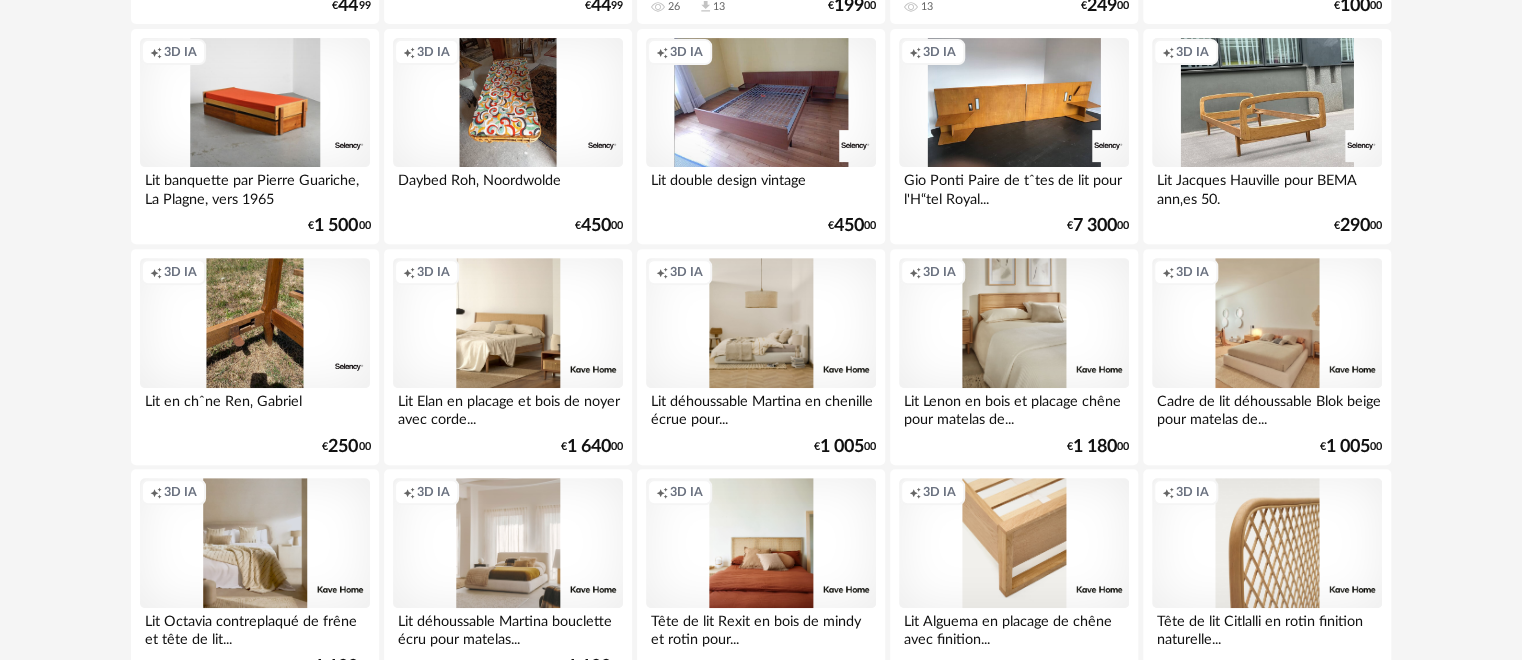 scroll, scrollTop: 4260, scrollLeft: 0, axis: vertical 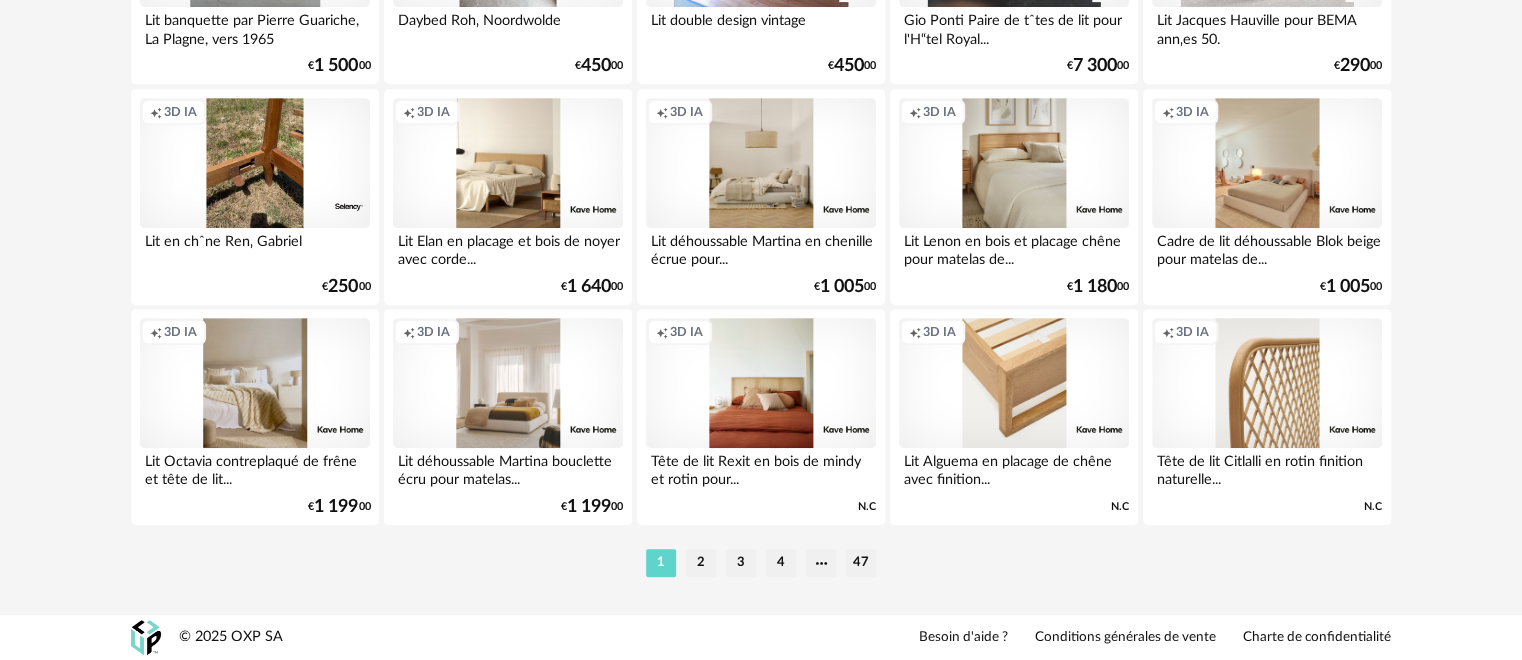click on "2" at bounding box center [701, 563] 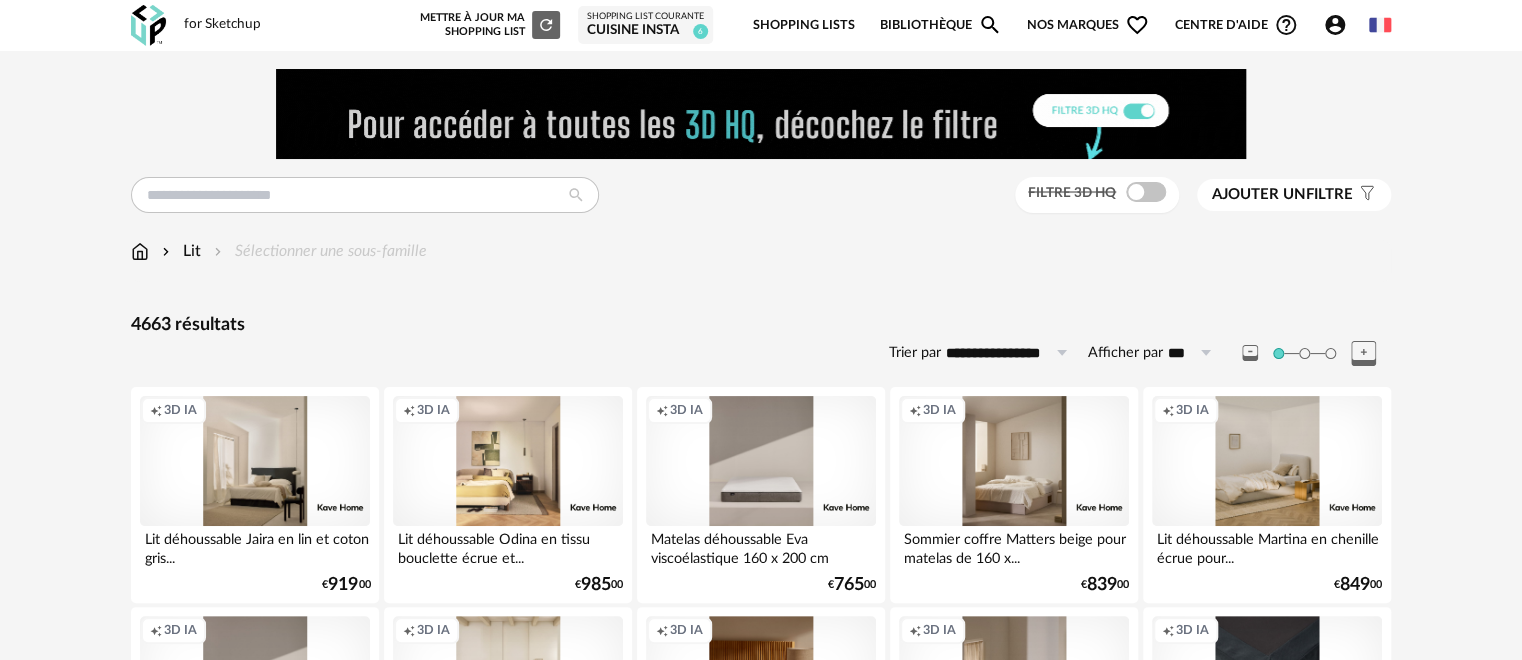 scroll, scrollTop: 200, scrollLeft: 0, axis: vertical 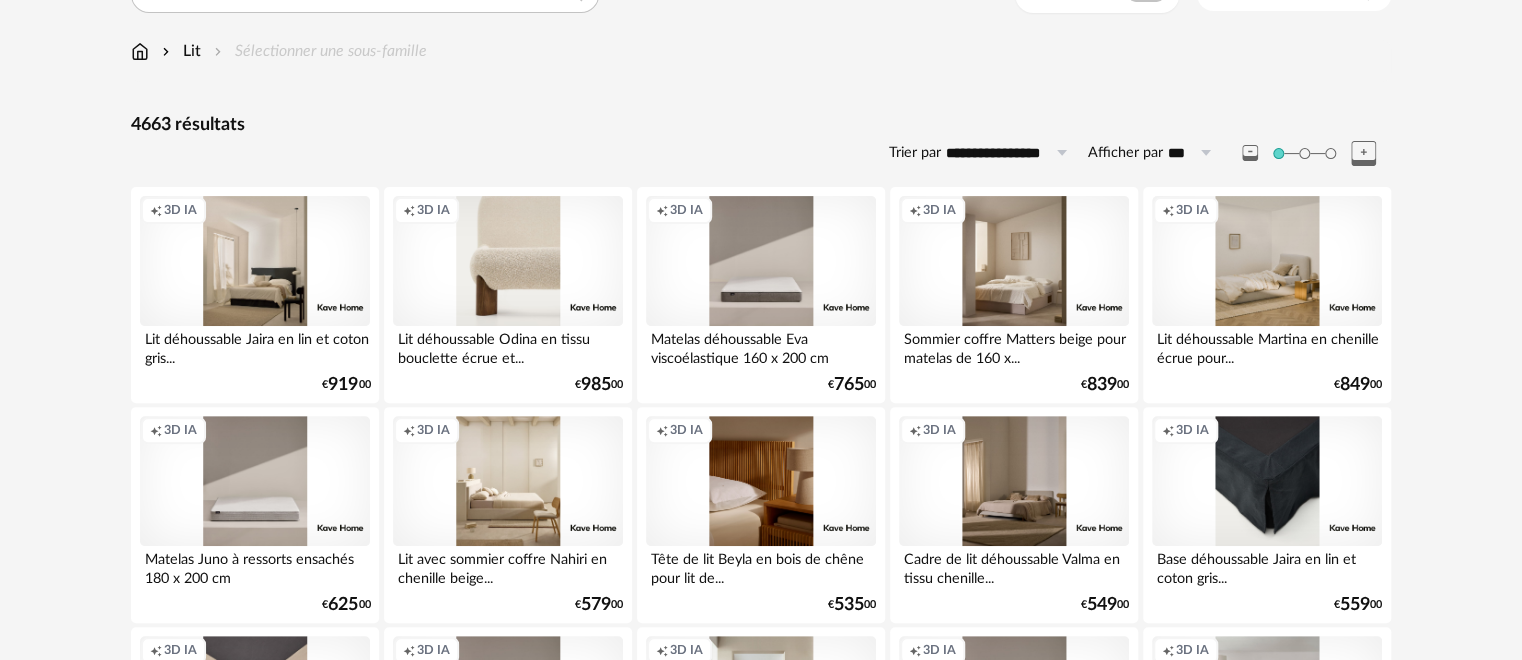 click on "Creation icon   3D IA" at bounding box center [508, 261] 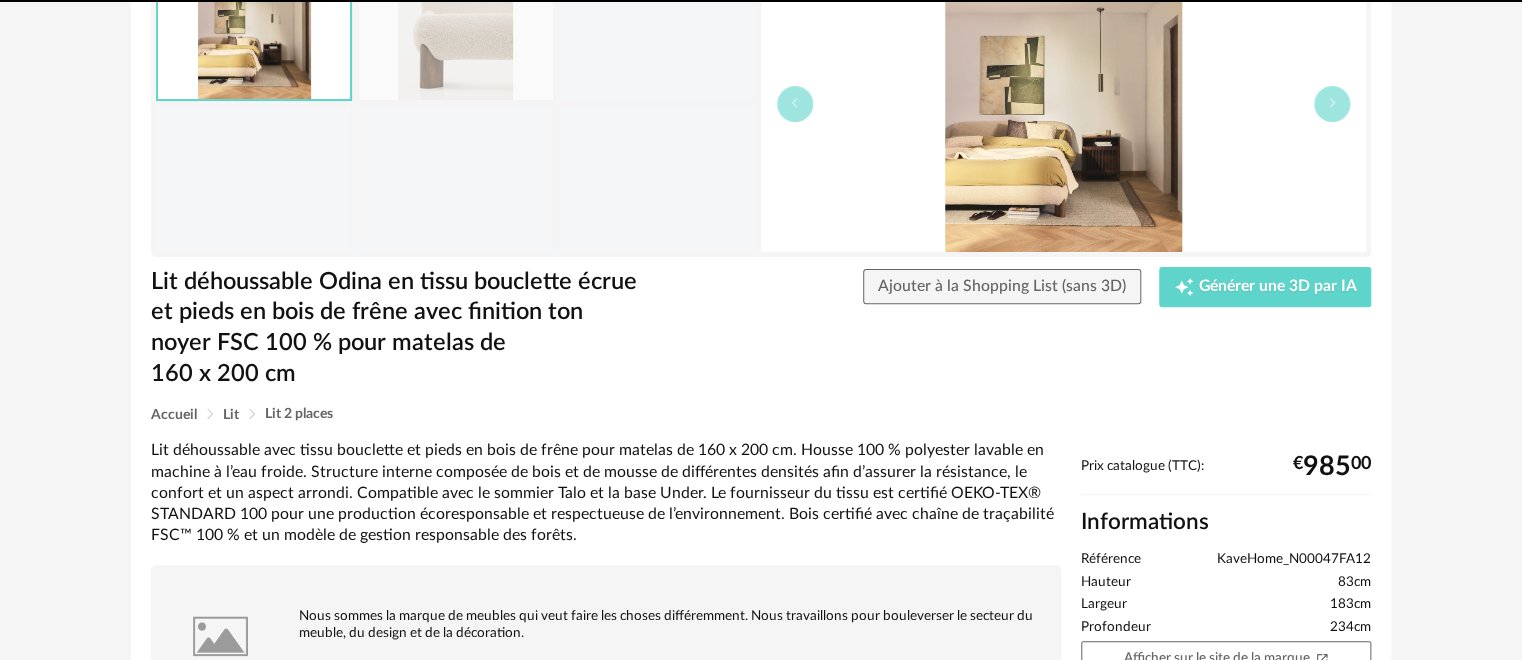 scroll, scrollTop: 0, scrollLeft: 0, axis: both 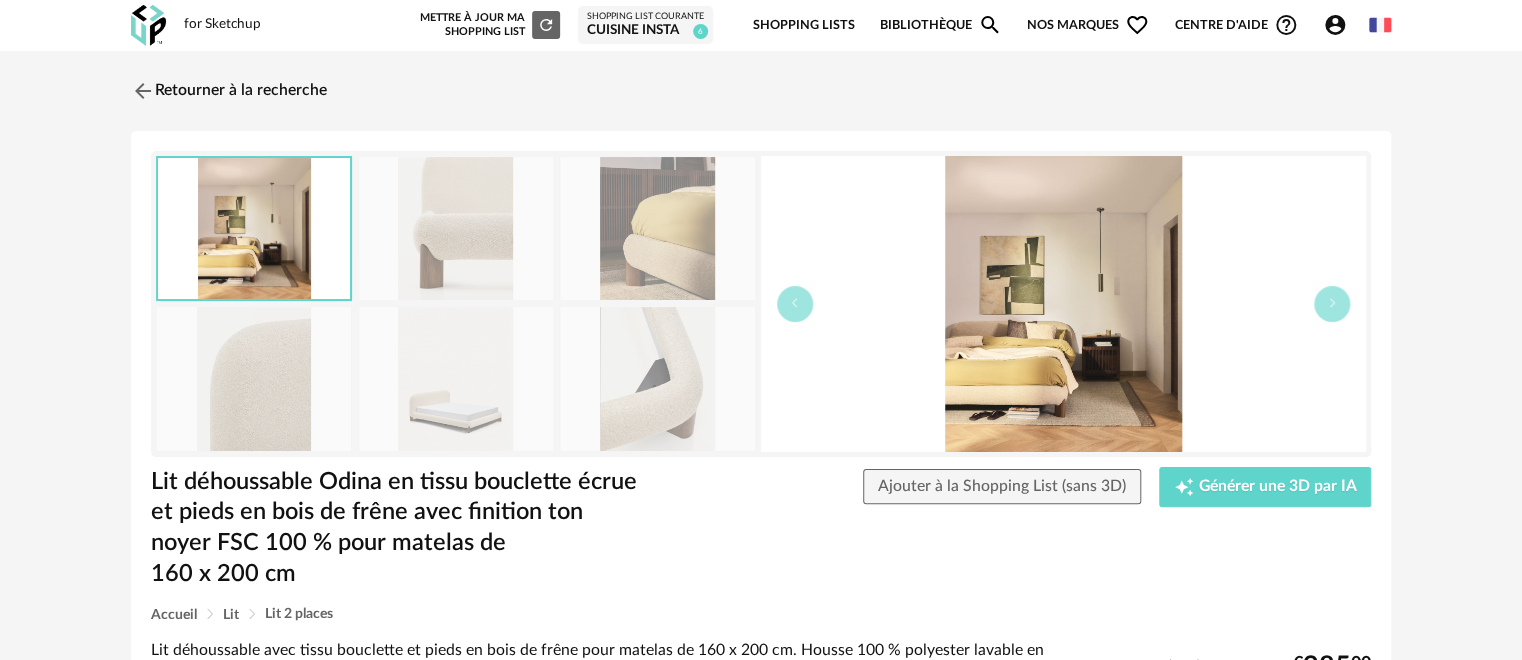 click at bounding box center [1063, 304] 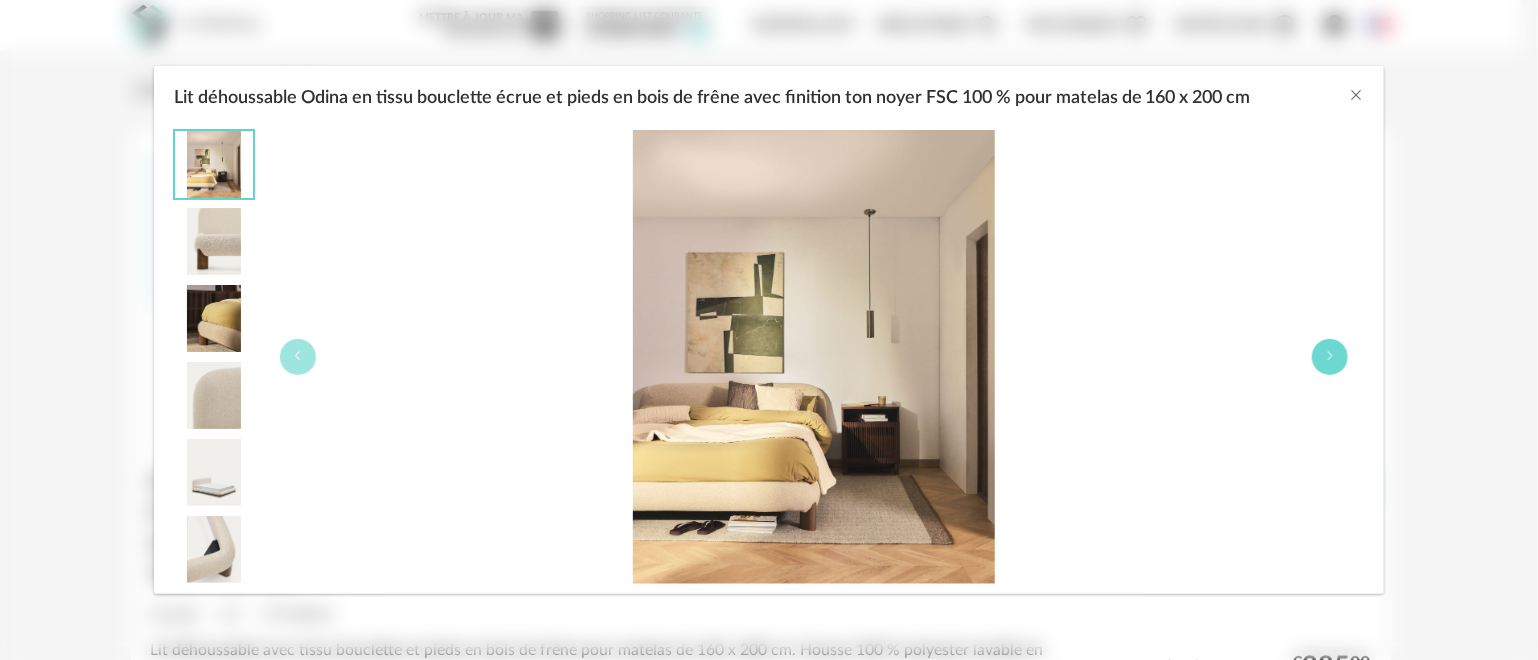 click at bounding box center (1330, 356) 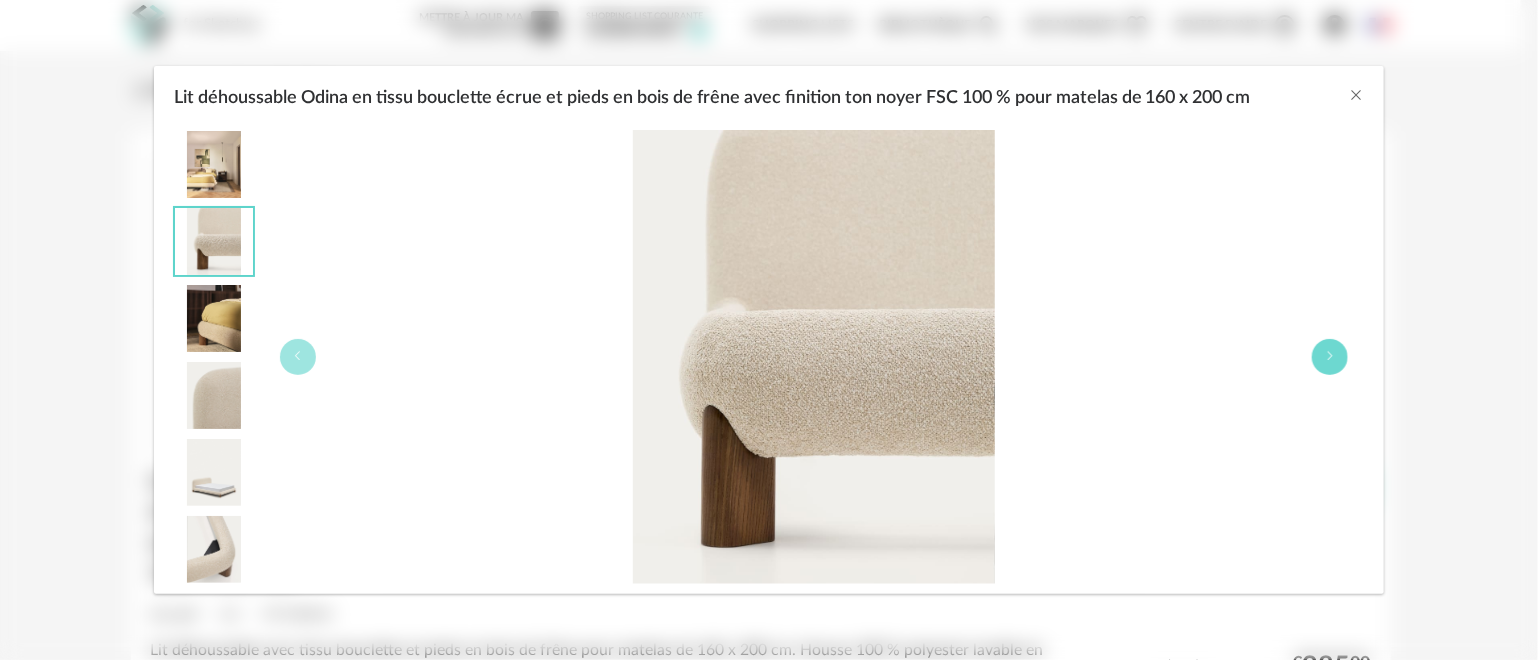 click at bounding box center (1330, 356) 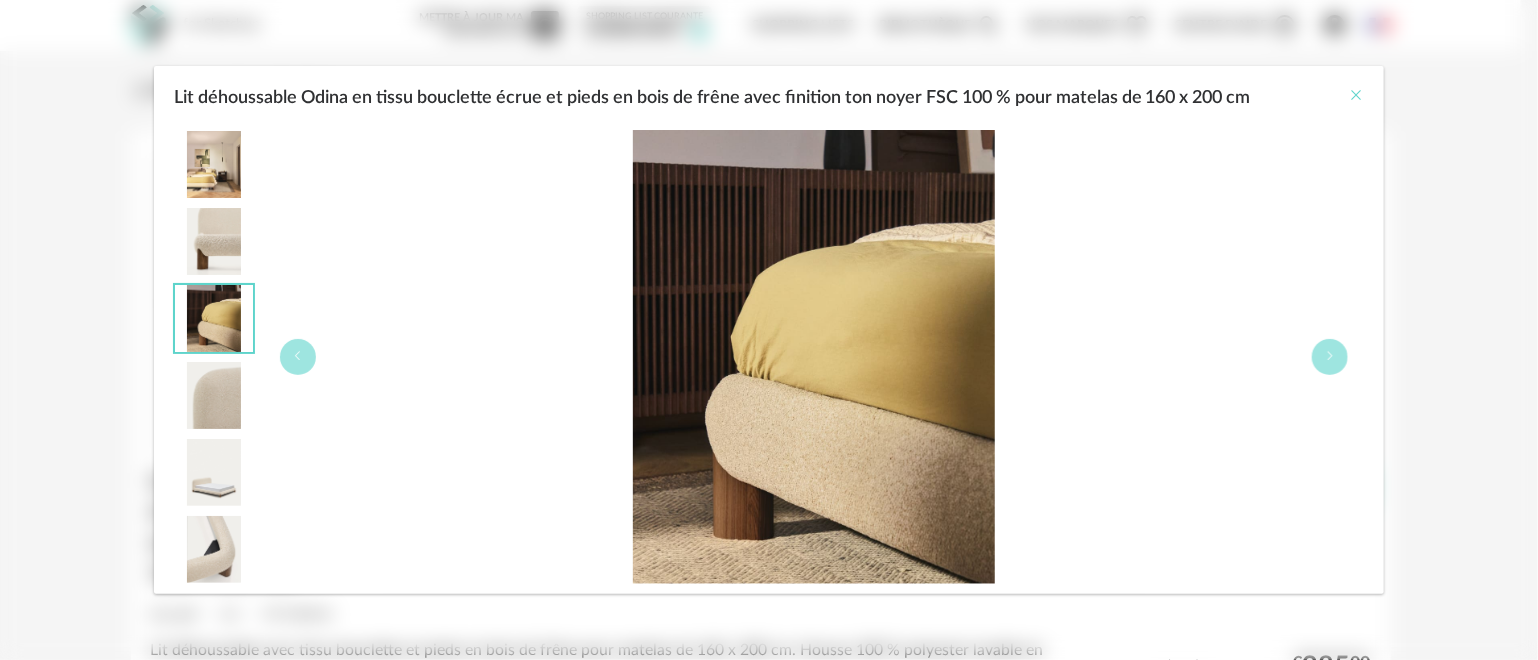 click at bounding box center [1356, 95] 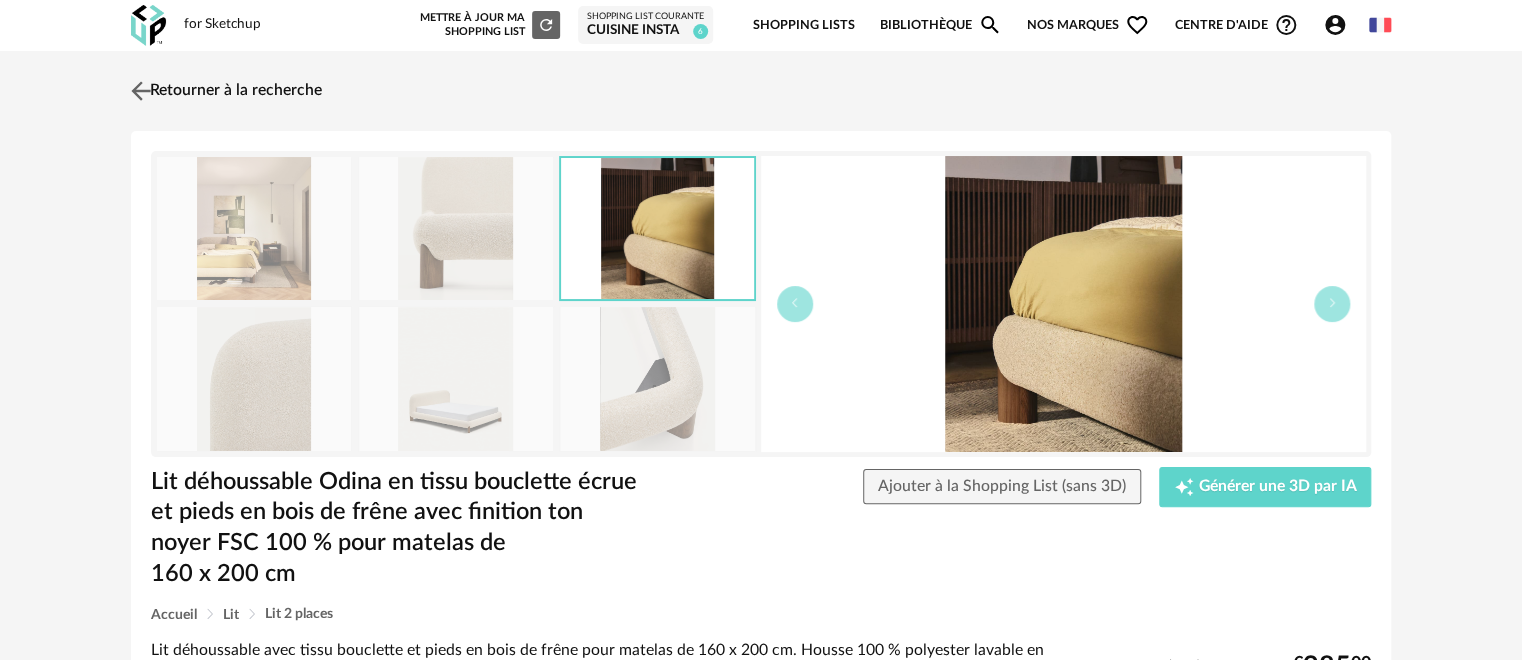 click at bounding box center [141, 90] 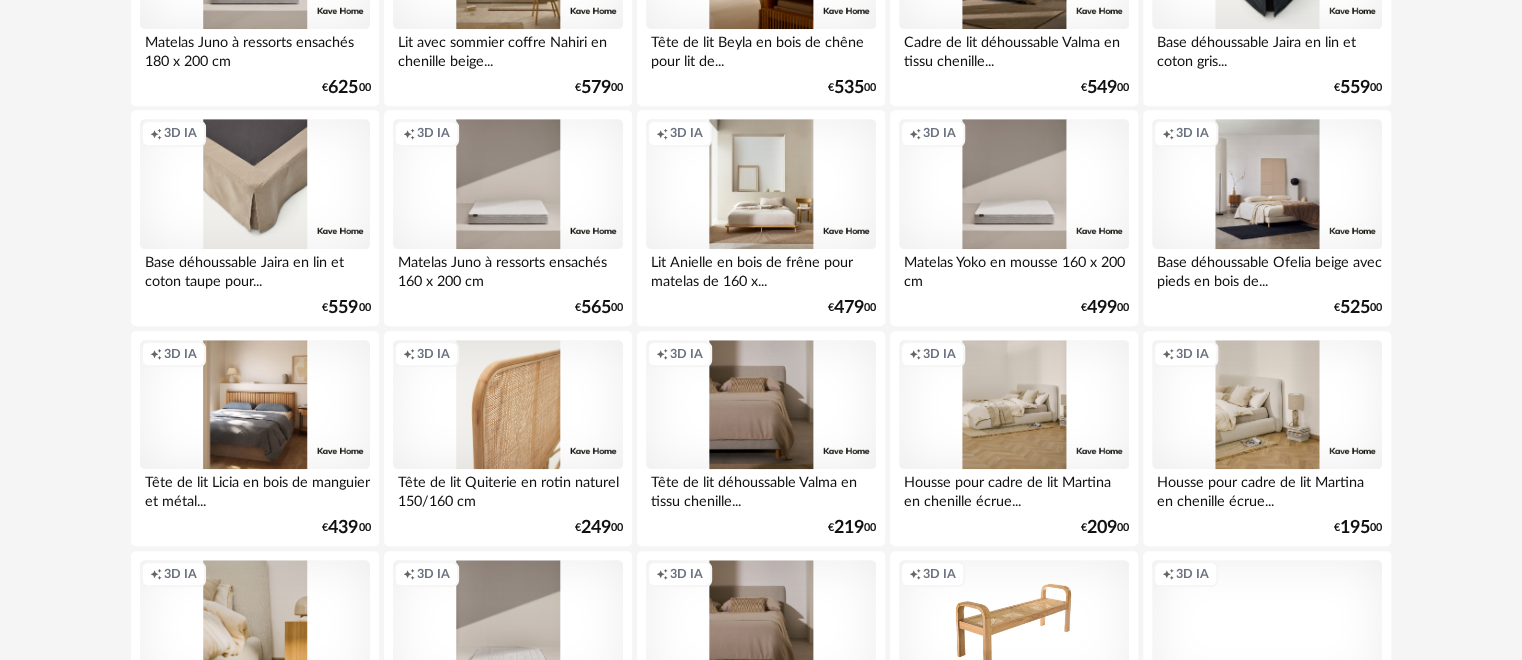 scroll, scrollTop: 766, scrollLeft: 0, axis: vertical 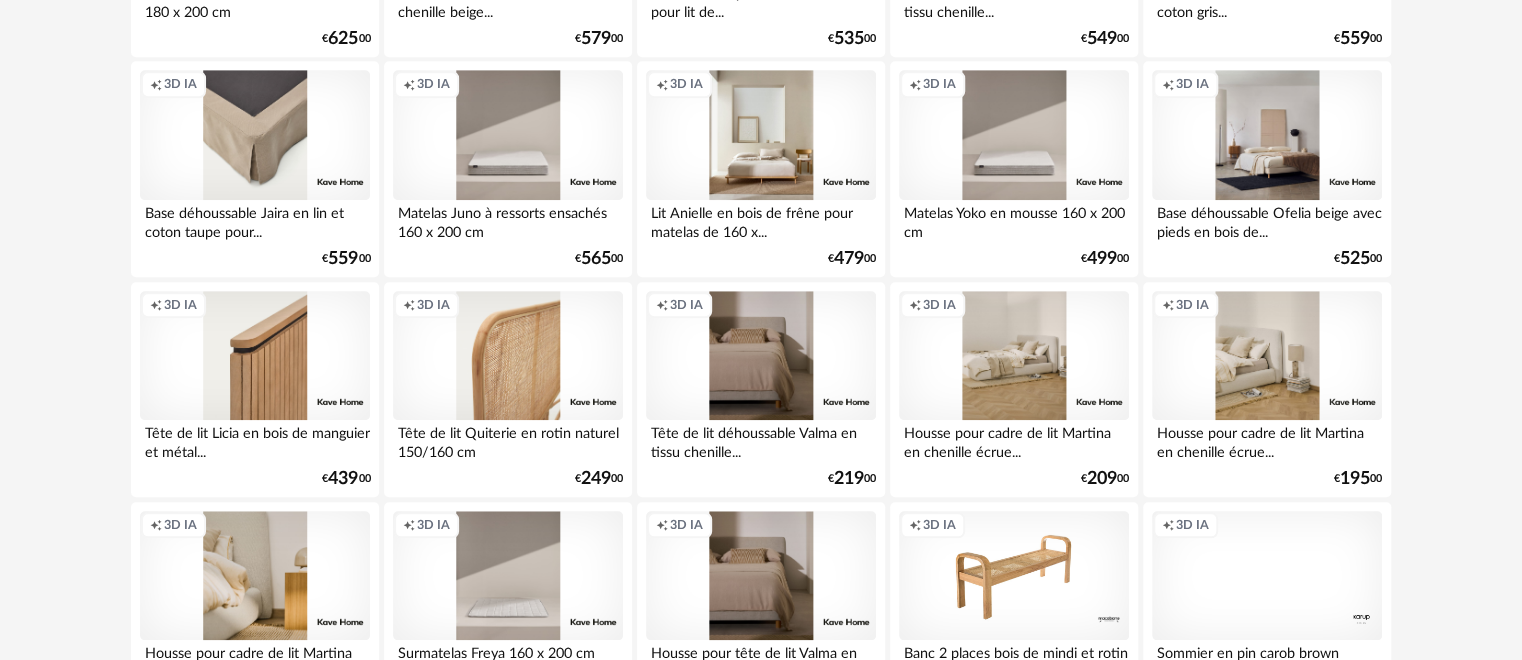 click on "Creation icon   3D IA" at bounding box center [255, 356] 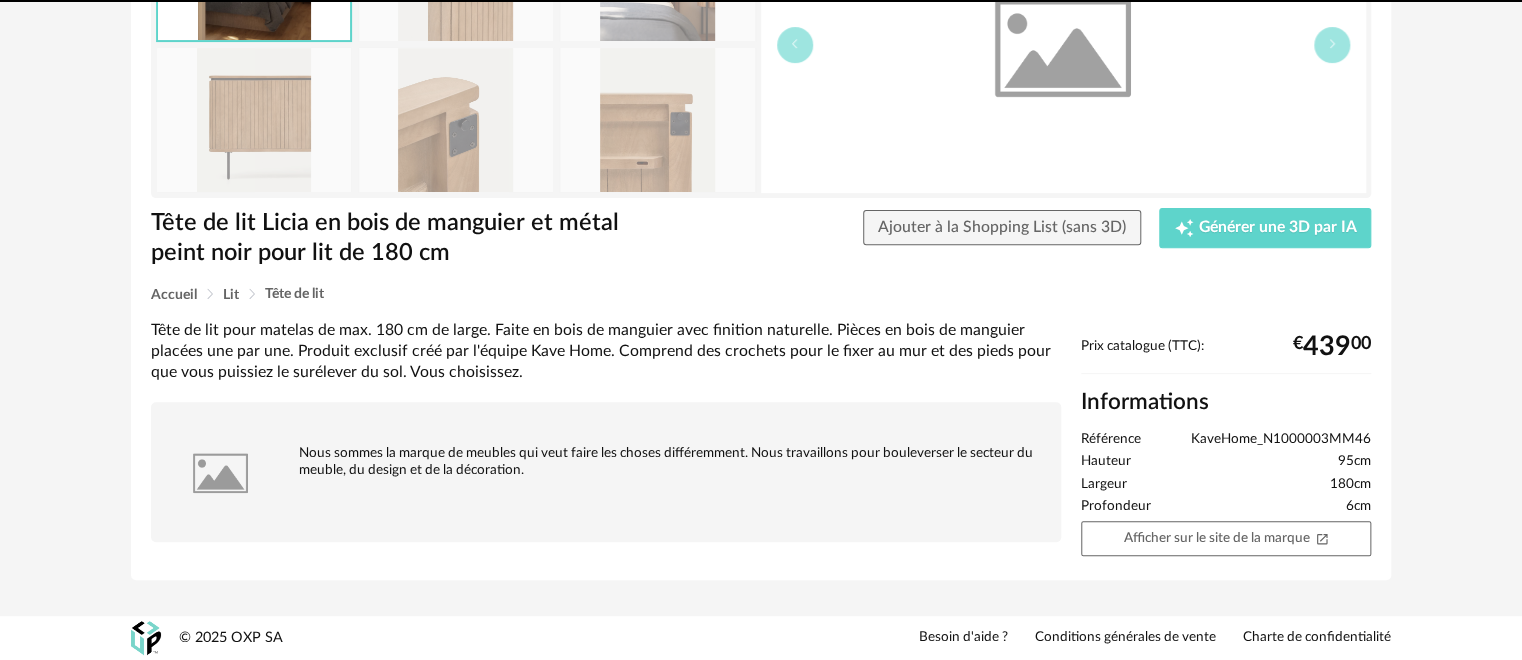 scroll, scrollTop: 0, scrollLeft: 0, axis: both 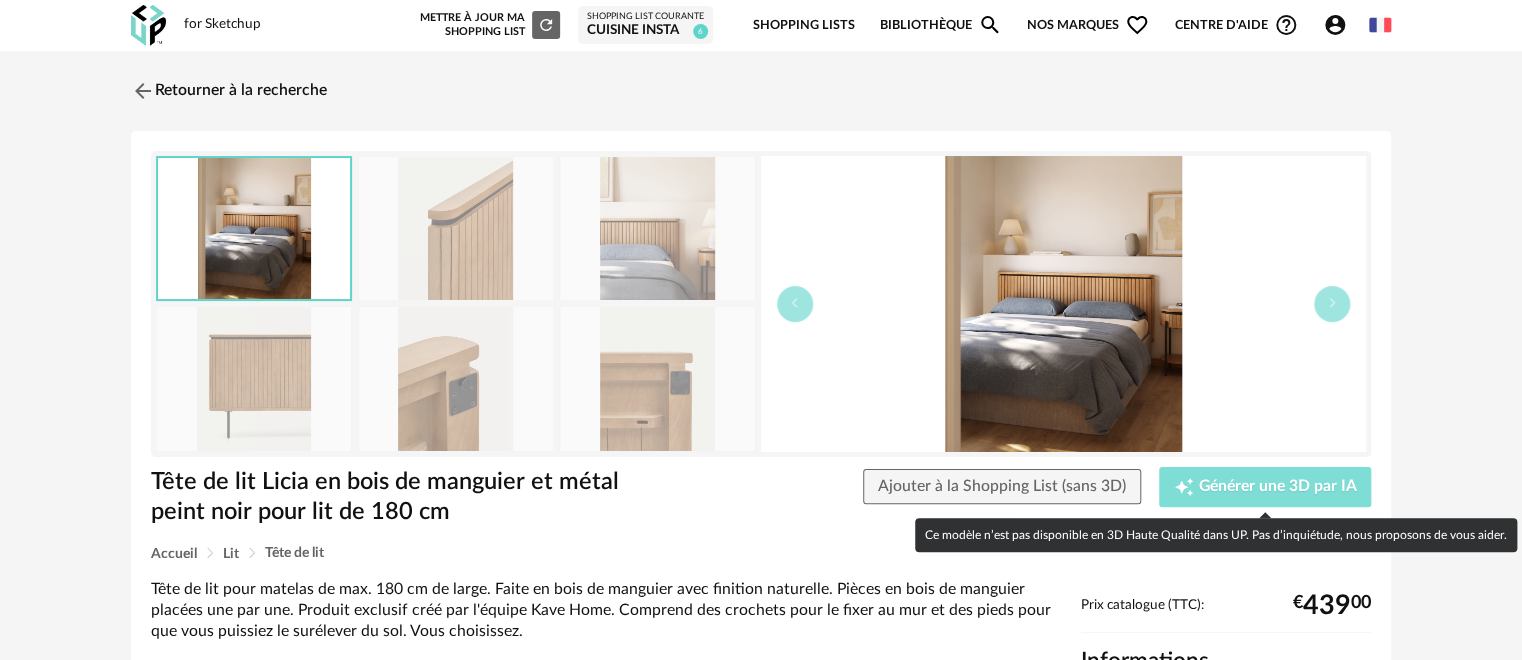 click on "Creation icon
Générer une 3D par IA" at bounding box center (1265, 487) 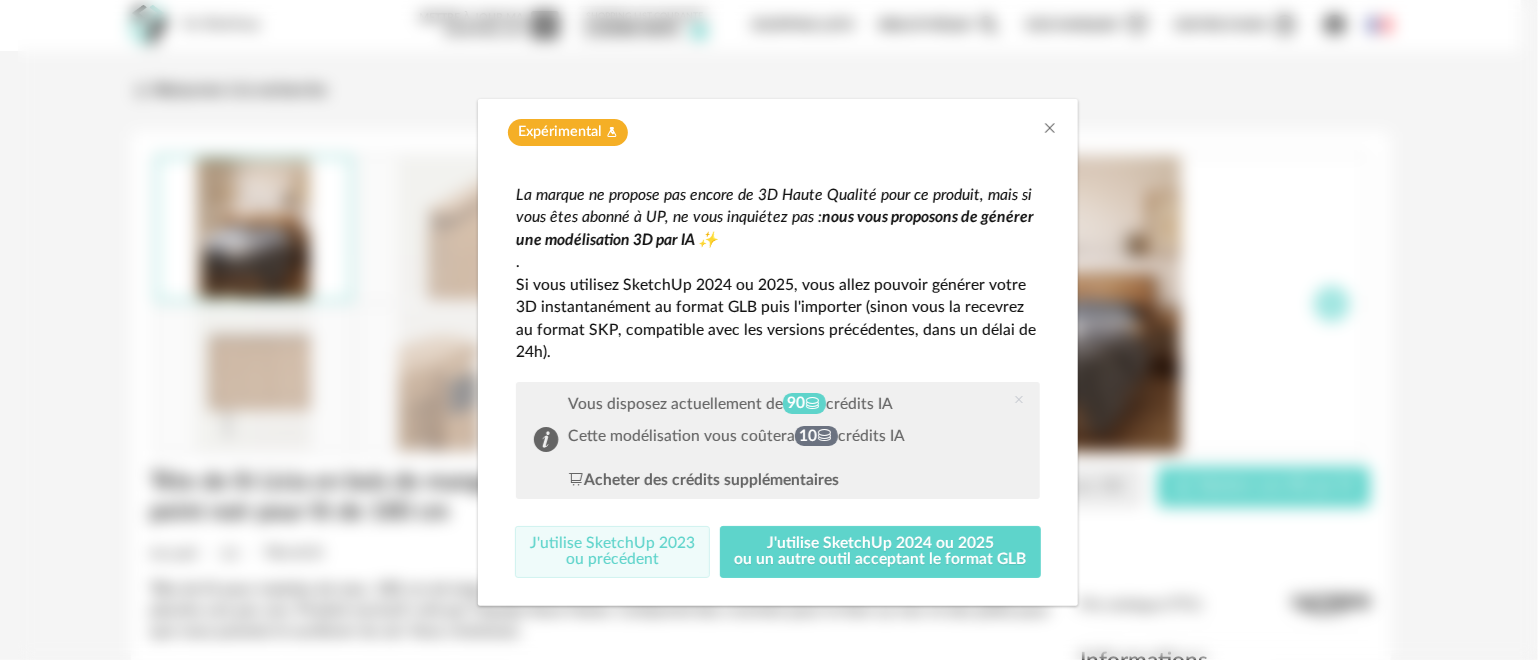 click on "J'utilise SketchUp 2023 ou précédent" at bounding box center (612, 552) 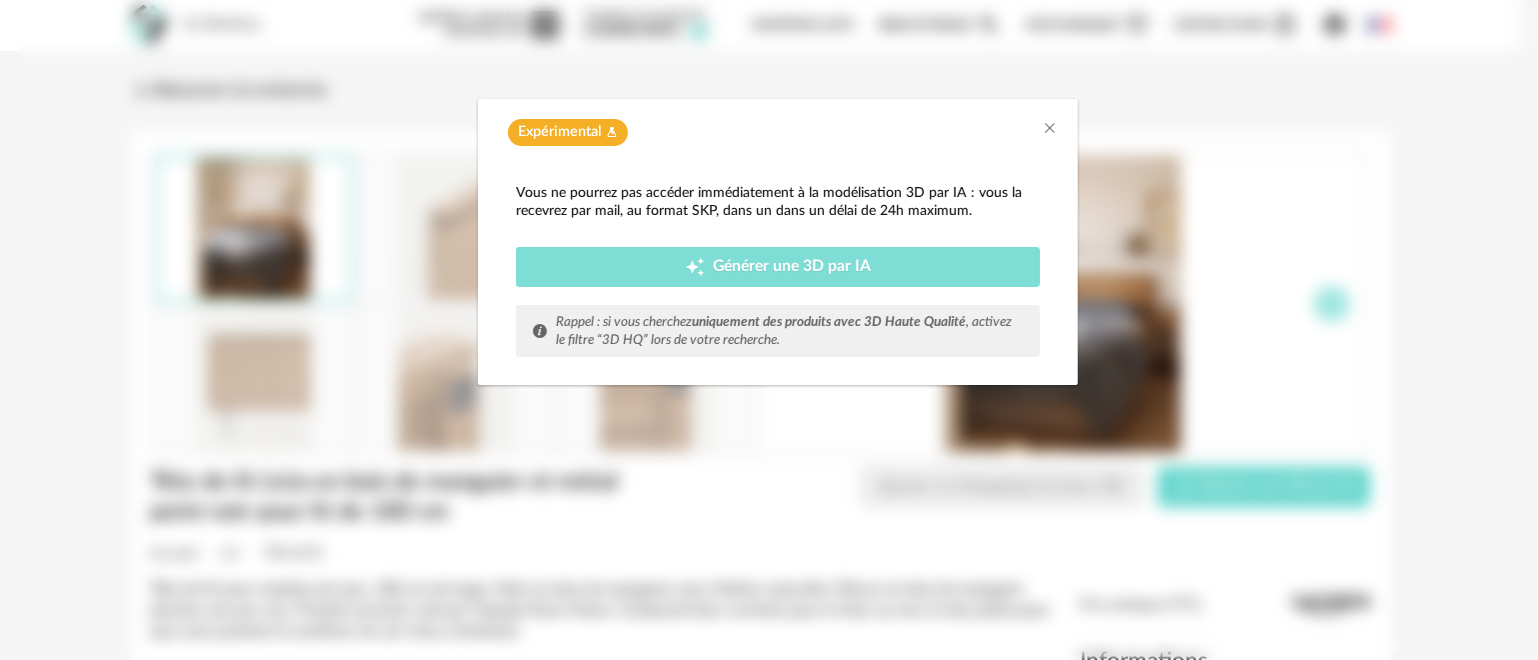 click on "Creation icon   Générer une 3D par IA" at bounding box center [778, 267] 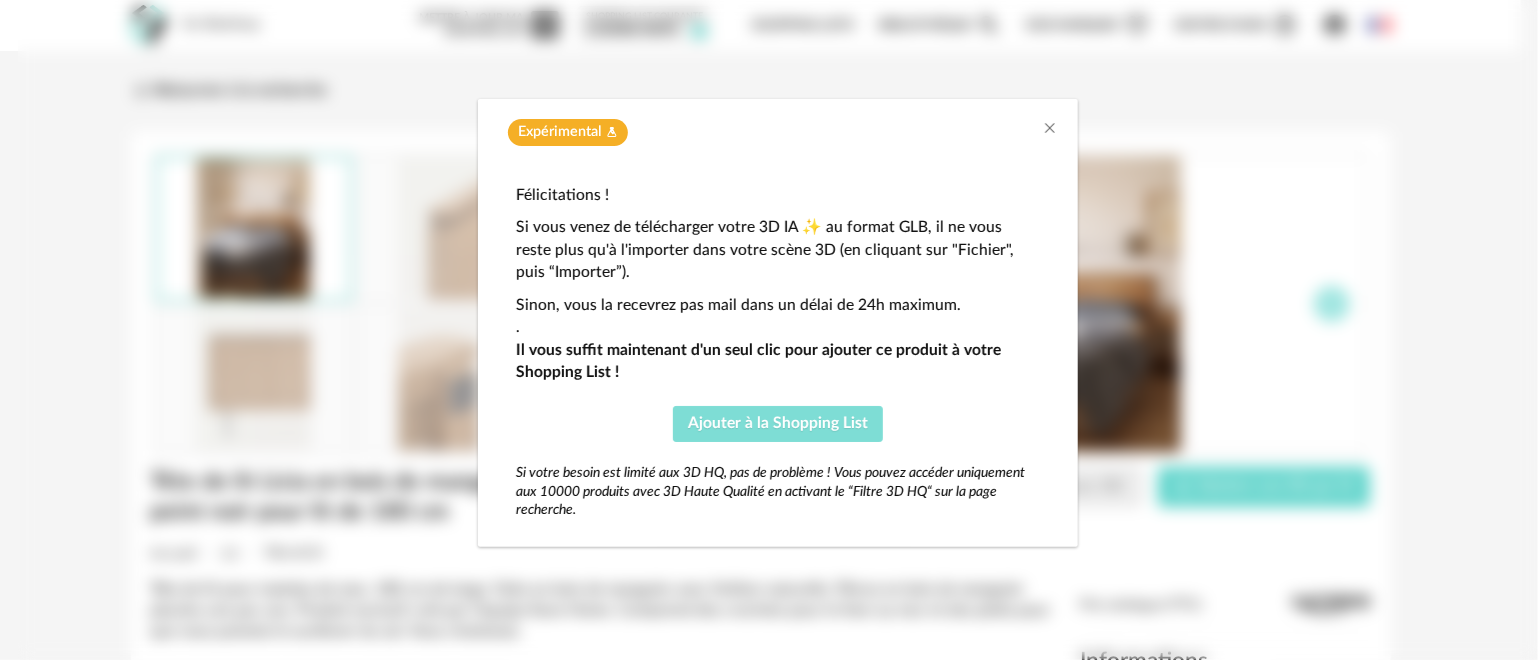 click on "Ajouter à la Shopping List" at bounding box center [778, 423] 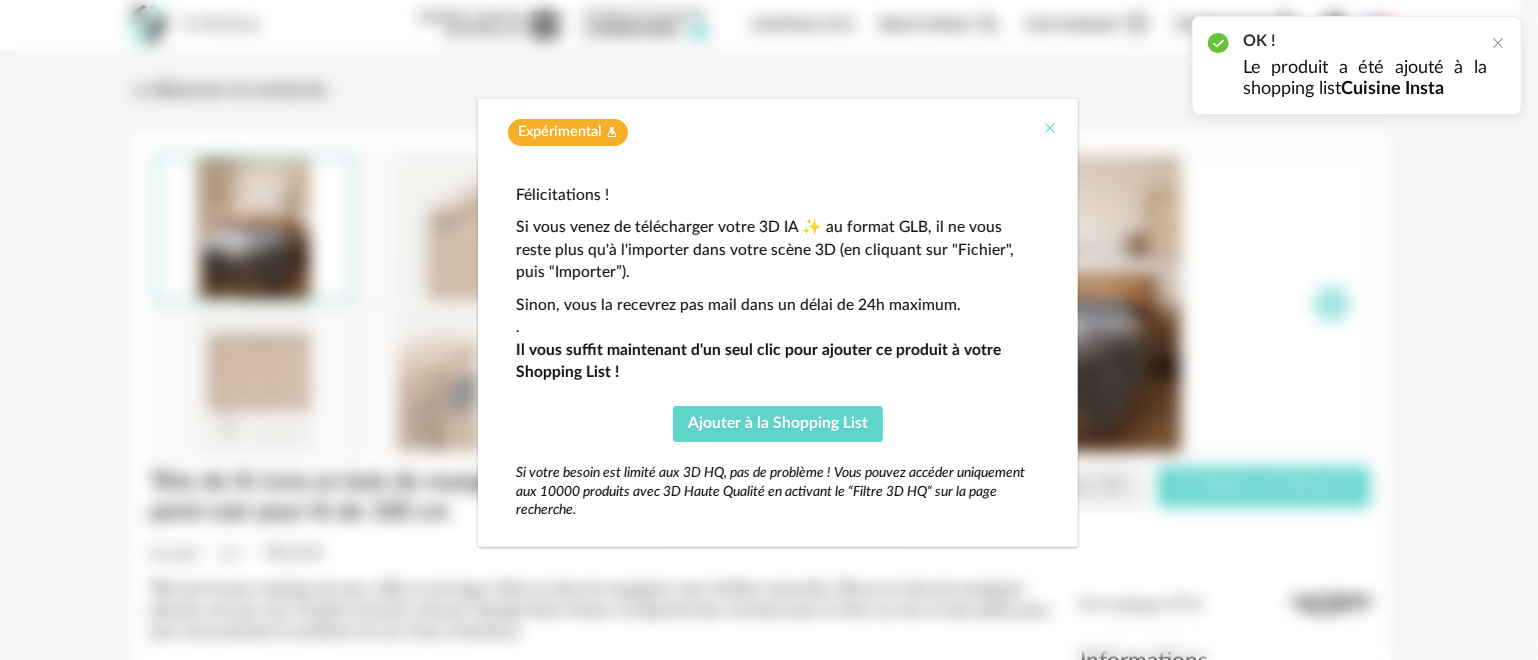 click at bounding box center [1050, 128] 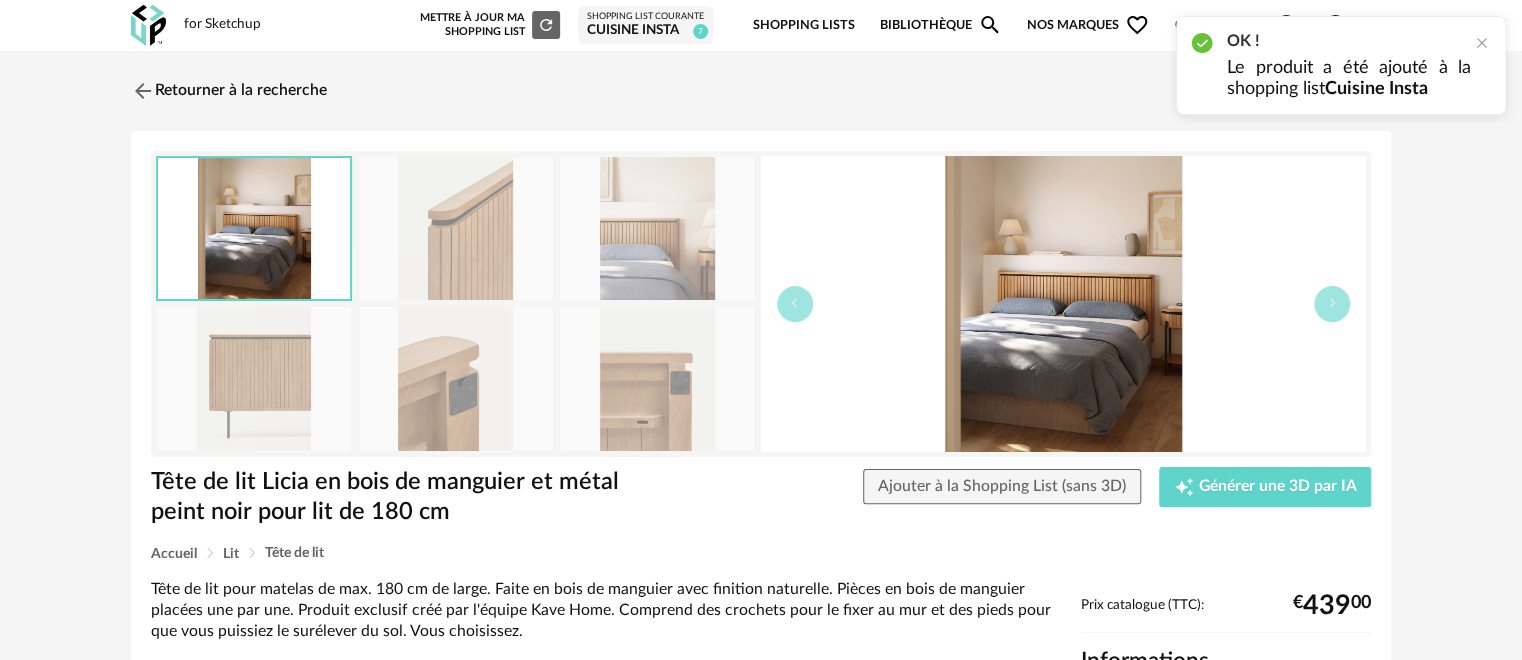 click on "OK ! Le produit a été ajouté à la shopping list  Cuisine Insta" at bounding box center (1341, 65) 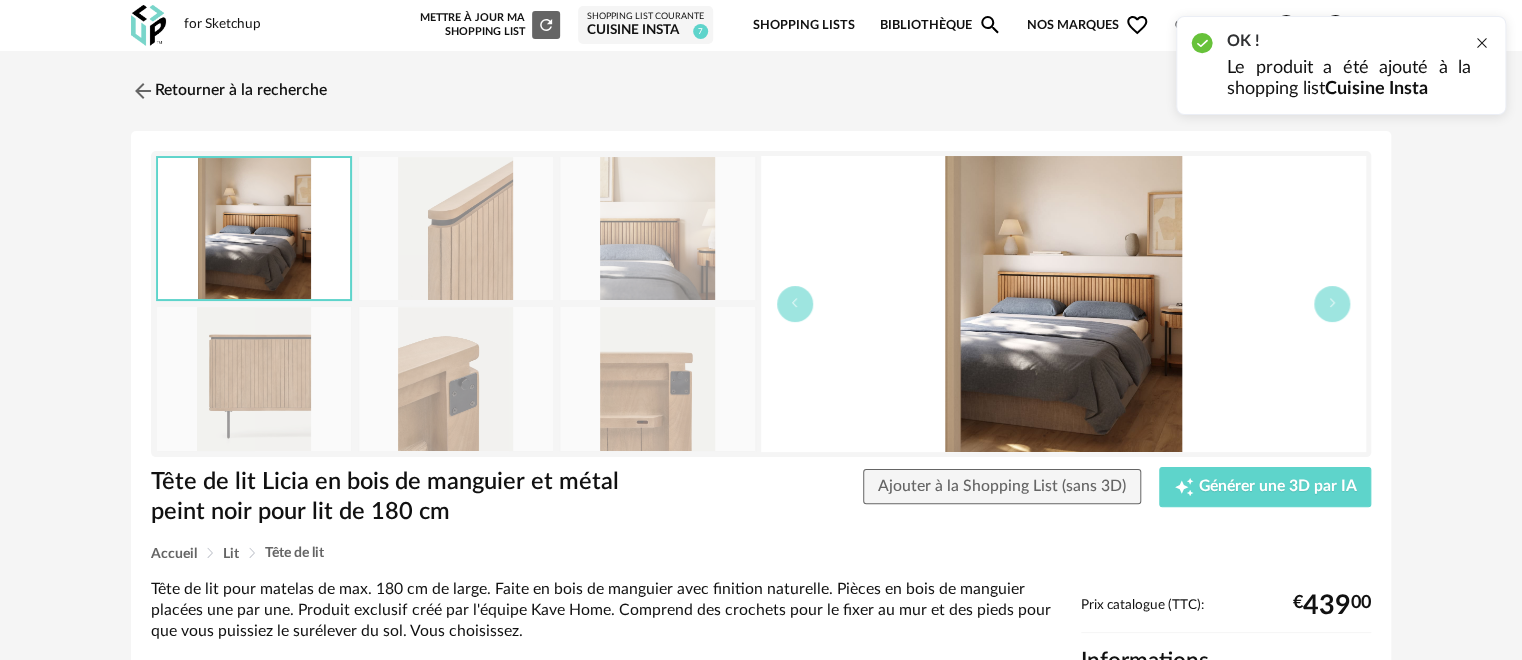 click at bounding box center (1482, 43) 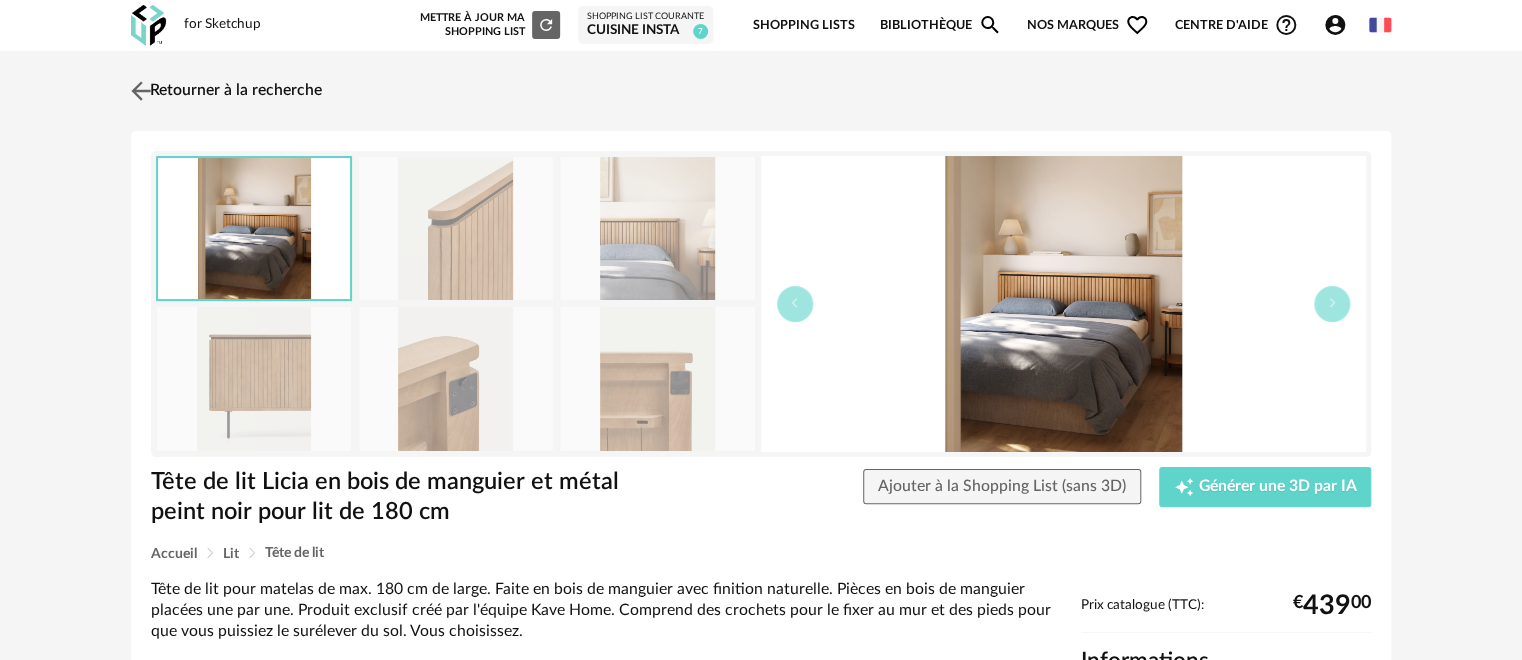 click at bounding box center (141, 90) 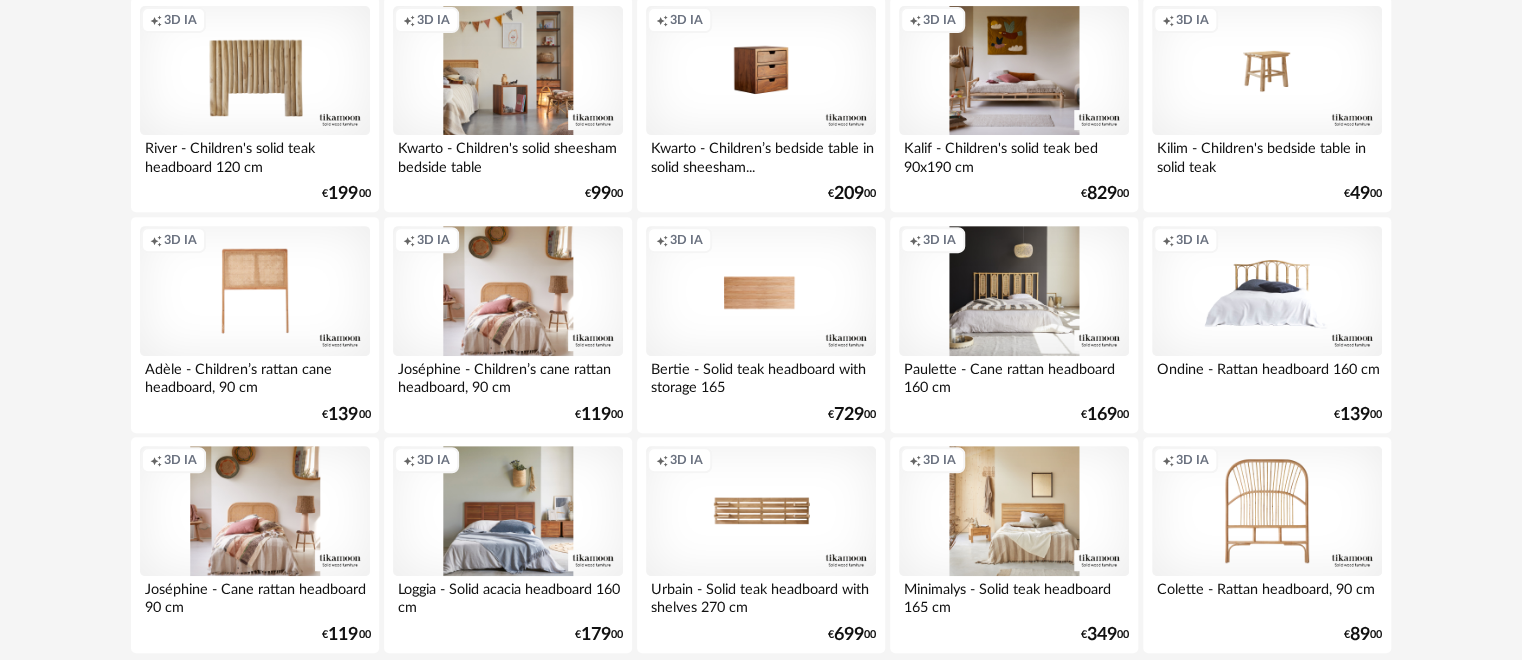 scroll, scrollTop: 4260, scrollLeft: 0, axis: vertical 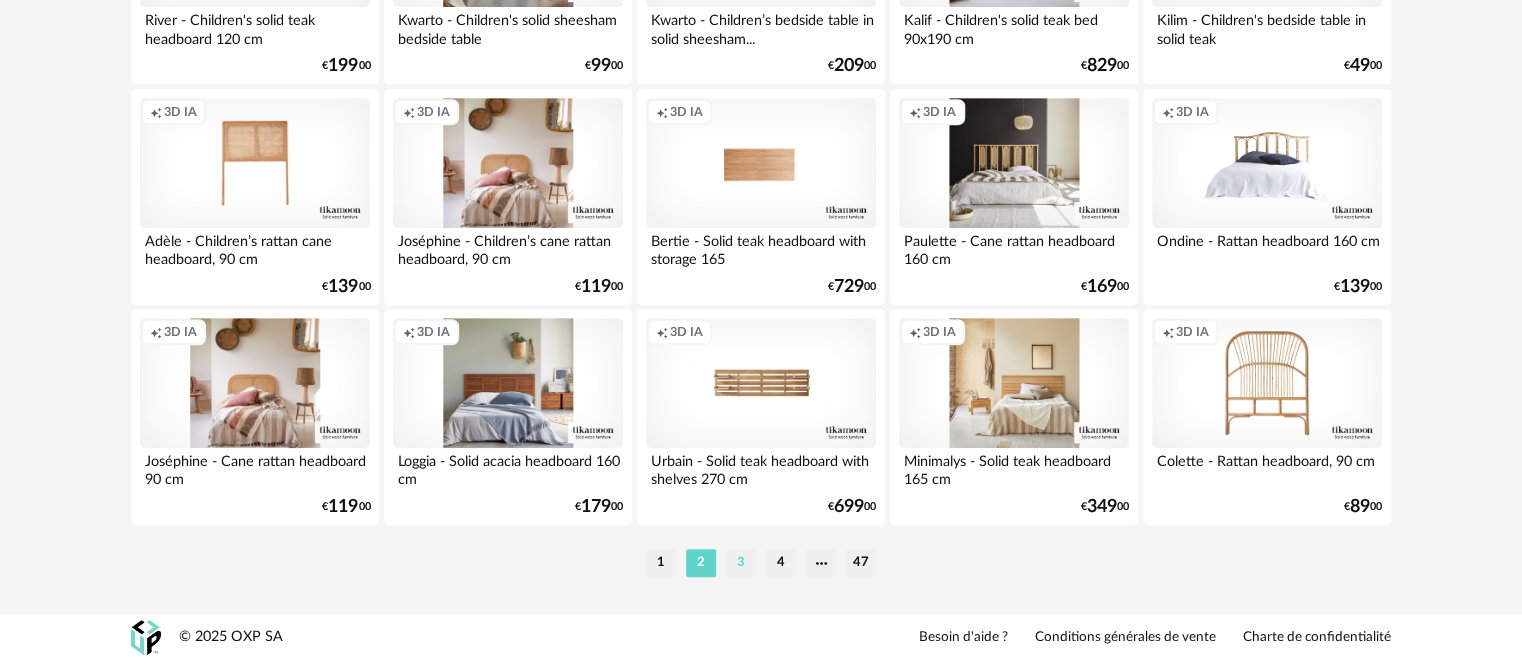 click on "3" at bounding box center (741, 563) 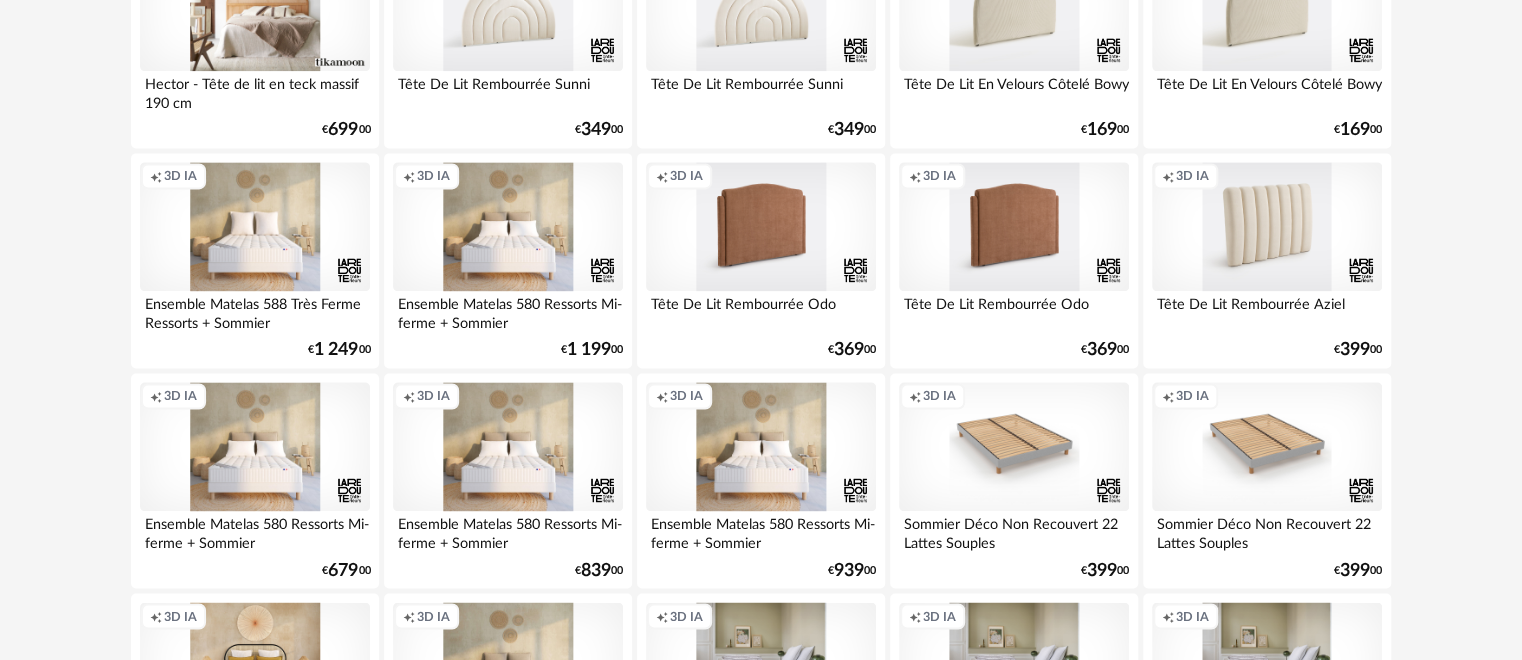scroll, scrollTop: 1300, scrollLeft: 0, axis: vertical 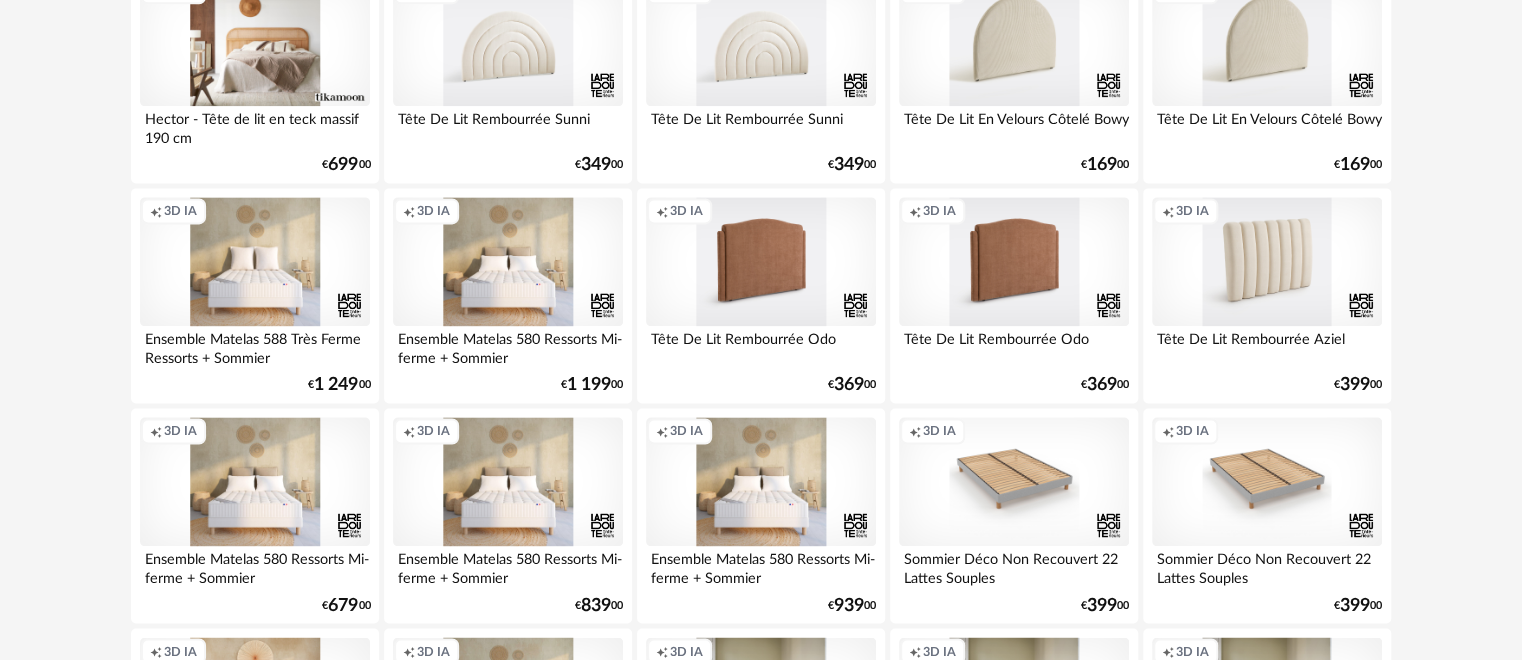 click on "Creation icon   3D IA" at bounding box center (1267, 262) 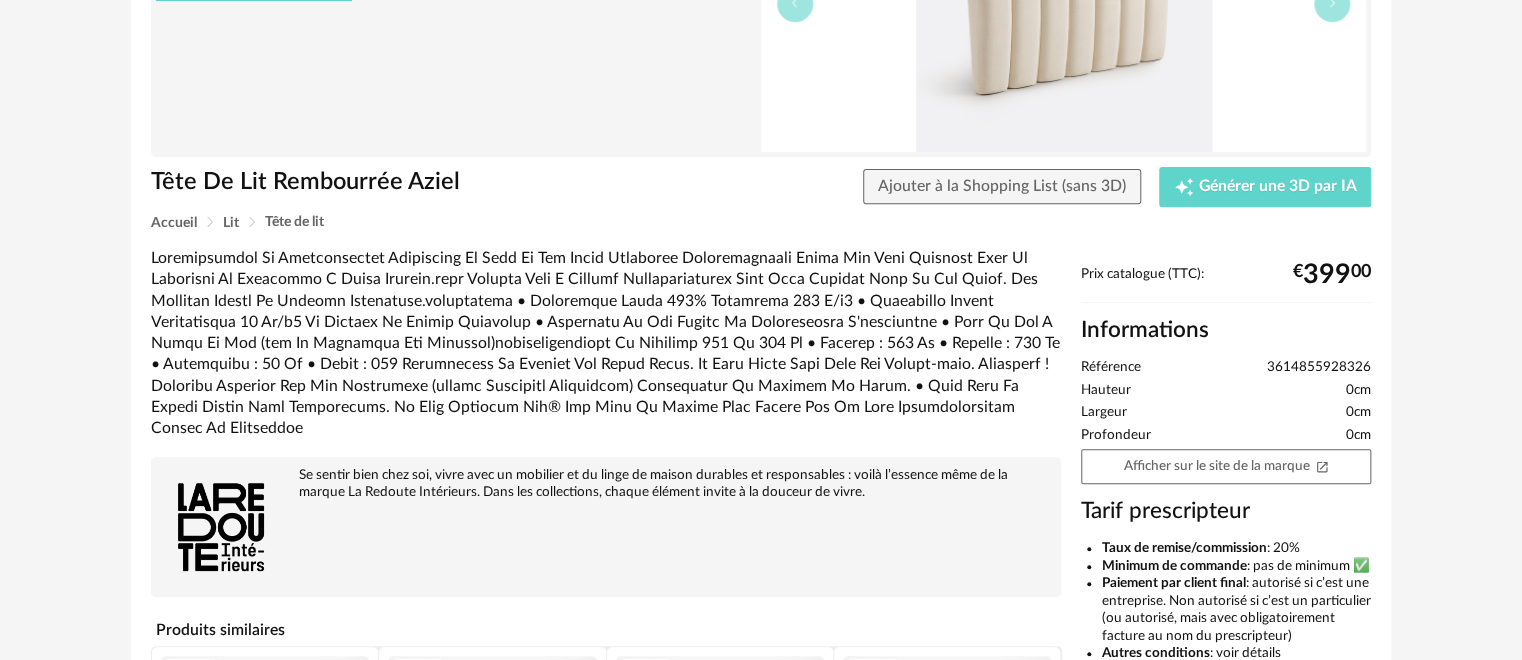scroll, scrollTop: 400, scrollLeft: 0, axis: vertical 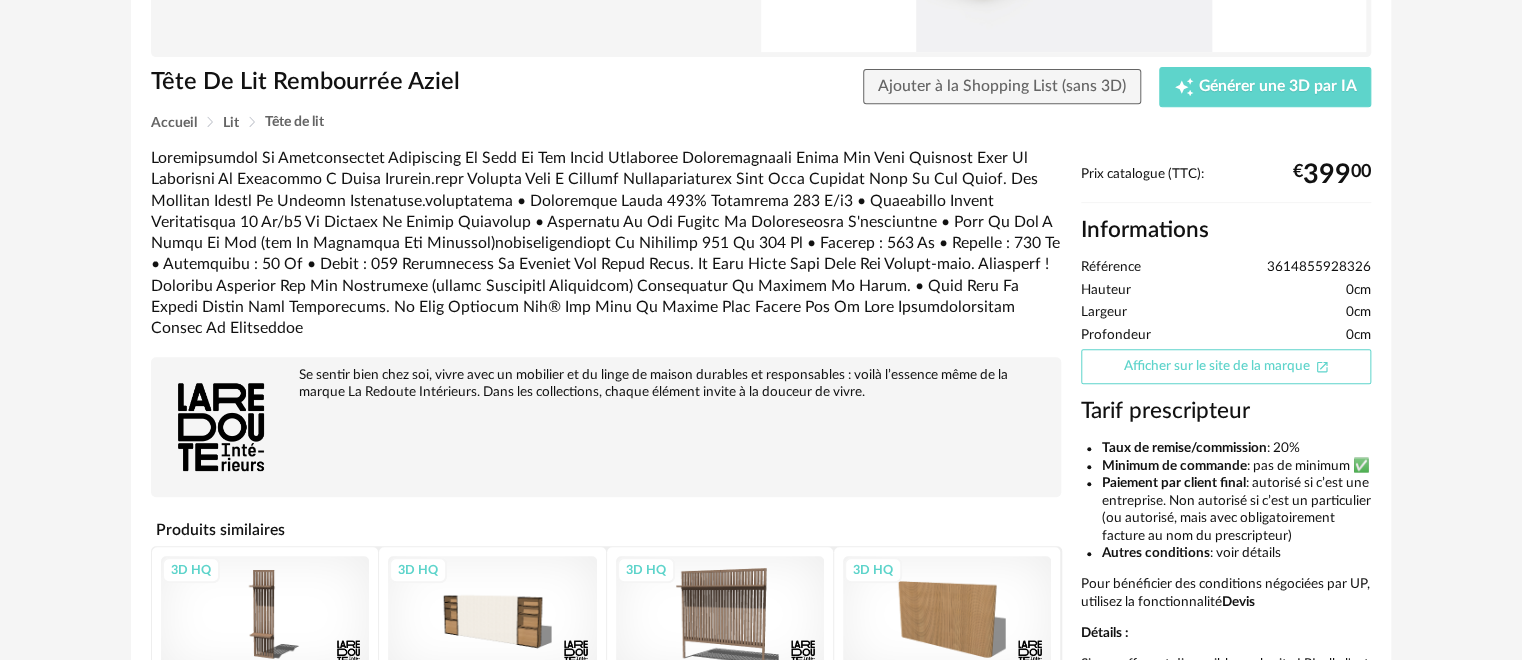 click on "Afficher sur le site de la marque
Open In New icon" at bounding box center (1226, 366) 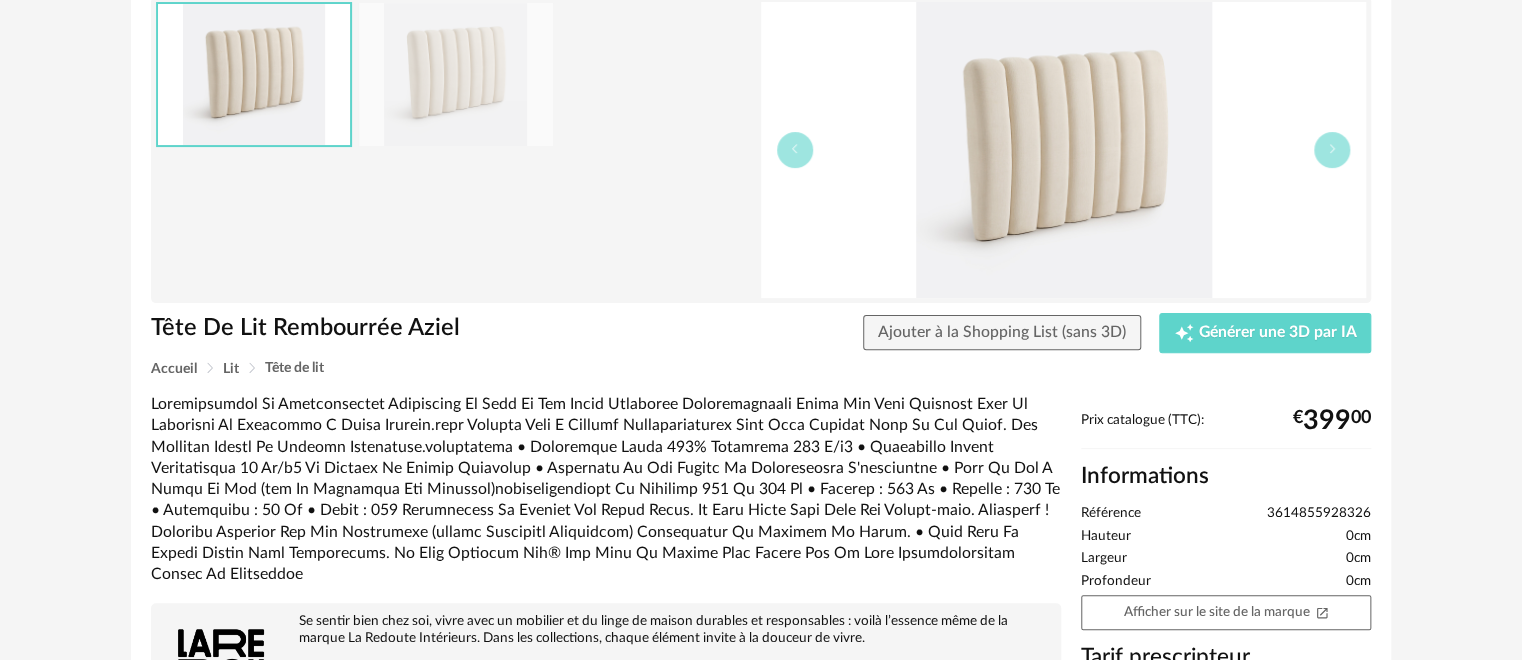 scroll, scrollTop: 0, scrollLeft: 0, axis: both 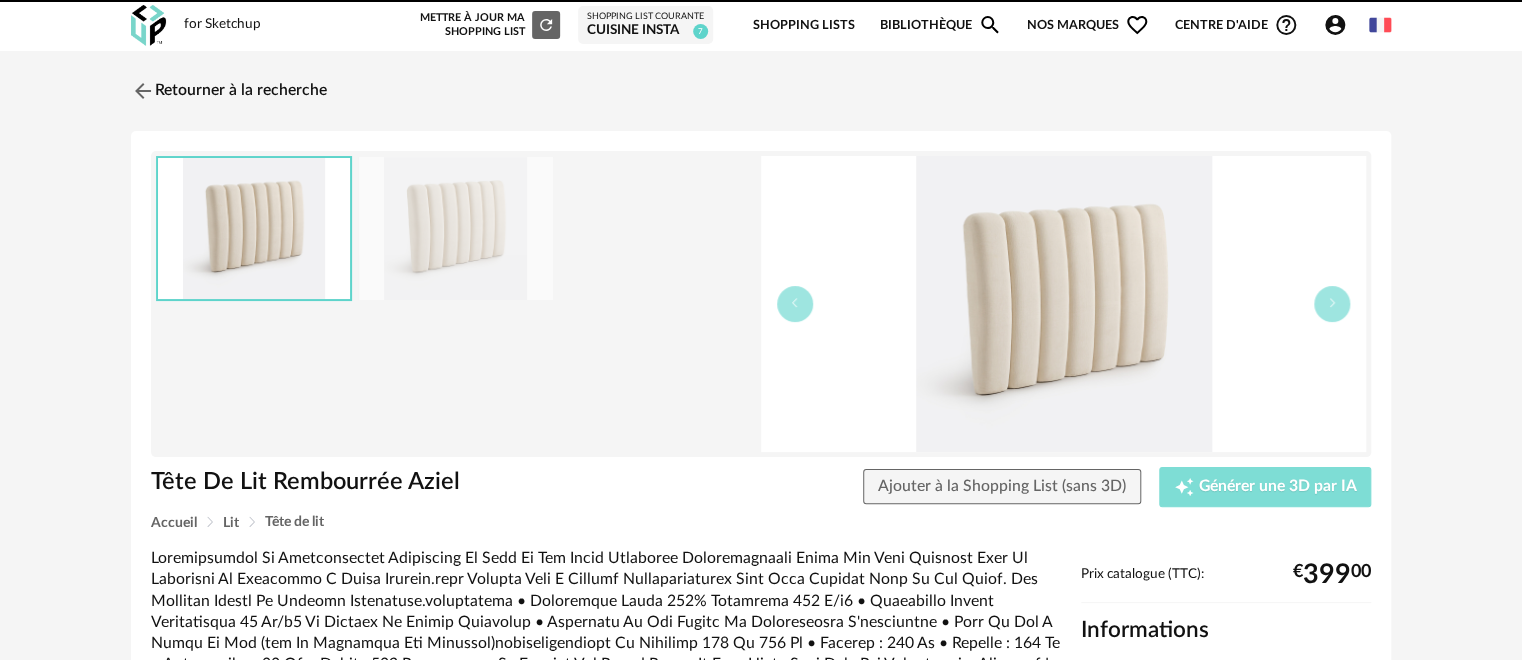 click on "Générer une 3D par IA" at bounding box center (1277, 487) 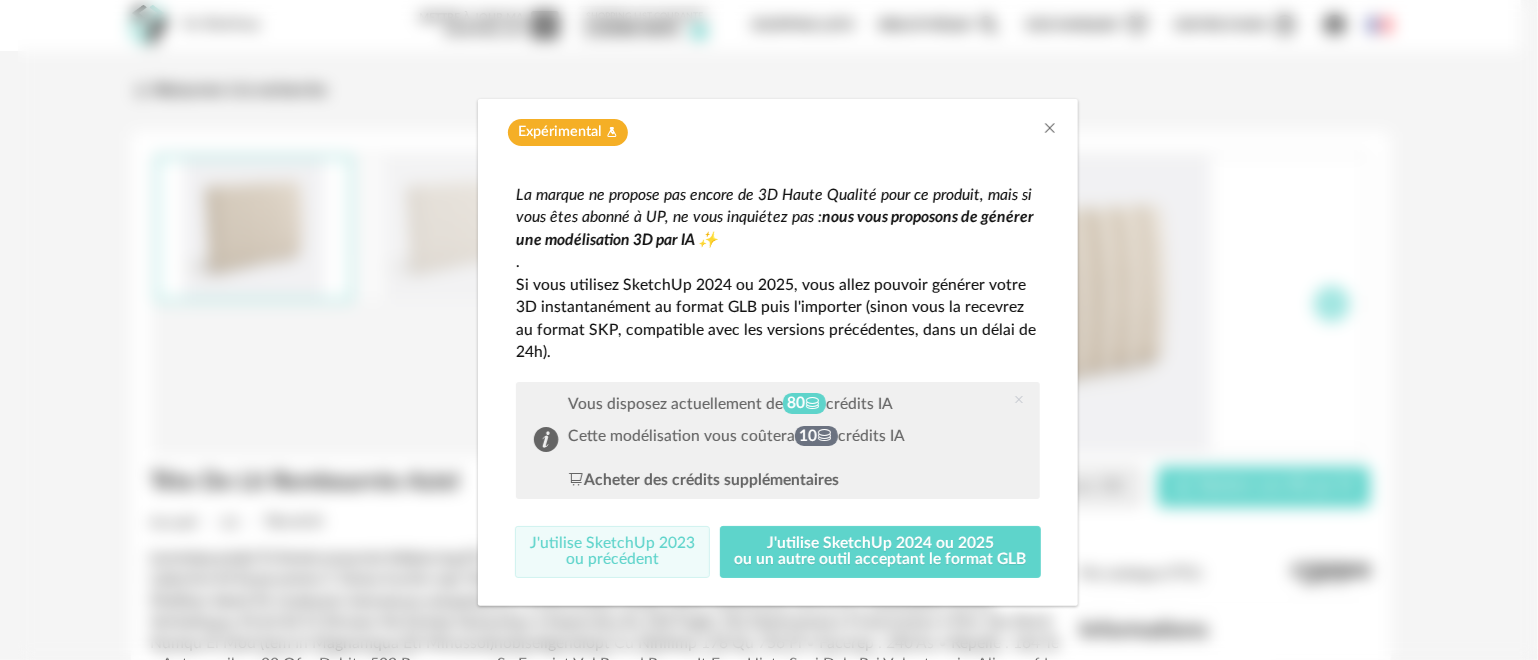 click on "J'utilise SketchUp 2023 ou précédent" at bounding box center [612, 552] 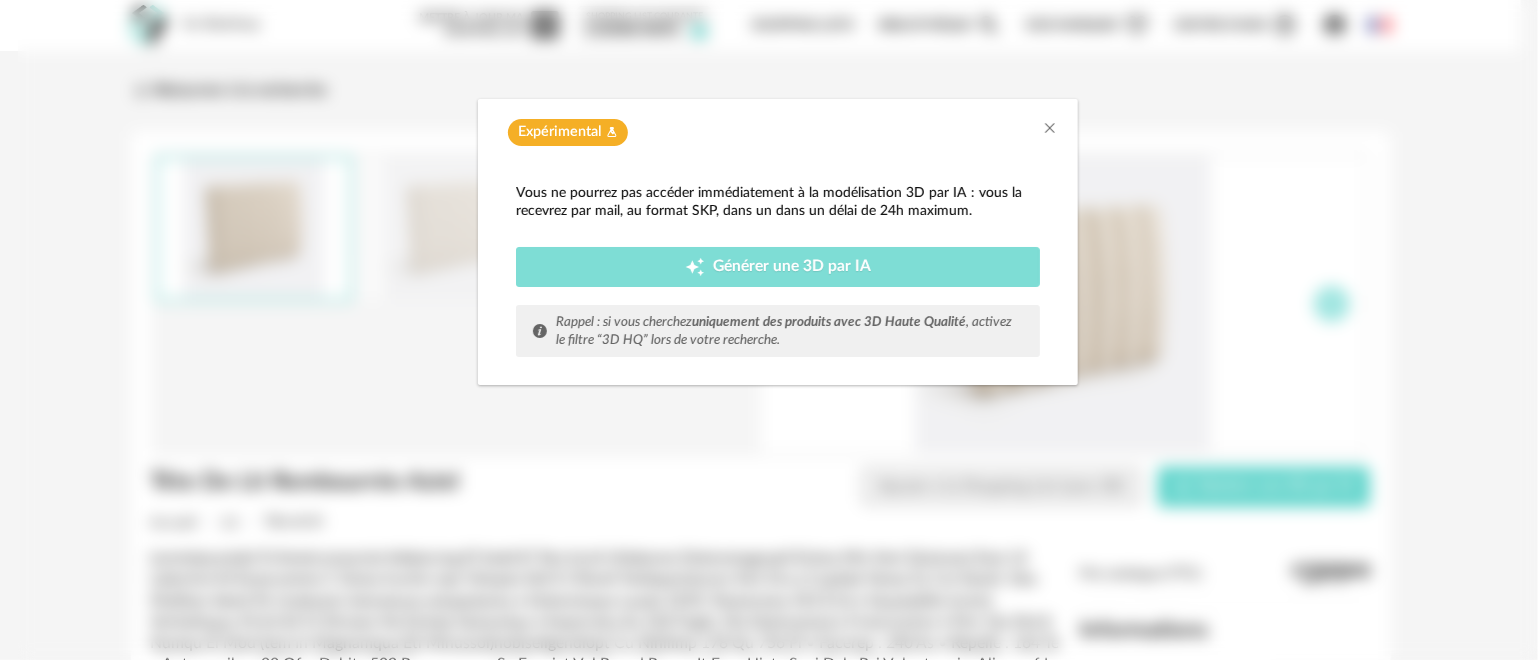 click on "Creation icon   Générer une 3D par IA" at bounding box center (778, 267) 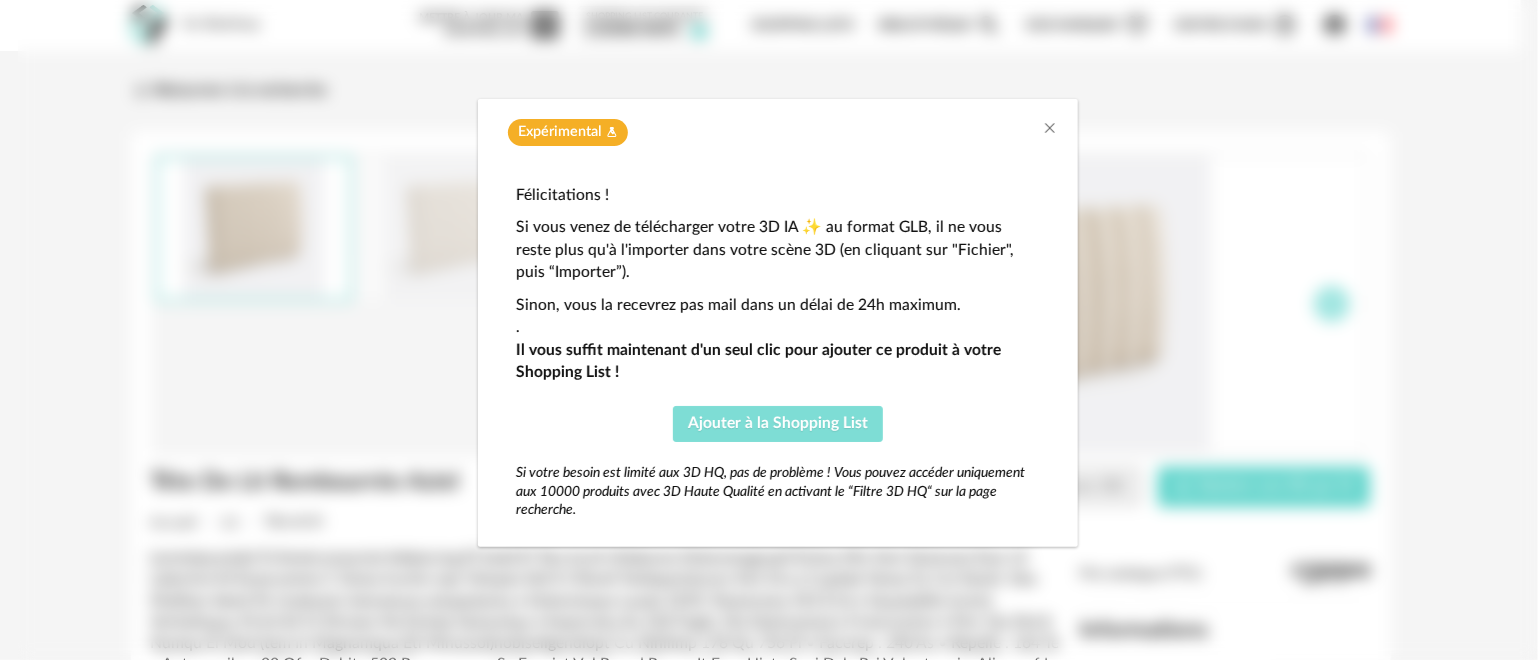 click on "Ajouter à la Shopping List" at bounding box center [778, 424] 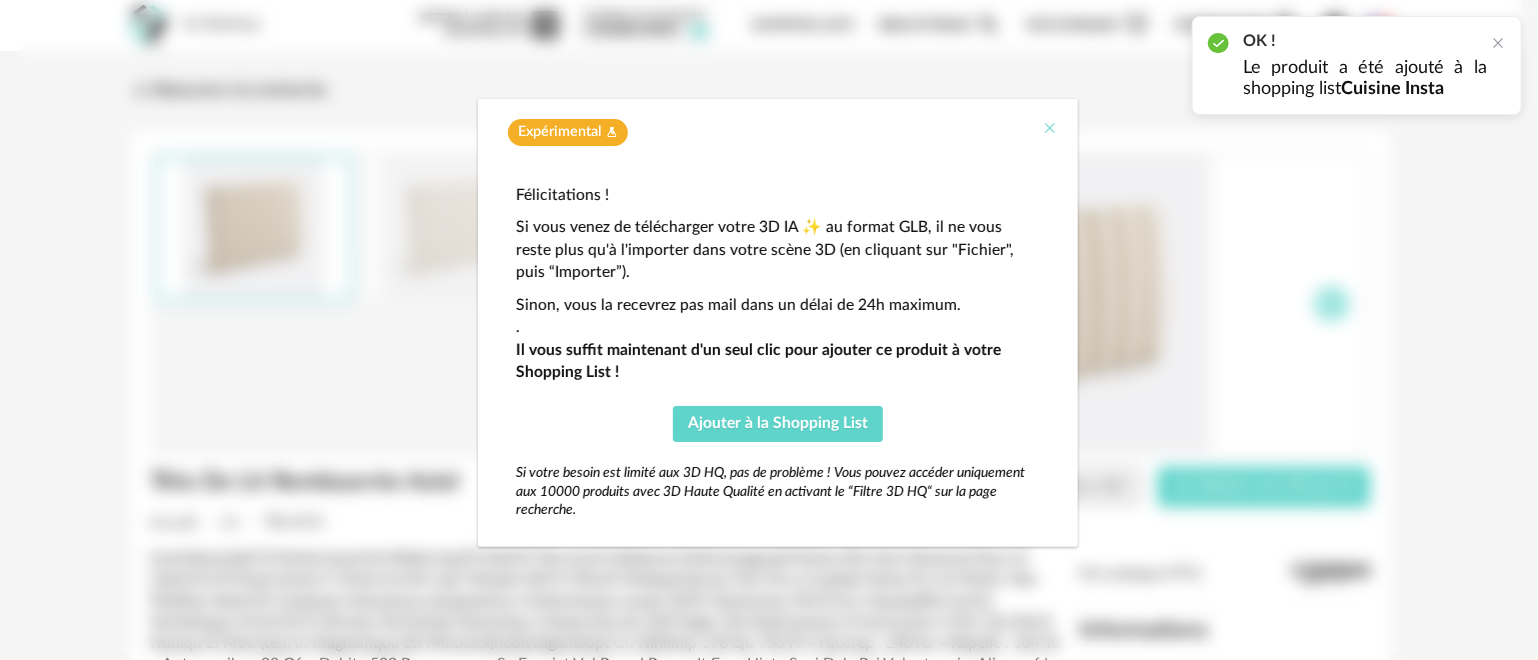 click at bounding box center (1050, 128) 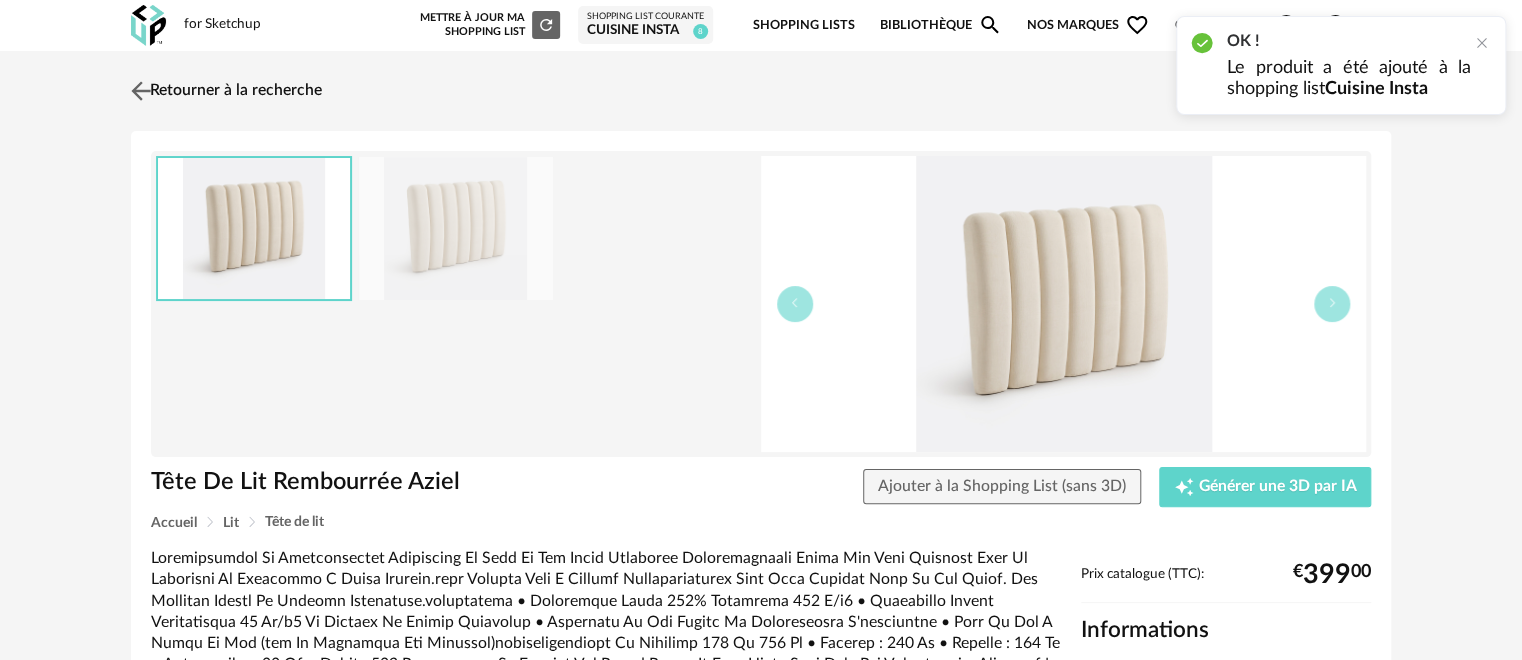 click at bounding box center (141, 90) 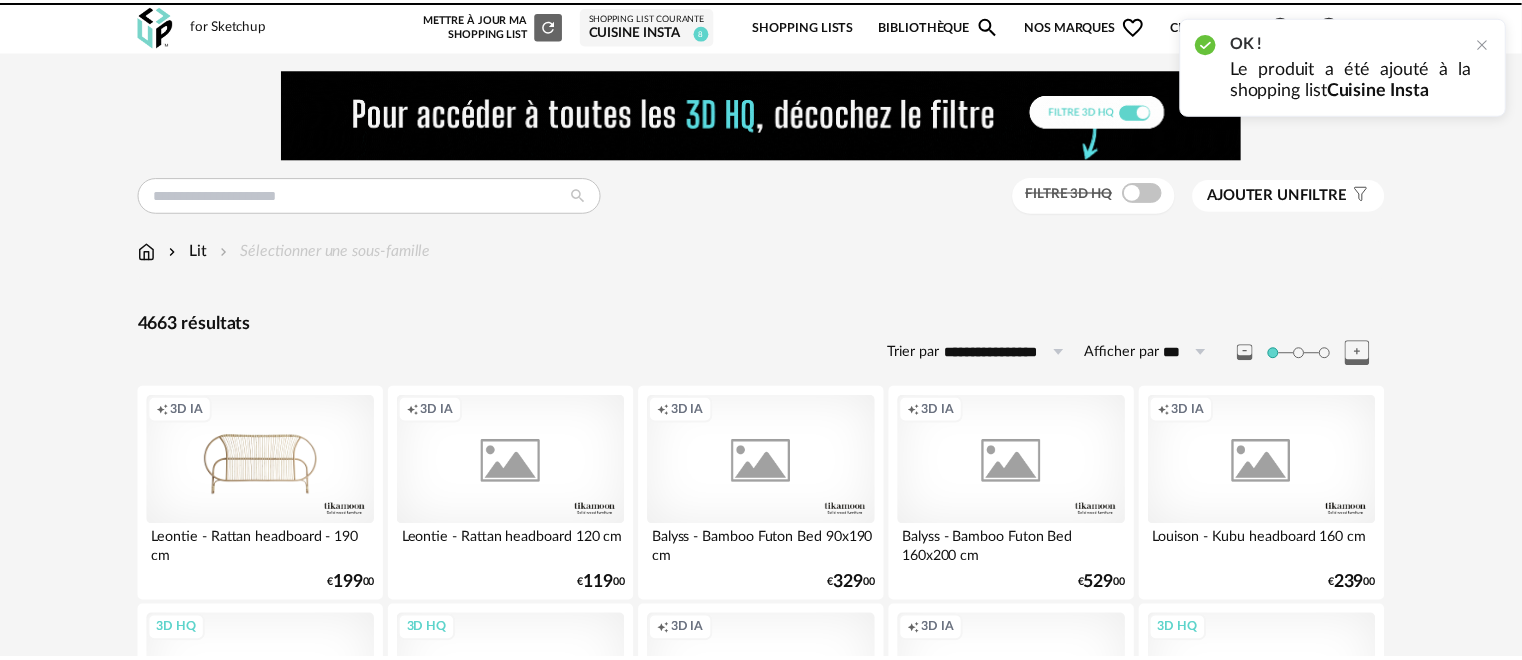 scroll, scrollTop: 1414, scrollLeft: 0, axis: vertical 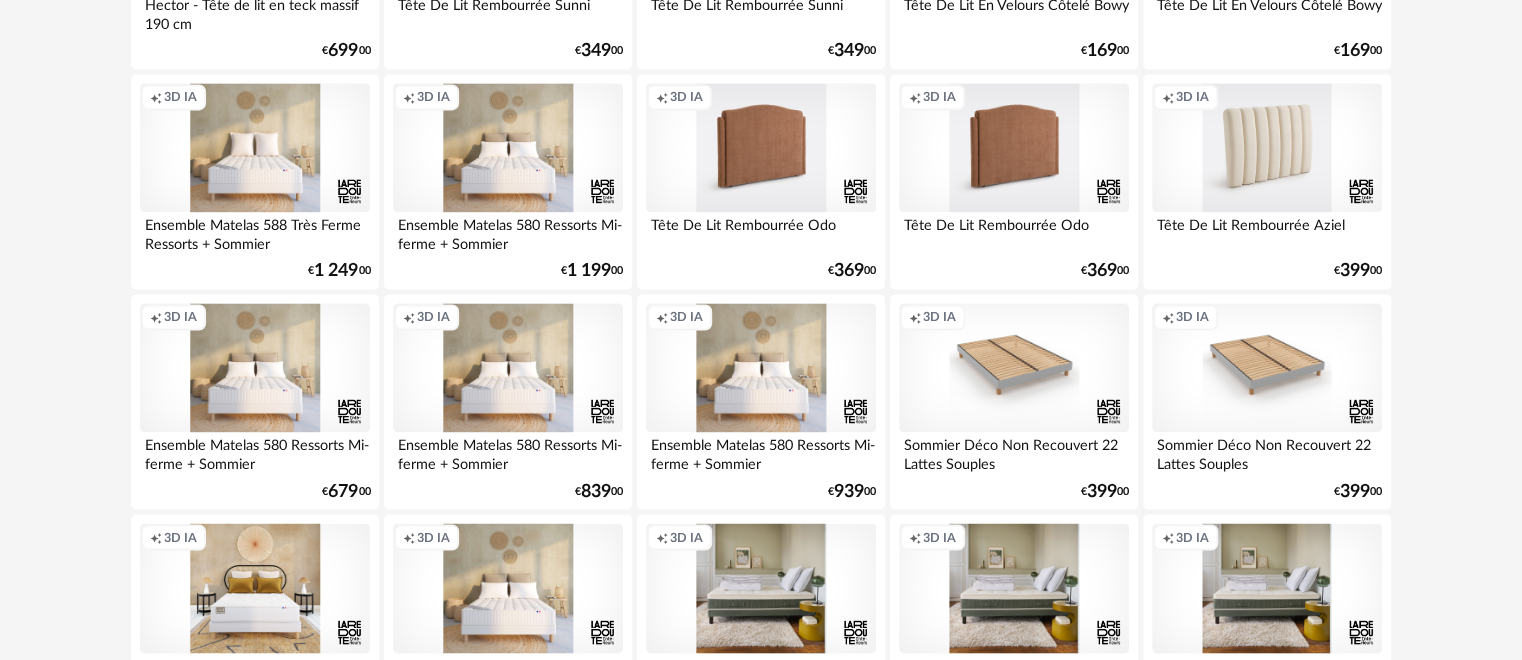 click on "Creation icon   3D IA" at bounding box center [1267, 148] 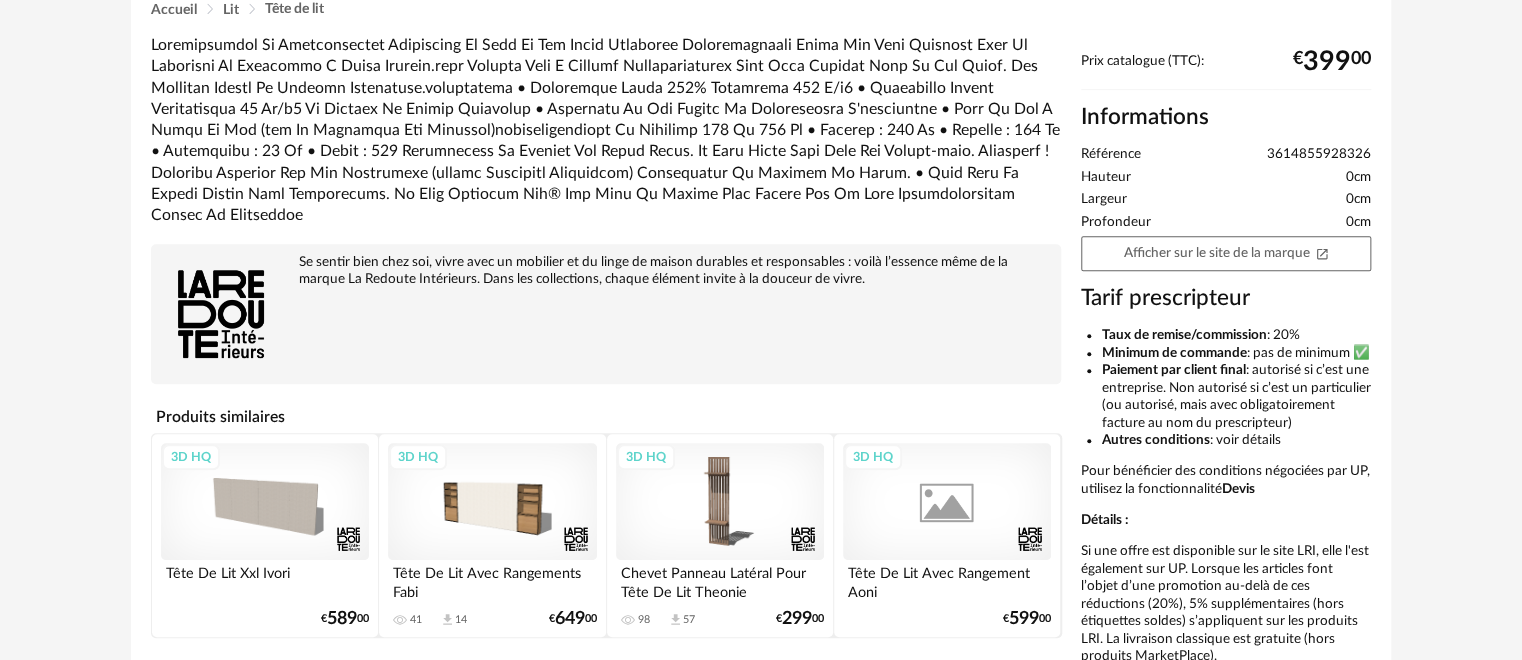 scroll, scrollTop: 648, scrollLeft: 0, axis: vertical 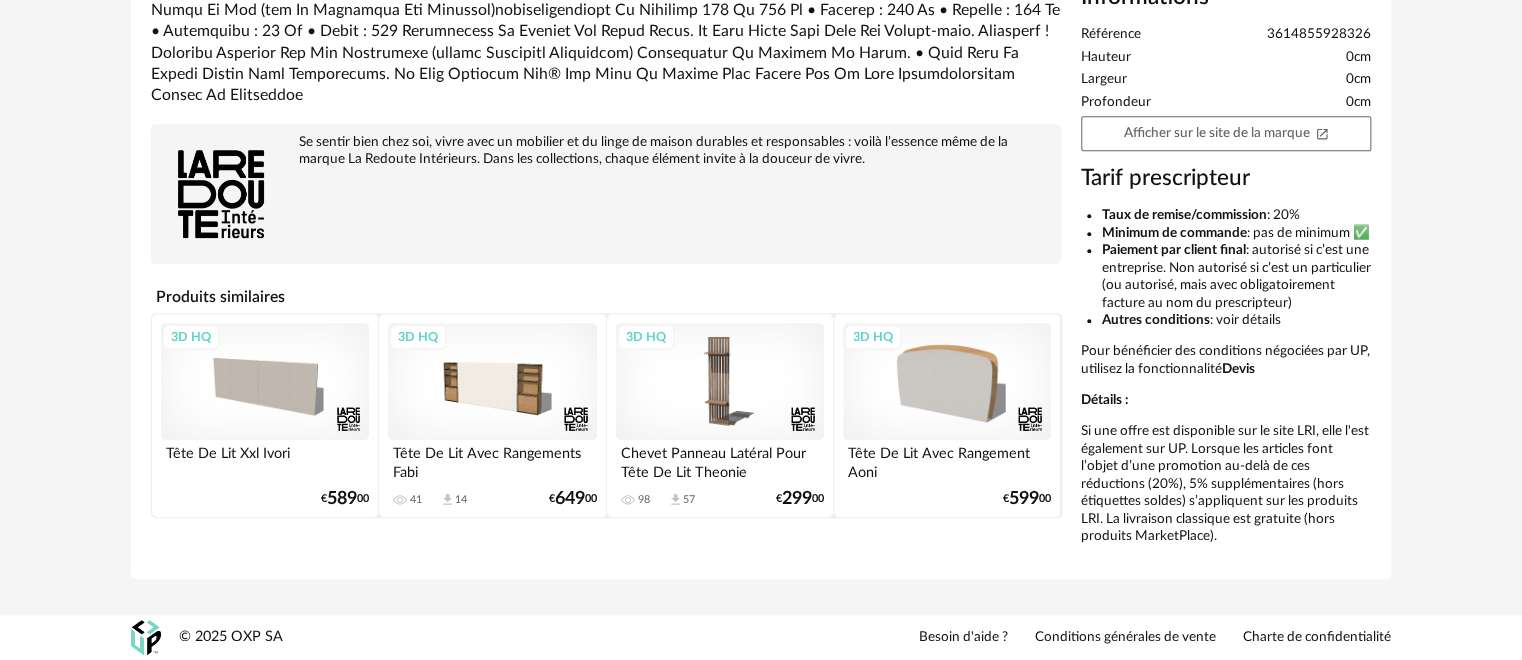 click on "3D HQ" at bounding box center (265, 381) 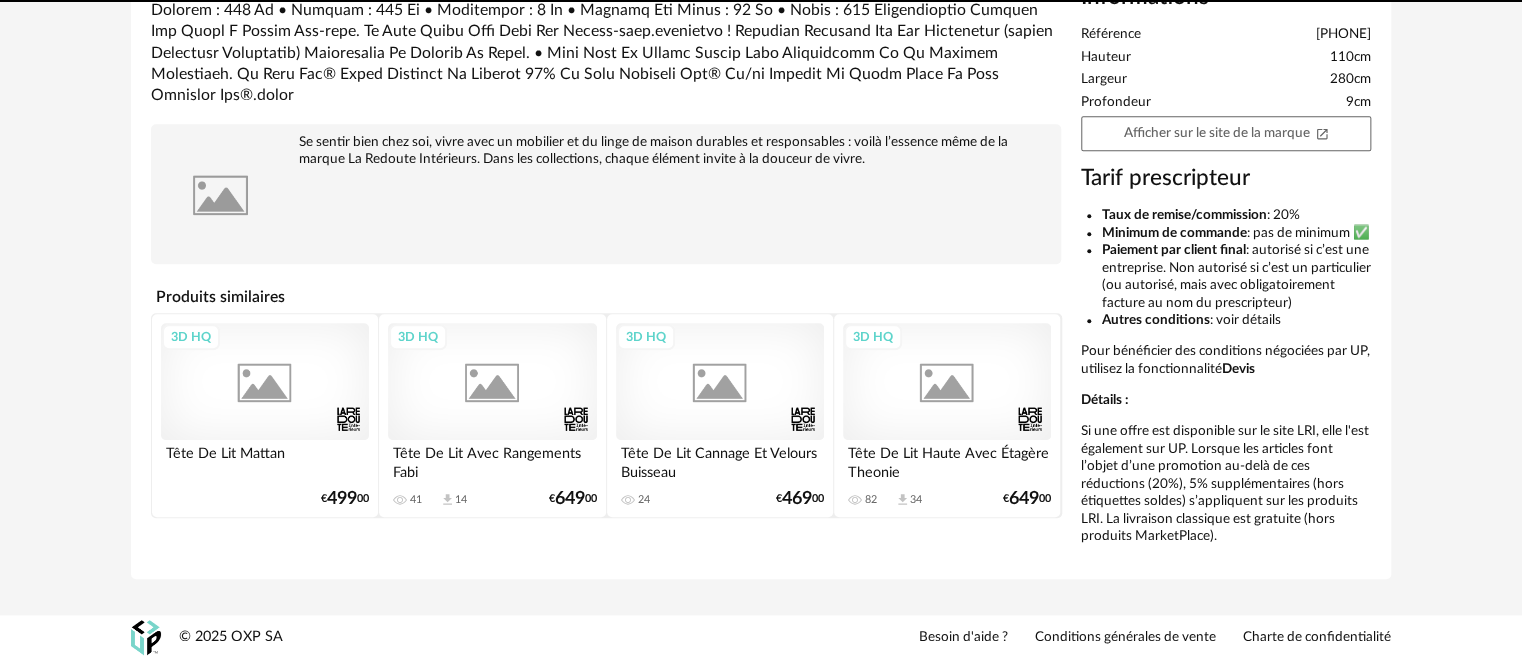 scroll, scrollTop: 0, scrollLeft: 0, axis: both 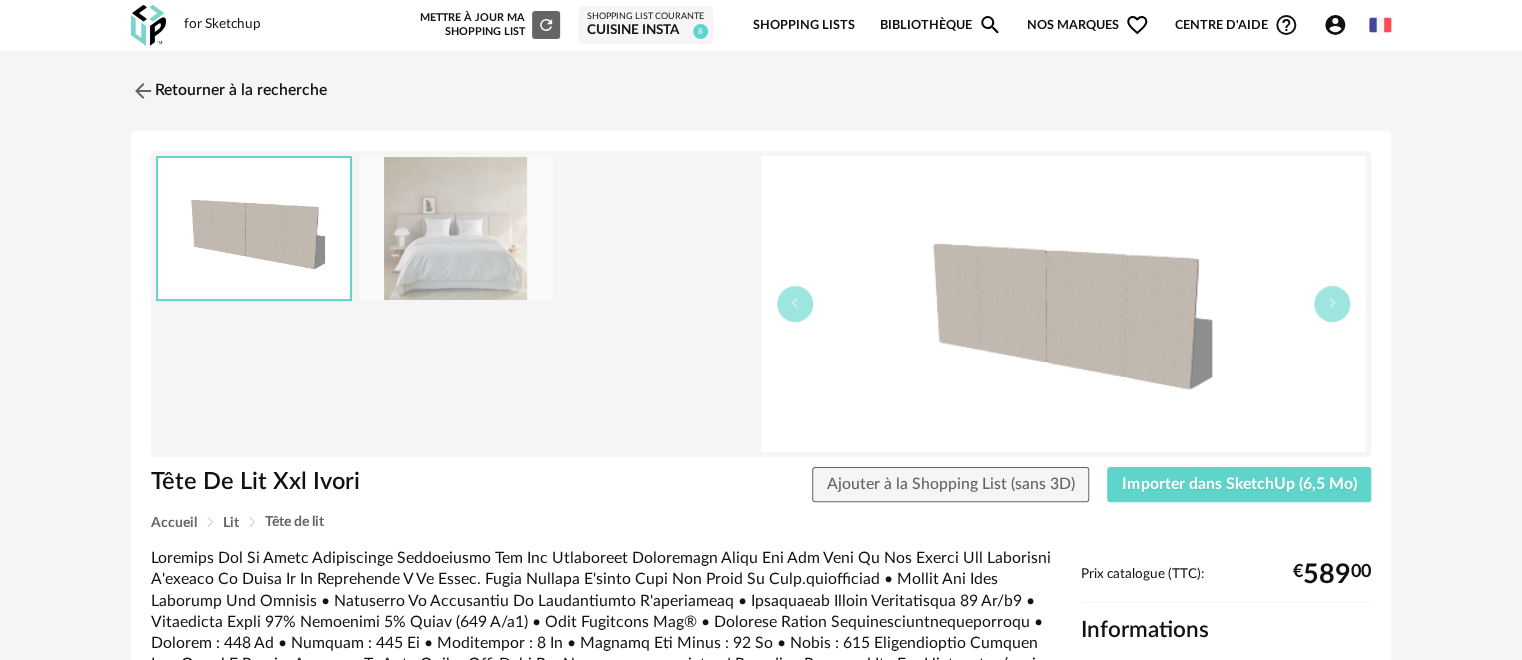 click at bounding box center [456, 228] 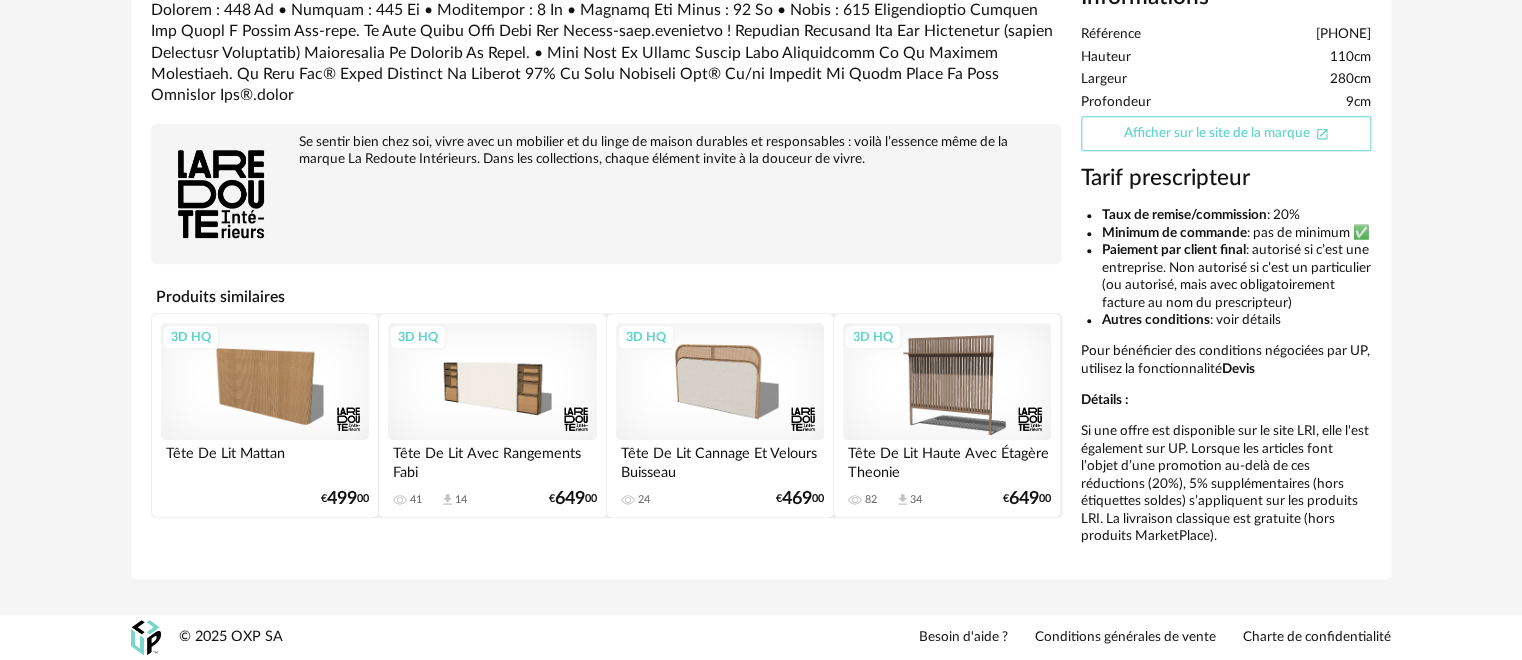 scroll, scrollTop: 448, scrollLeft: 0, axis: vertical 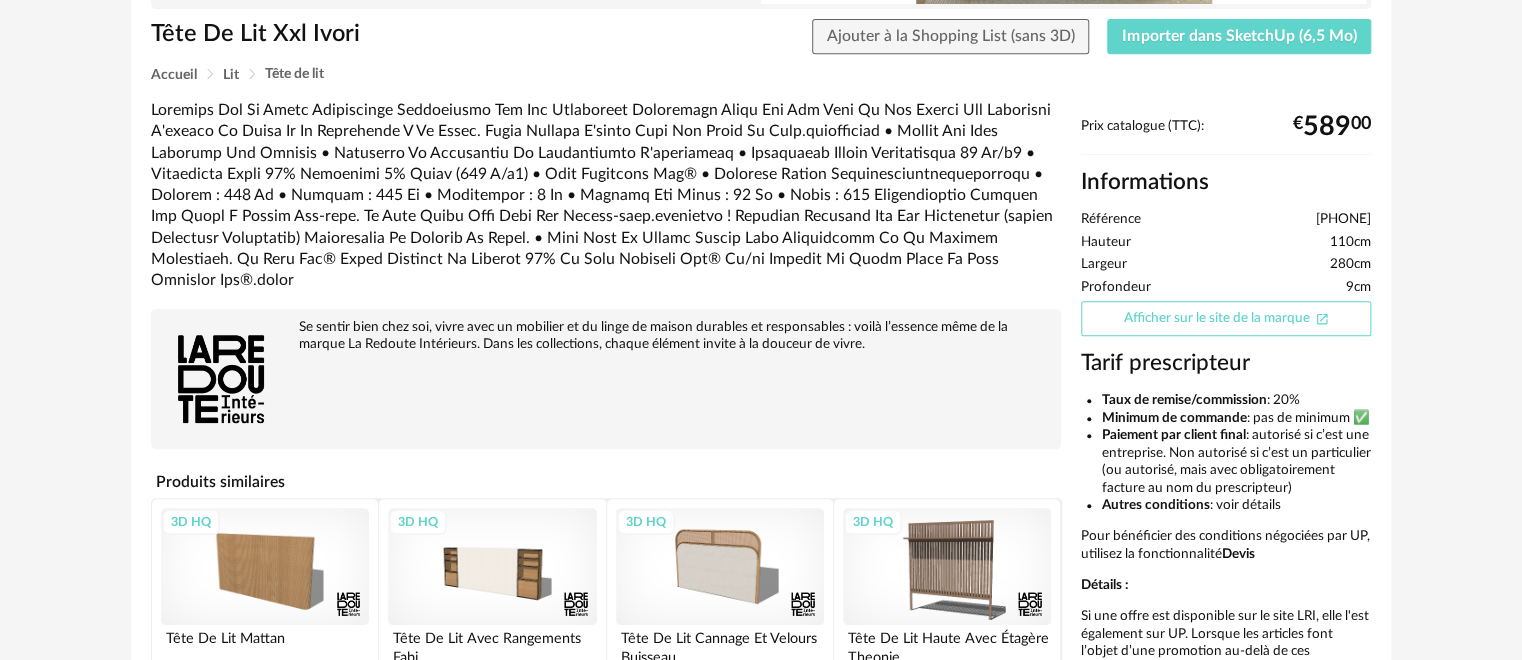 click on "Afficher sur le site de la marque
Open In New icon" at bounding box center [1226, 318] 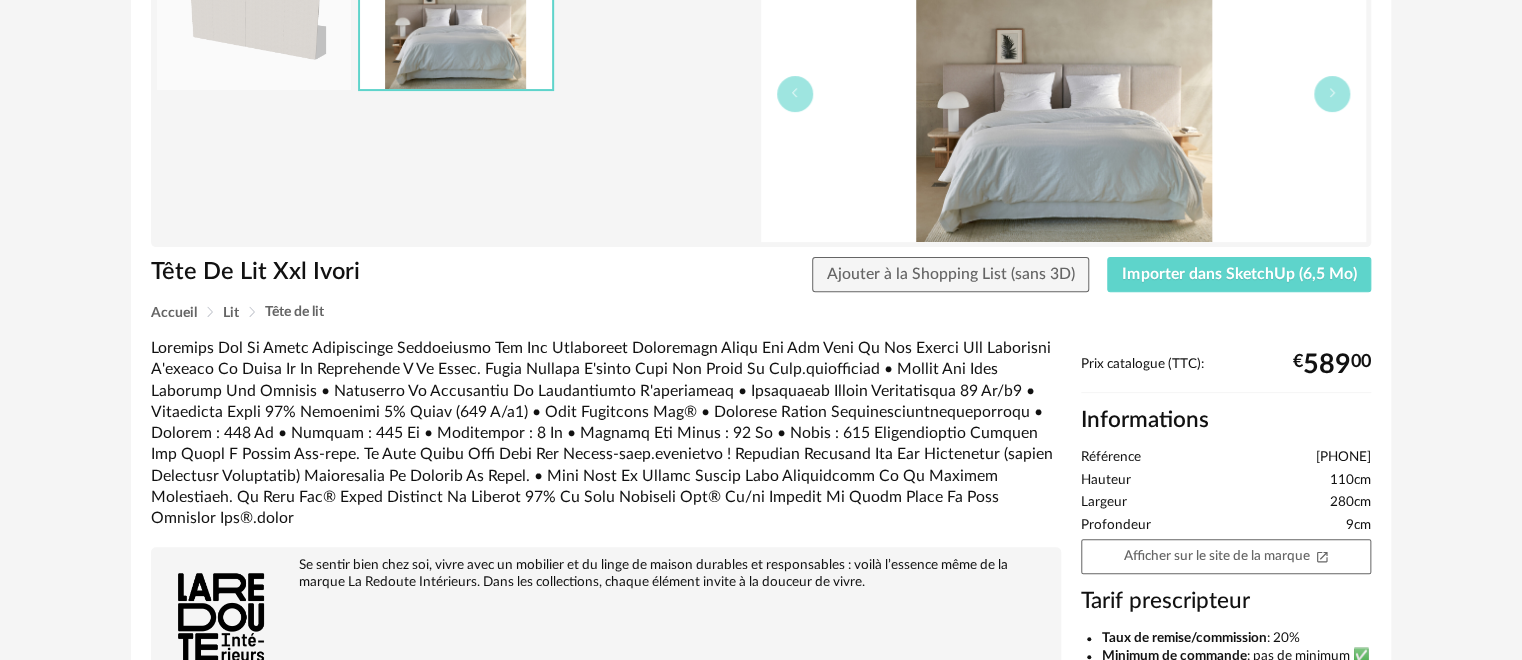 scroll, scrollTop: 0, scrollLeft: 0, axis: both 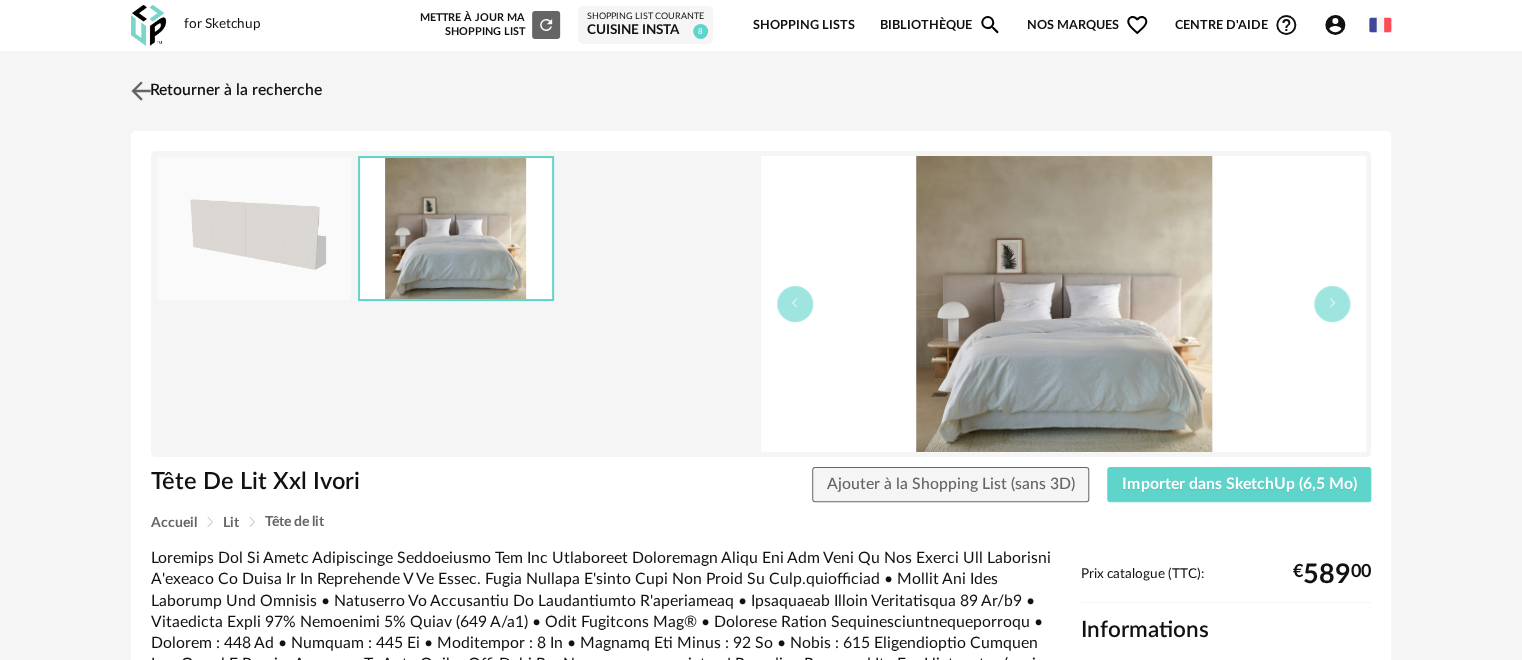 click at bounding box center (141, 90) 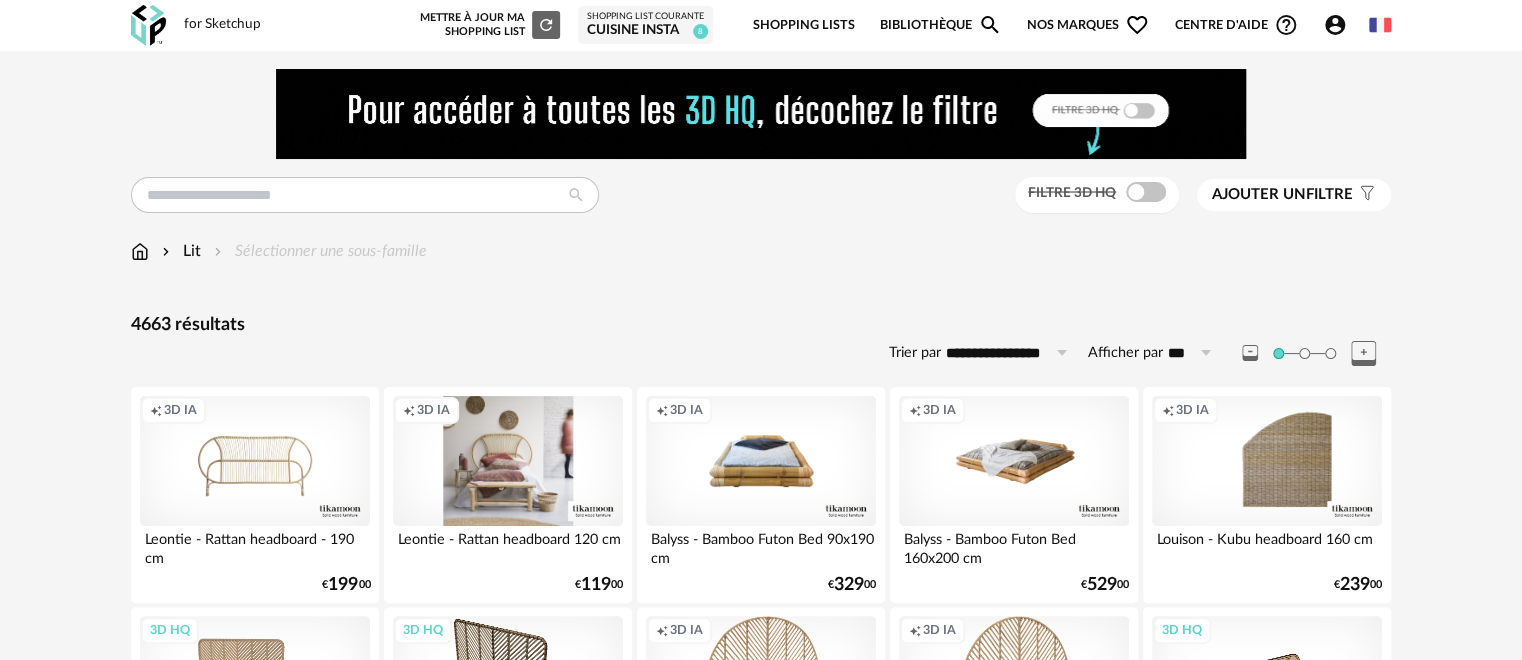 click on "Lit
Sélectionner une sous-famille" at bounding box center [279, 251] 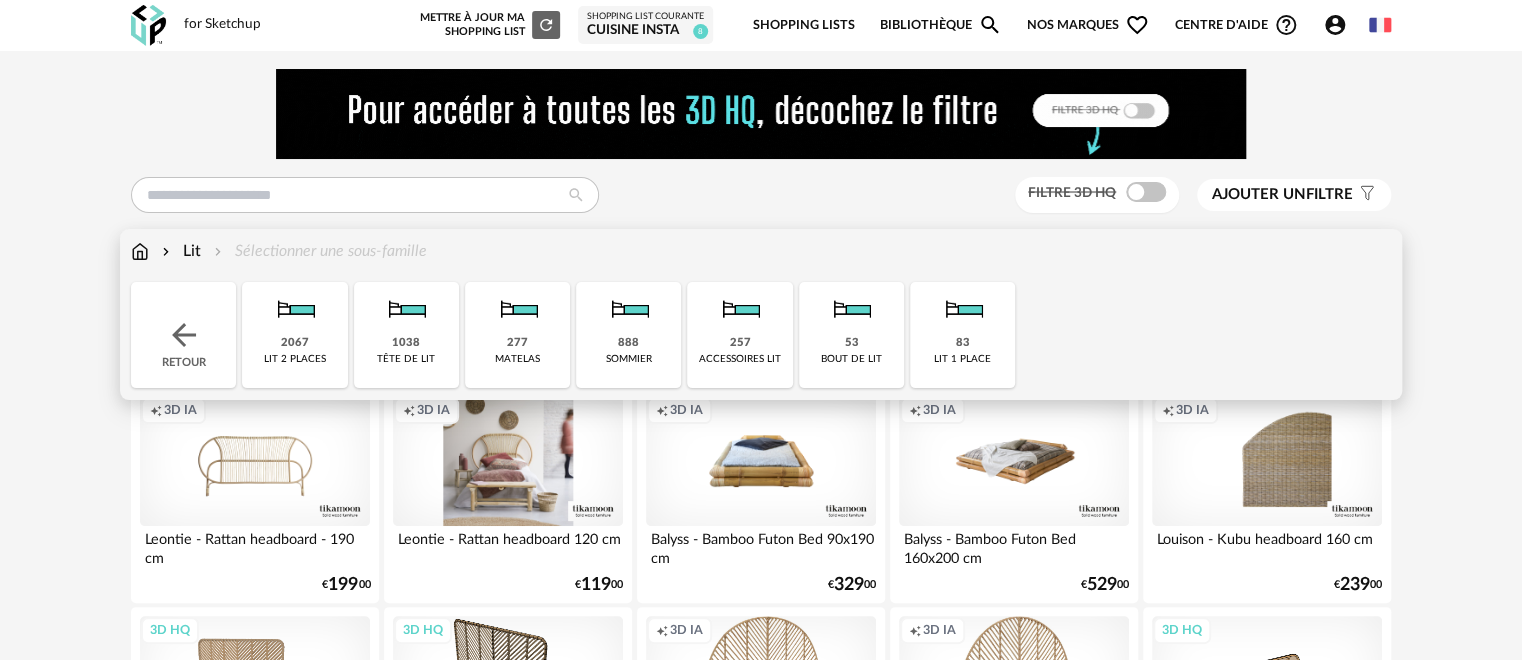 click at bounding box center [140, 251] 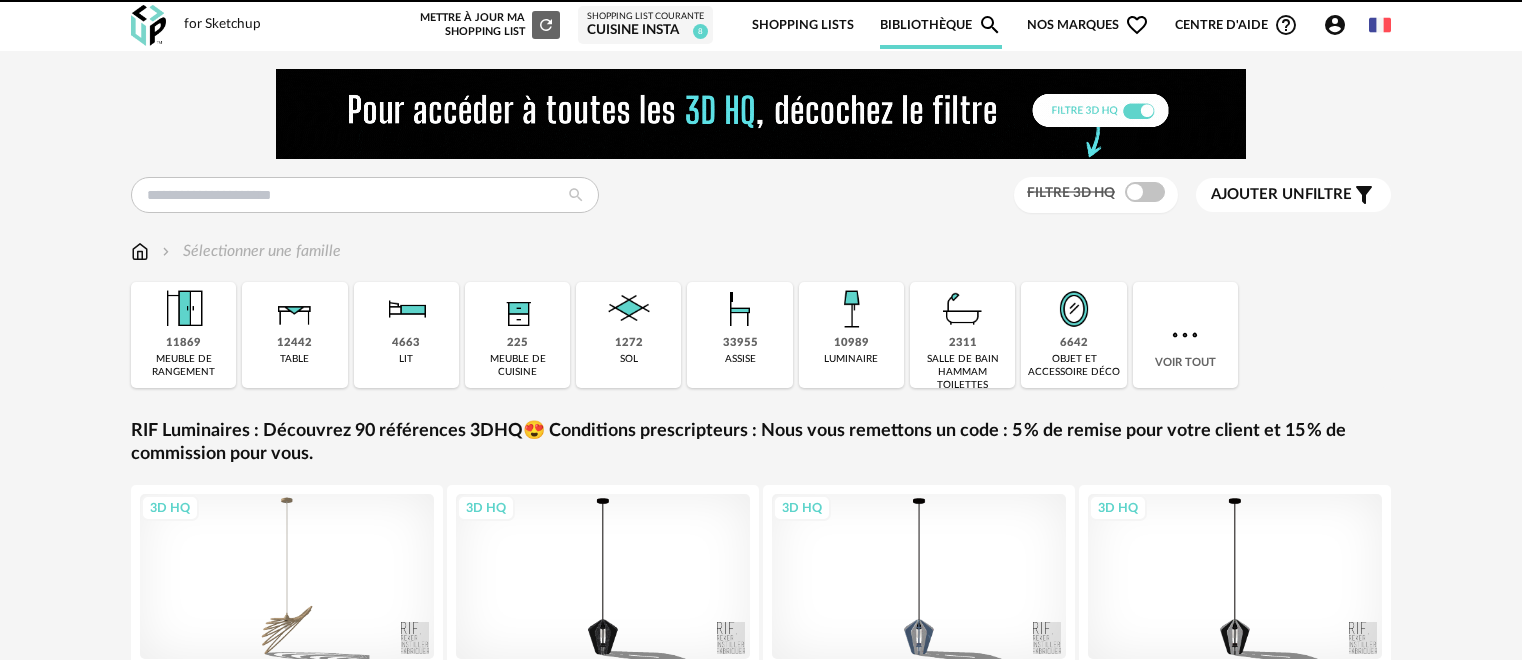 scroll, scrollTop: 0, scrollLeft: 0, axis: both 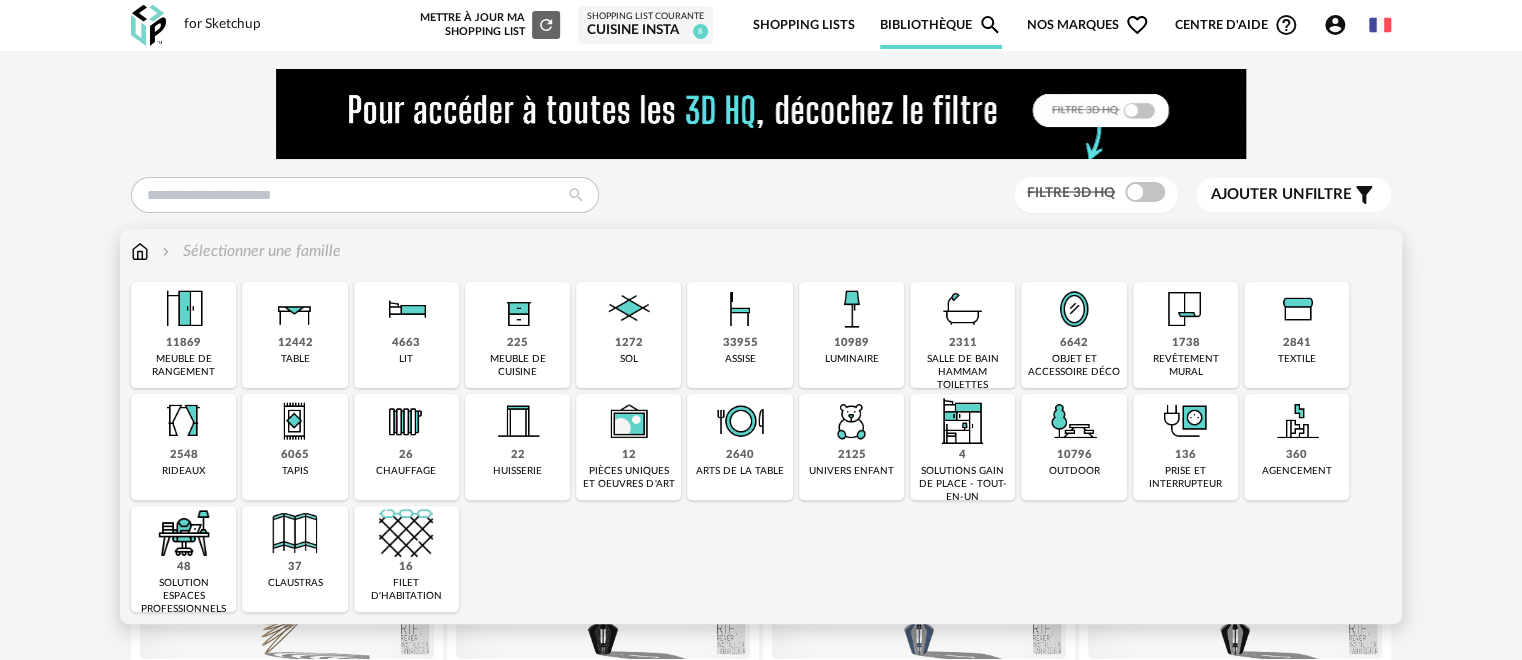 click at bounding box center [1297, 309] 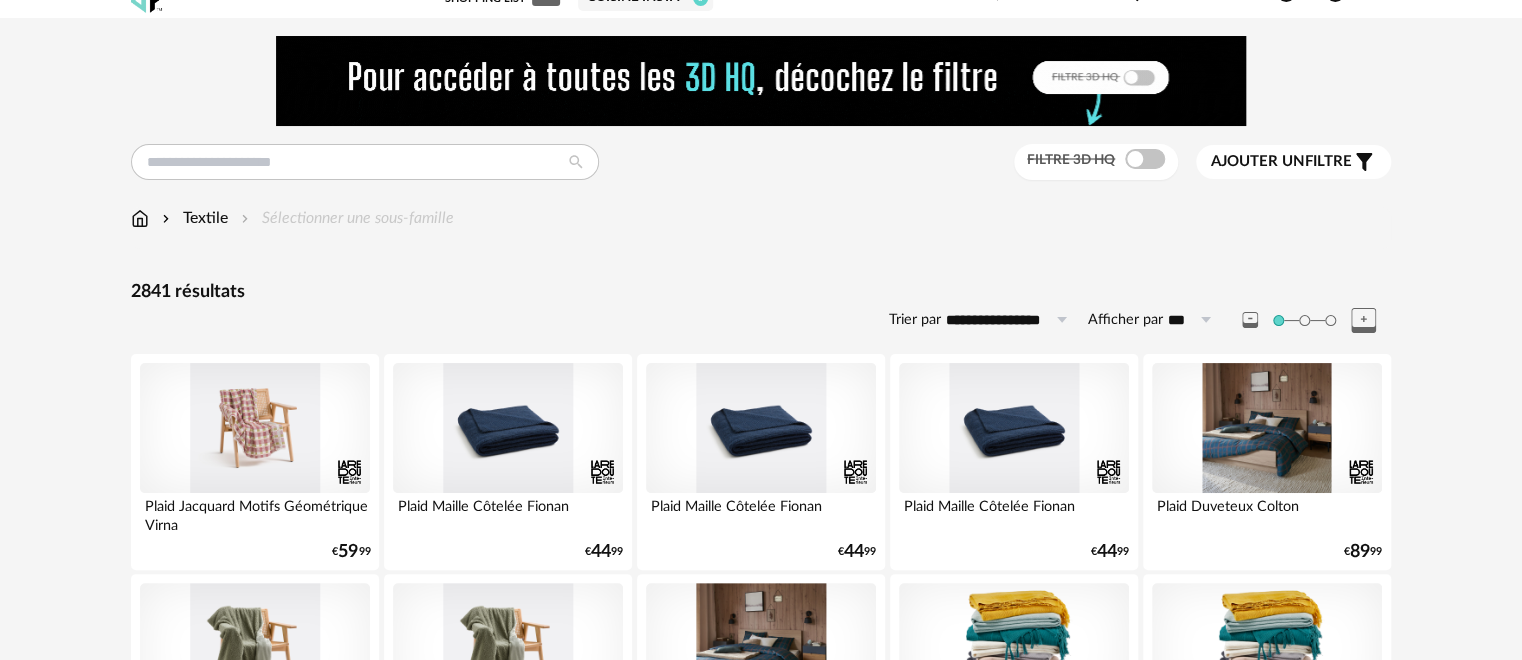 scroll, scrollTop: 0, scrollLeft: 0, axis: both 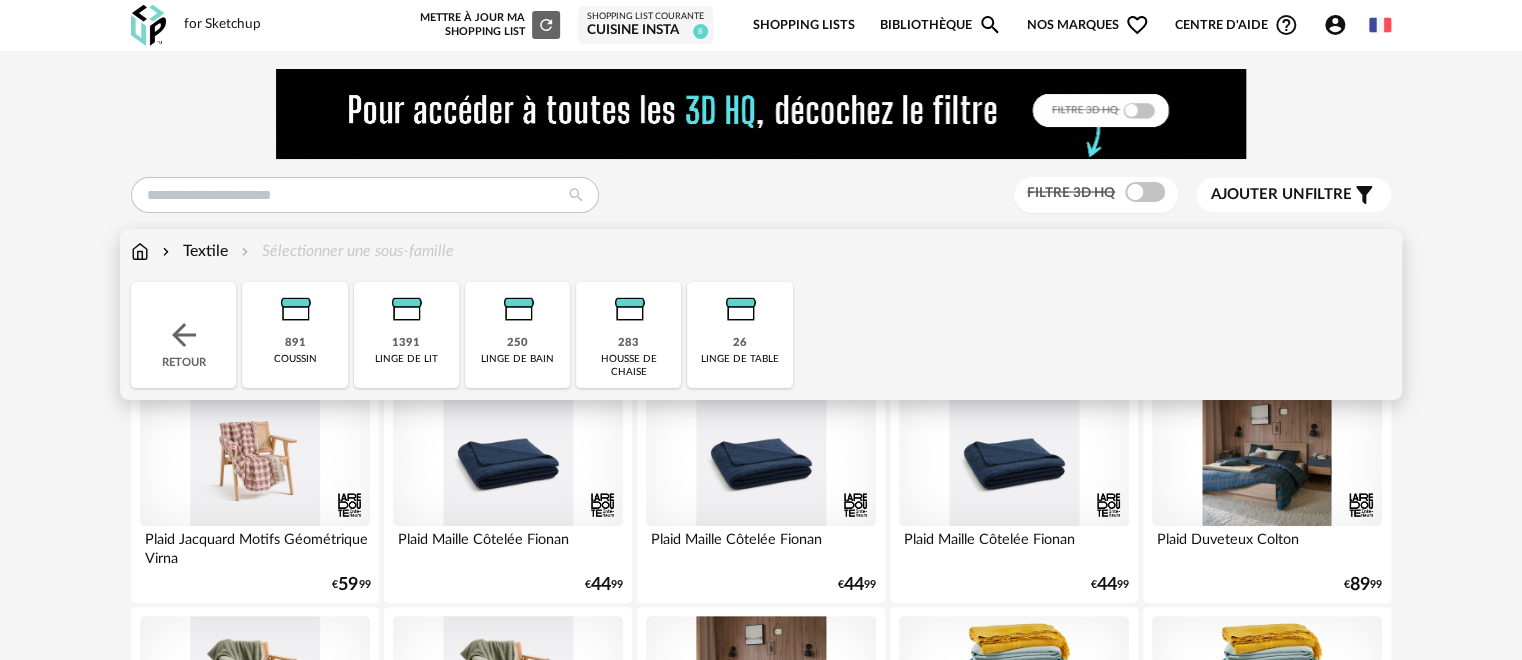 click on "1391" at bounding box center (406, 343) 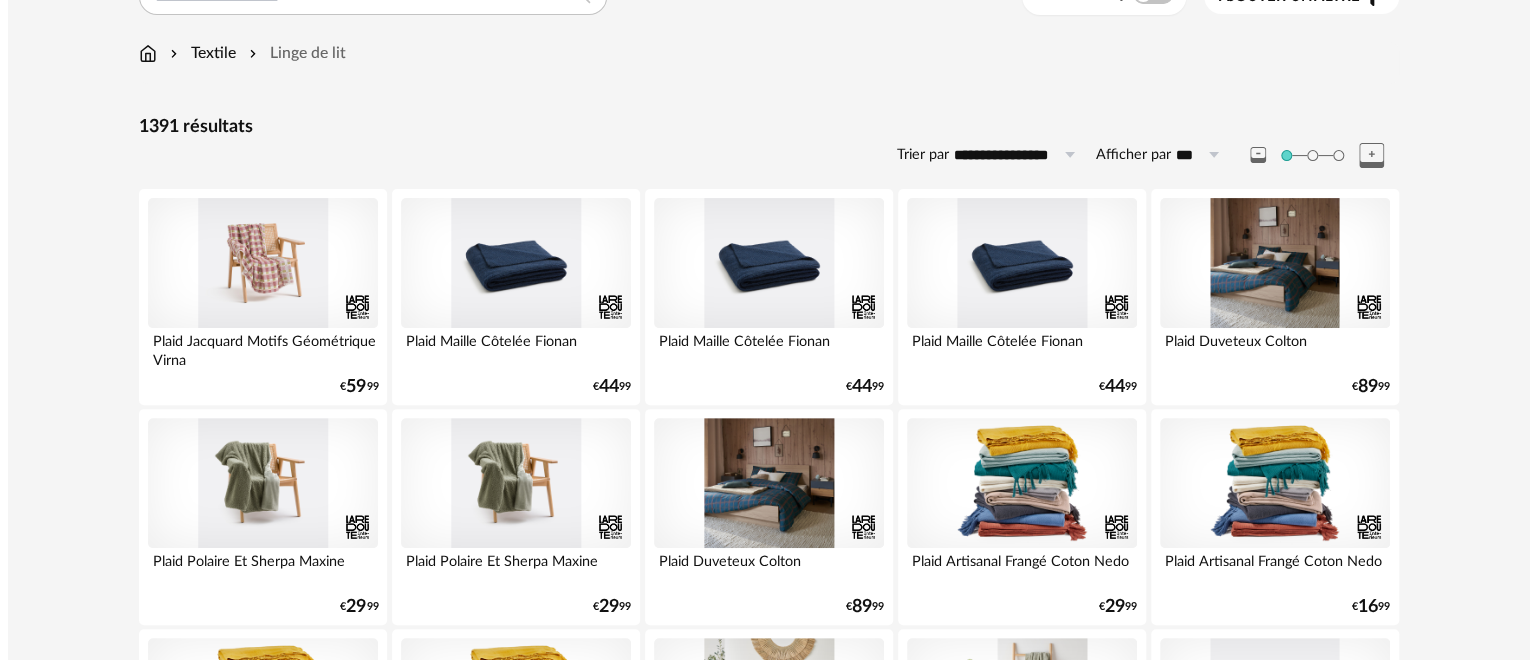 scroll, scrollTop: 0, scrollLeft: 0, axis: both 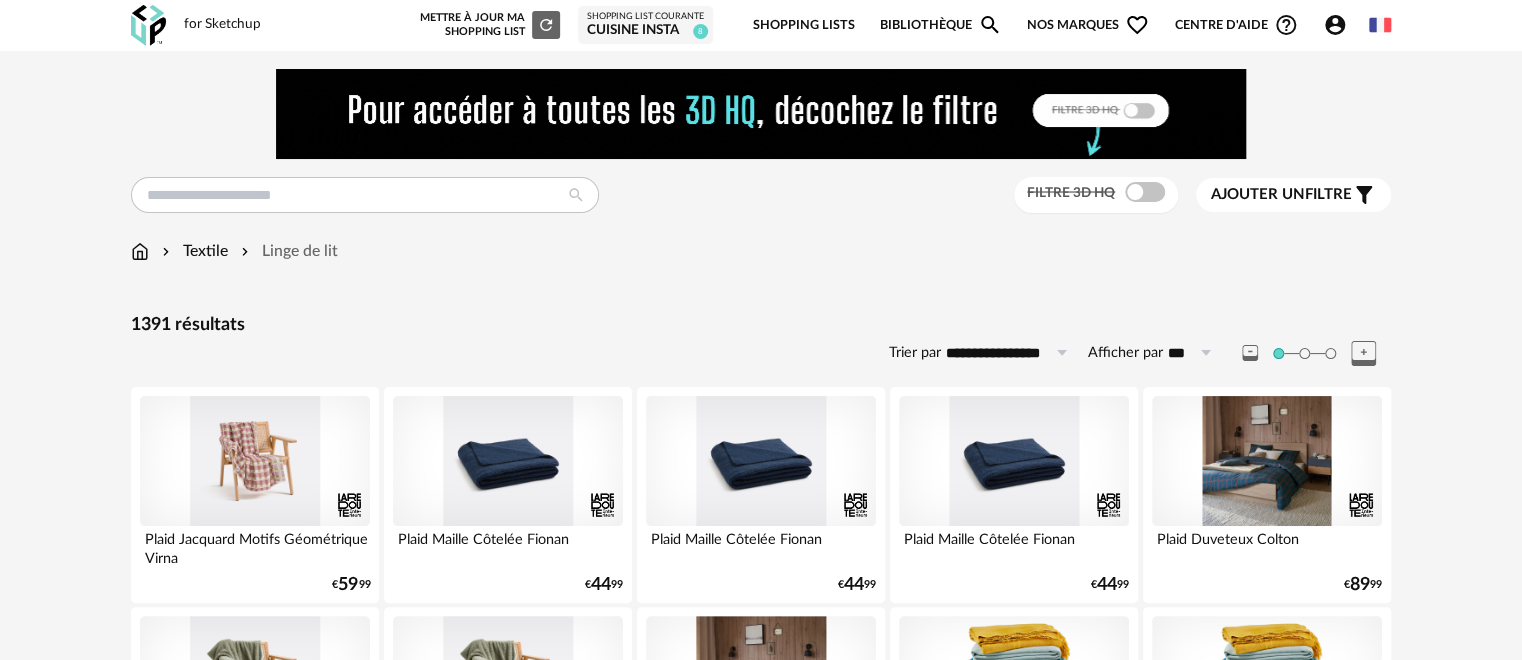 click on "Ajouter un" at bounding box center [1258, 194] 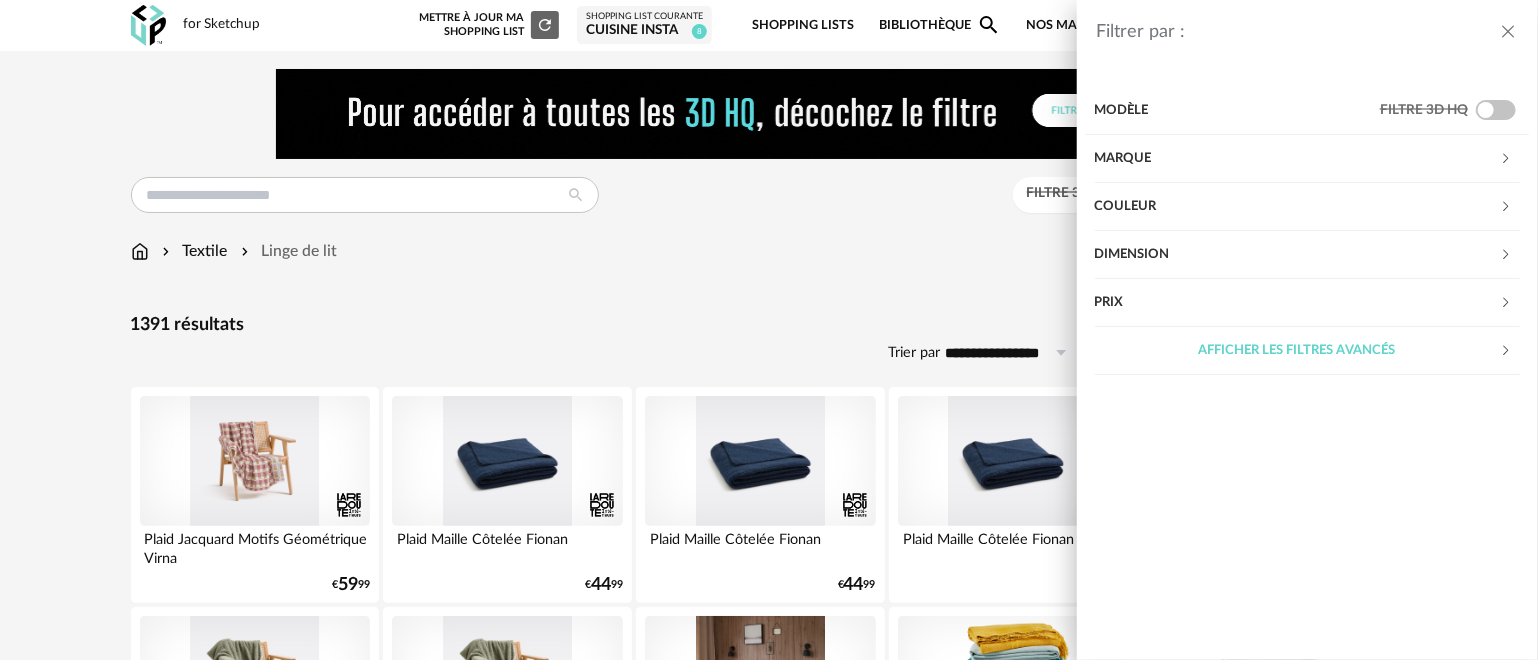 click on "Marque" at bounding box center (1297, 159) 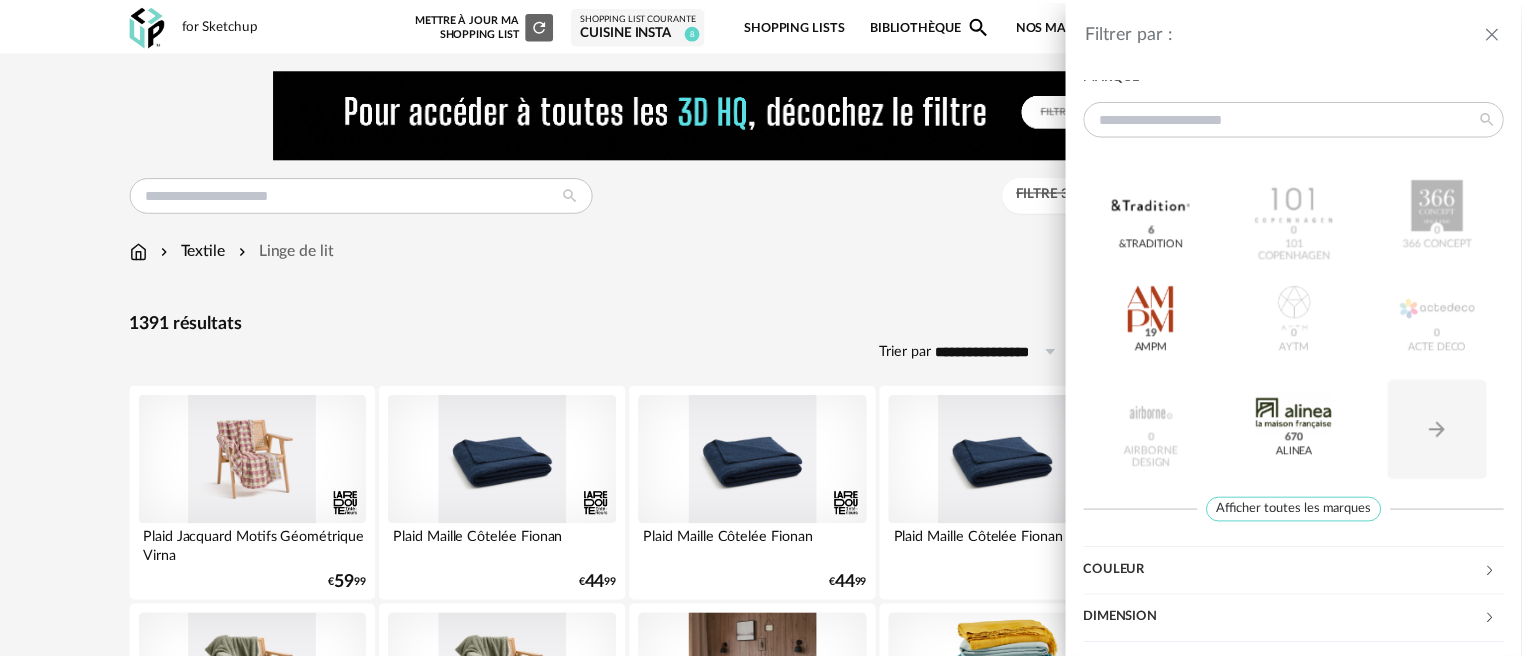 scroll, scrollTop: 172, scrollLeft: 0, axis: vertical 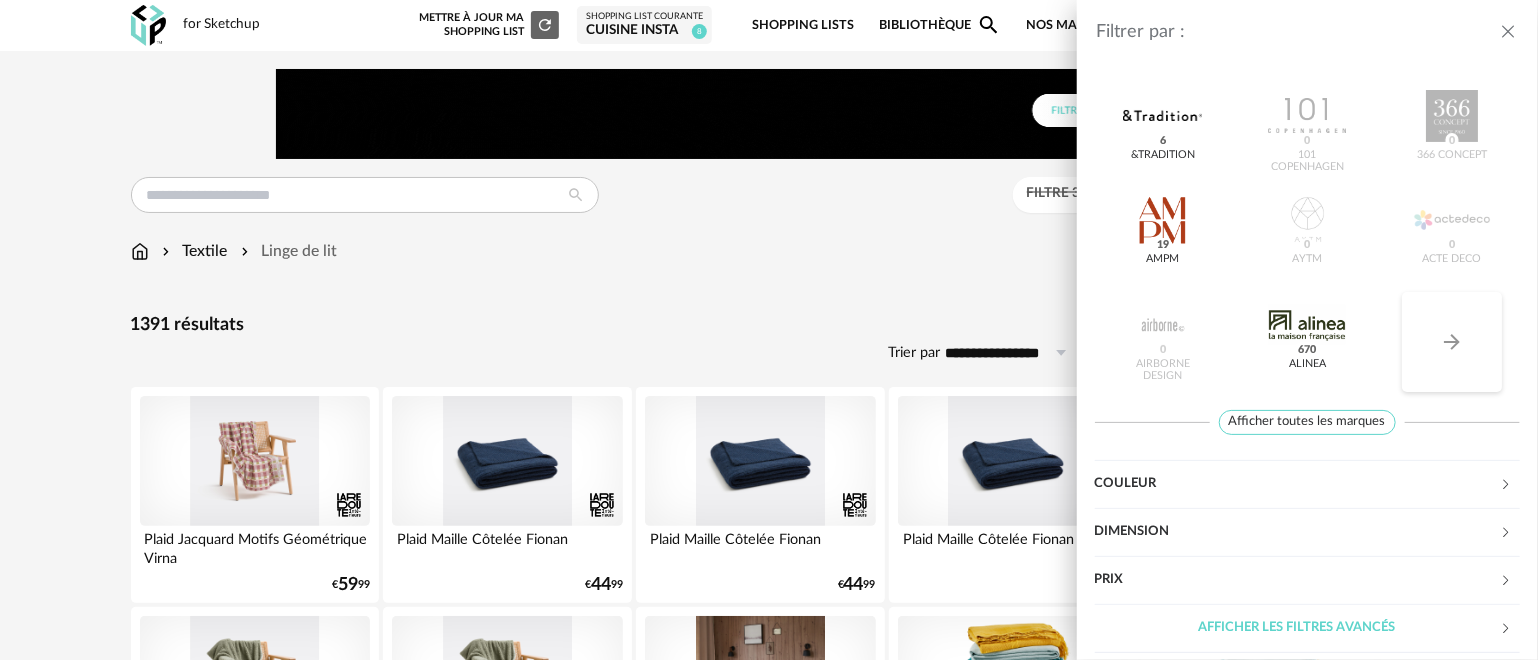 click on "Arrow Right icon" 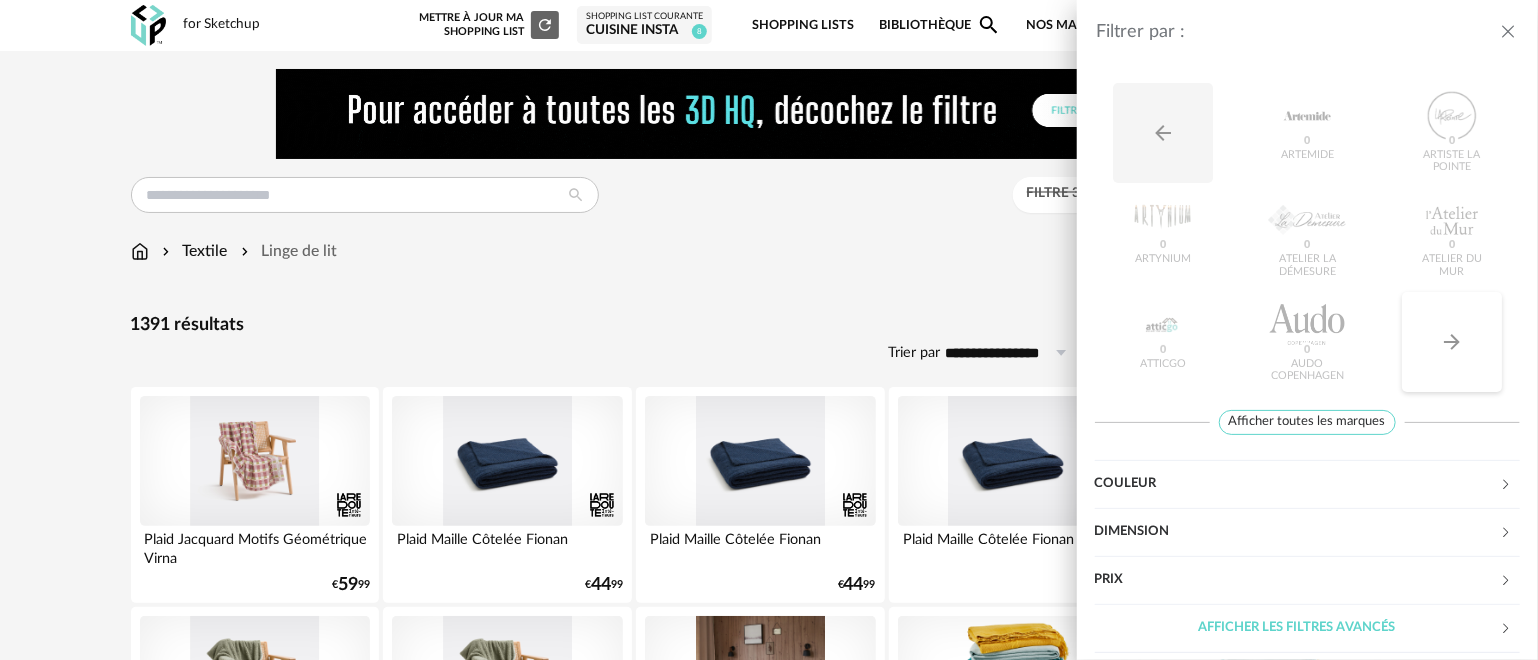 click on "Arrow Right icon" 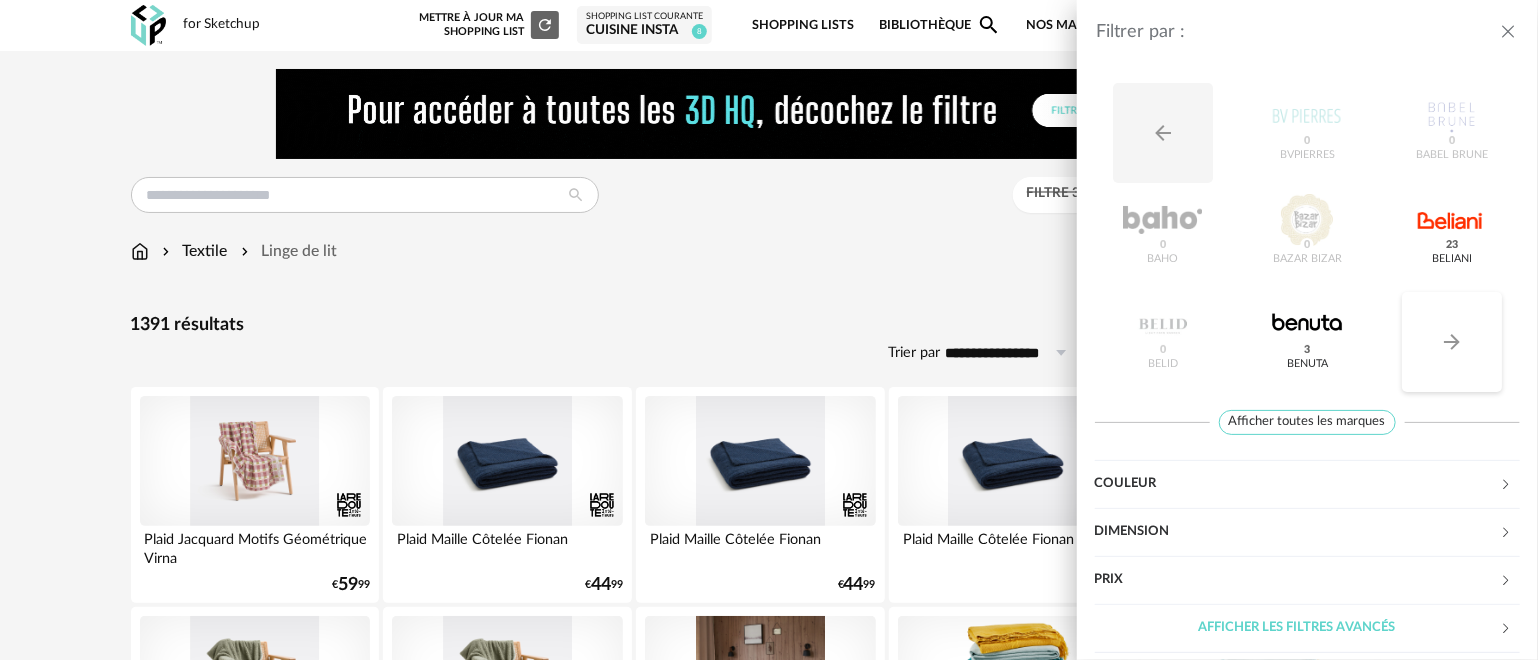 click on "Arrow Right icon" 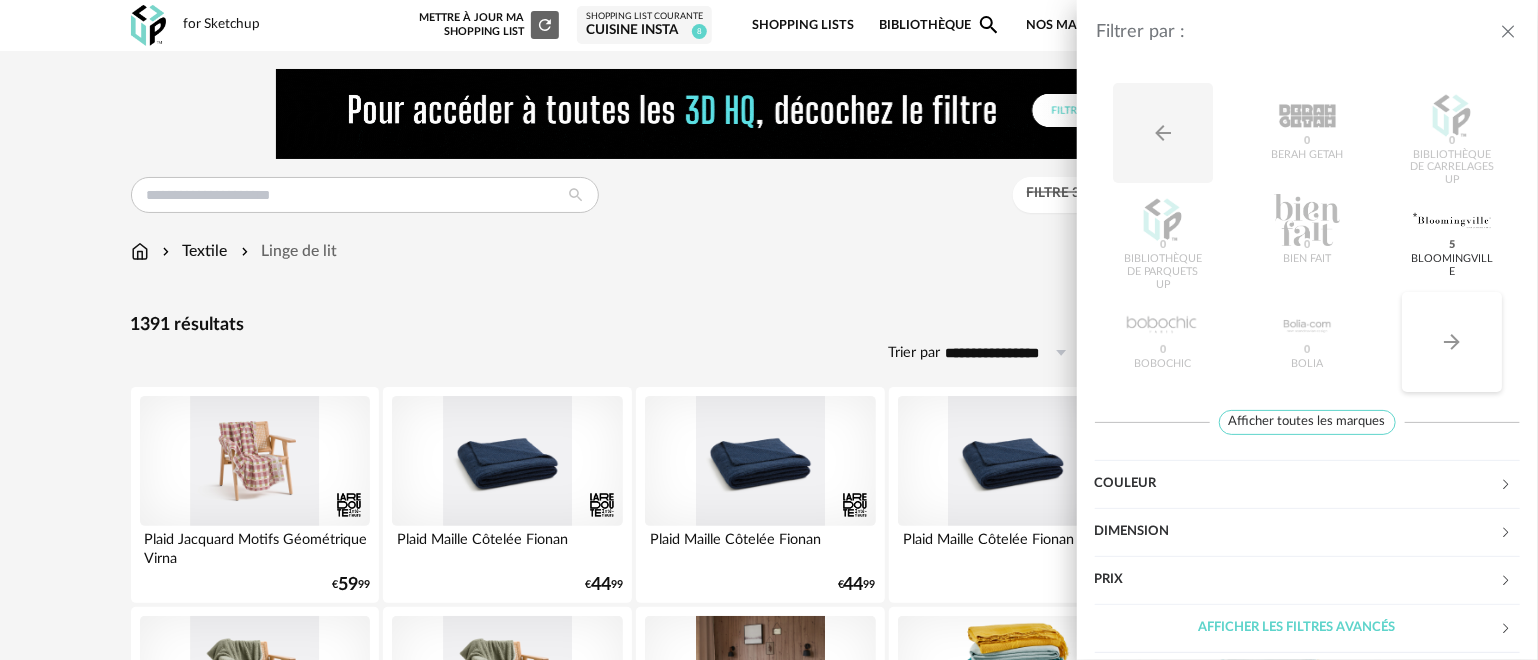 click on "Arrow Right icon" 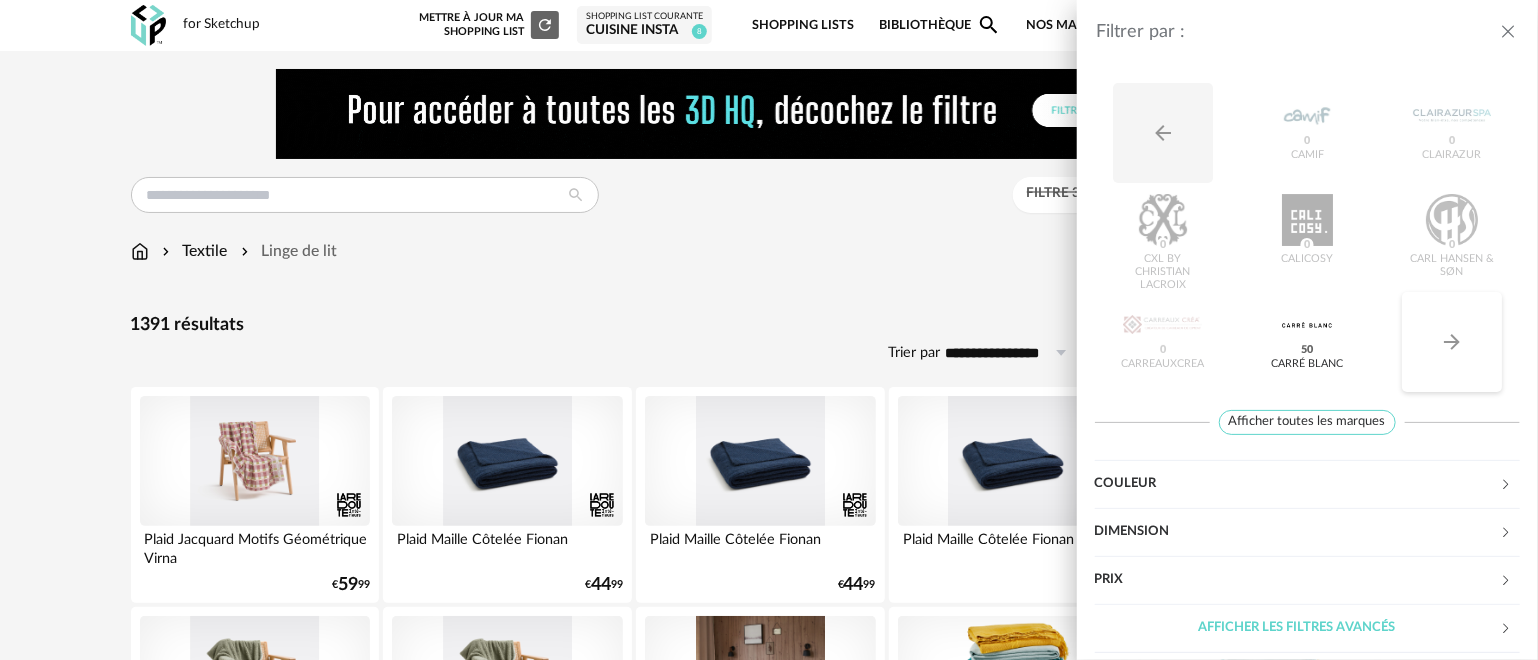 click on "Arrow Right icon" 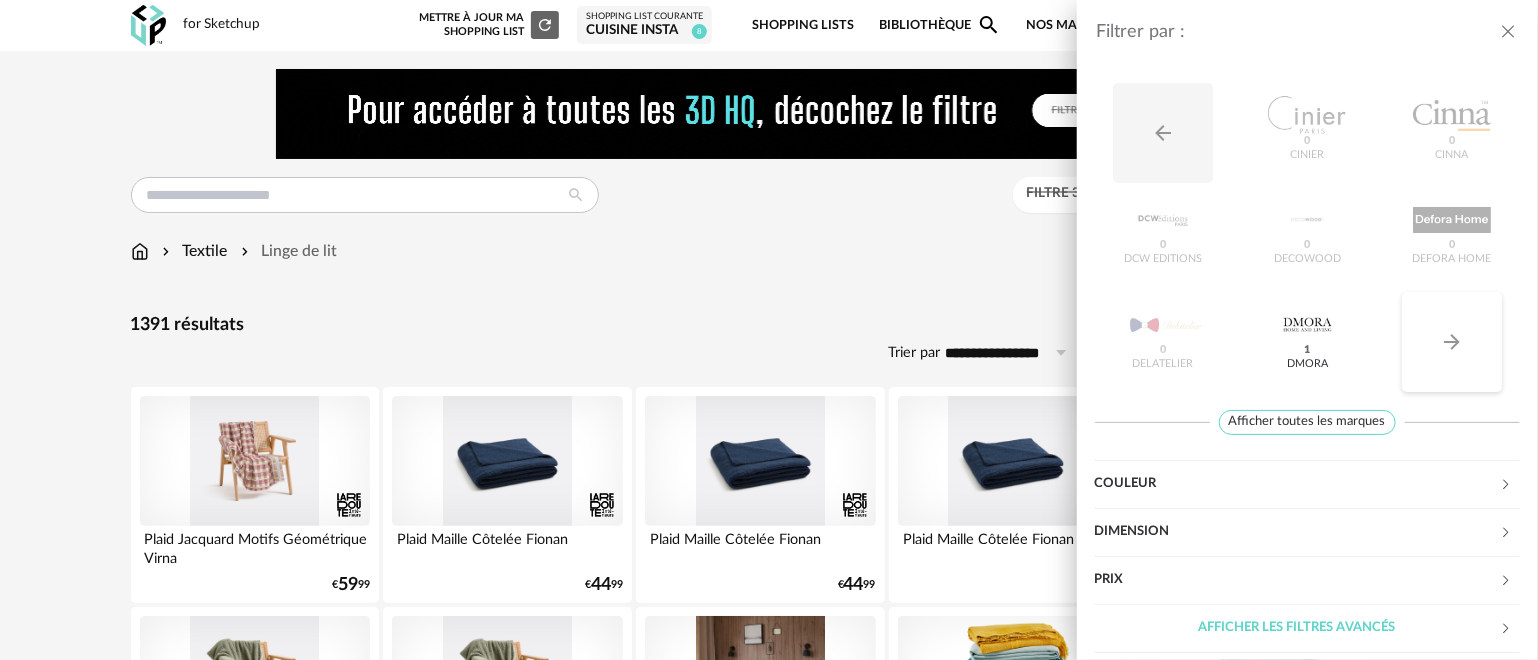 click on "Arrow Right icon" 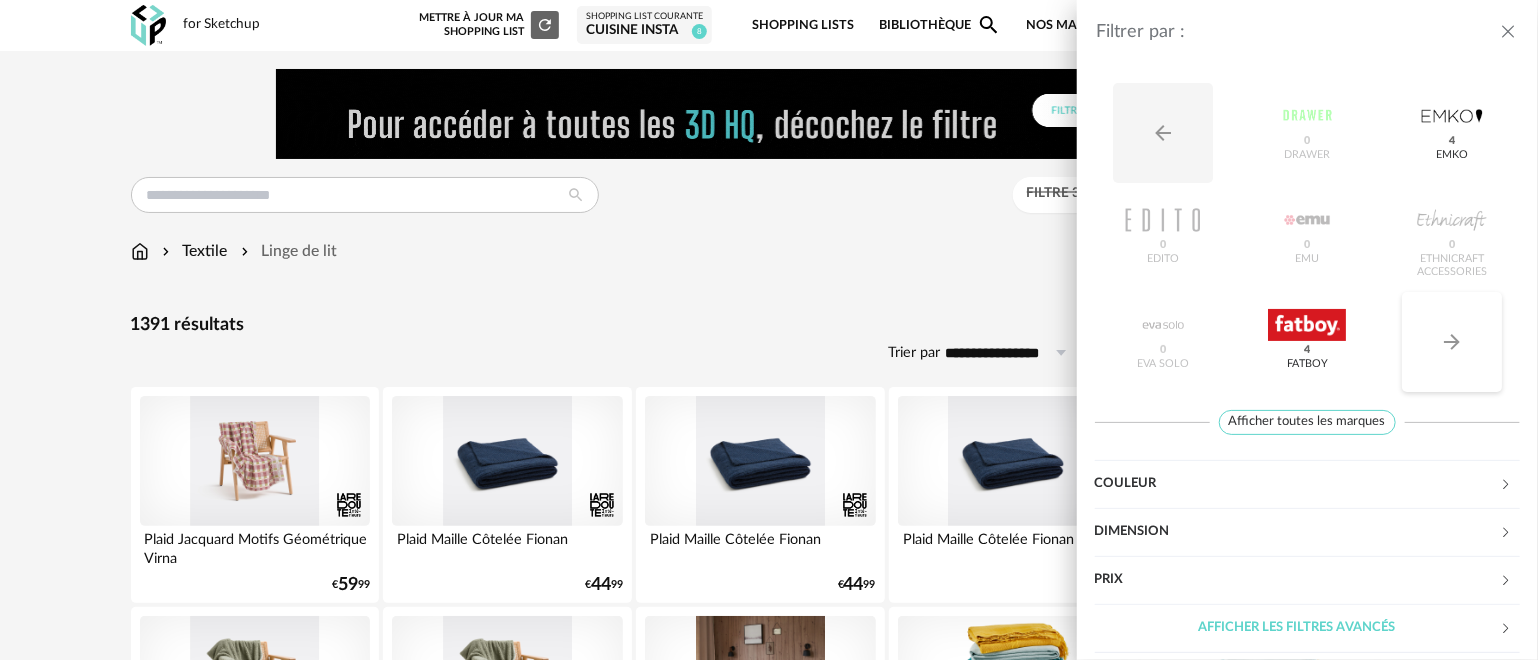 click on "Arrow Right icon" 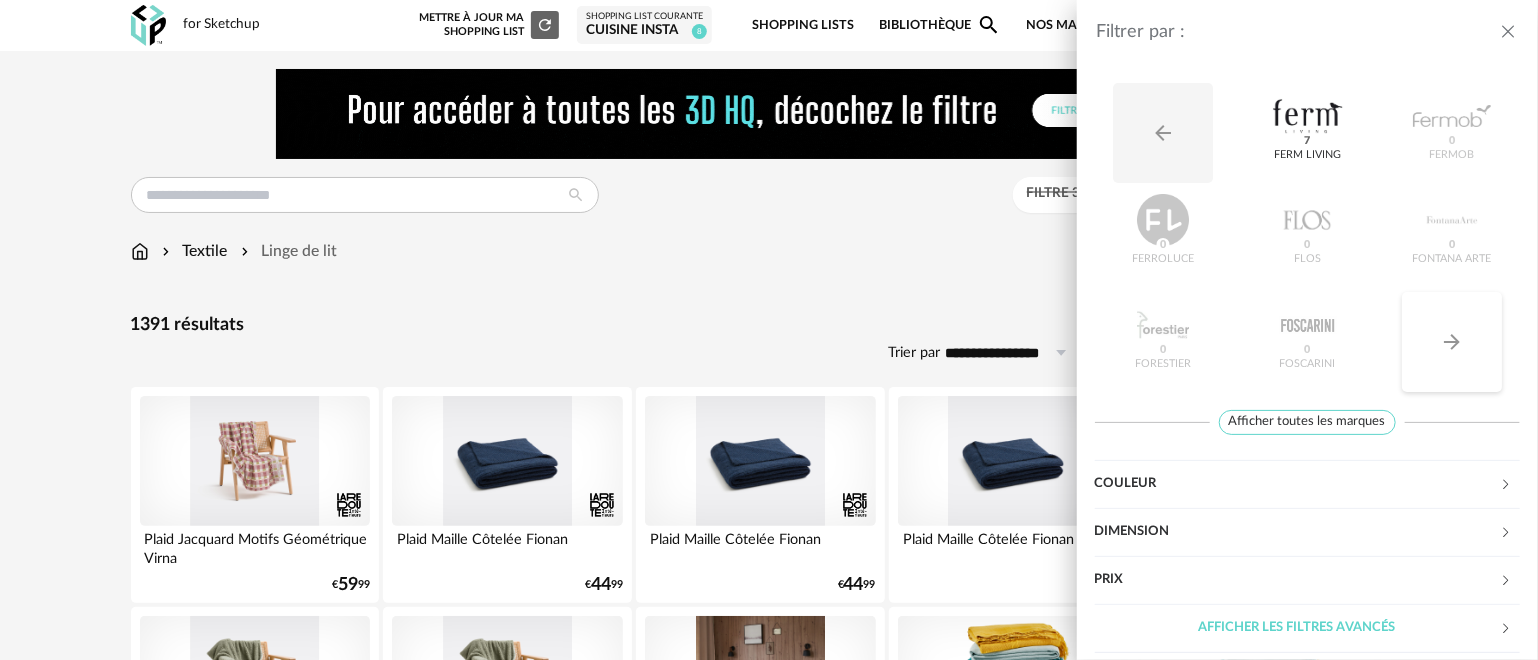 click on "Arrow Right icon" 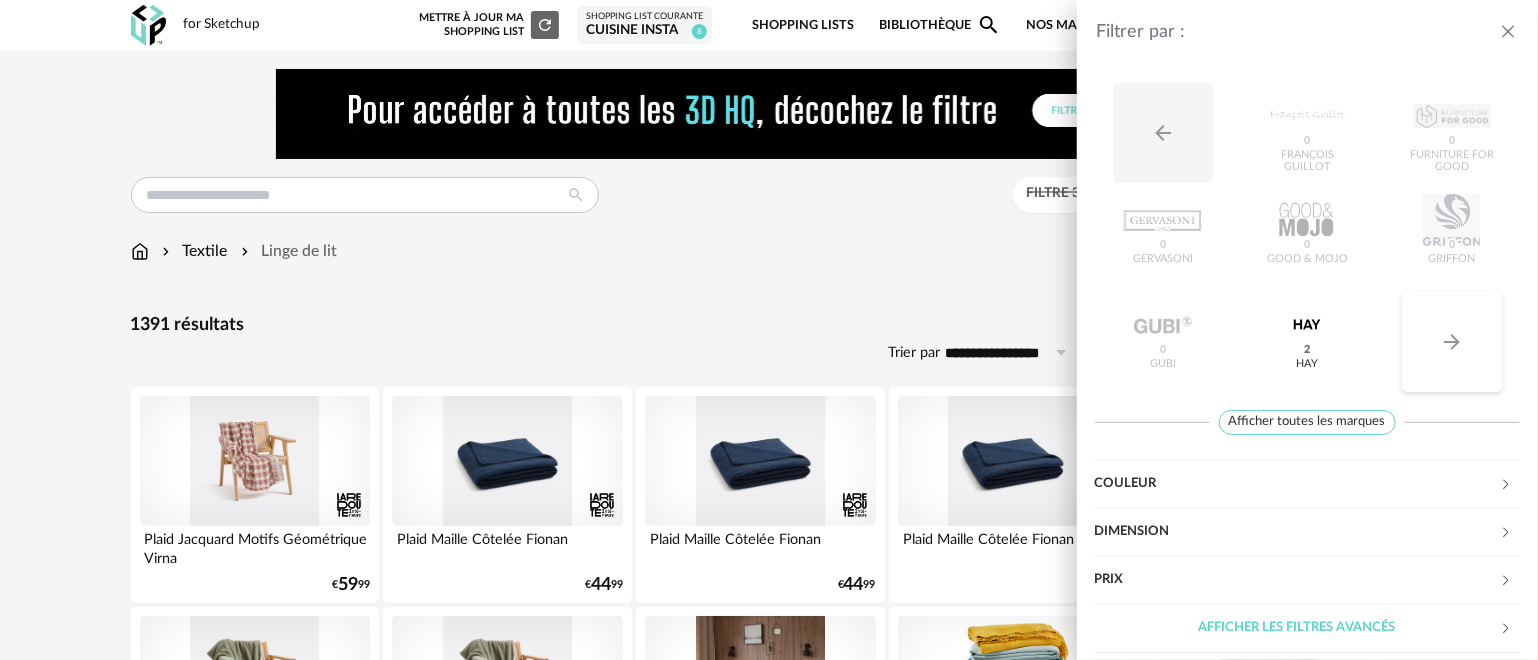click on "Arrow Right icon" 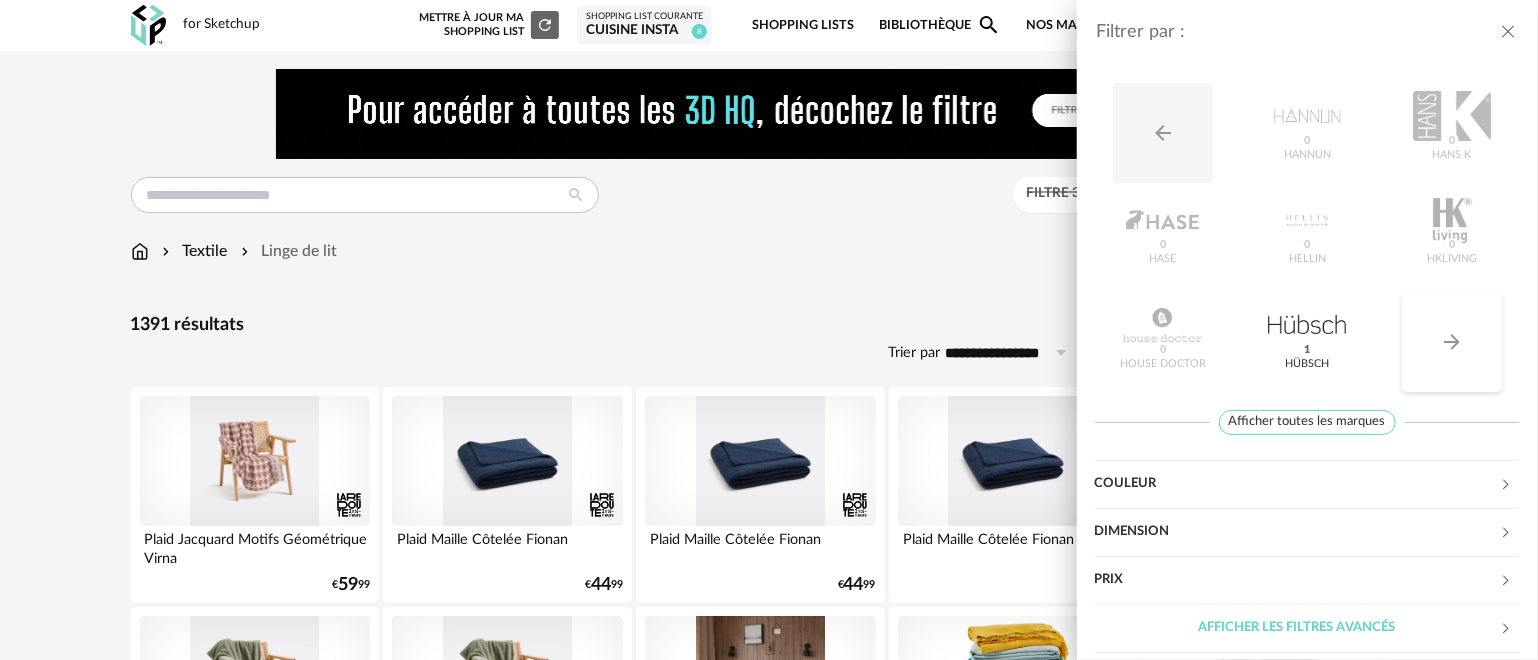 click on "Arrow Right icon" 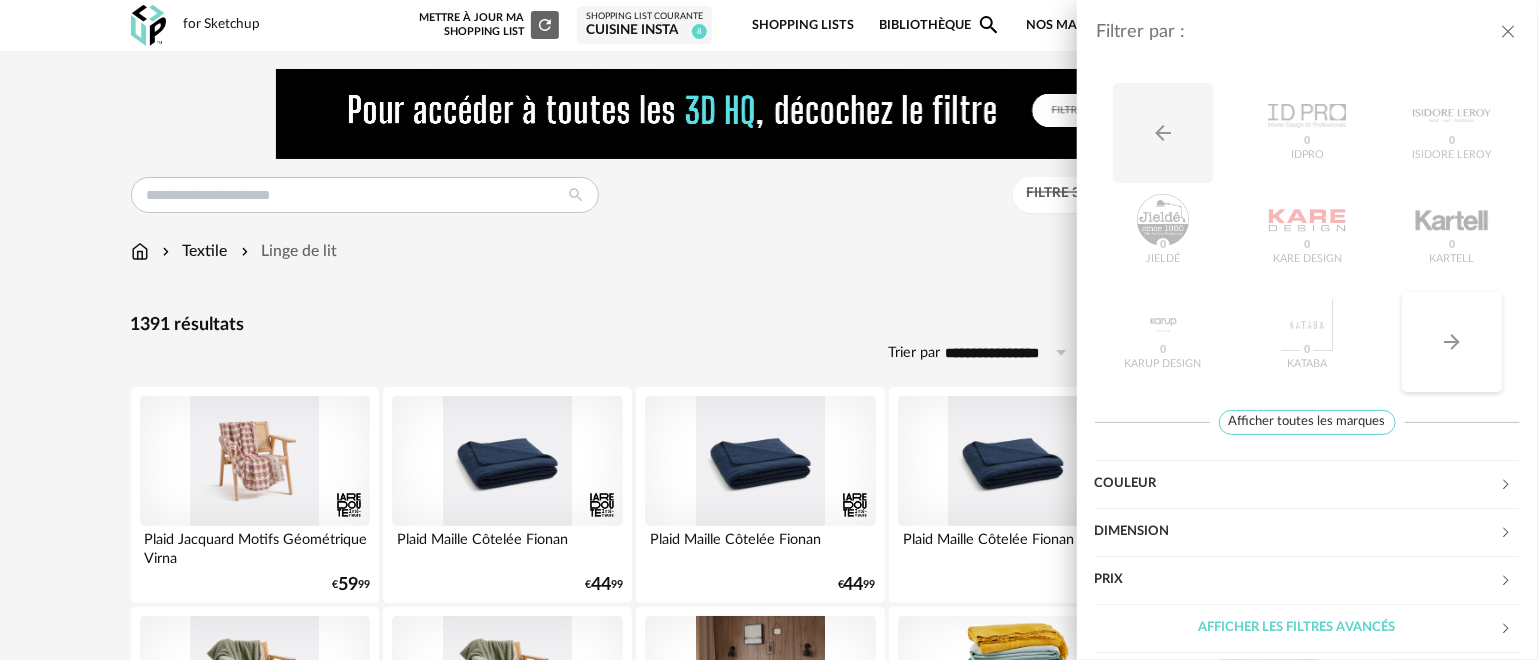 click on "Arrow Right icon" 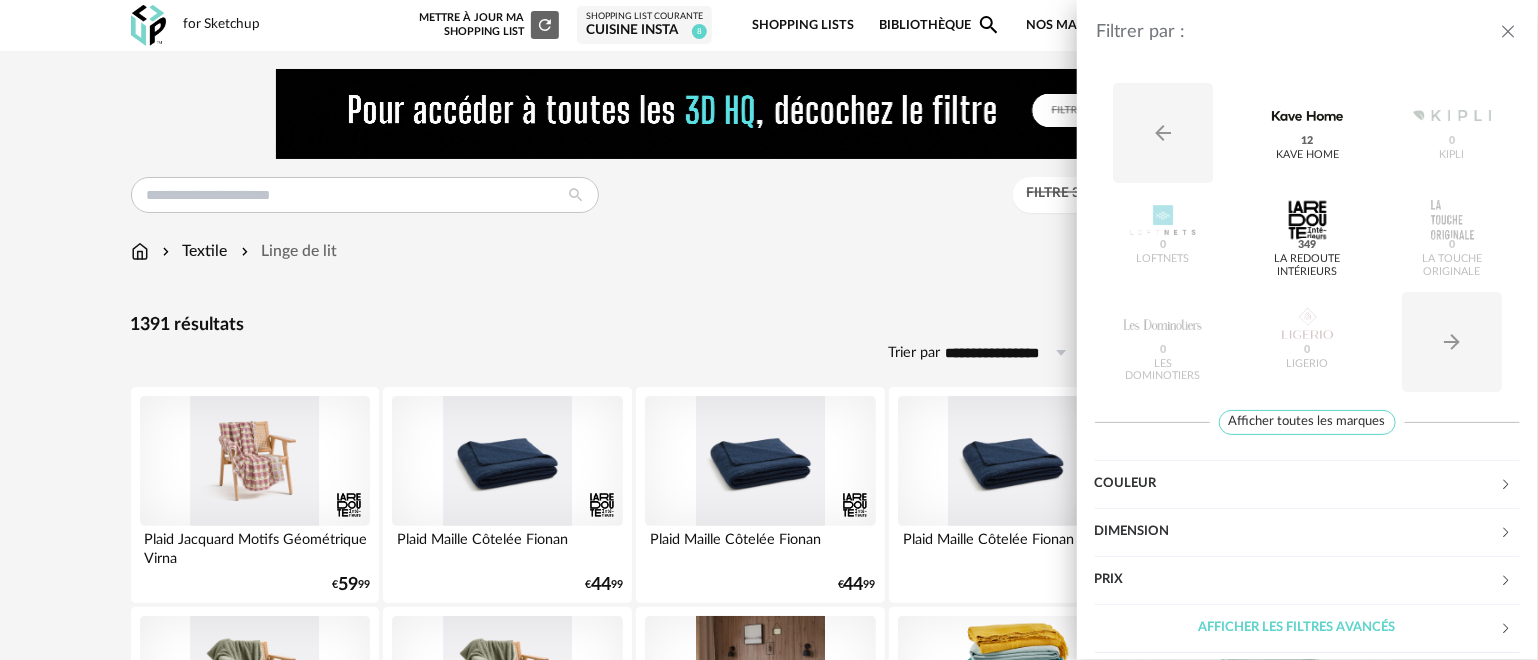 click on "Filtrer par :   Modèle
Filtre 3D HQ
Marque
Arrow Left icon
Kave Home
12
Kipli
0
LOFTNETS
0
La Redoute intérieurs
349
La Touche Originale
0
Les Dominotiers
0
Ligerio
0     Arrow Right icon
Afficher toutes les marques
Toutes les marques   Close icon
Couleur
noir
12
acier
0
beige
0
blanc
343
gris
144
brun
199
jaune
60
orange
9
rouge
36
rose
74
violet
1
bleu
162
vert
205
transparent
0
argenté
0
doré - laiton
5
bois
0
multicolore
32
Dimension
Hauteur    *** 0% 10% 20% 30% 40% 50% 60% 70% 80% 90% 100%     ** 0% 10% 20% 30%" at bounding box center (769, 330) 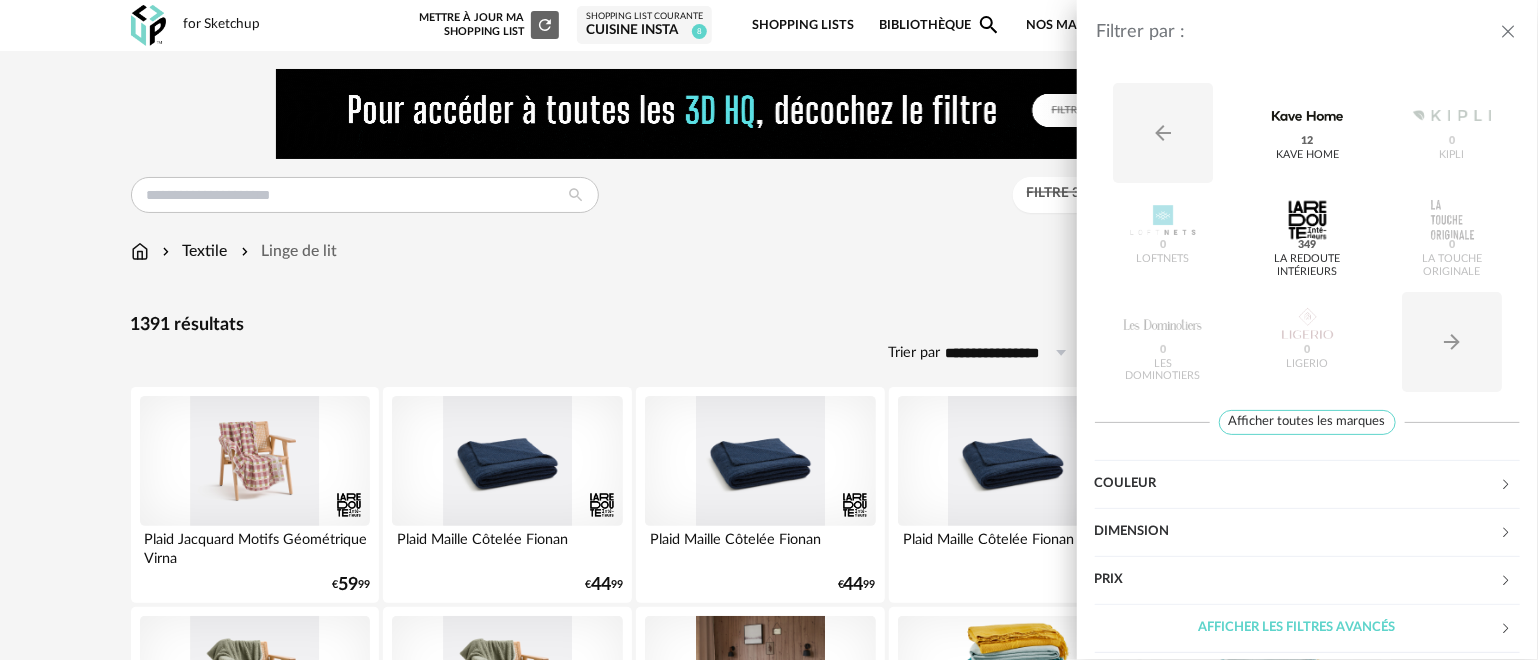 click on "Filtrer par :   Modèle
Filtre 3D HQ
Marque
Arrow Left icon
Kave Home
12
Kipli
0
LOFTNETS
0
La Redoute intérieurs
349
La Touche Originale
0
Les Dominotiers
0
Ligerio
0     Arrow Right icon
Afficher toutes les marques
Toutes les marques   Close icon
Couleur
noir
12
acier
0
beige
0
blanc
343
gris
144
brun
199
jaune
60
orange
9
rouge
36
rose
74
violet
1
bleu
162
vert
205
transparent
0
argenté
0
doré - laiton
5
bois
0
multicolore
32
Dimension
Hauteur    *** 0% 10% 20% 30% 40% 50% 60% 70% 80% 90% 100%     ** 0% 10% 20% 30%" at bounding box center (769, 330) 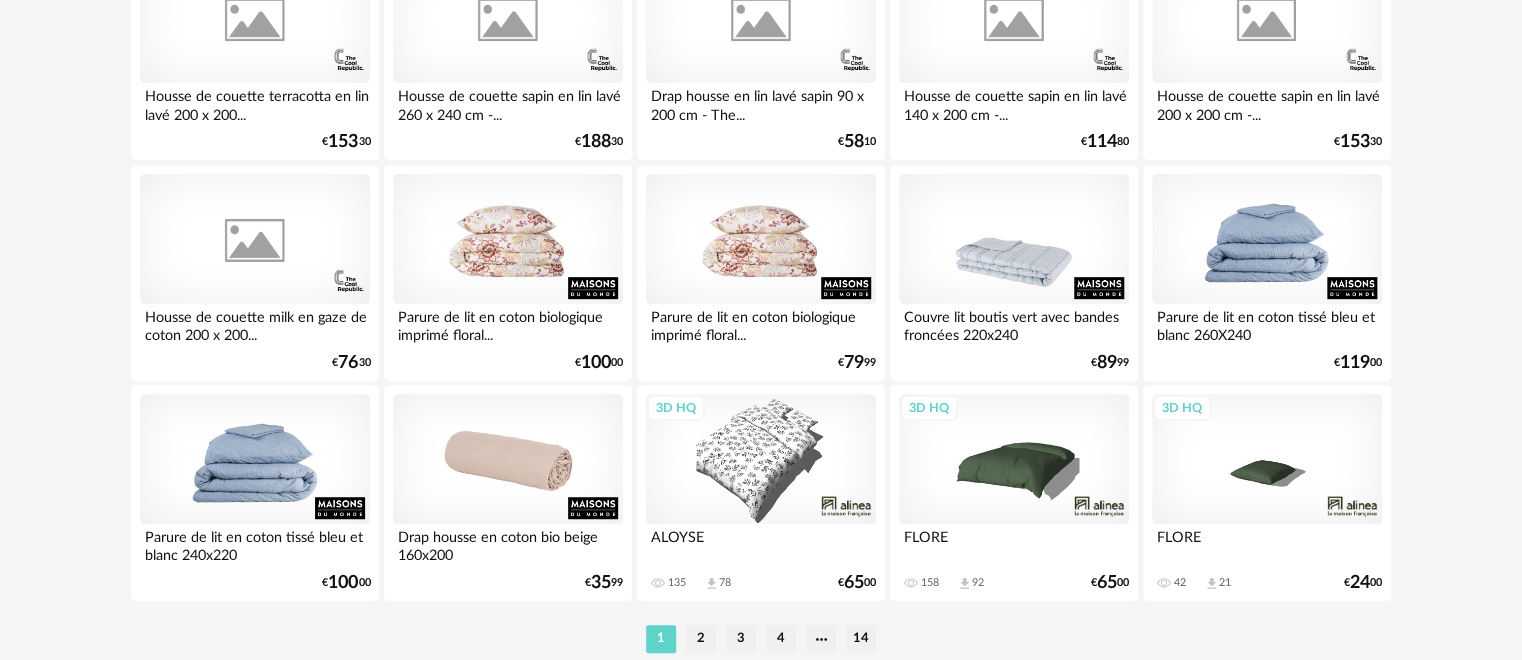 scroll, scrollTop: 4200, scrollLeft: 0, axis: vertical 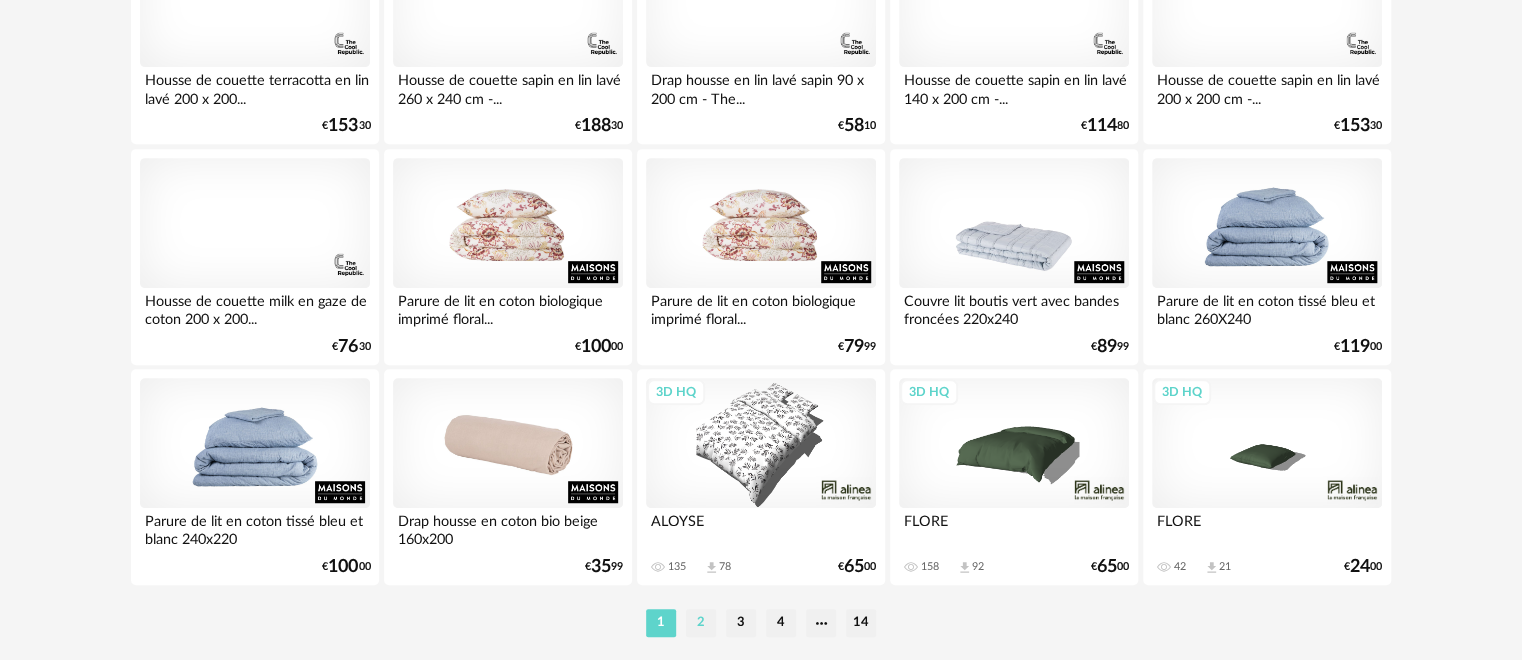 click on "2" at bounding box center [701, 623] 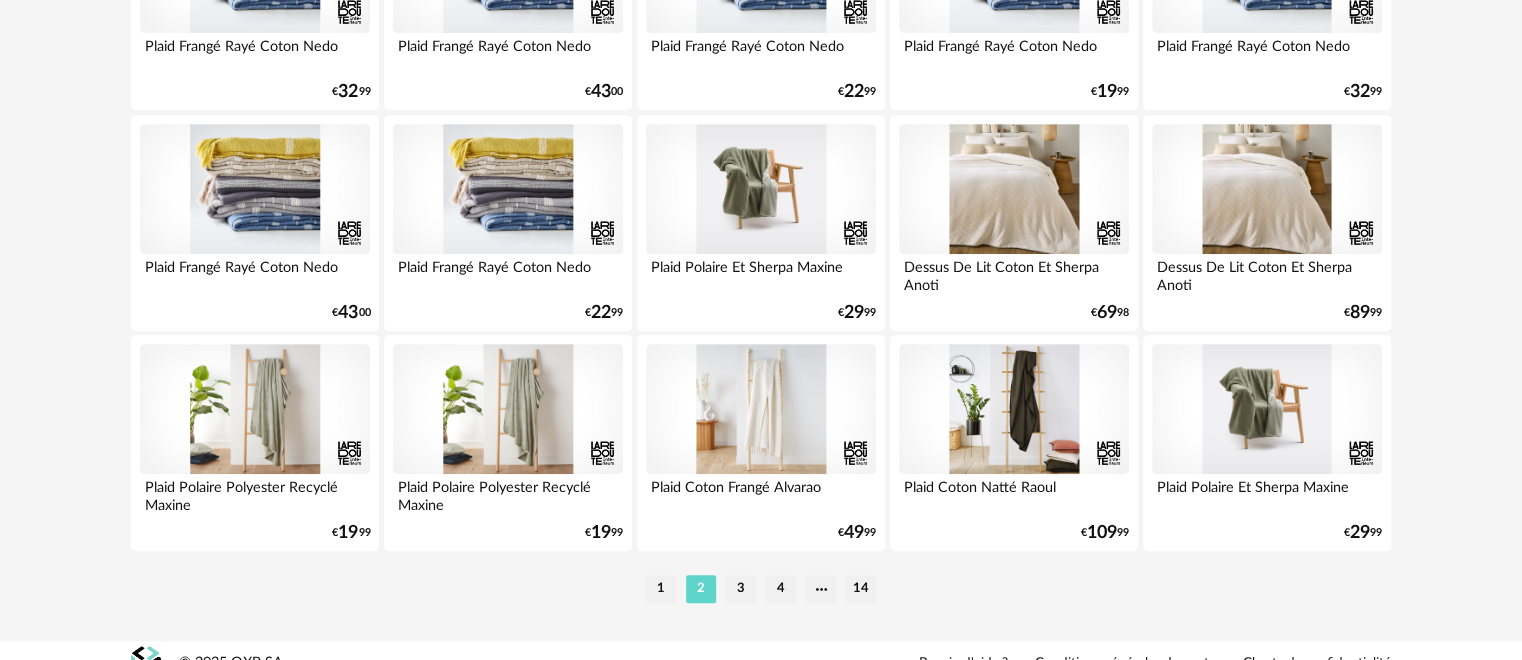 scroll, scrollTop: 4260, scrollLeft: 0, axis: vertical 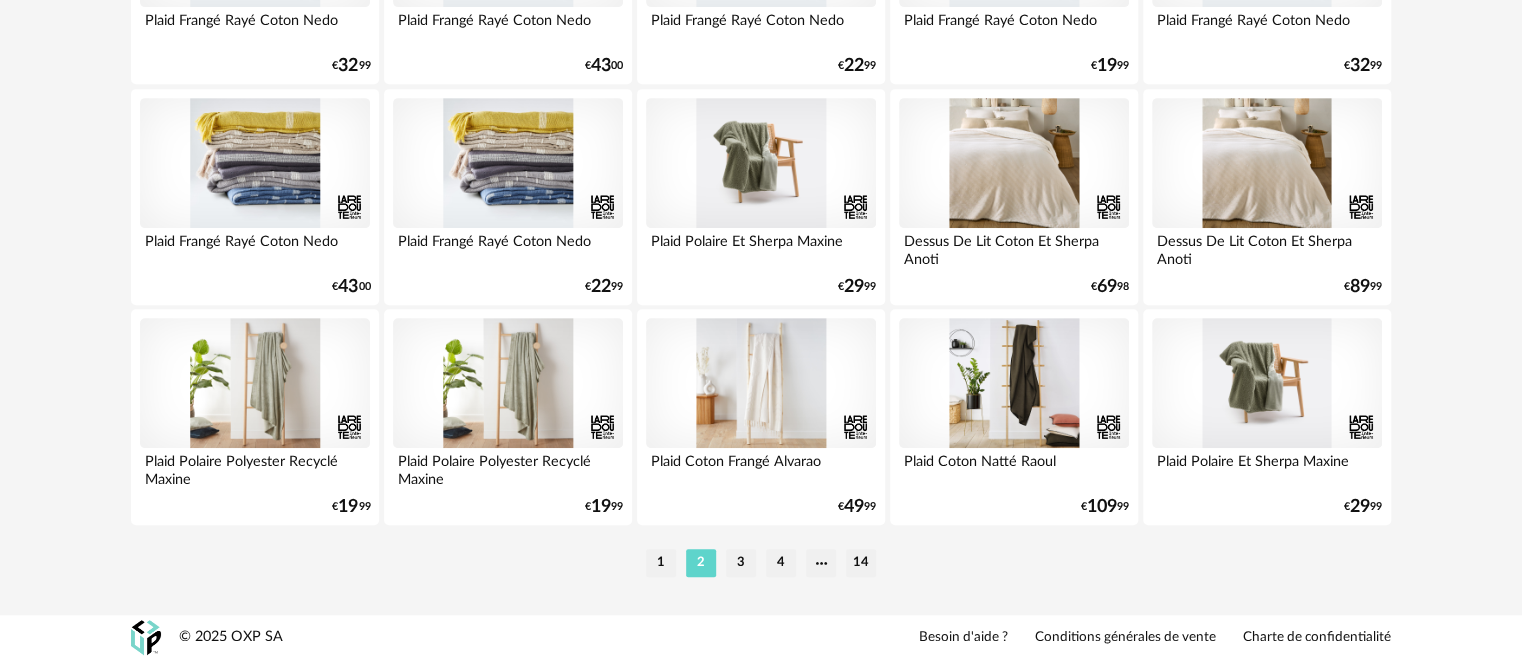click on "3" at bounding box center [741, 563] 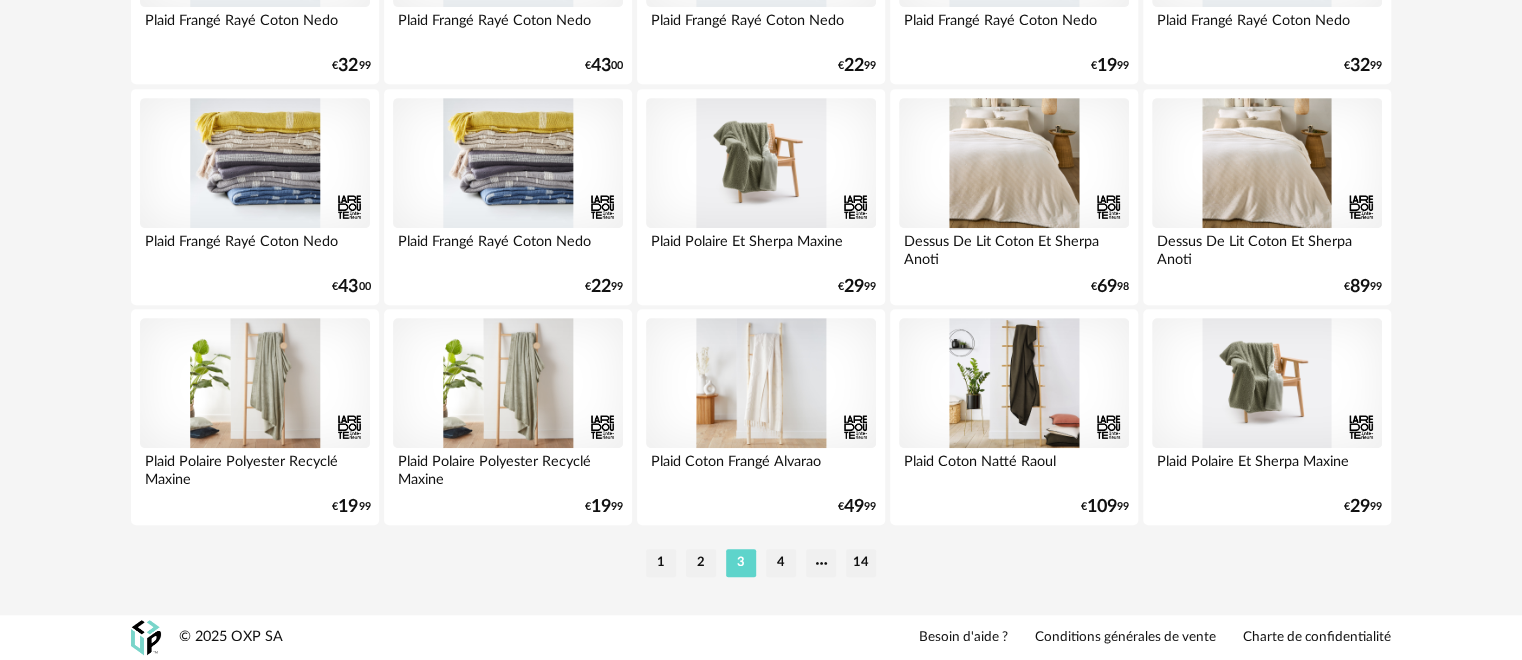 scroll, scrollTop: 0, scrollLeft: 0, axis: both 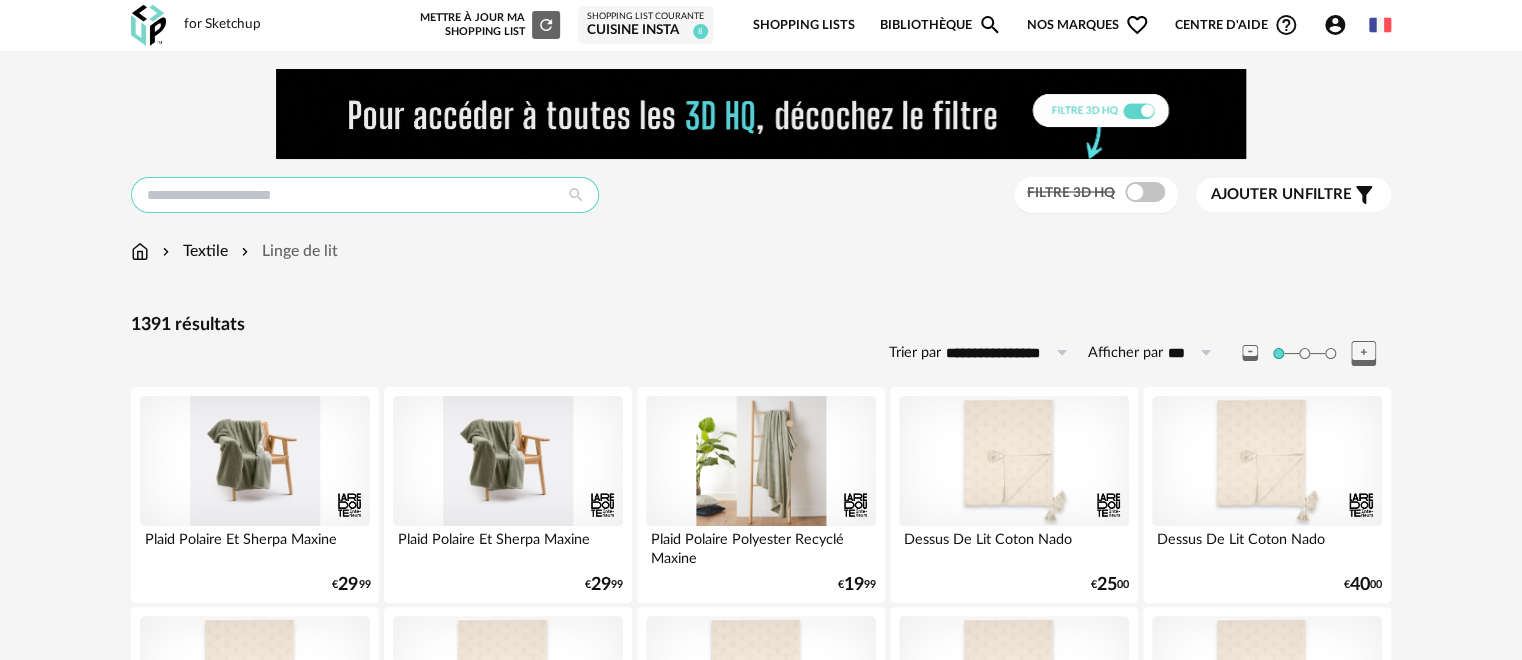 click at bounding box center (365, 195) 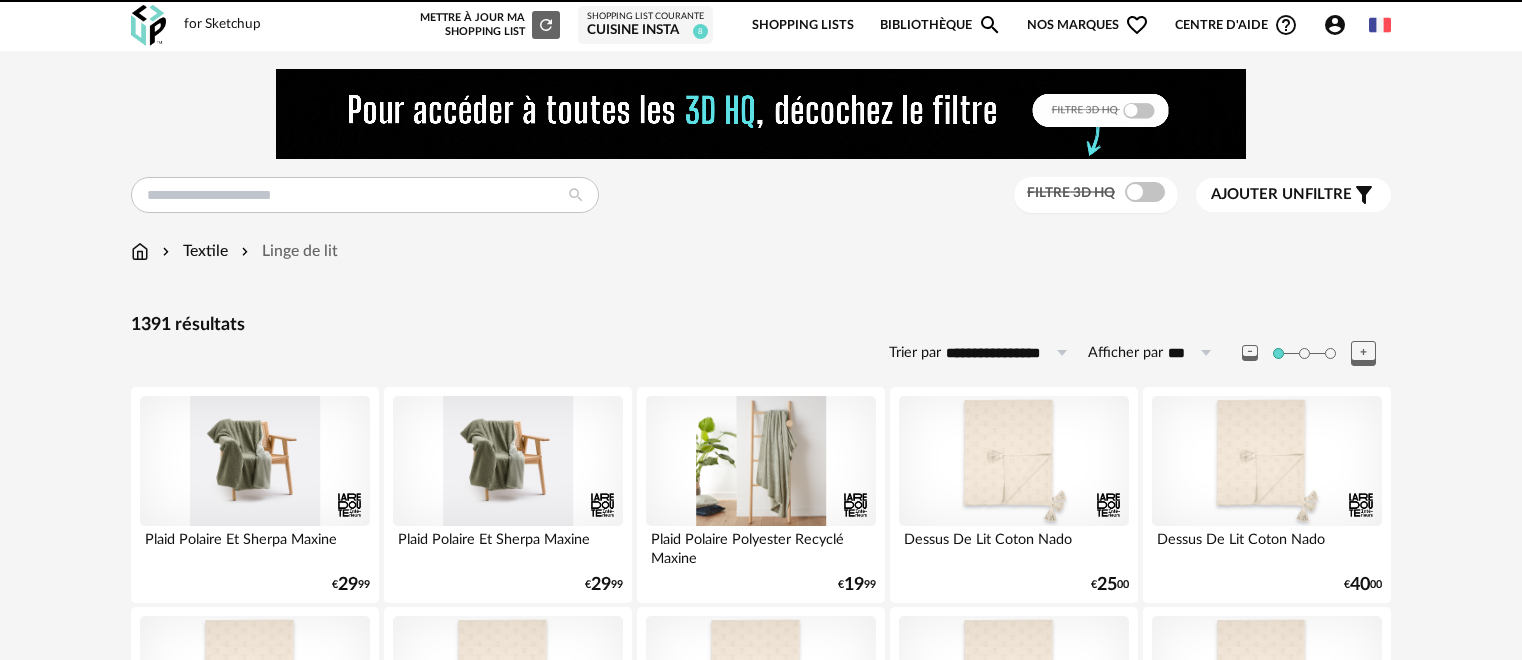 click on "**********" at bounding box center (761, 2472) 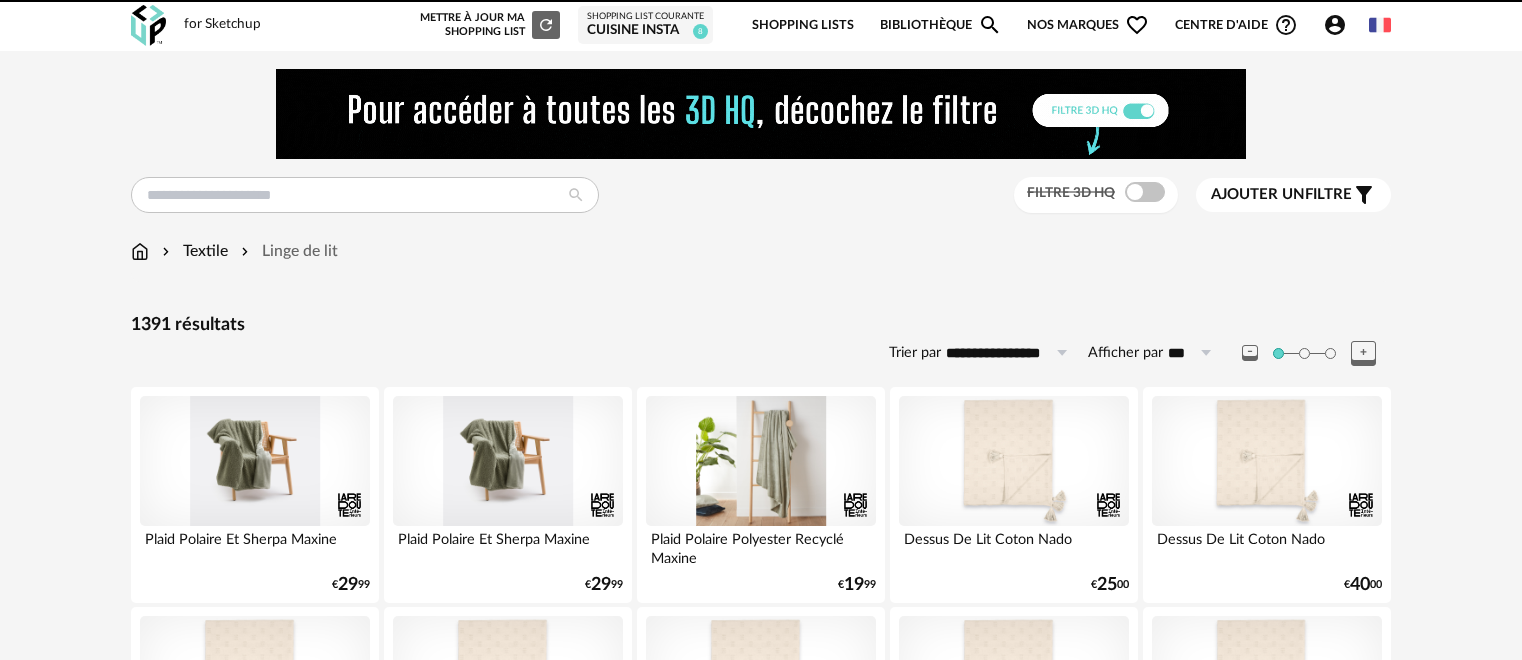 scroll, scrollTop: 0, scrollLeft: 0, axis: both 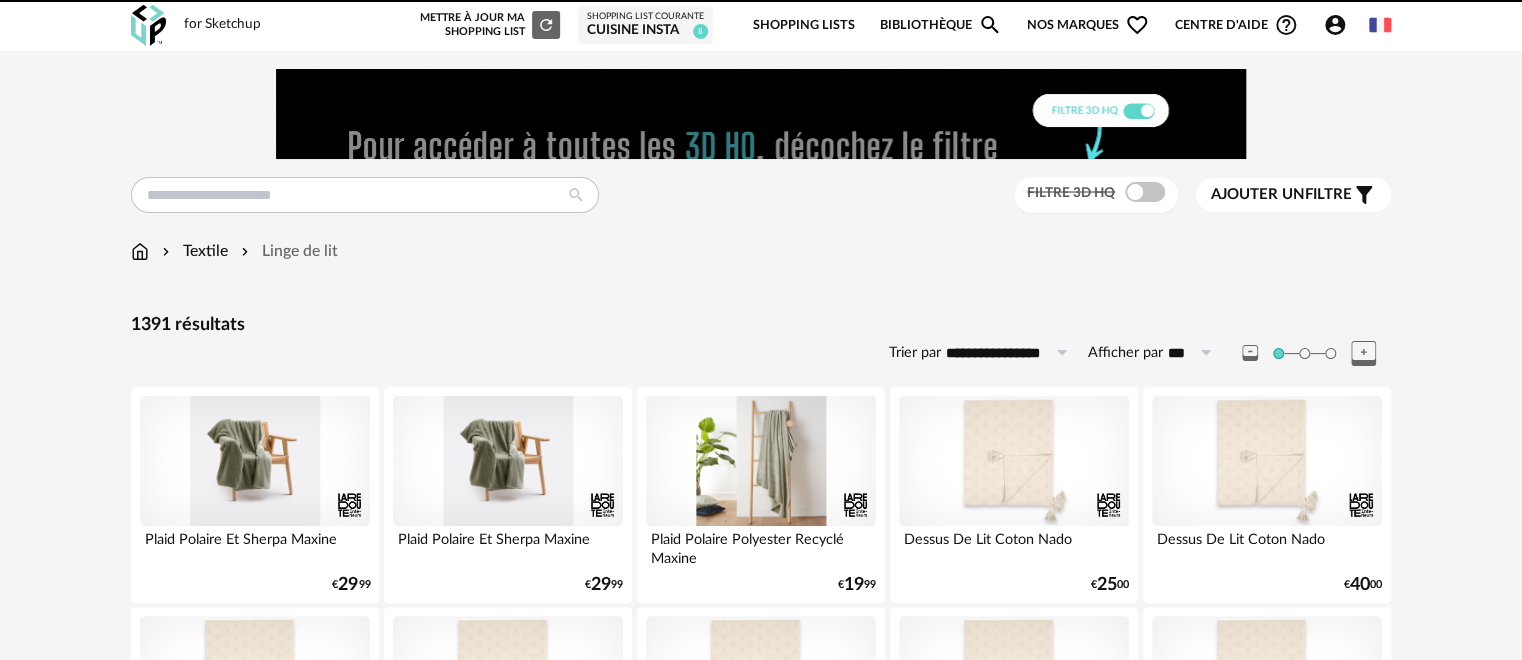click at bounding box center [140, 251] 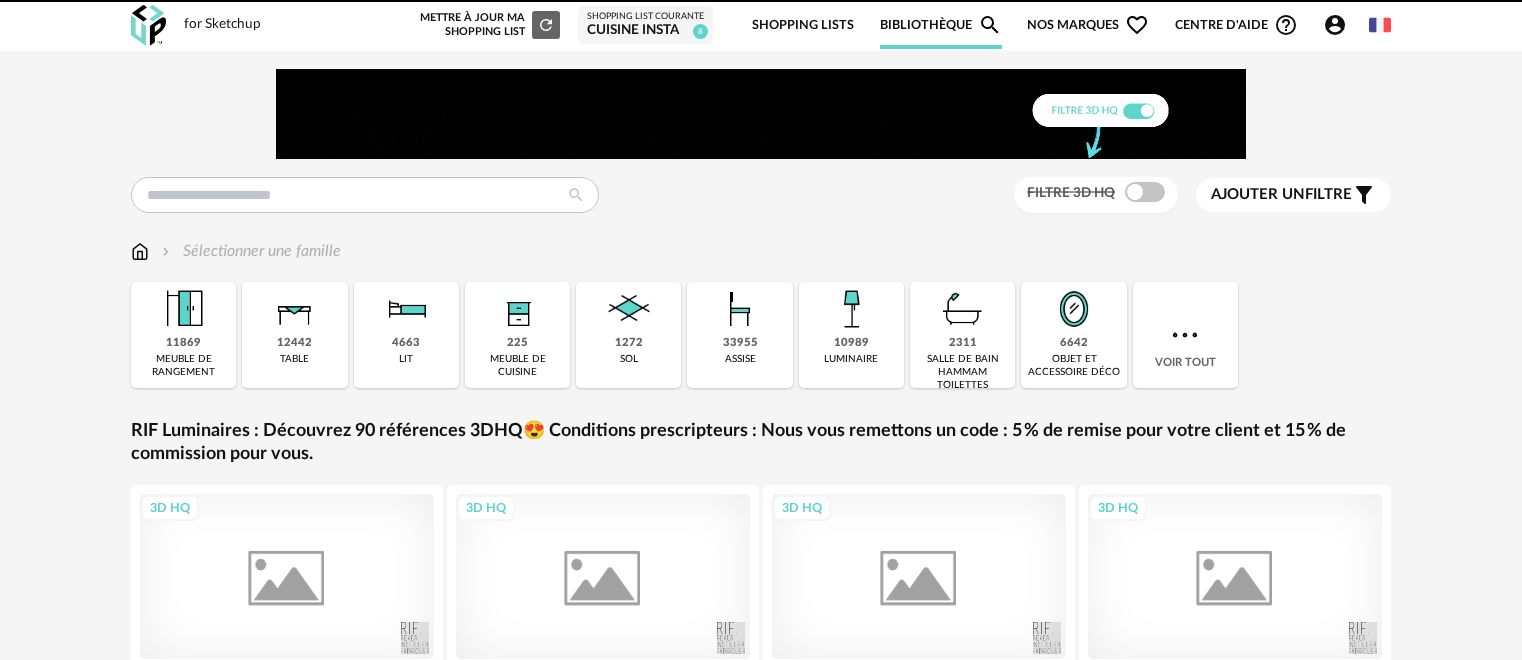 scroll, scrollTop: 0, scrollLeft: 0, axis: both 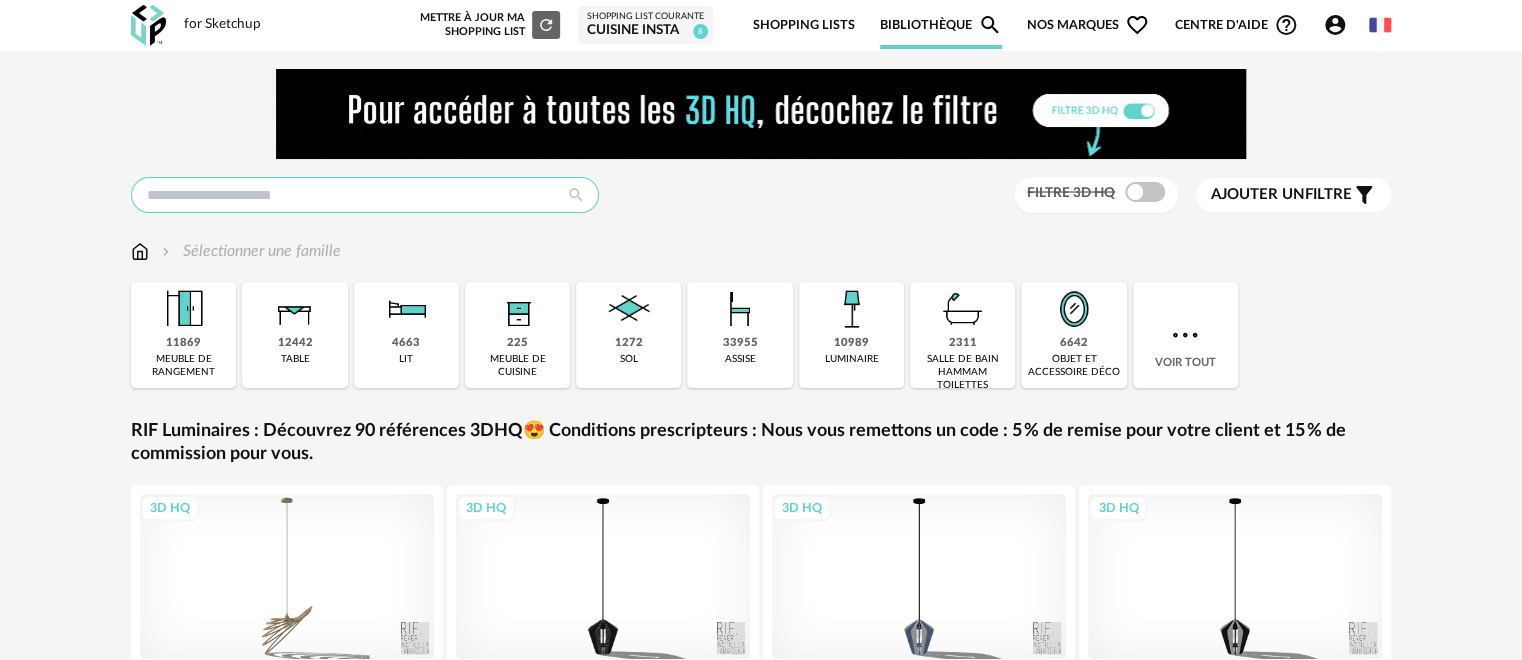drag, startPoint x: 0, startPoint y: 0, endPoint x: 174, endPoint y: 187, distance: 255.43102 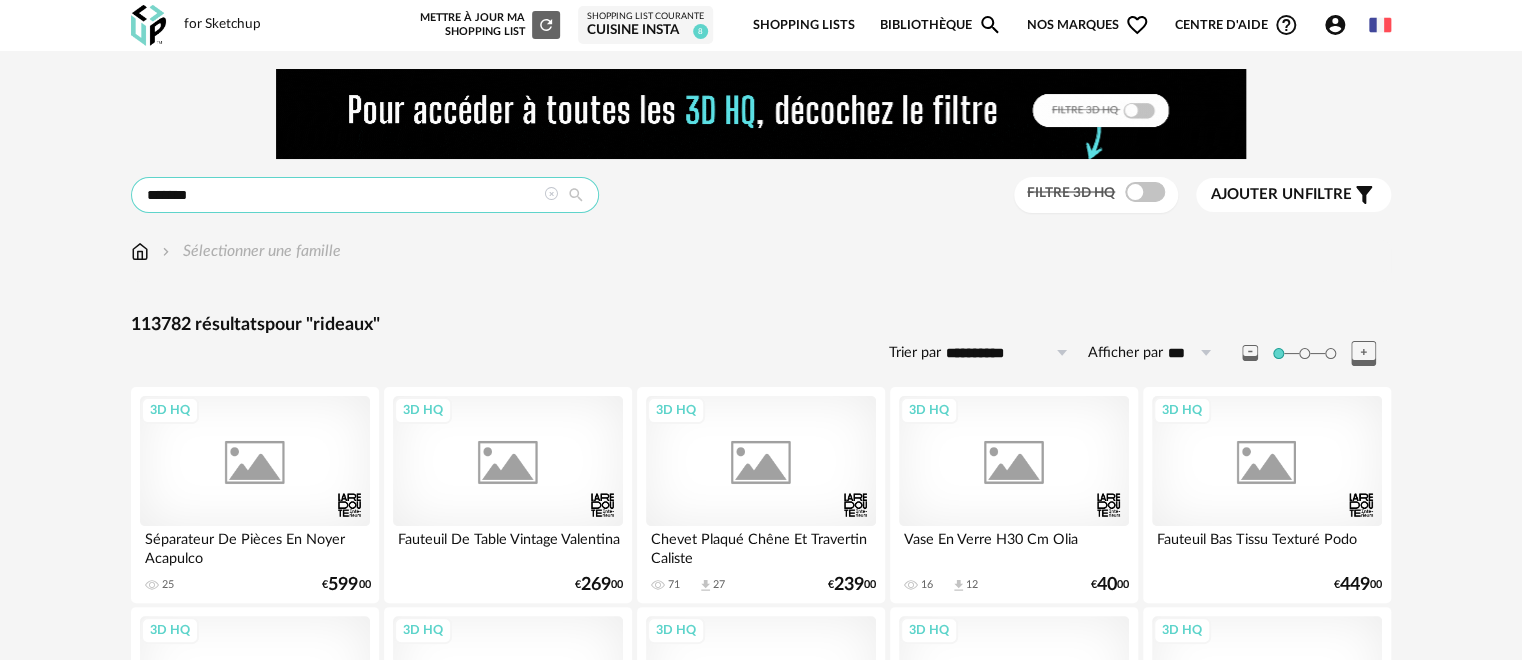 type on "*******" 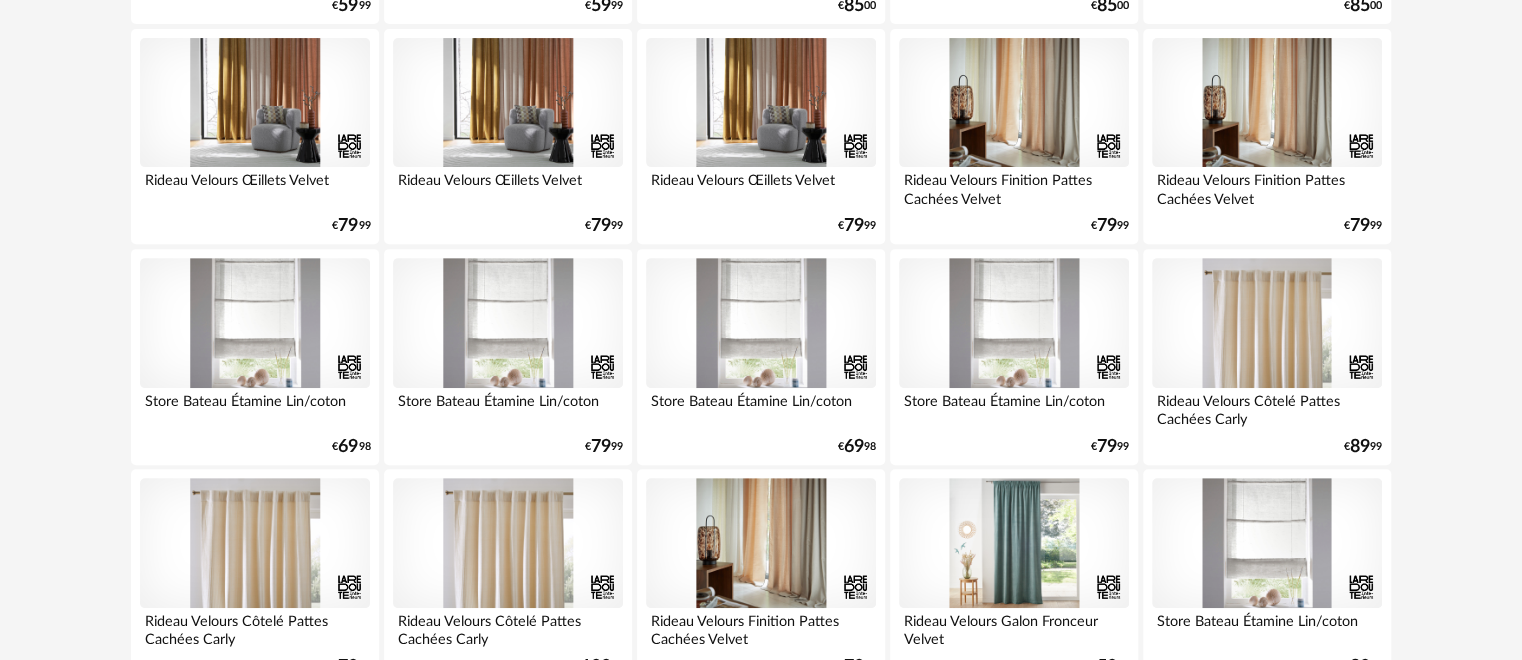 scroll, scrollTop: 4260, scrollLeft: 0, axis: vertical 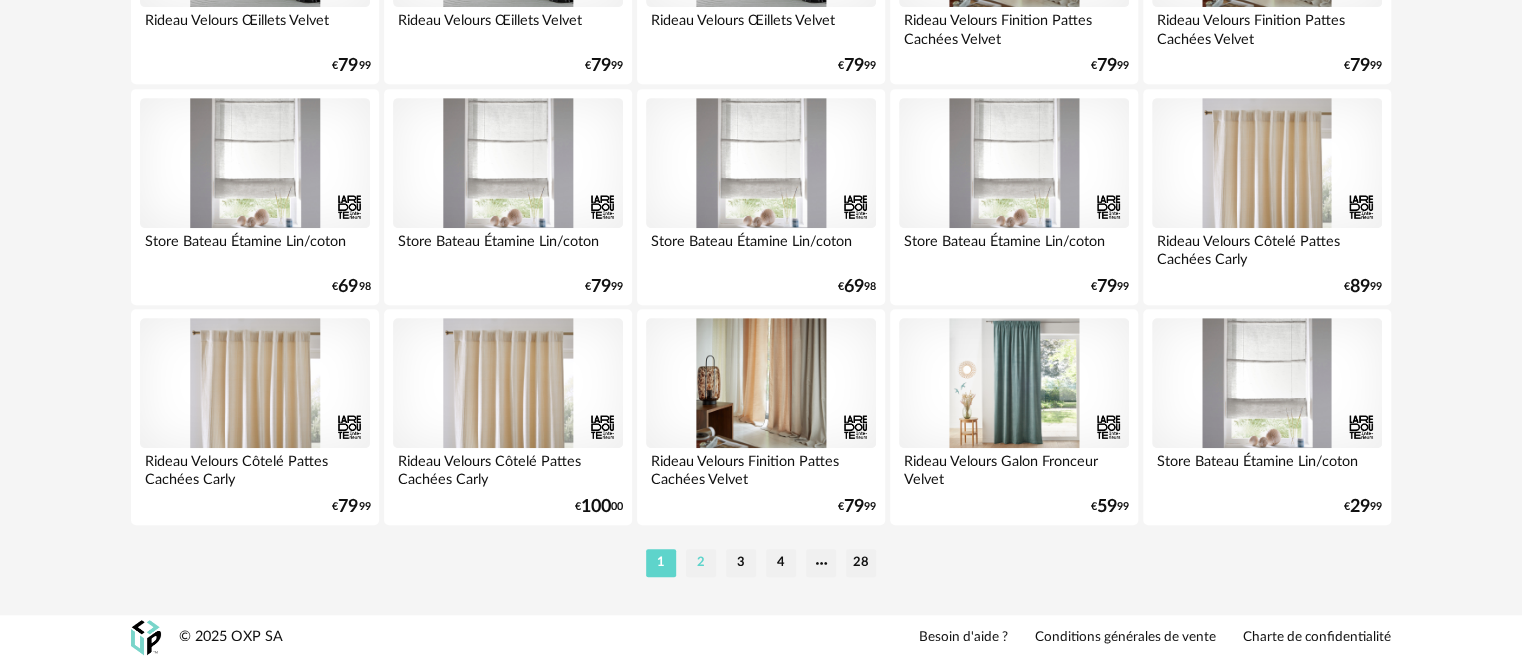 click on "2" at bounding box center (701, 563) 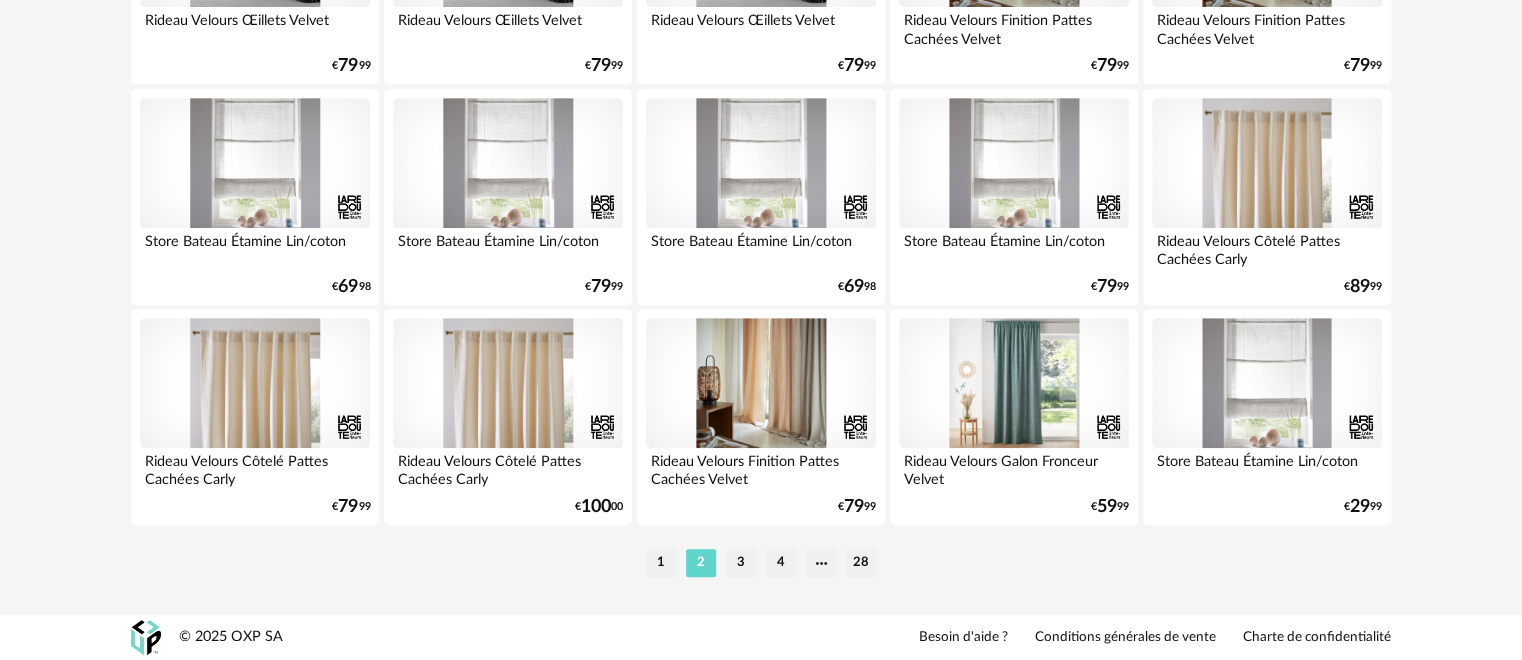 scroll, scrollTop: 0, scrollLeft: 0, axis: both 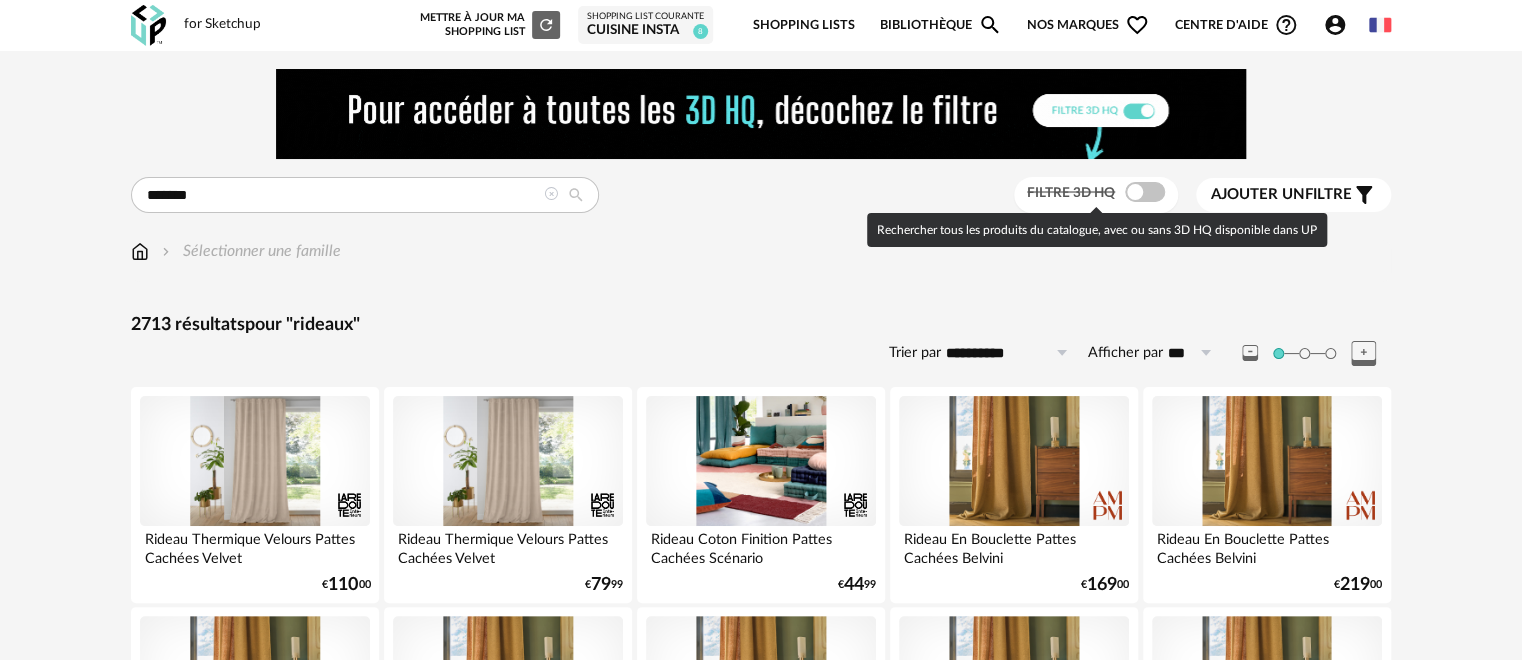 click at bounding box center (1145, 192) 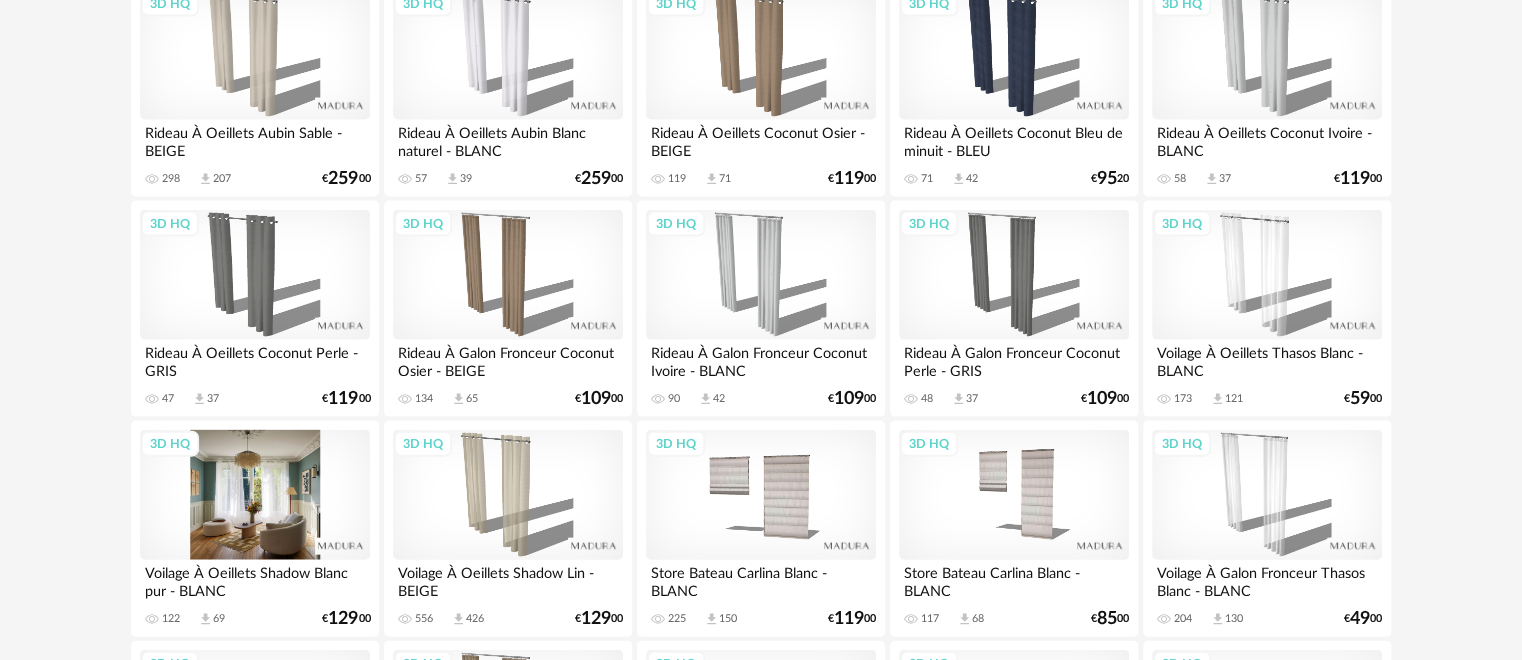 scroll, scrollTop: 1932, scrollLeft: 0, axis: vertical 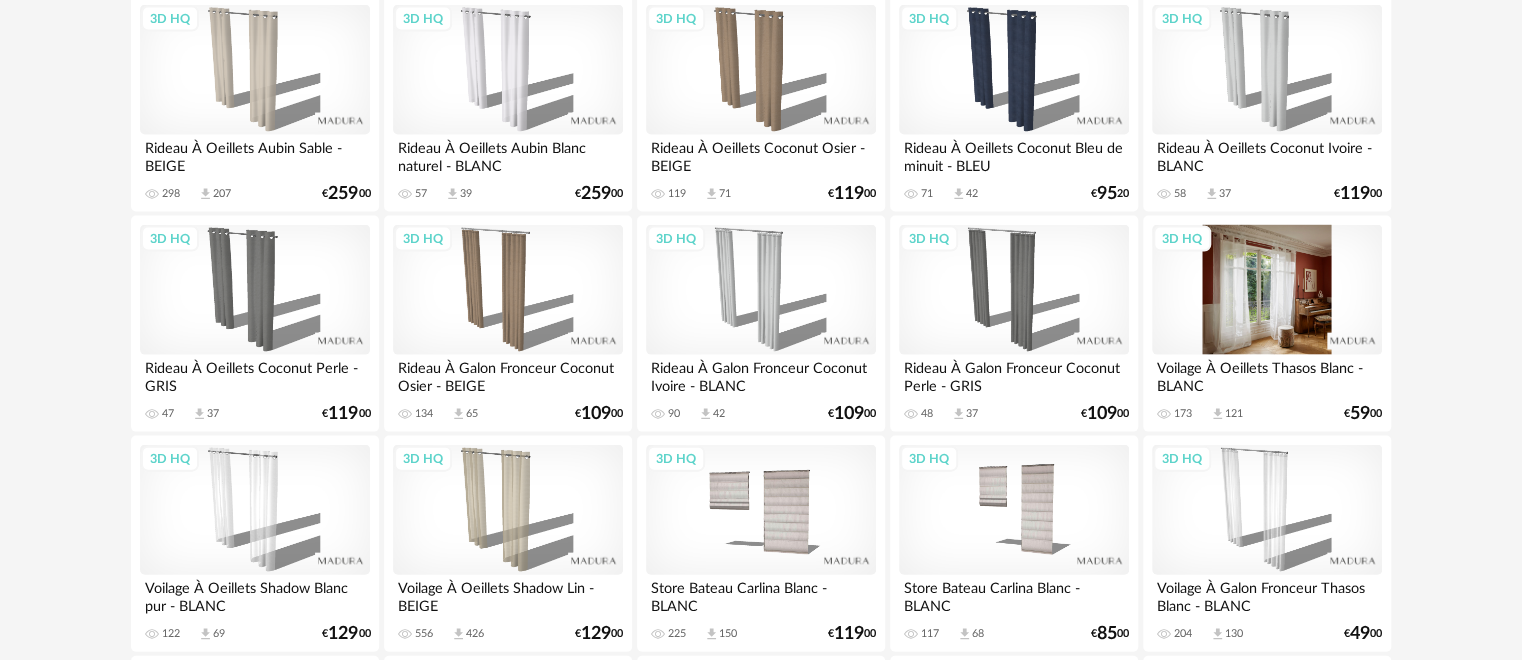 click on "3D HQ" at bounding box center (1267, 290) 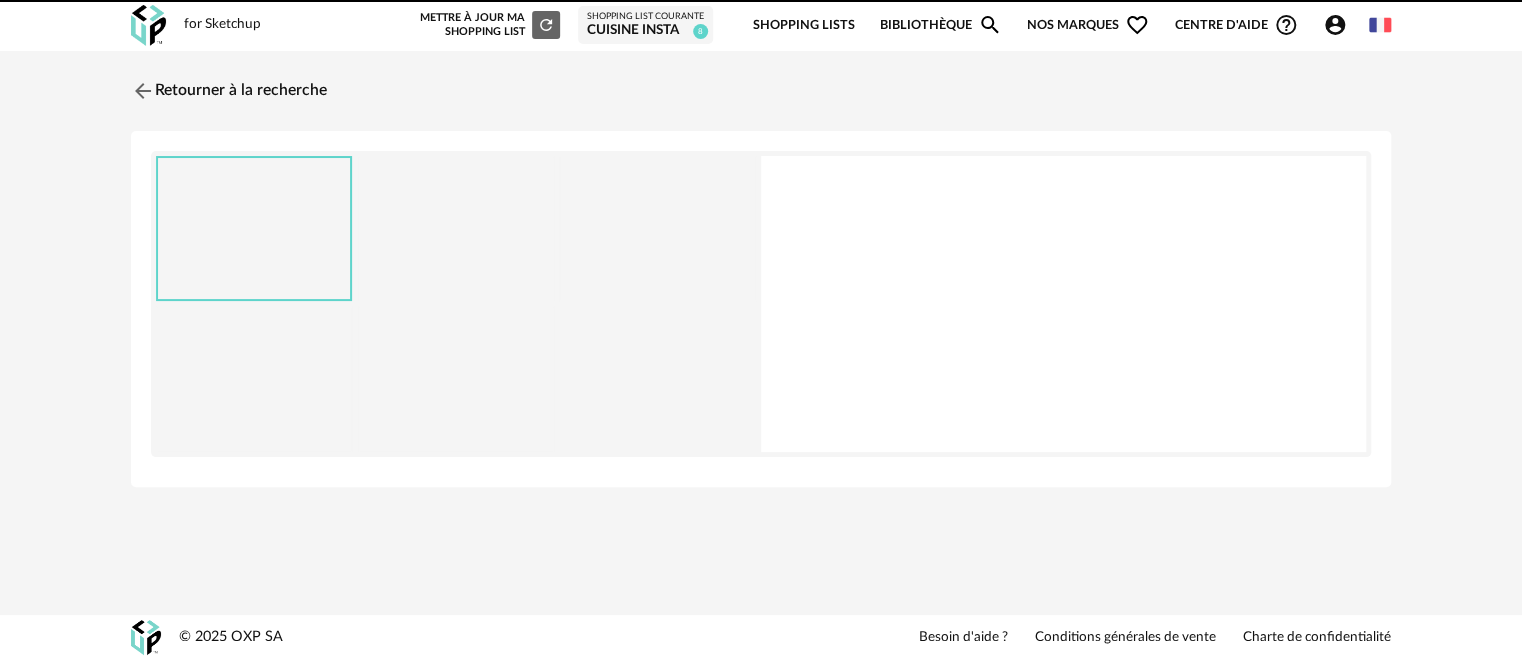 scroll, scrollTop: 0, scrollLeft: 0, axis: both 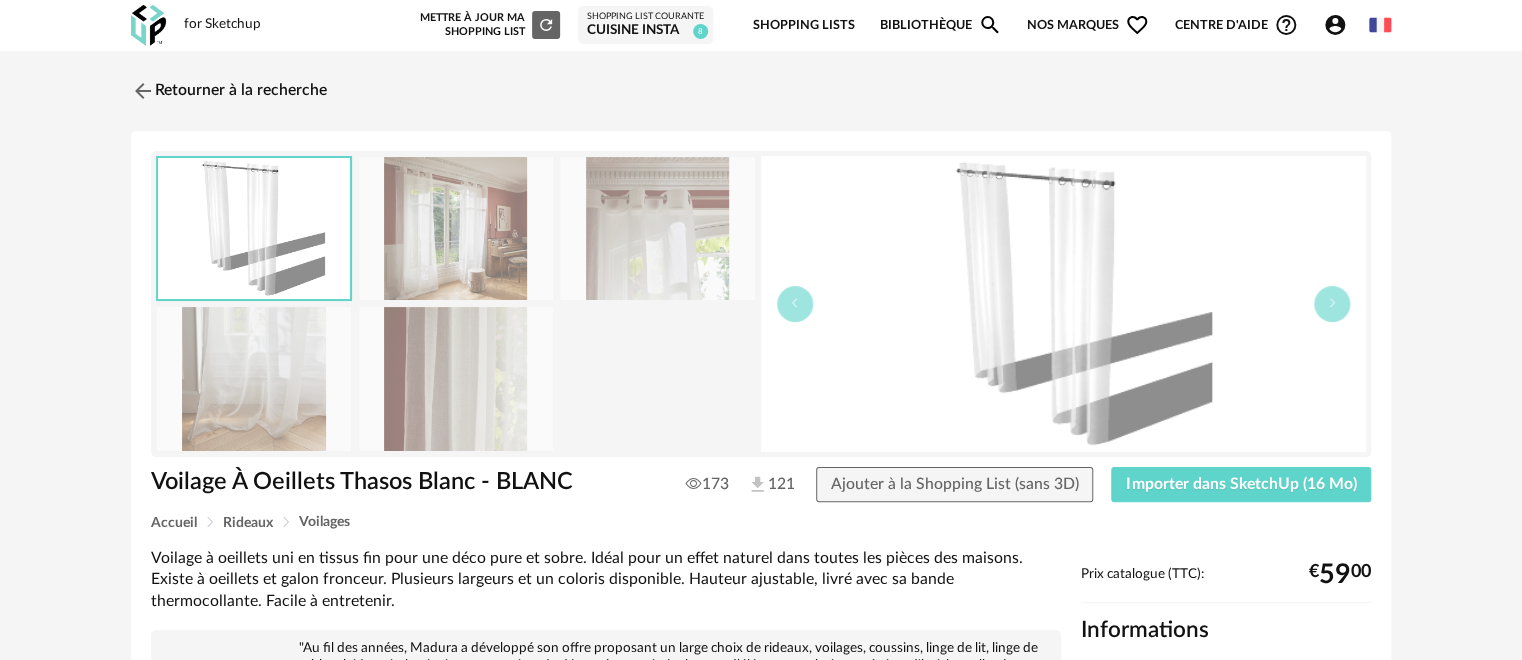 drag, startPoint x: 143, startPoint y: 88, endPoint x: 1, endPoint y: 134, distance: 149.26486 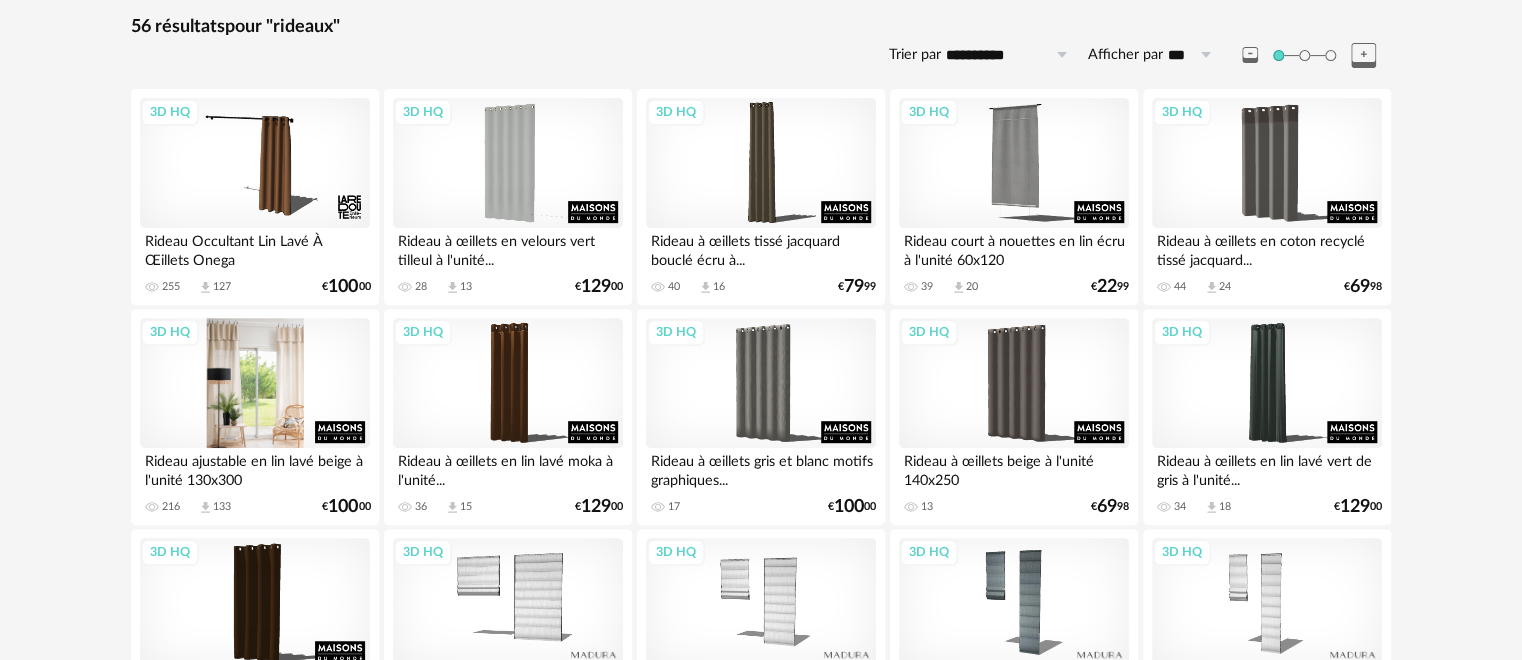 scroll, scrollTop: 332, scrollLeft: 0, axis: vertical 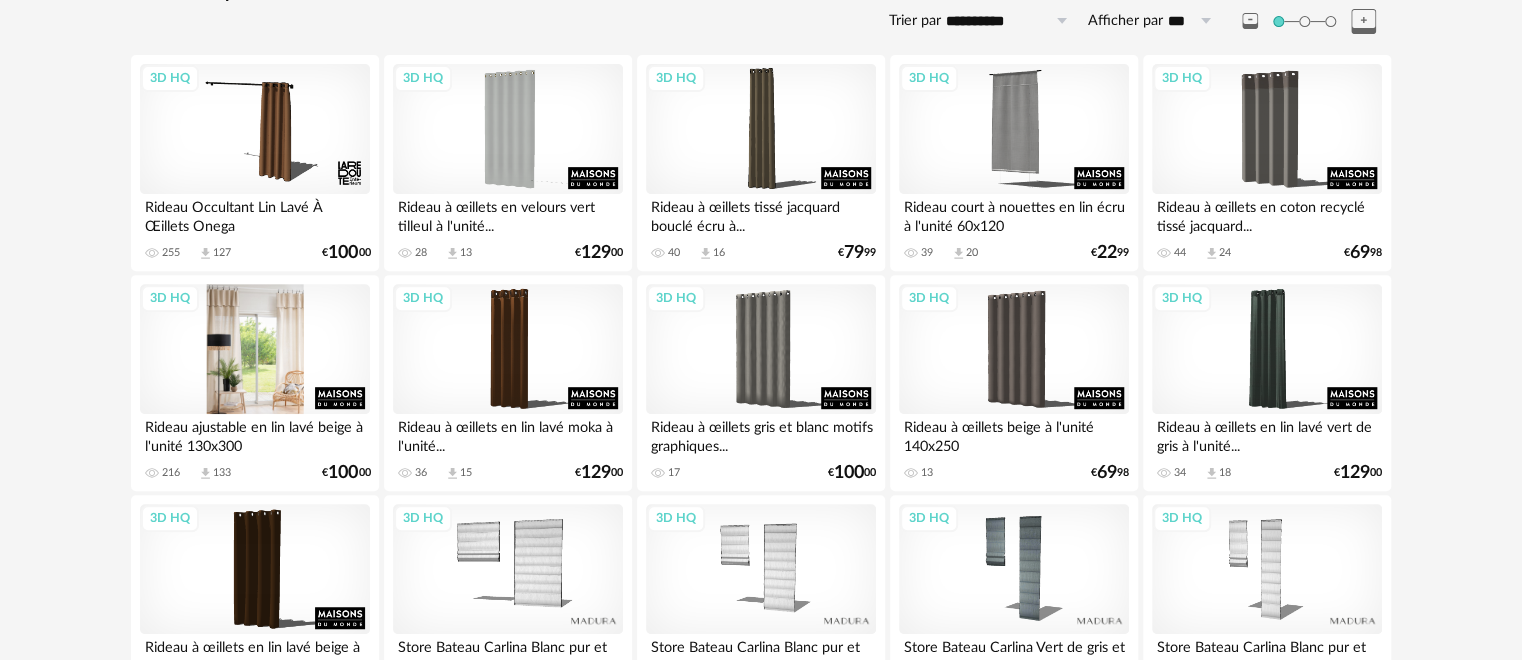 click on "3D HQ" at bounding box center [255, 349] 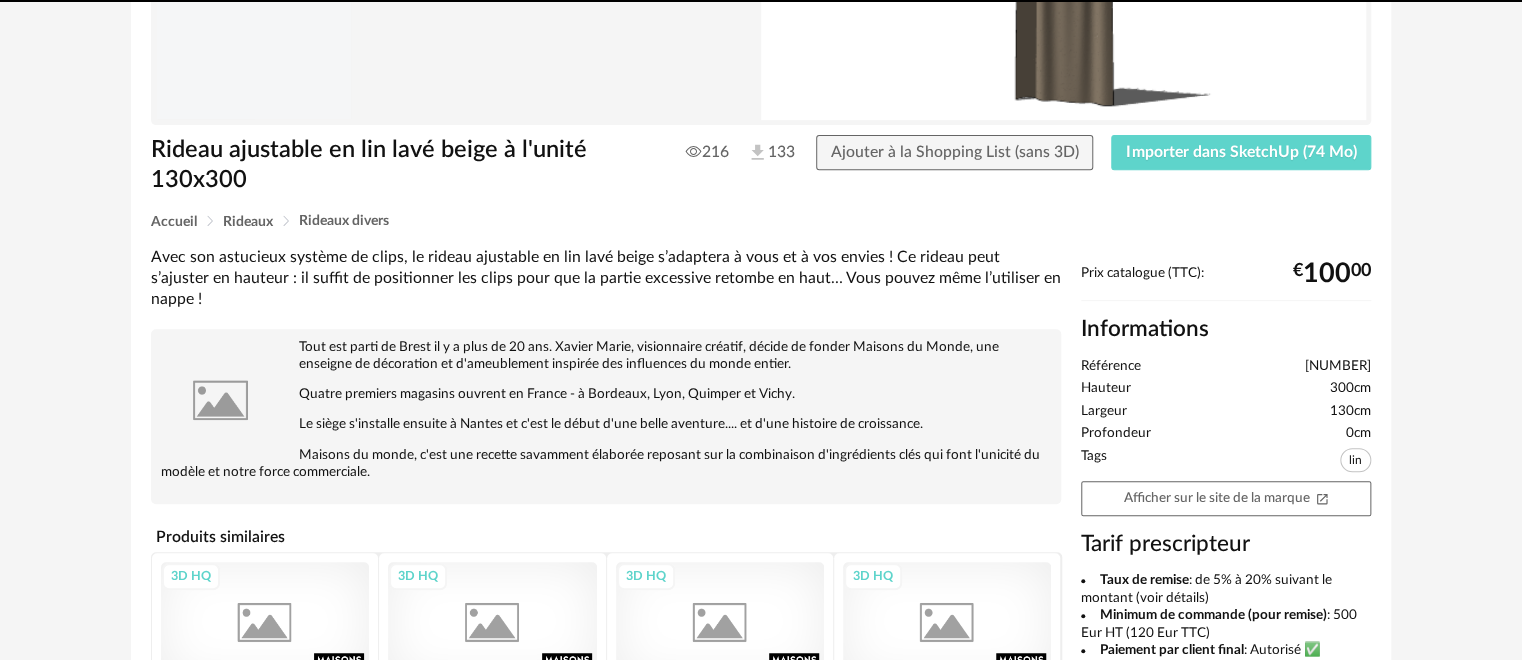 scroll, scrollTop: 0, scrollLeft: 0, axis: both 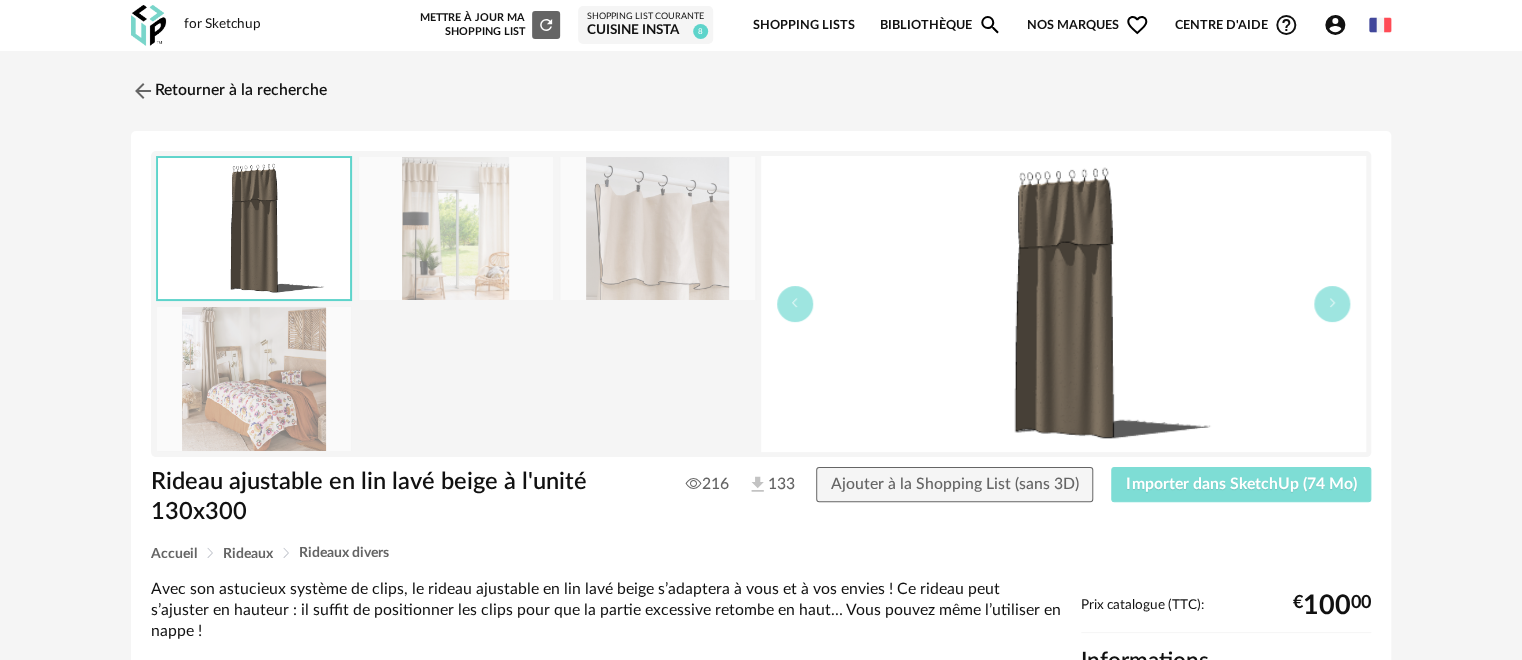 click on "Importer dans SketchUp (74 Mo)" at bounding box center [1241, 484] 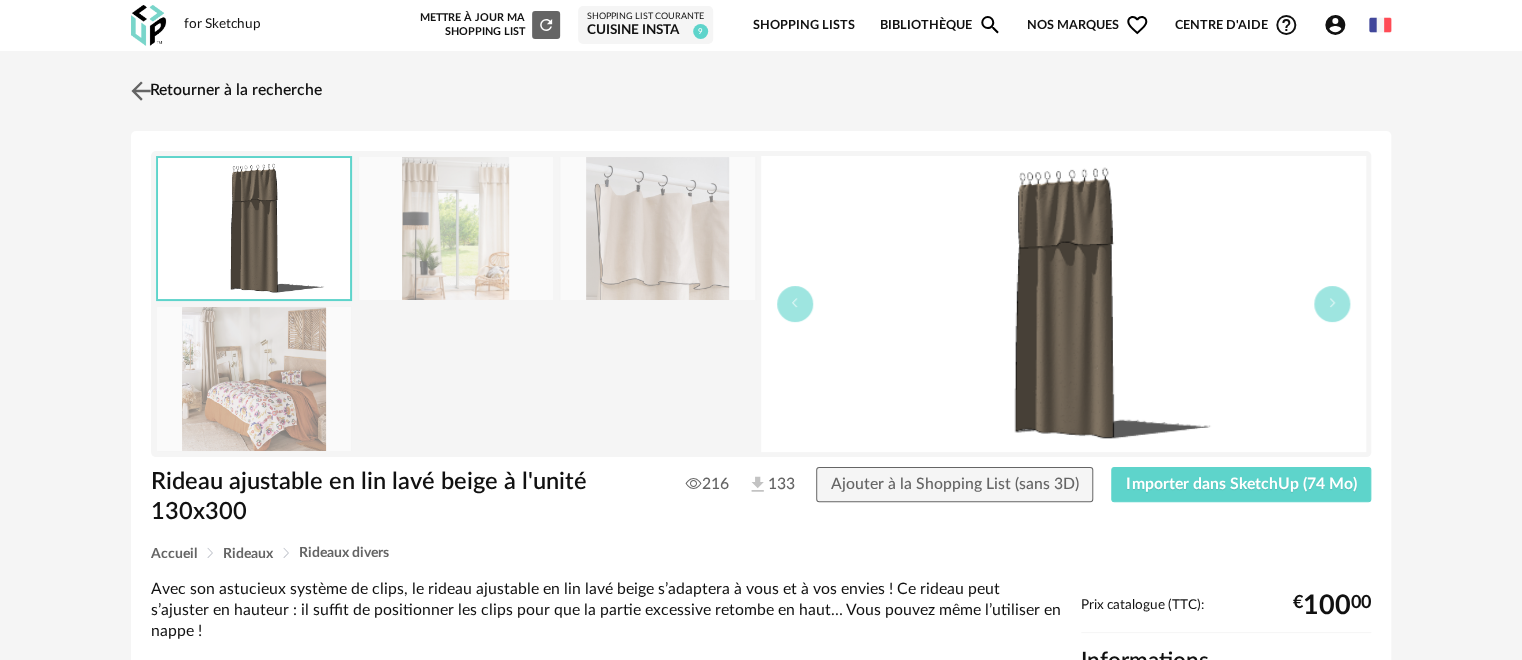click at bounding box center [141, 90] 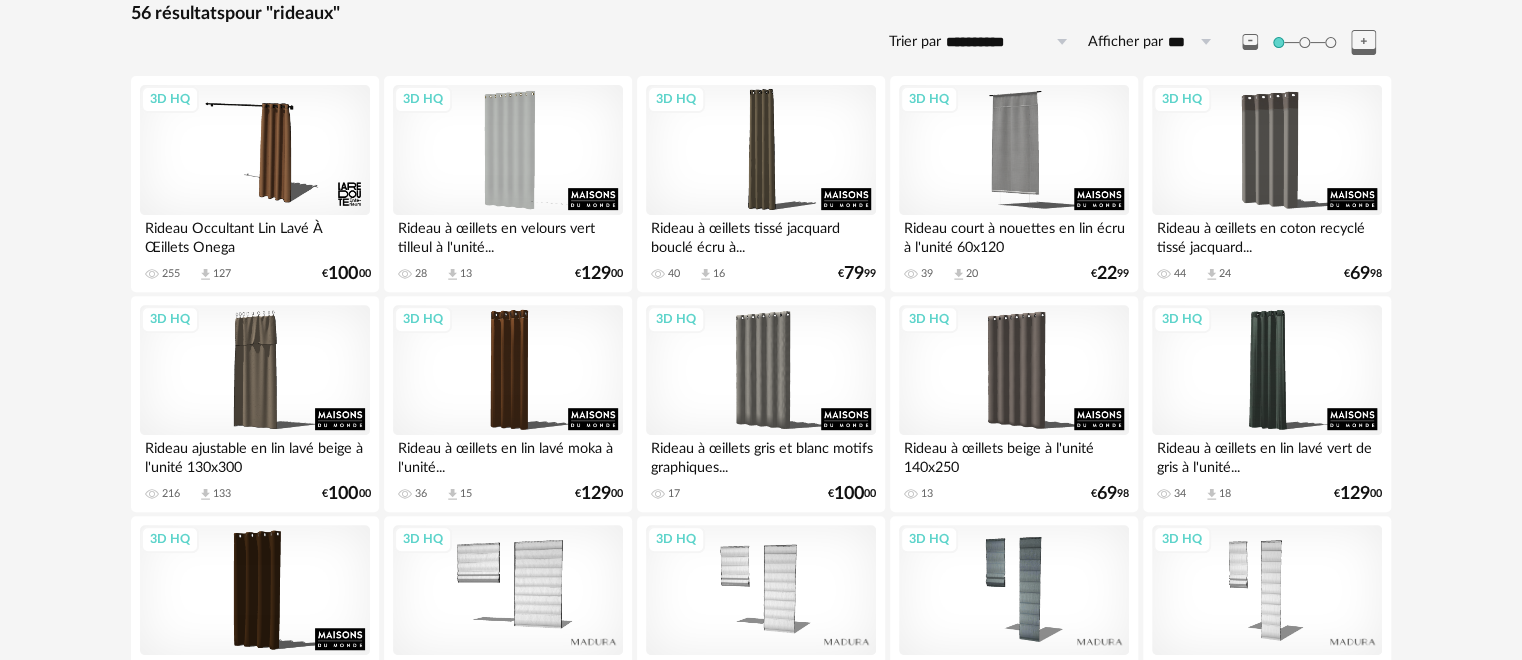 scroll, scrollTop: 0, scrollLeft: 0, axis: both 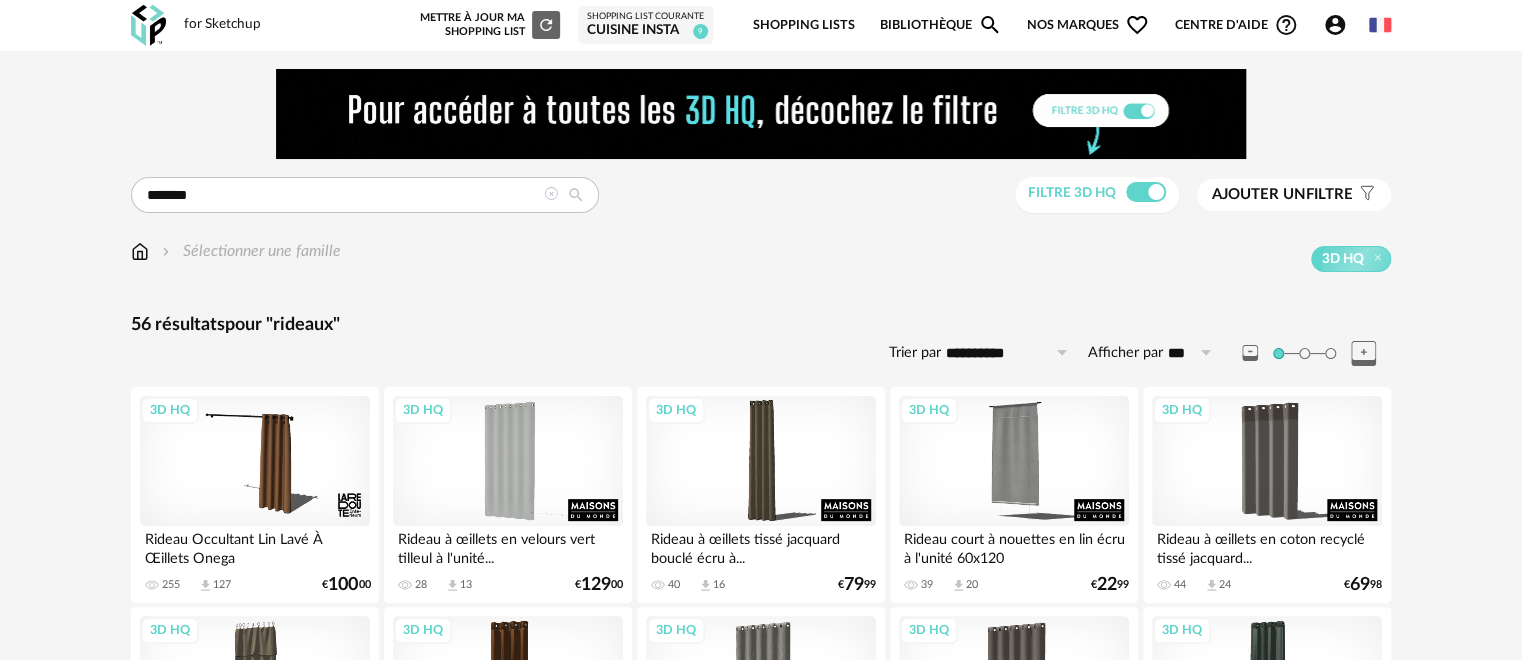 click at bounding box center (551, 194) 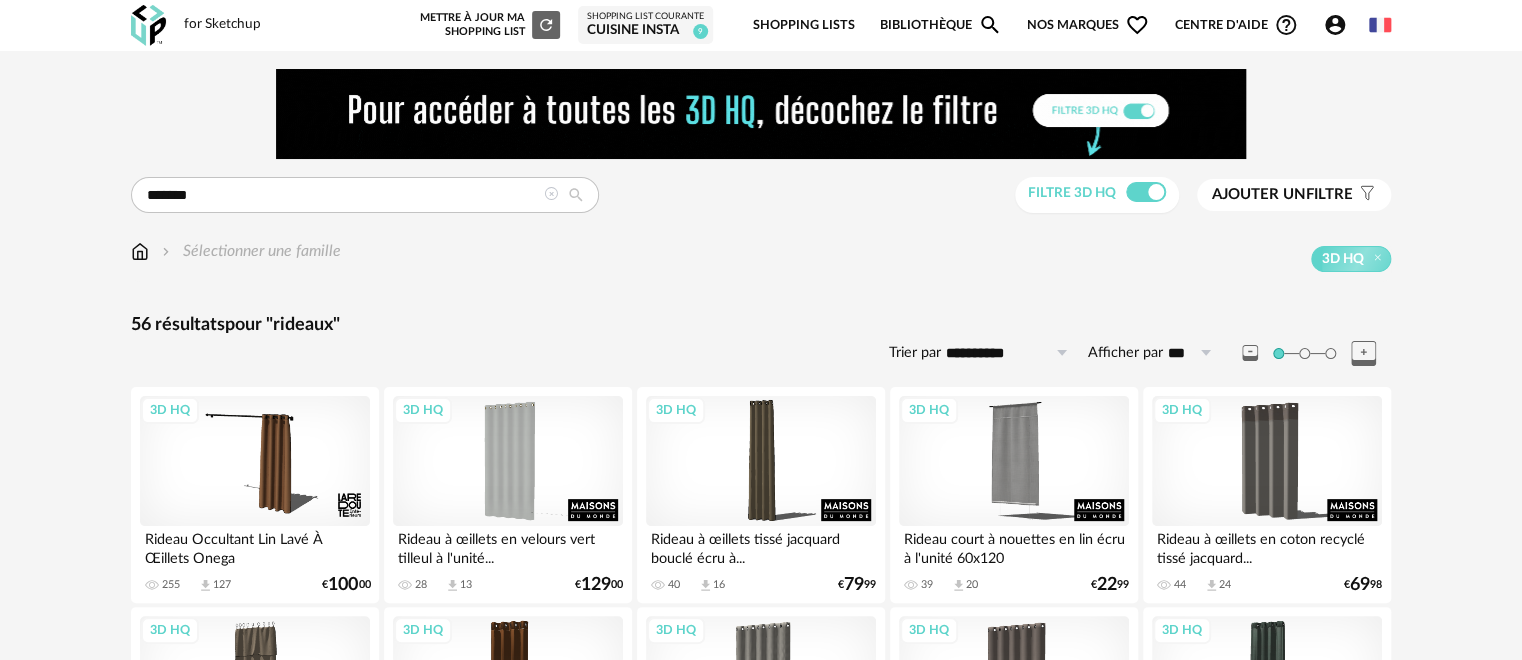 type 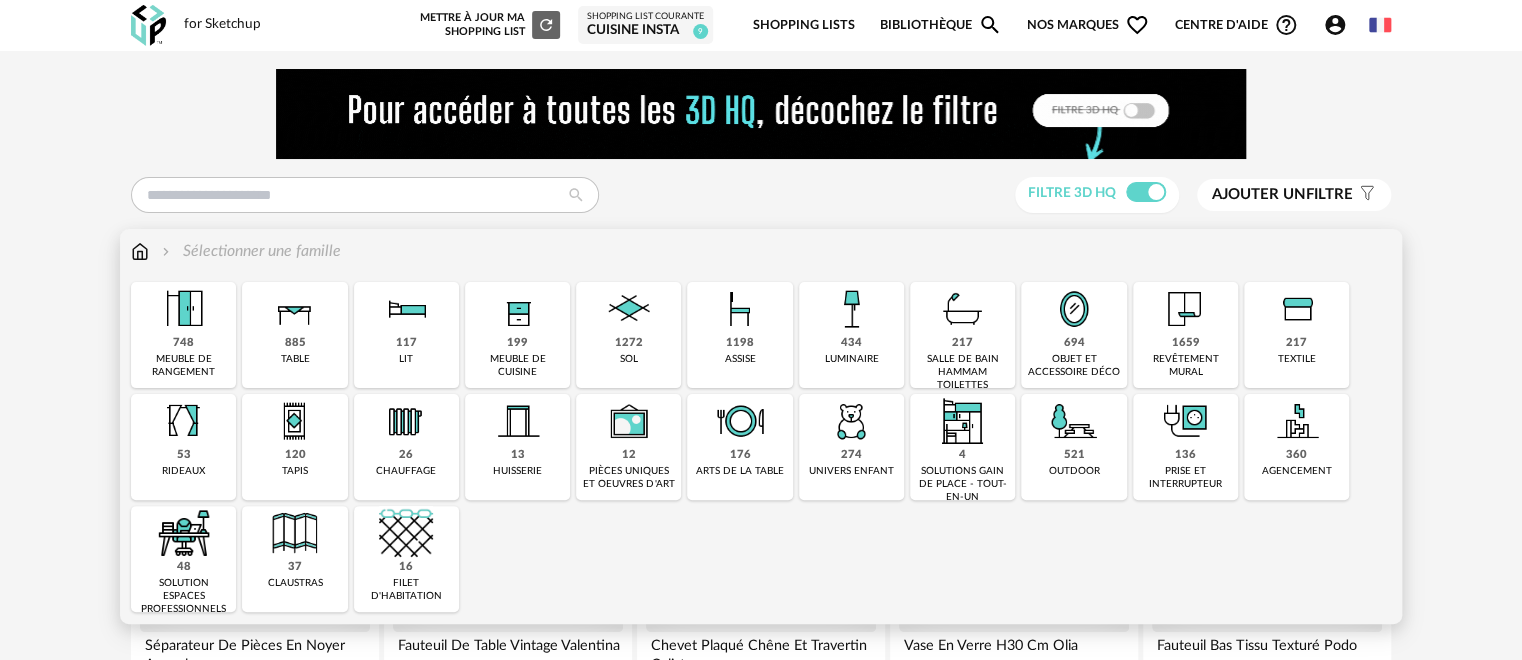 click at bounding box center (140, 251) 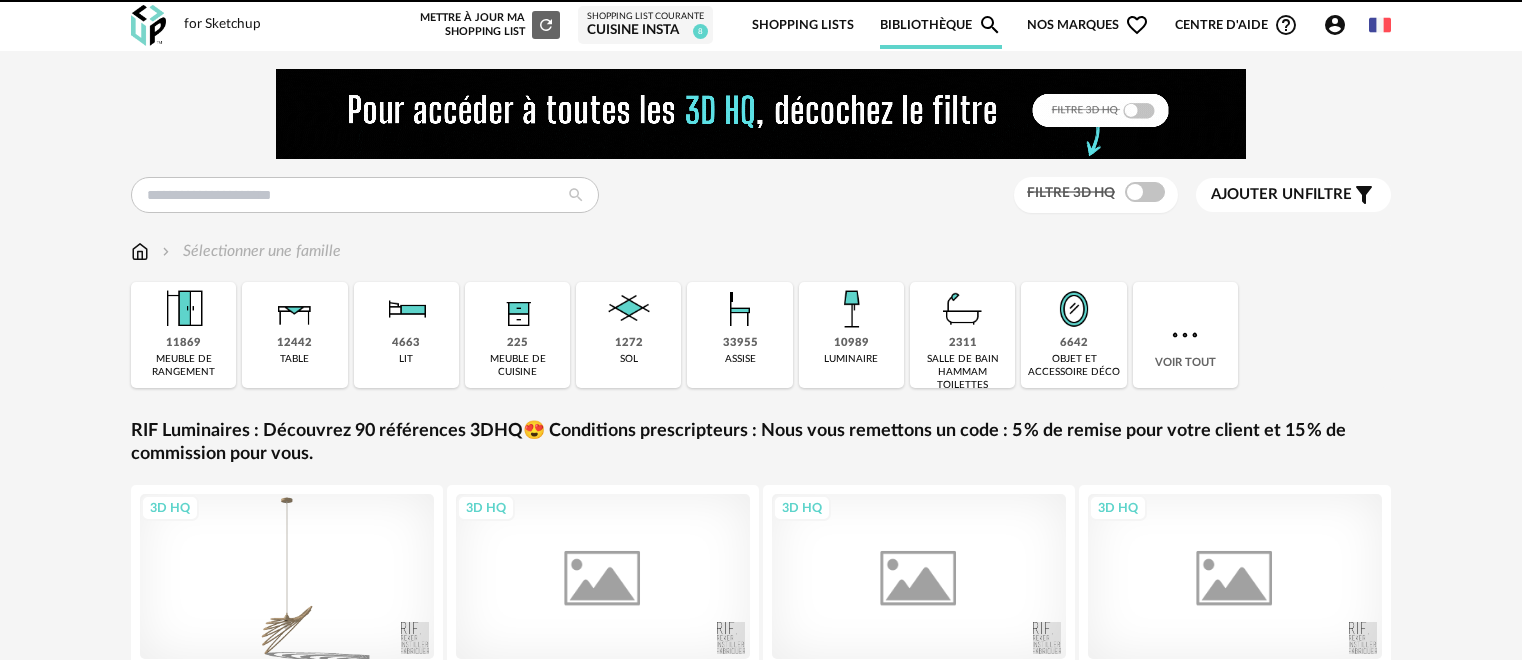 click on "Ajouter un" at bounding box center (1258, 194) 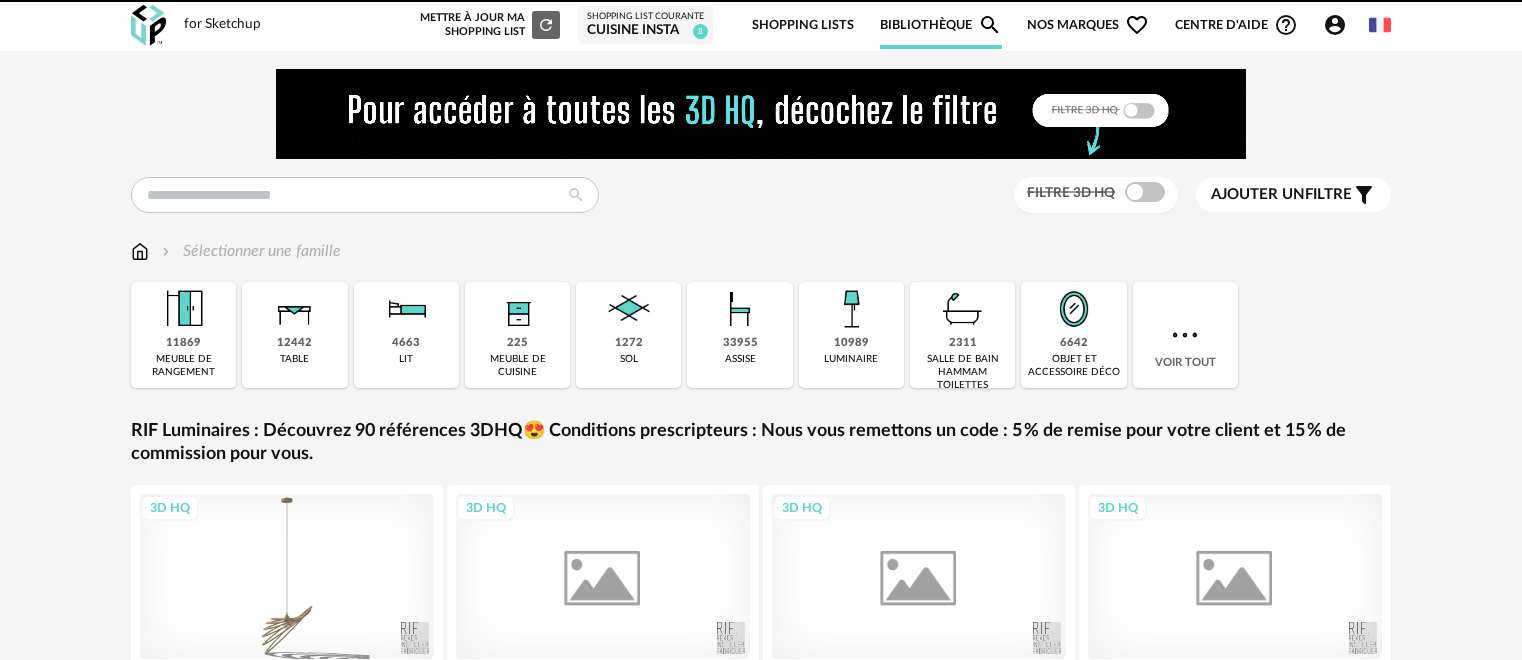 scroll, scrollTop: 0, scrollLeft: 0, axis: both 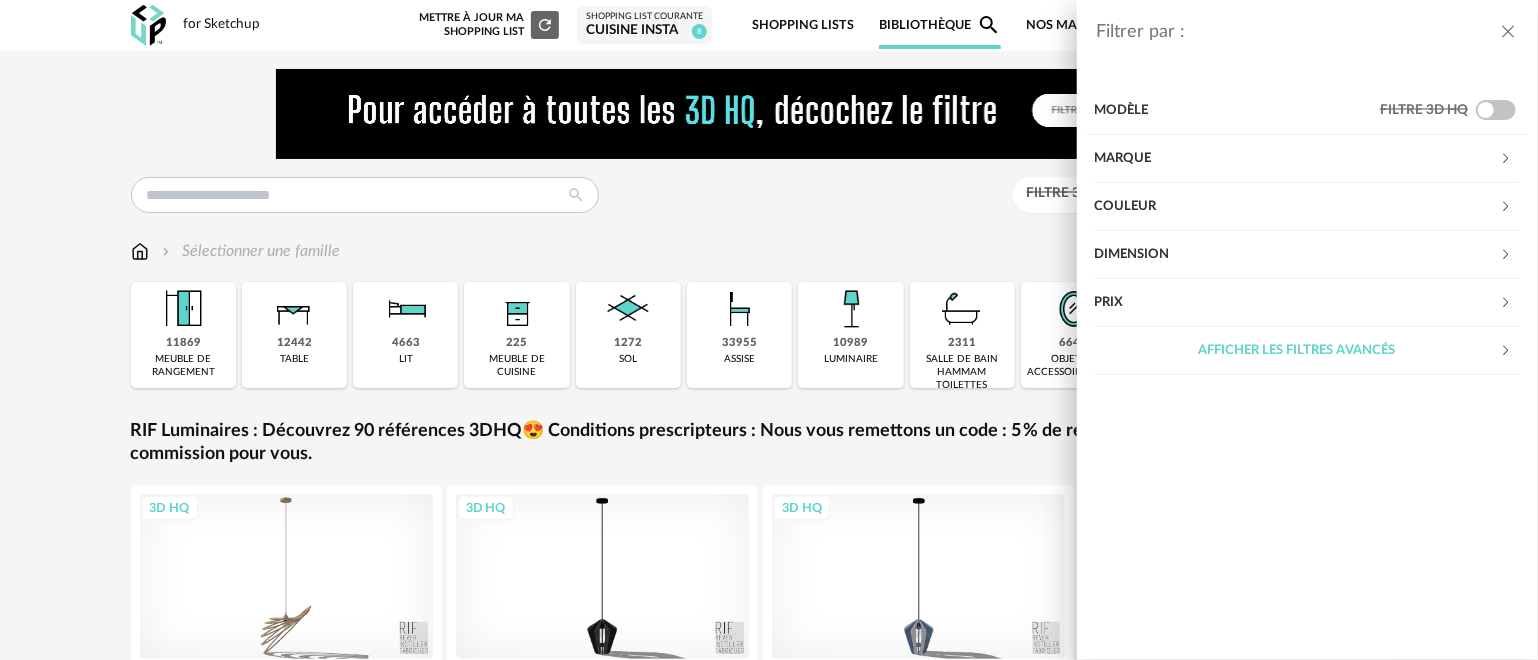 click on "Marque" at bounding box center [1297, 159] 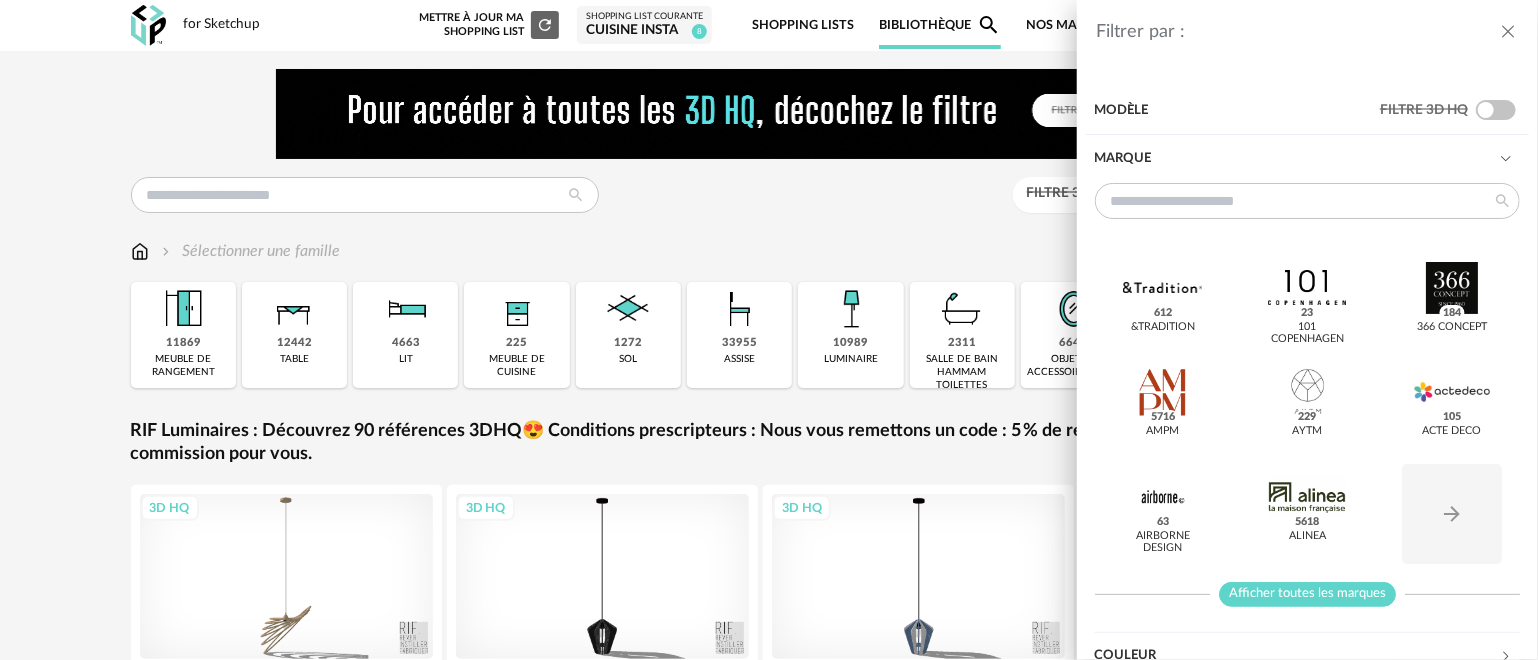 click on "Afficher toutes les marques" at bounding box center [1307, 594] 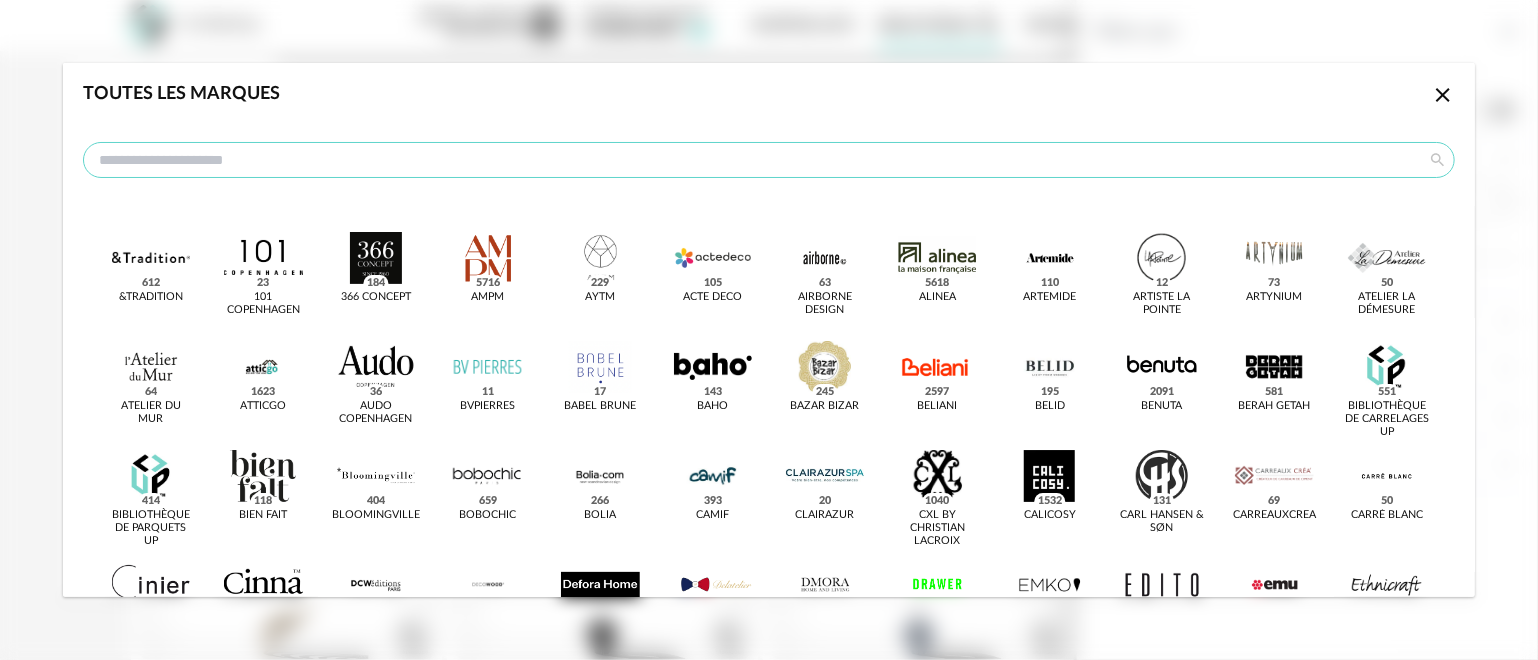click at bounding box center (769, 160) 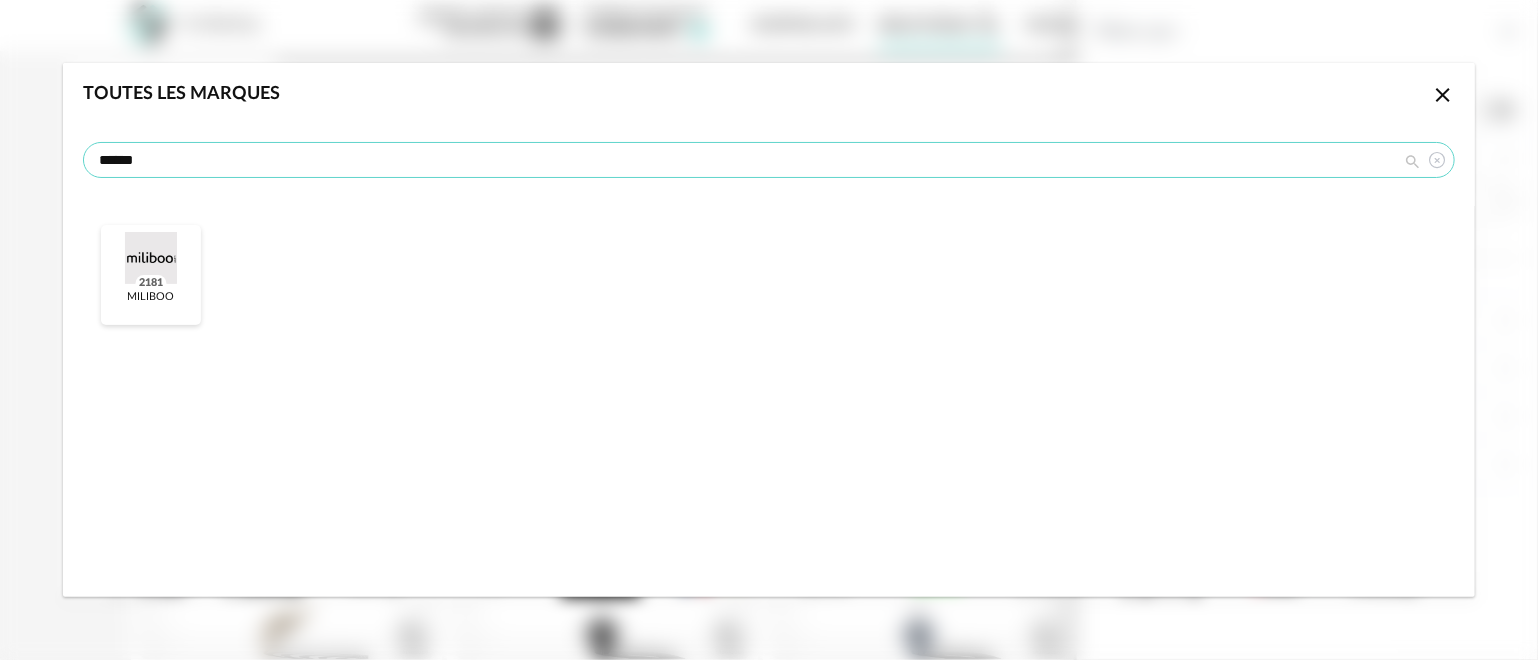 type on "******" 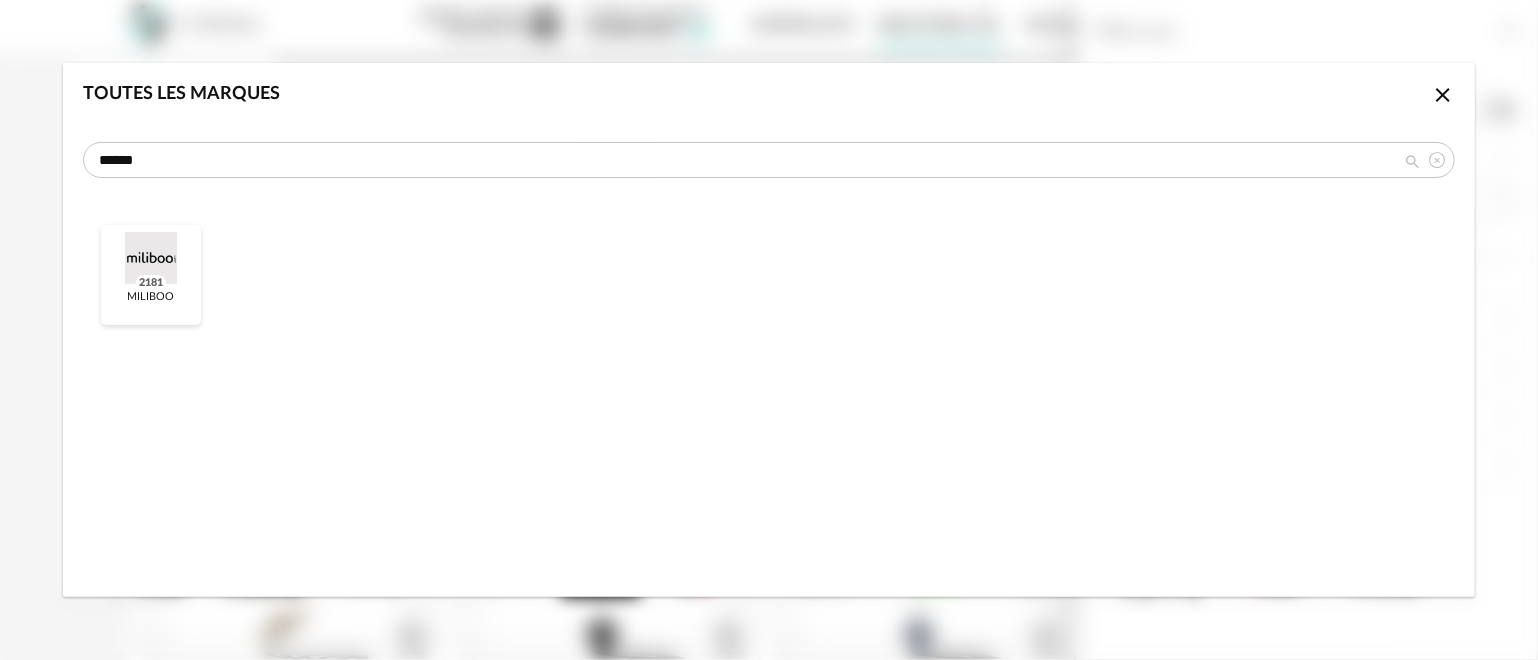 click on "2181" at bounding box center (1162, 1155) 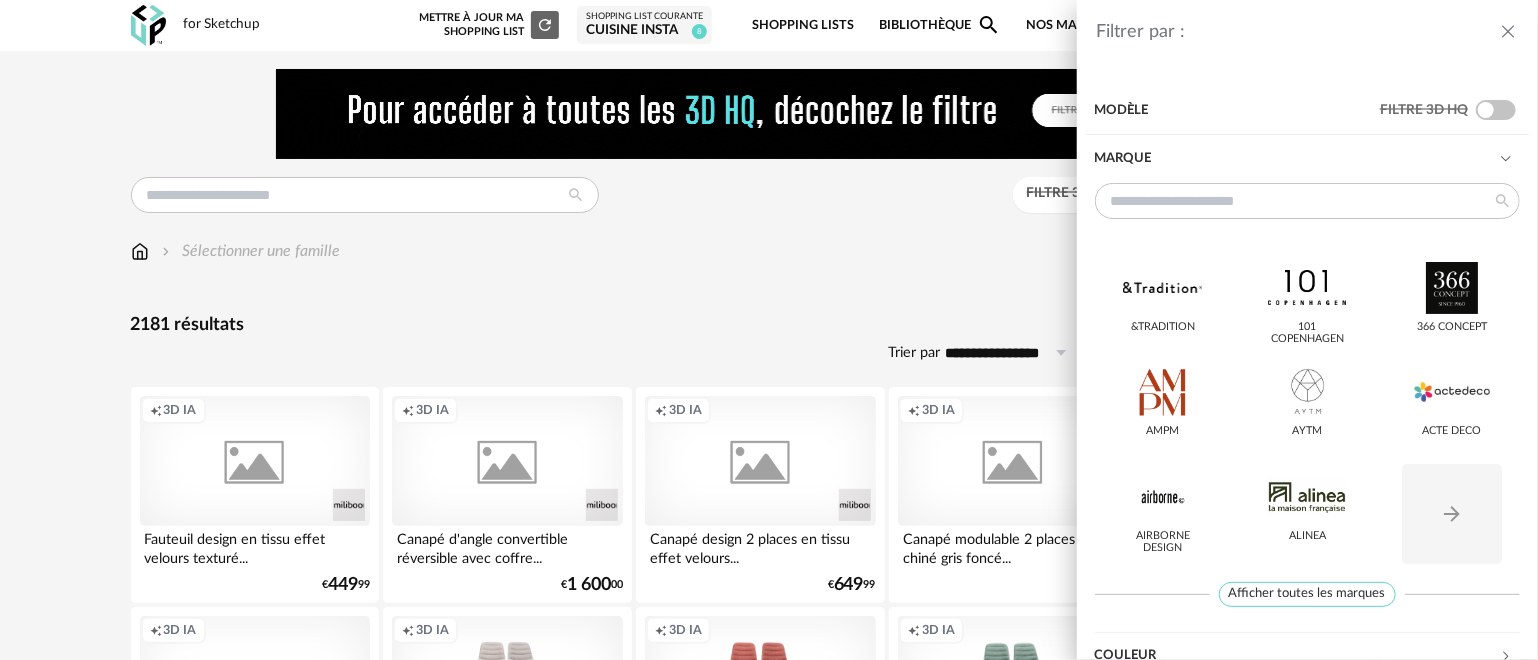 click at bounding box center (1508, 32) 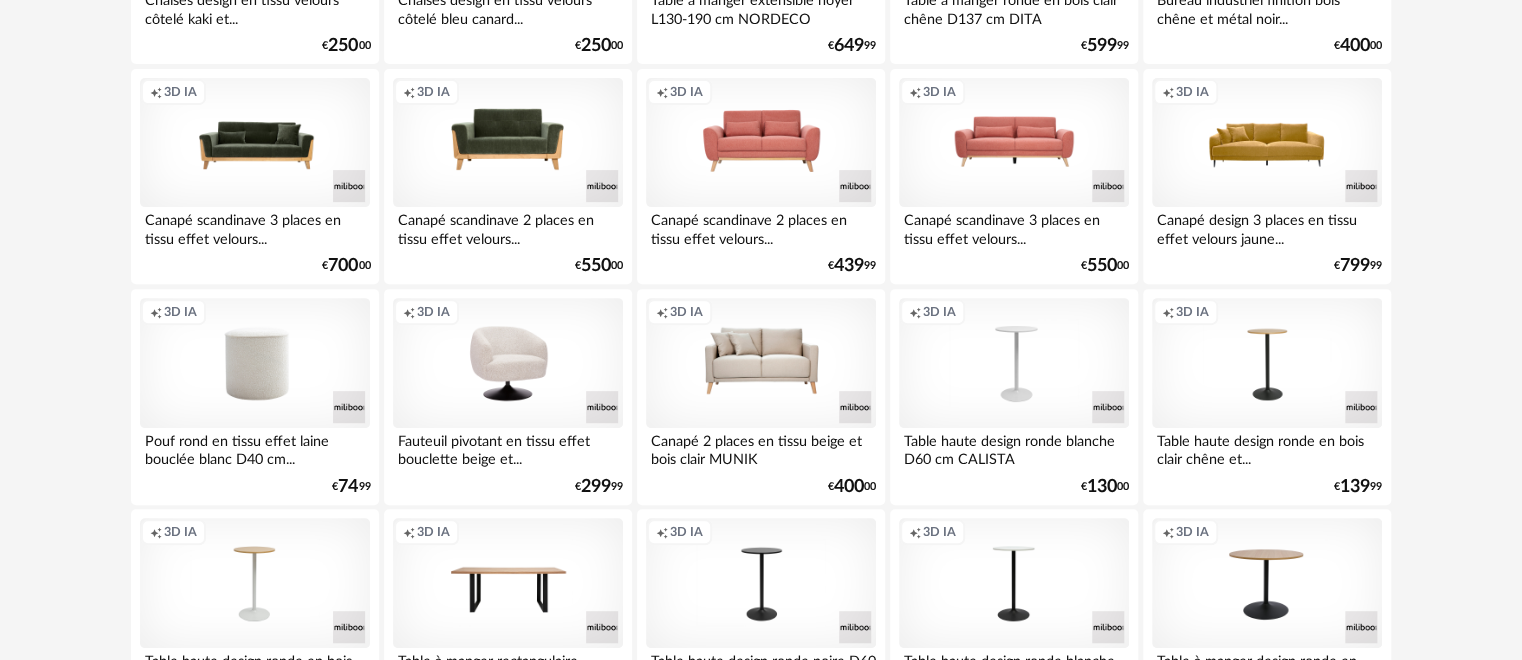 scroll, scrollTop: 4260, scrollLeft: 0, axis: vertical 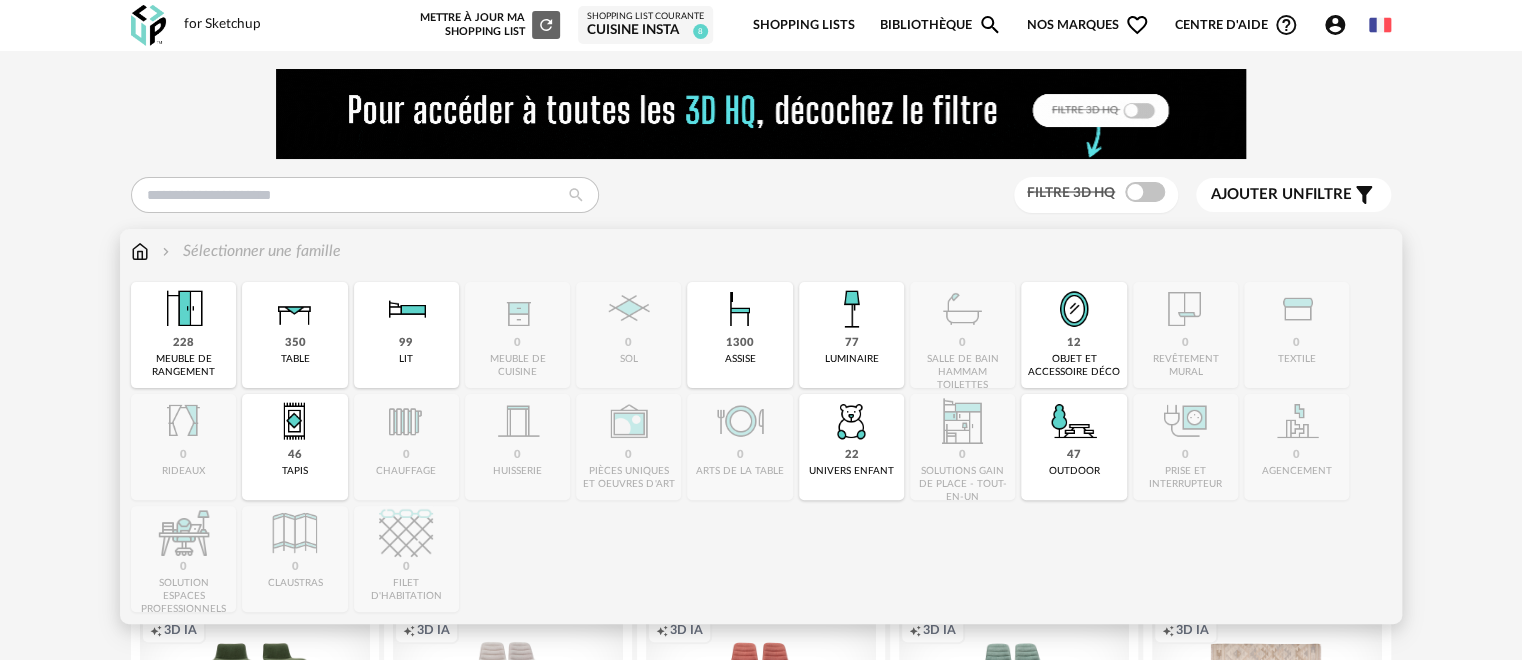 click on "350" at bounding box center [294, 343] 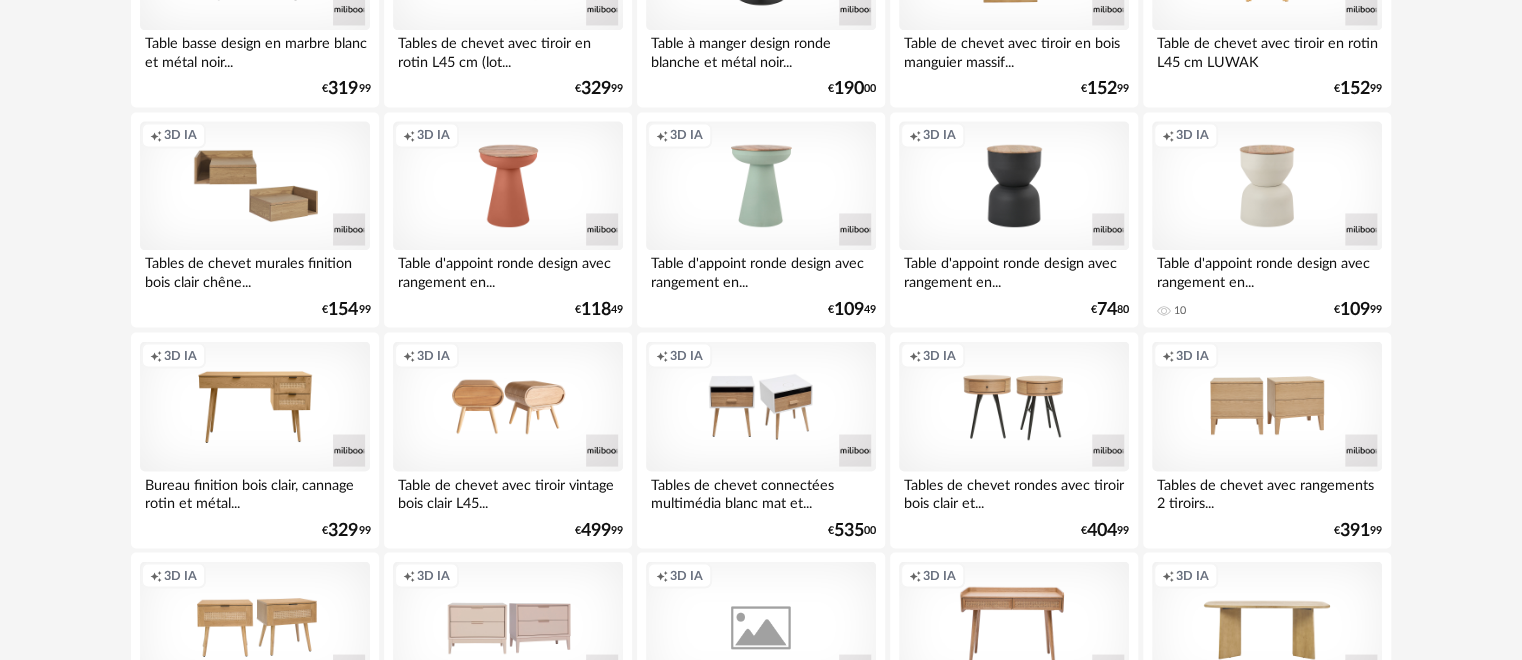 scroll, scrollTop: 1600, scrollLeft: 0, axis: vertical 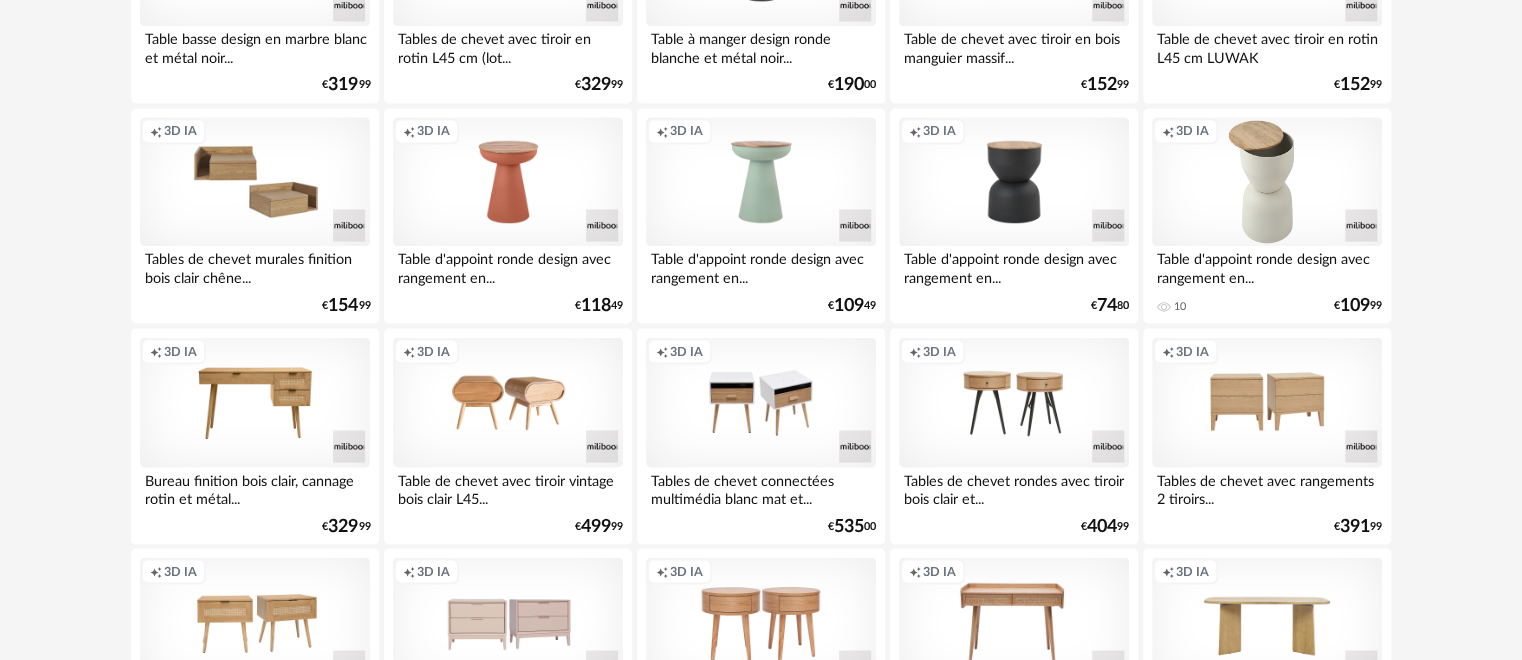 click on "Creation icon   3D IA" at bounding box center (1267, 182) 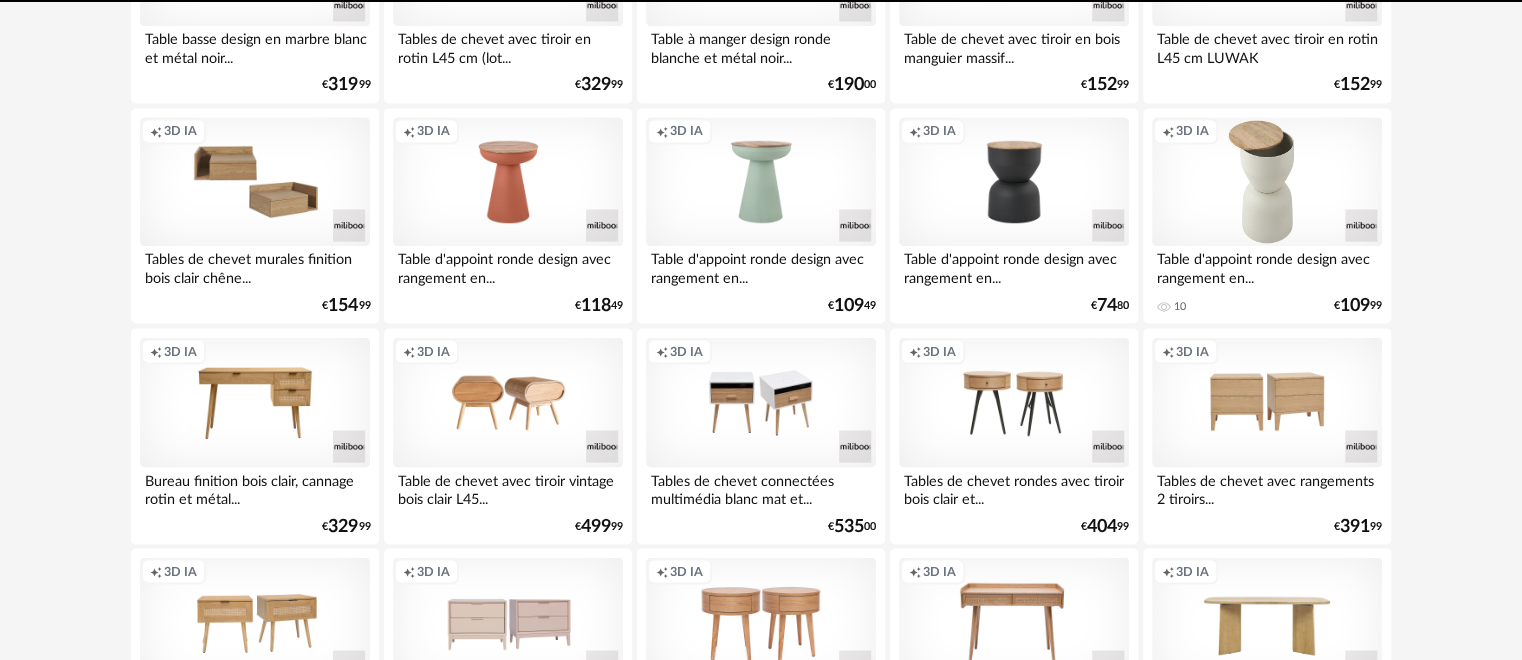 scroll, scrollTop: 0, scrollLeft: 0, axis: both 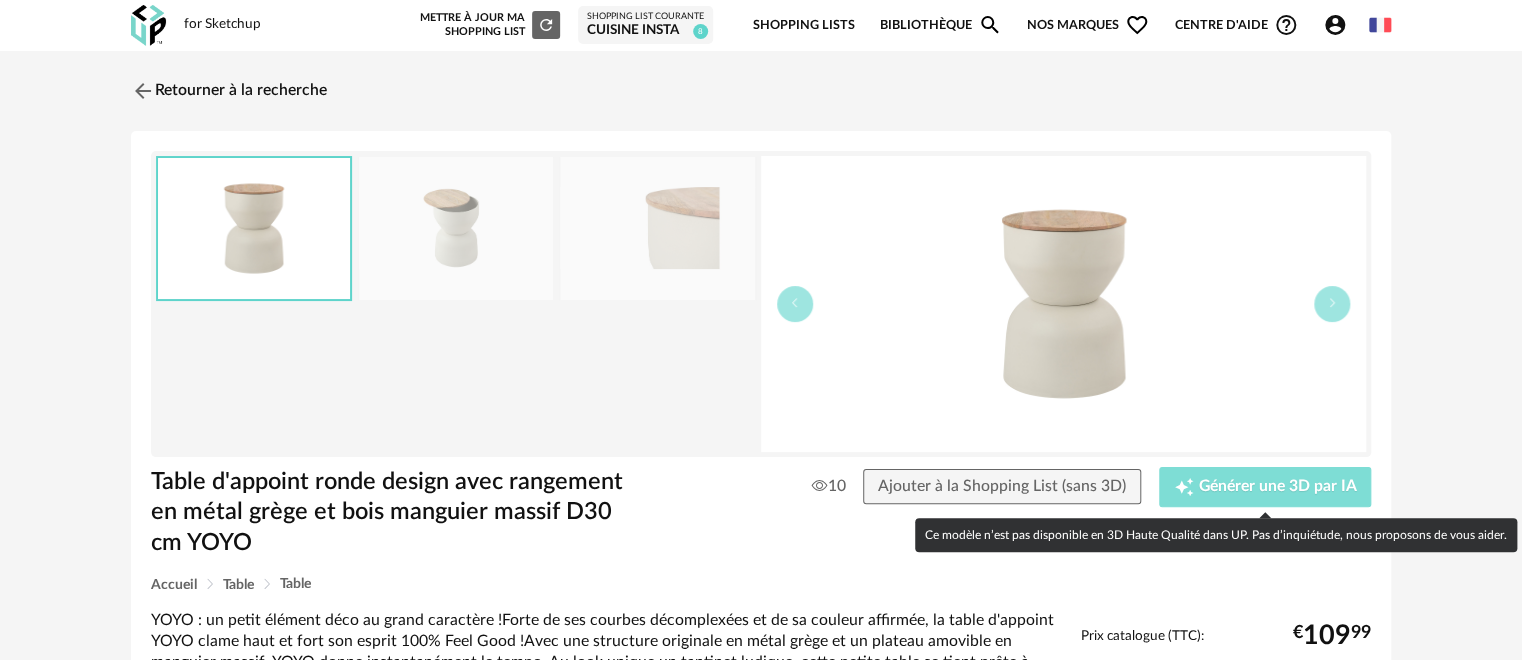 click on "Générer une 3D par IA" at bounding box center (1277, 487) 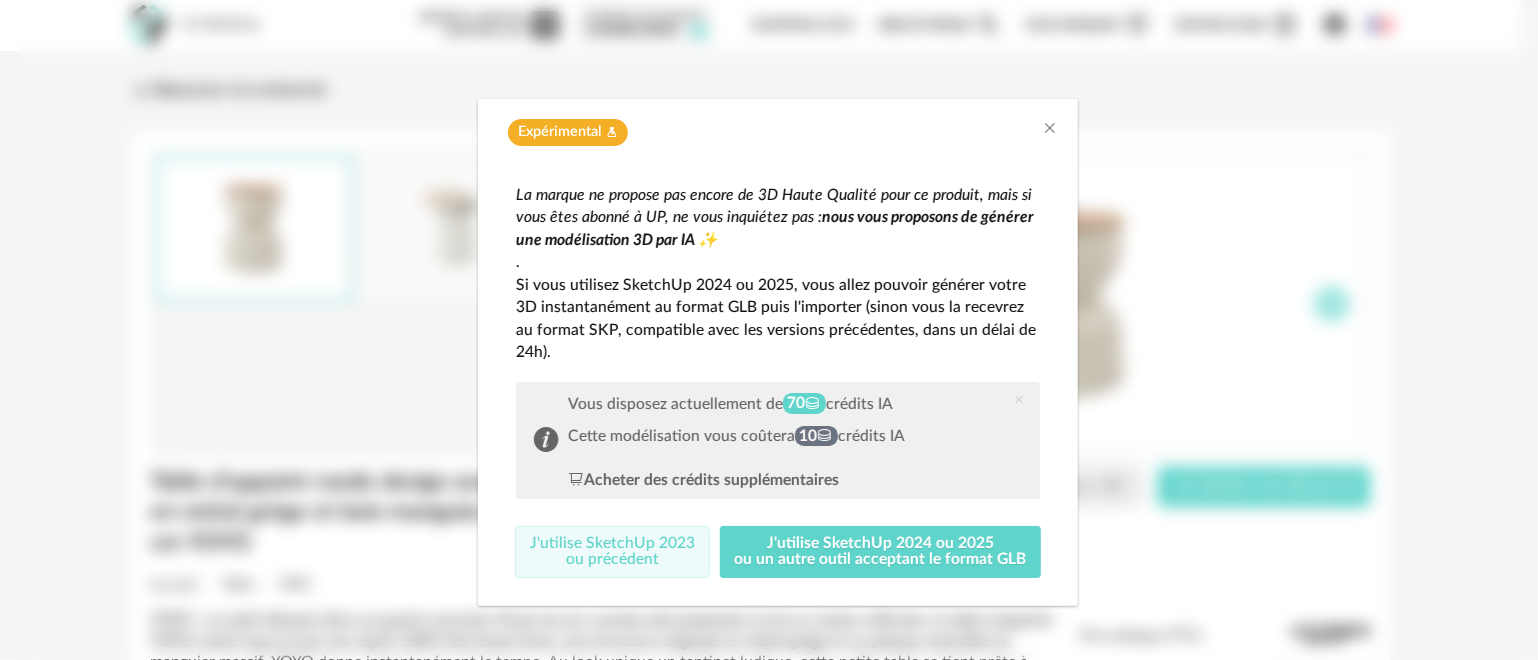 click on "J'utilise SketchUp 2023 ou précédent" at bounding box center (612, 552) 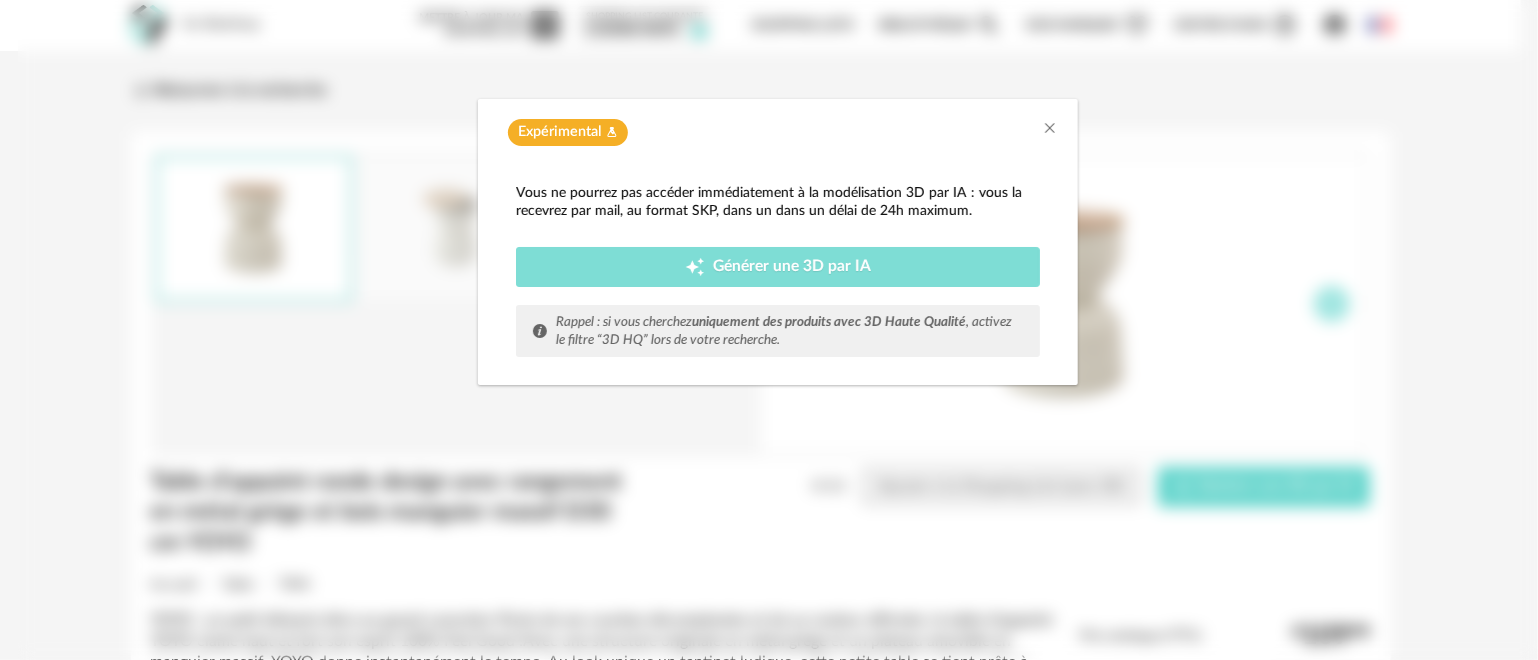 click on "Générer une 3D par IA" at bounding box center (793, 267) 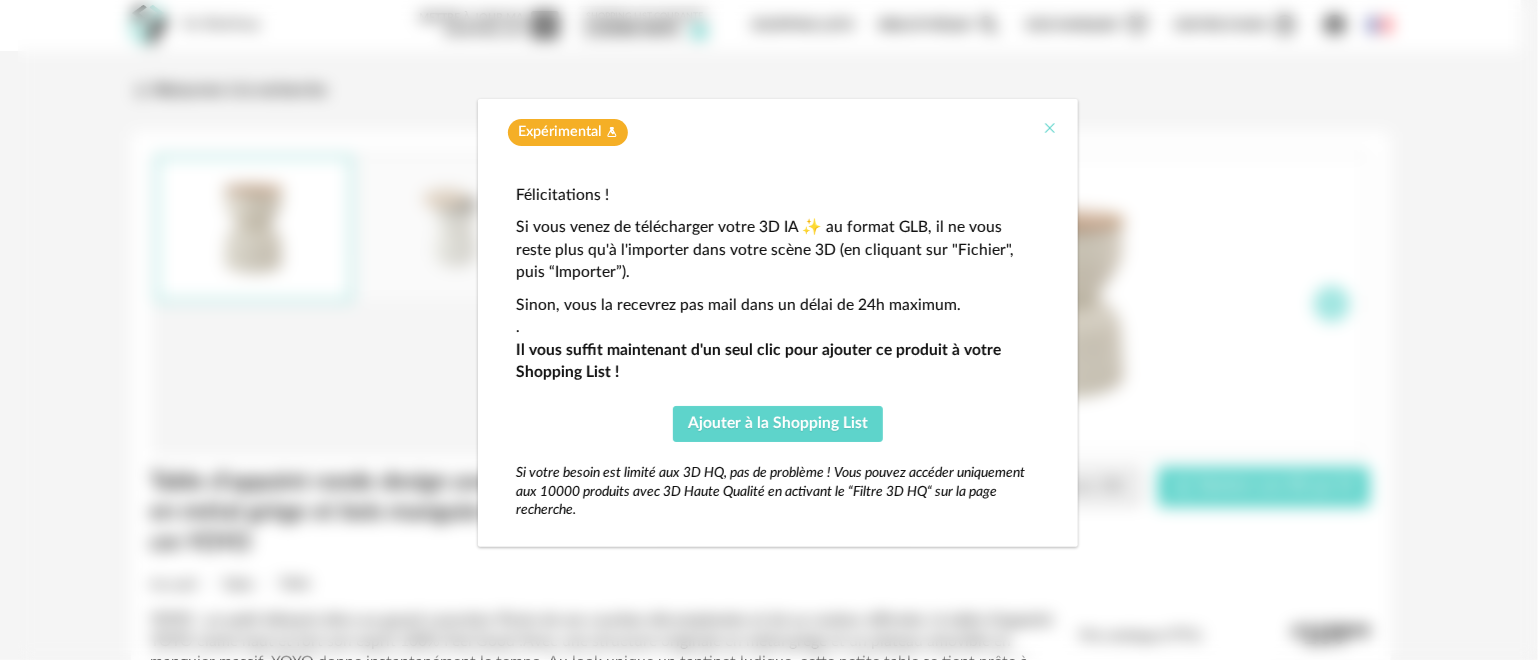 drag, startPoint x: 1048, startPoint y: 131, endPoint x: 1059, endPoint y: 136, distance: 12.083046 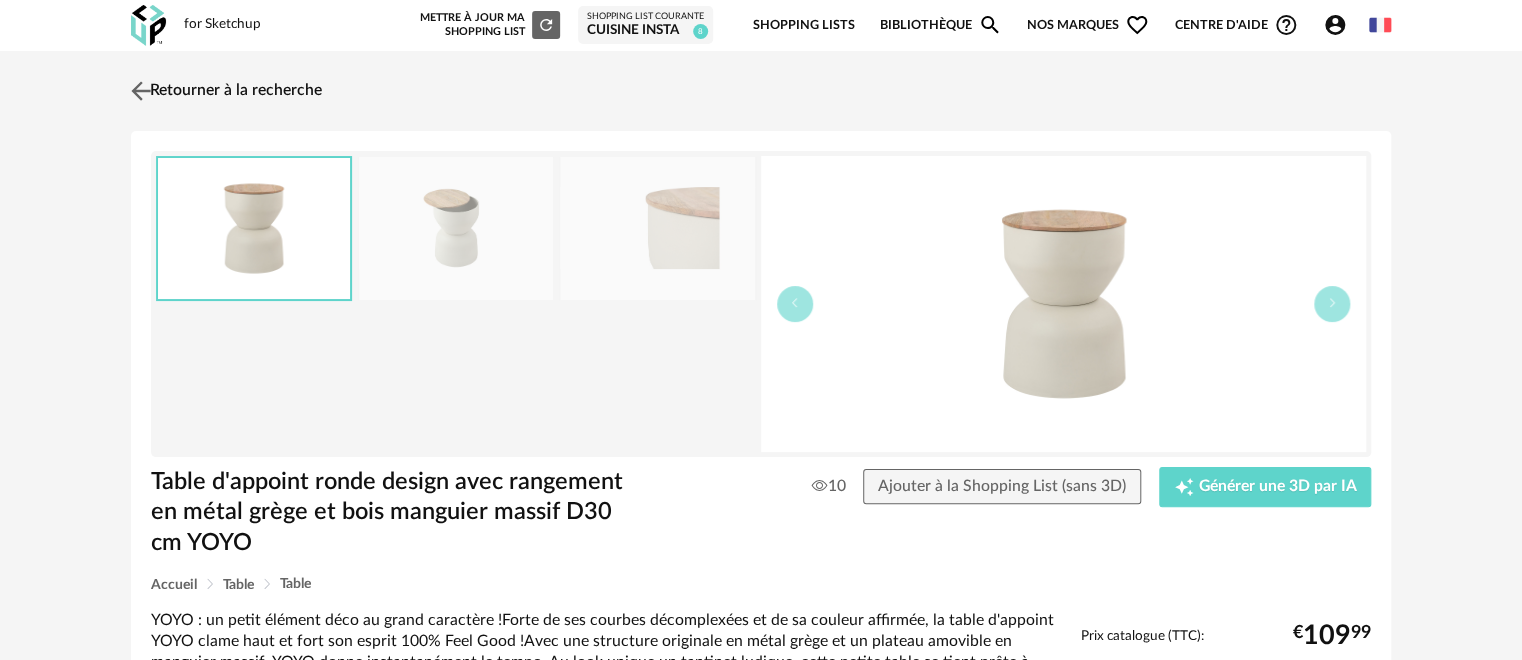 click on "Retourner à la recherche" at bounding box center (224, 91) 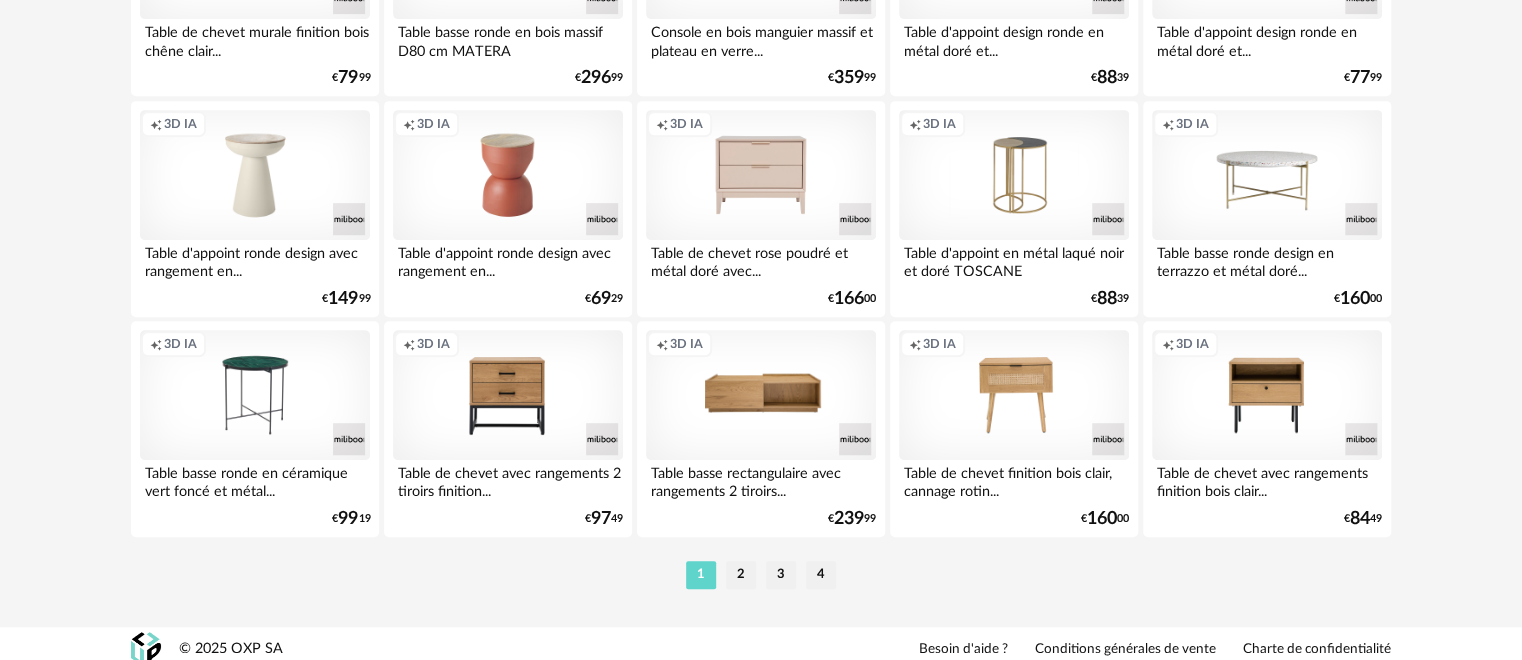 scroll, scrollTop: 4260, scrollLeft: 0, axis: vertical 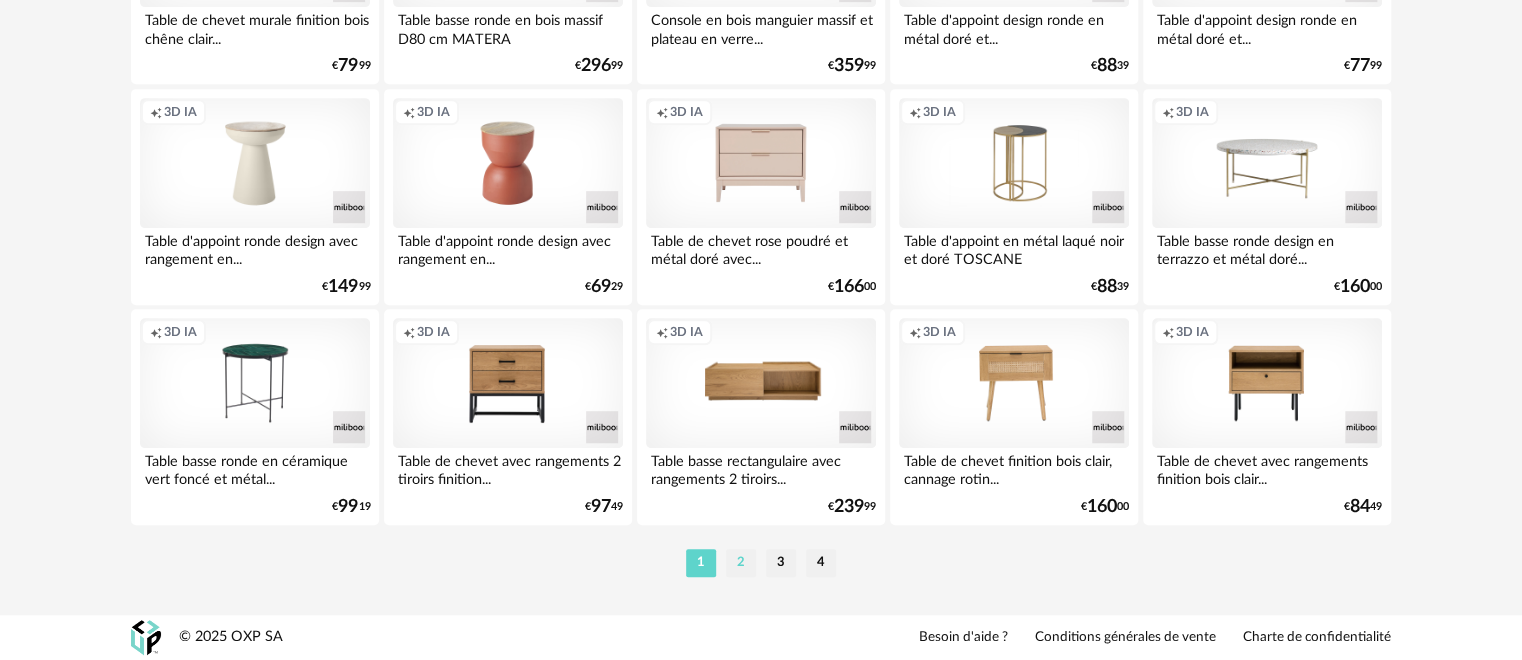 click on "2" at bounding box center [741, 563] 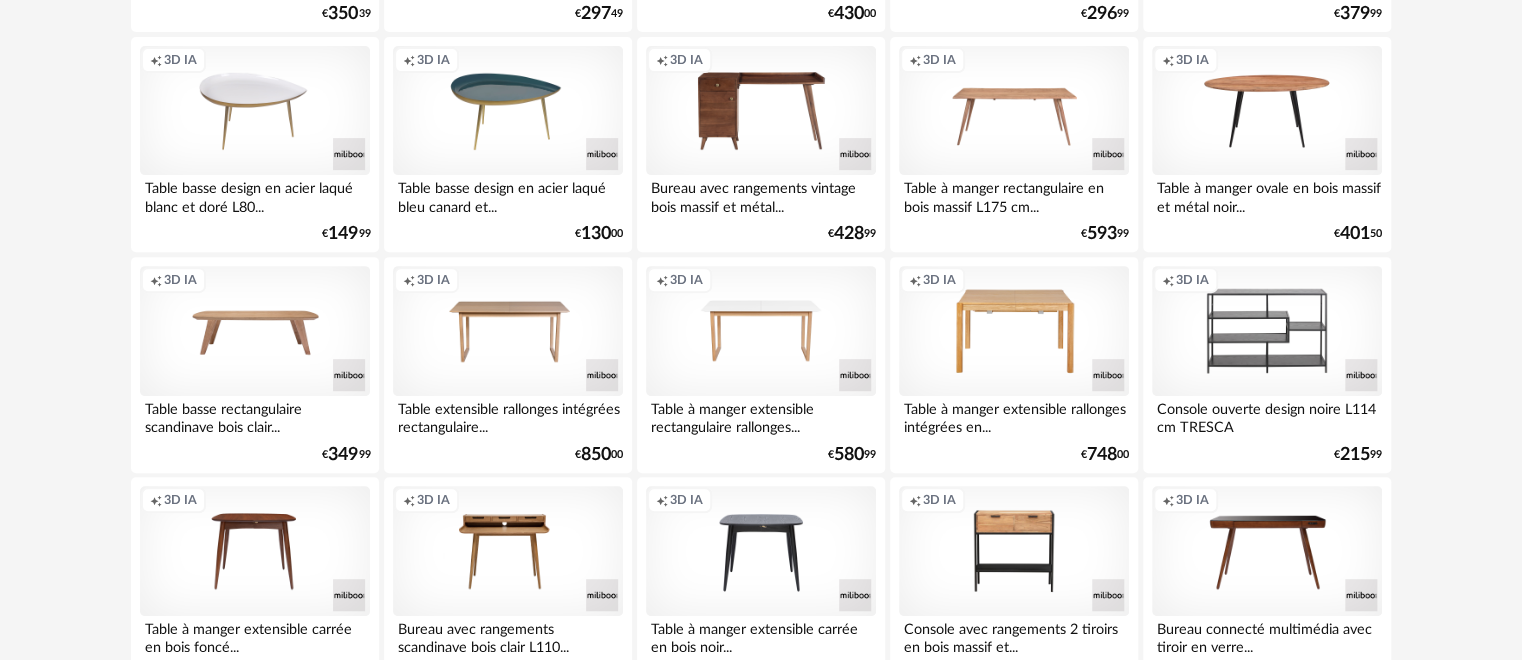 scroll, scrollTop: 4260, scrollLeft: 0, axis: vertical 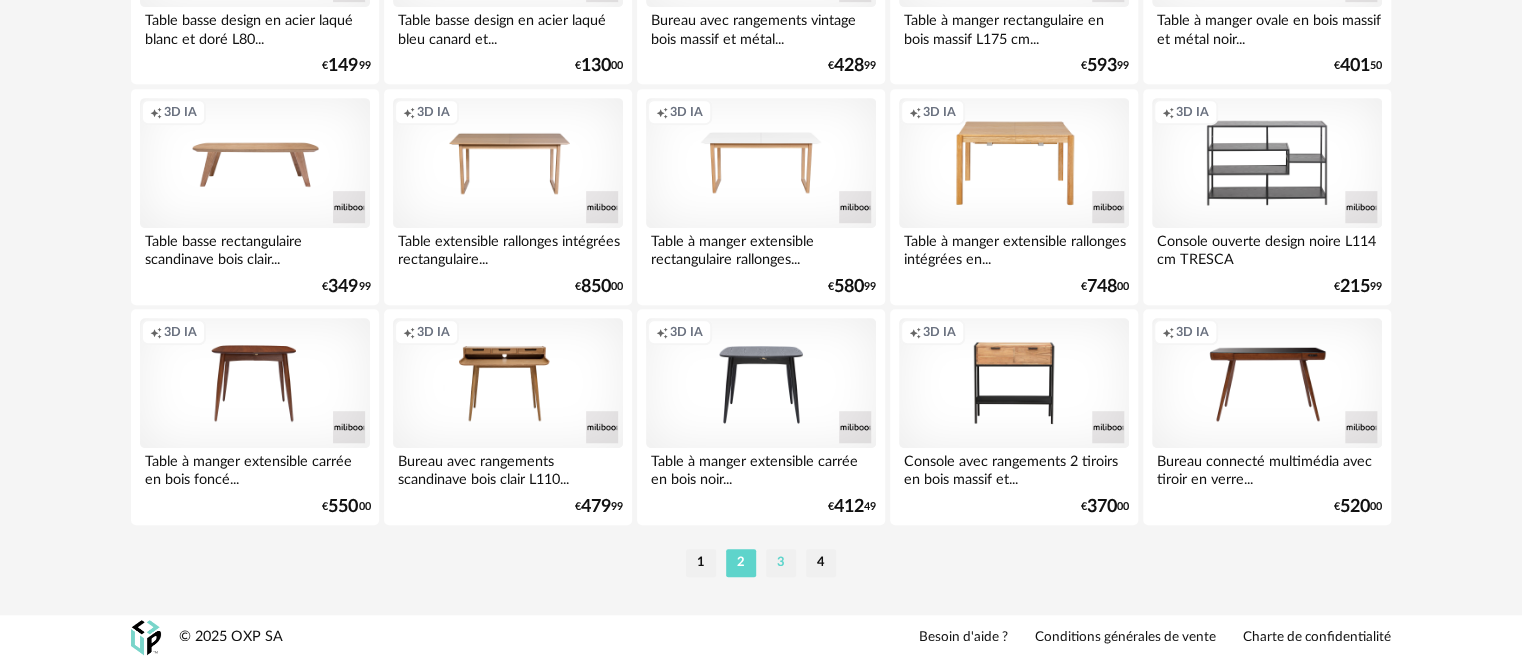 click on "3" at bounding box center (781, 563) 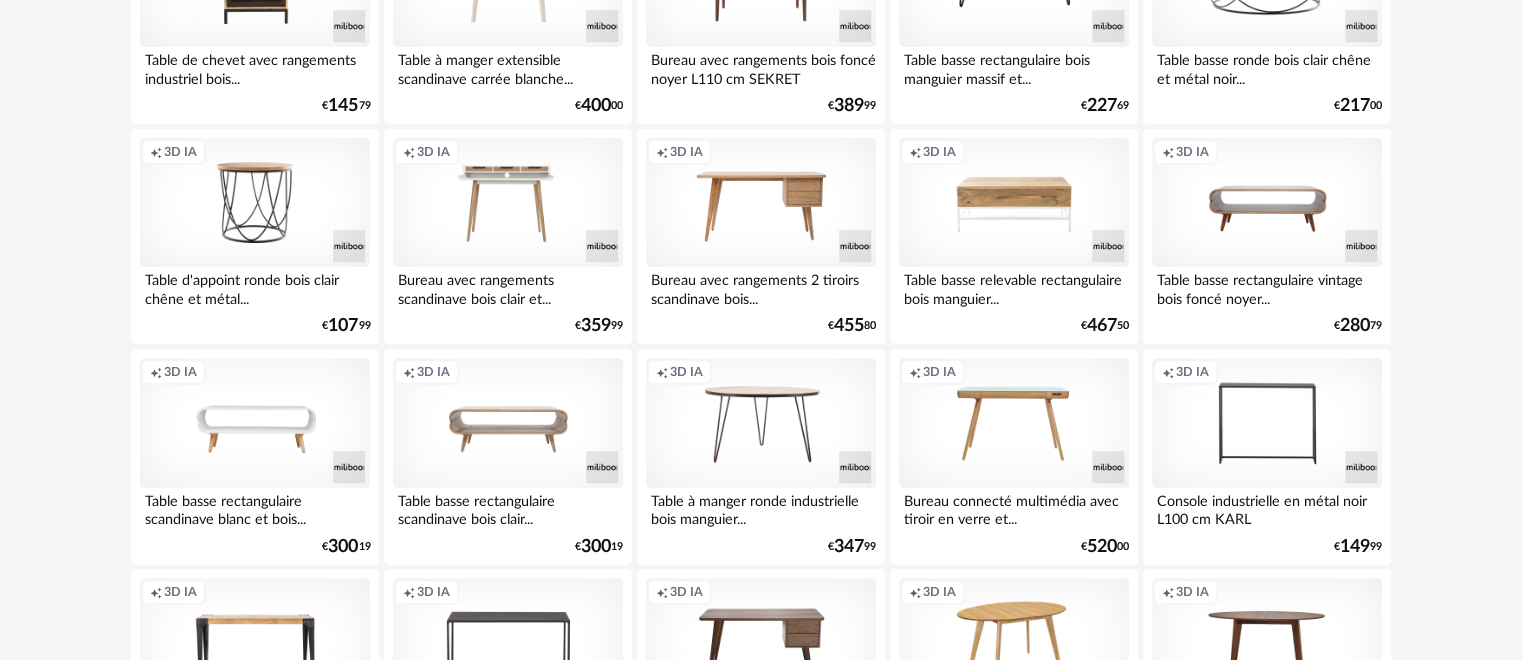 scroll, scrollTop: 4260, scrollLeft: 0, axis: vertical 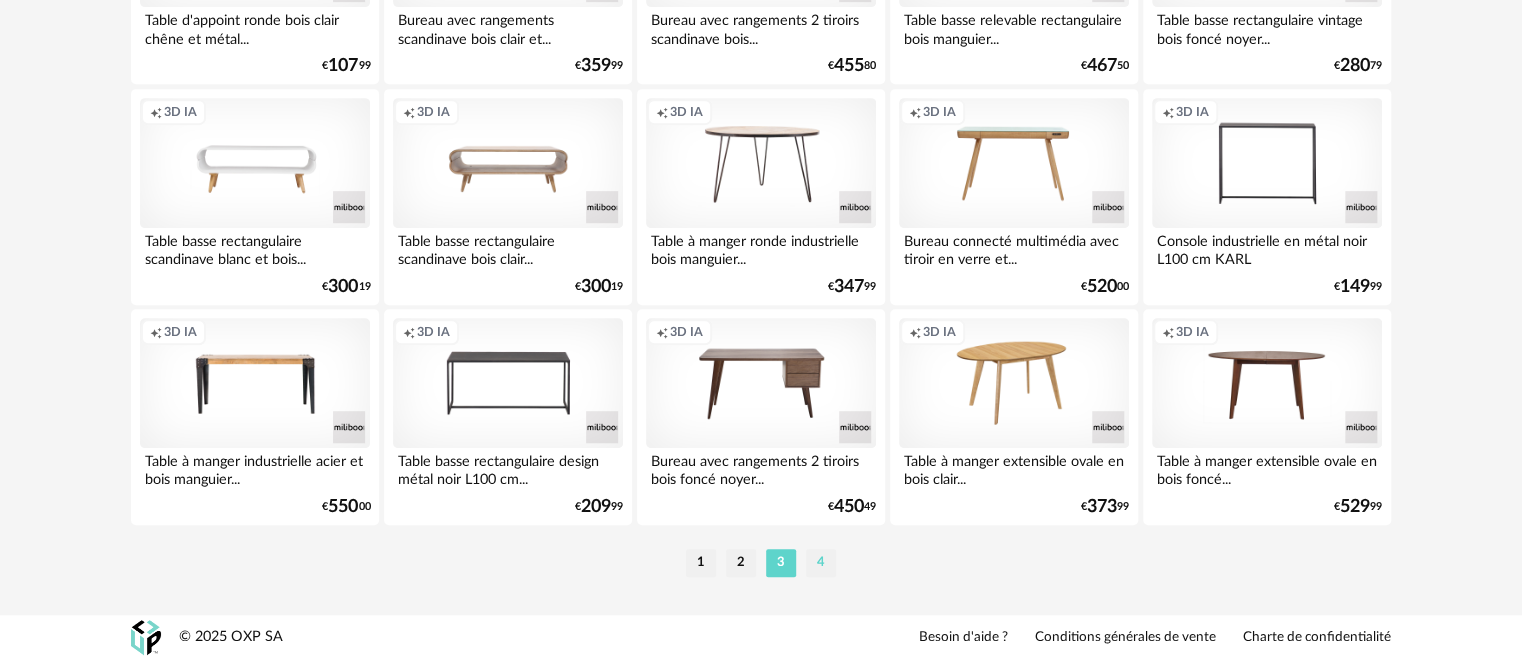 click on "4" at bounding box center (821, 563) 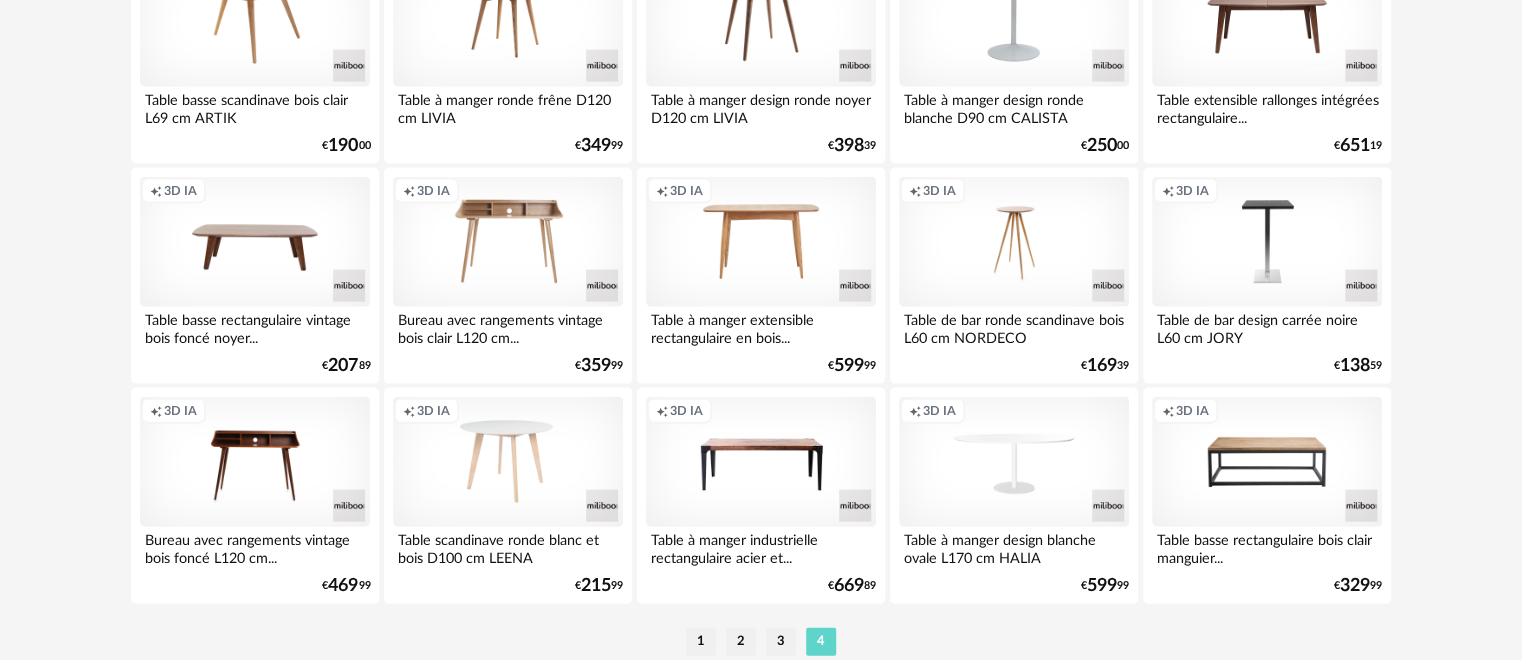 scroll, scrollTop: 2058, scrollLeft: 0, axis: vertical 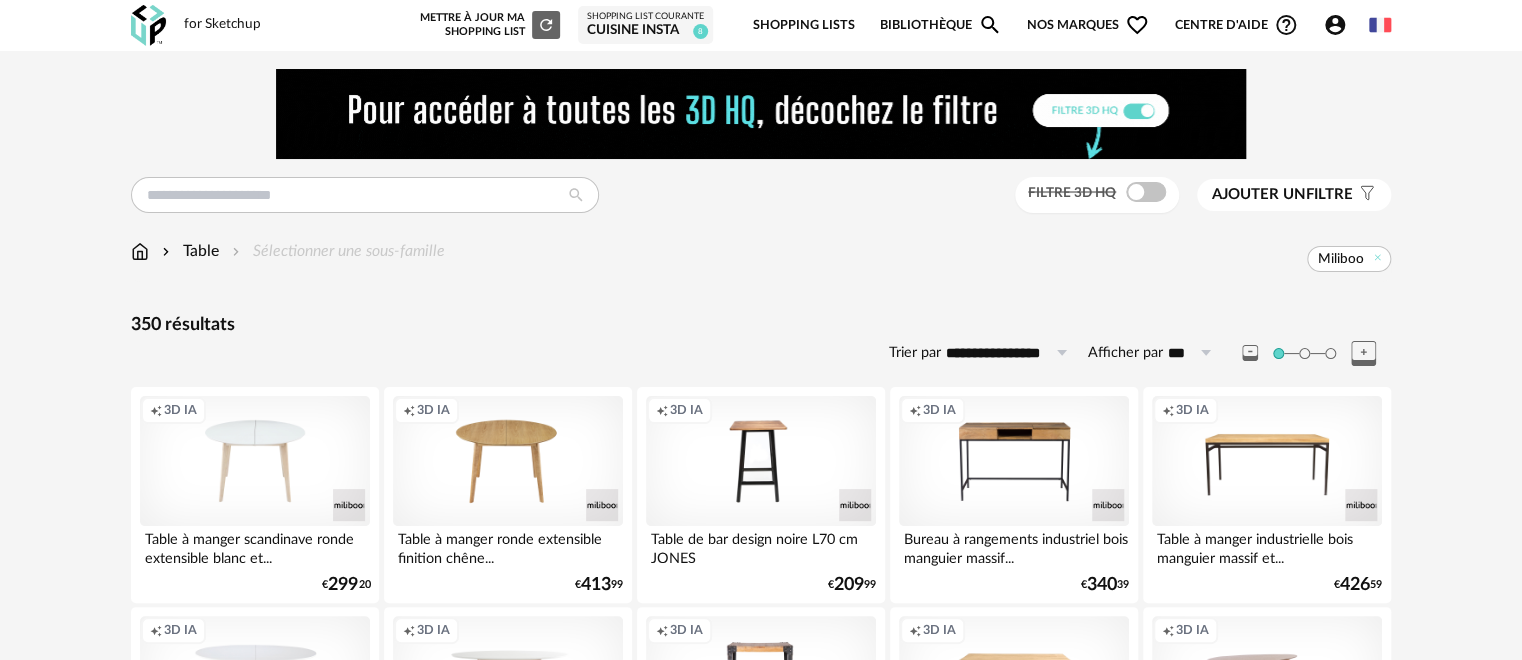 click on "Ajouter un  filtre" at bounding box center [1282, 195] 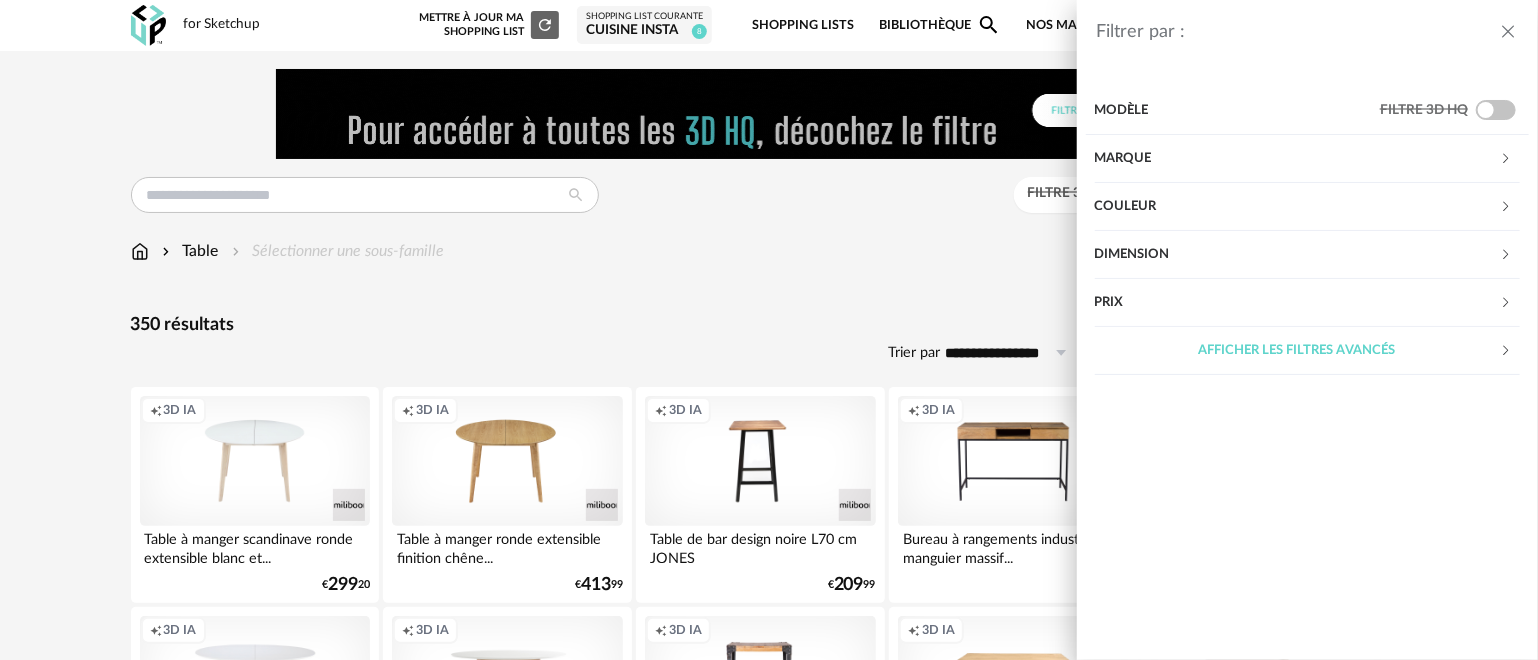 click on "Marque" at bounding box center [1297, 159] 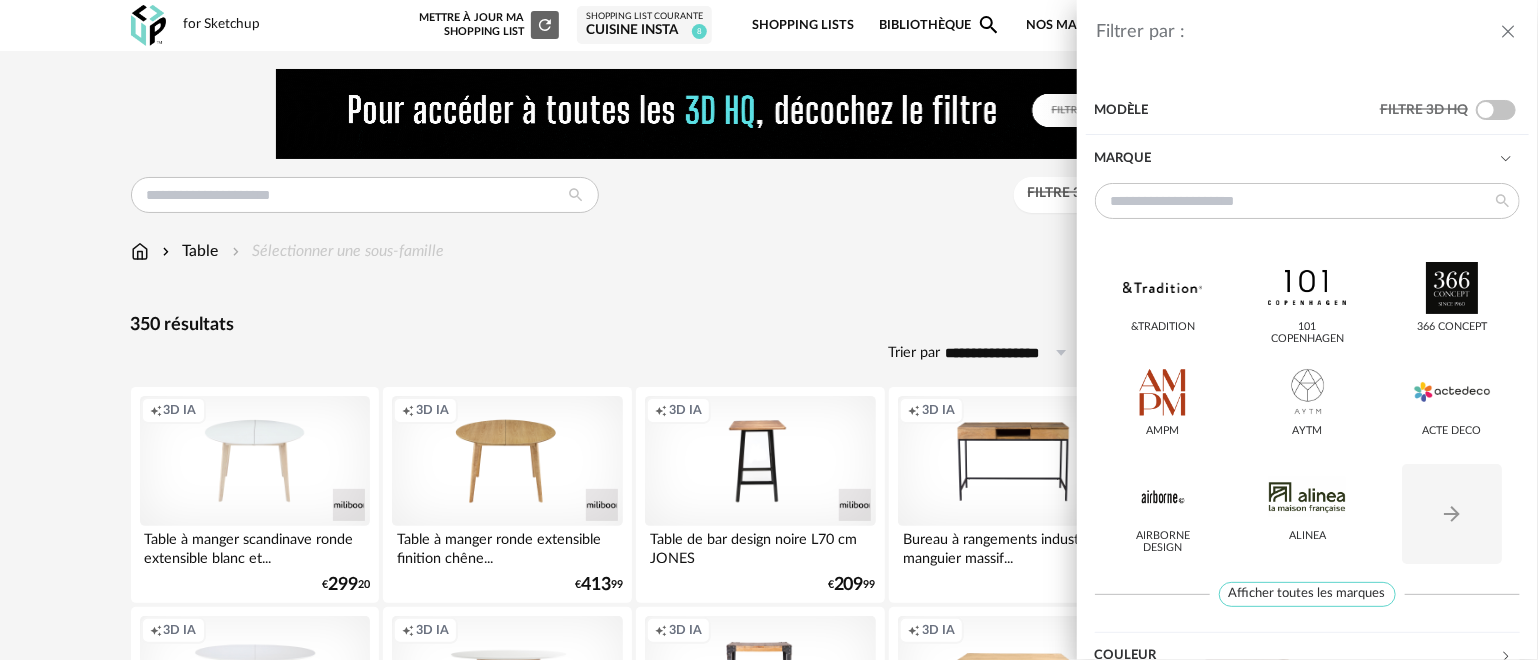 click on "Filtrer par :   Modèle
Filtre 3D HQ
Marque
&tradition
101 Copenhagen
366 Concept
AMPM
AYTM
Acte DECO
Airborne Design
Alinea
Arrow Right icon
Afficher toutes les marques
Toutes les marques   Close icon
Miliboo
Couleur
noir
84
acier
0
beige
0
blanc
59
gris
1
brun
179
jaune
2
orange
0
rouge
0
rose
2
violet
0
bleu
3
vert
5
transparent
1
argenté
0
doré - laiton
1
bois
67
multicolore
0
Dimension
Hauteur    *** 0% 10% 20% 30% 40% 50% 60% 70% 80% 90% 100%     ** 0% 10% 20% 30% 40% 50% 60% 70%" at bounding box center [769, 330] 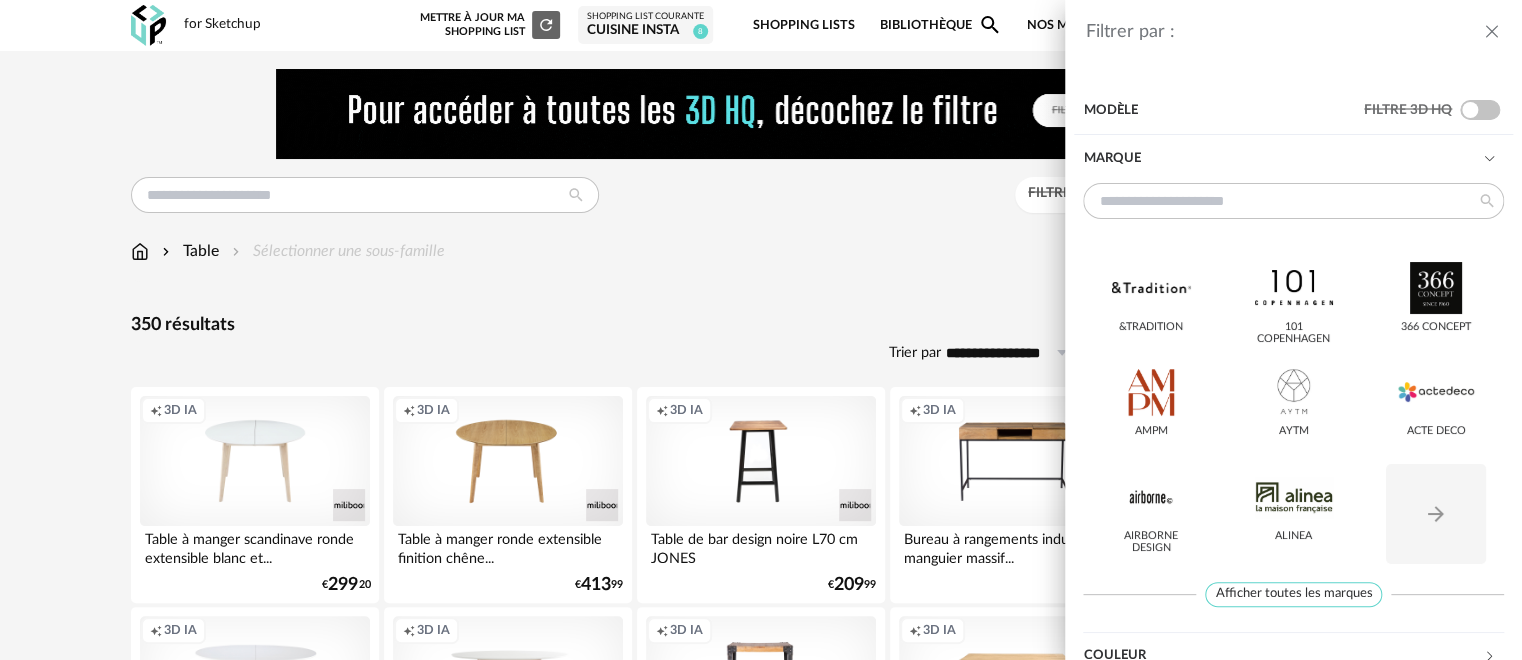 click on "Filtrer par :   Modèle
Filtre 3D HQ
Marque
&tradition
101 Copenhagen
366 Concept
AMPM
AYTM
Acte DECO
Airborne Design
Alinea
Arrow Right icon
Afficher toutes les marques
Toutes les marques   Close icon
Miliboo
Couleur
noir
84
acier
0
beige
0
blanc
59
gris
1
brun
179
jaune
2
orange
0
rouge
0
rose
2
violet
0
bleu
3
vert
5
transparent
1
argenté
0
doré - laiton
1
bois
67
multicolore
0
Dimension
Hauteur    *** 0% 10% 20% 30% 40% 50% 60% 70% 80% 90% 100%     ** 0% 10% 20% 30% 40% 50% 60% 70%" at bounding box center (761, 330) 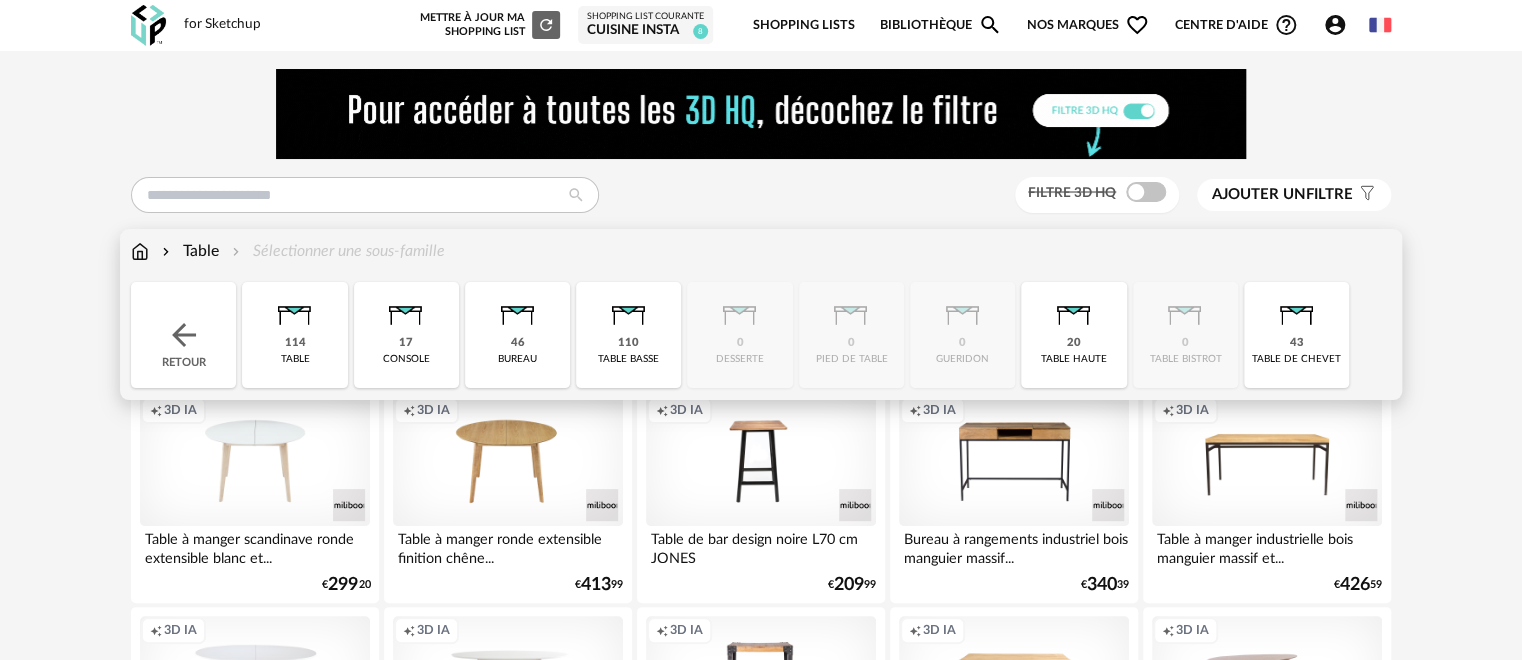 click at bounding box center (140, 251) 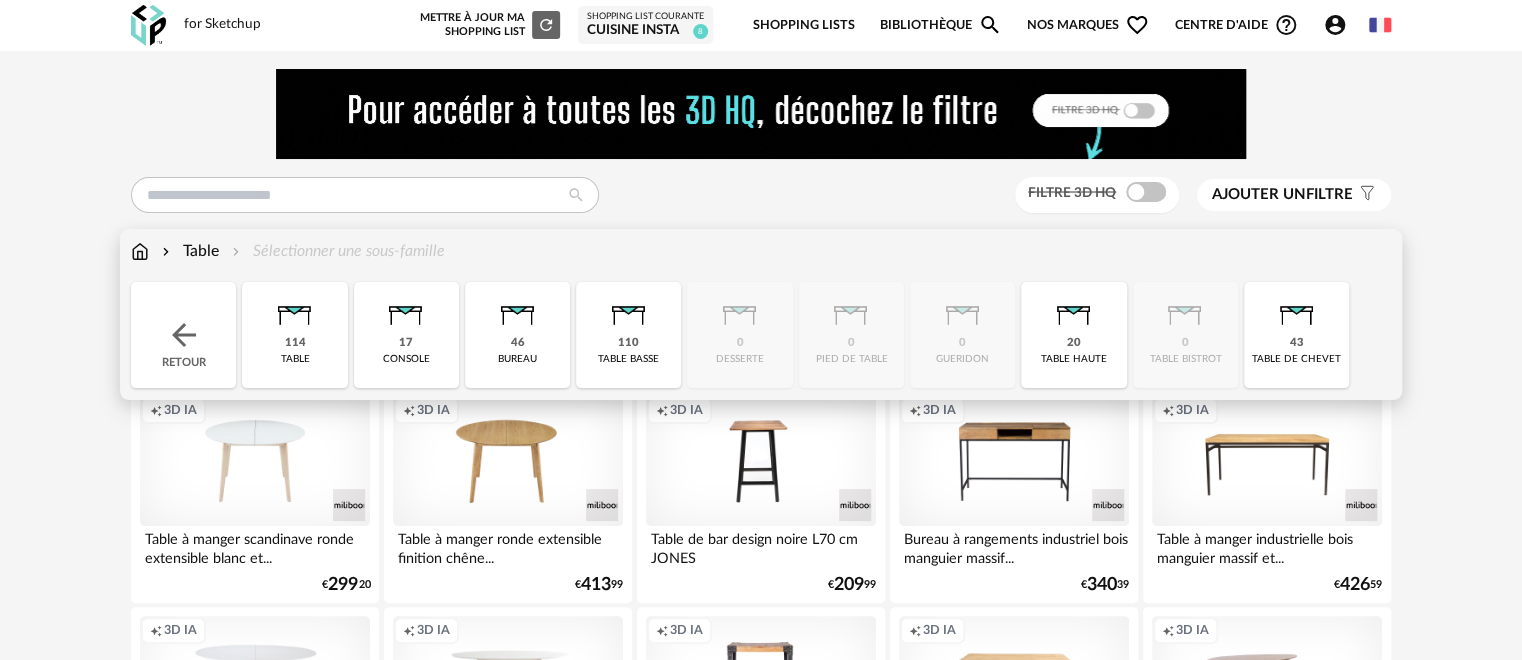 click at bounding box center [140, 251] 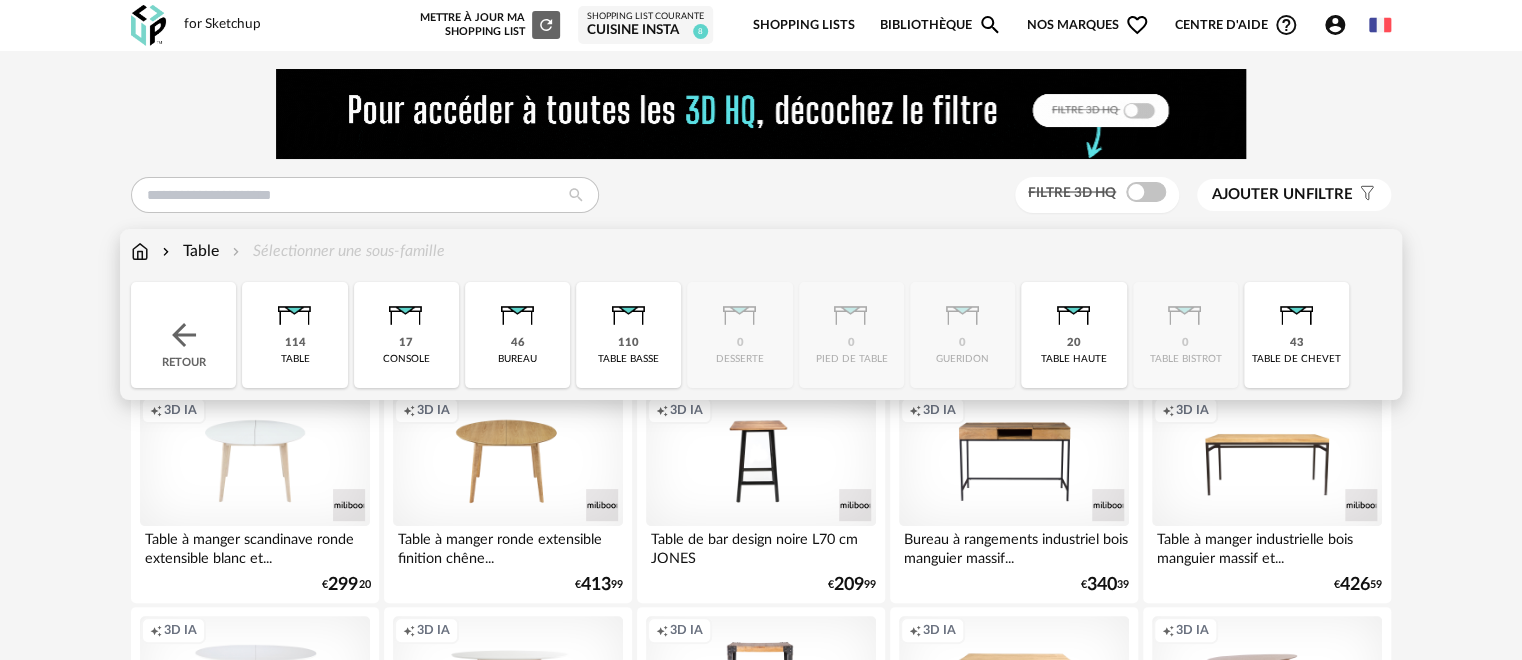 click at bounding box center (140, 251) 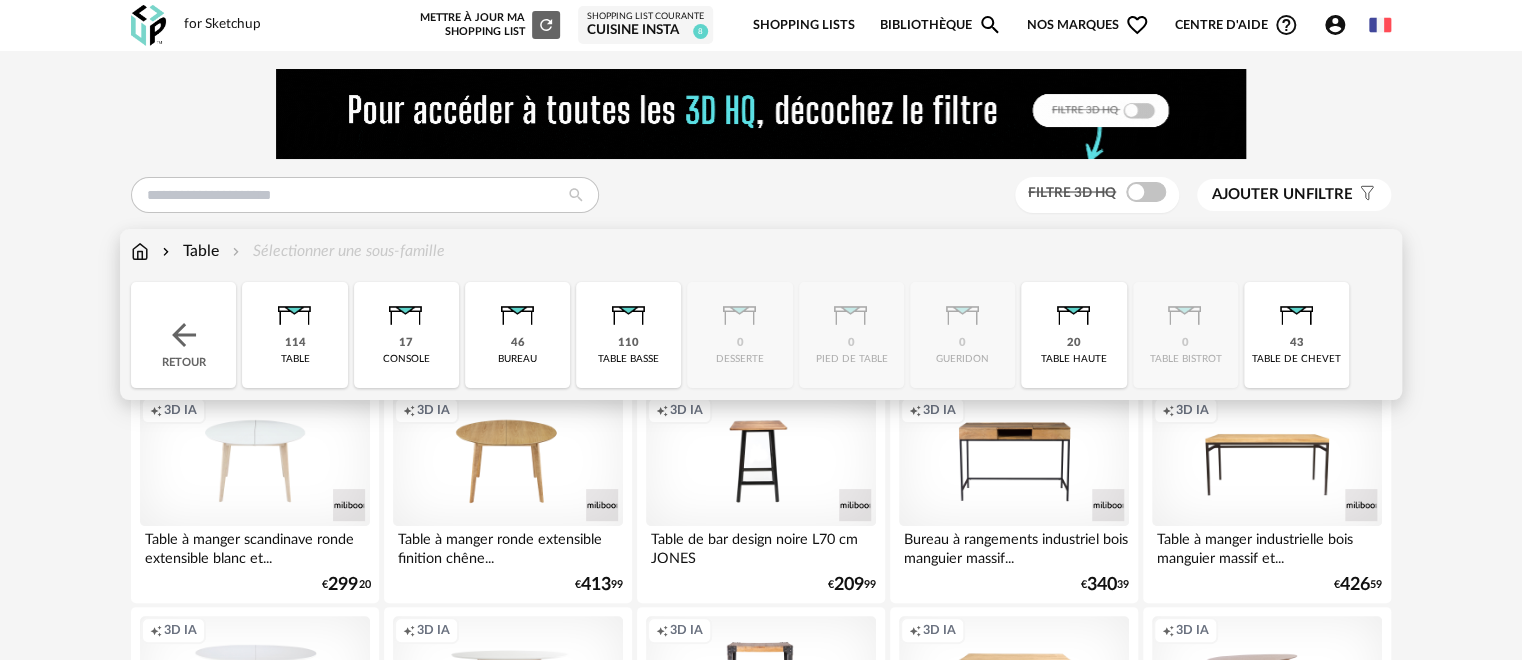 click at bounding box center (140, 251) 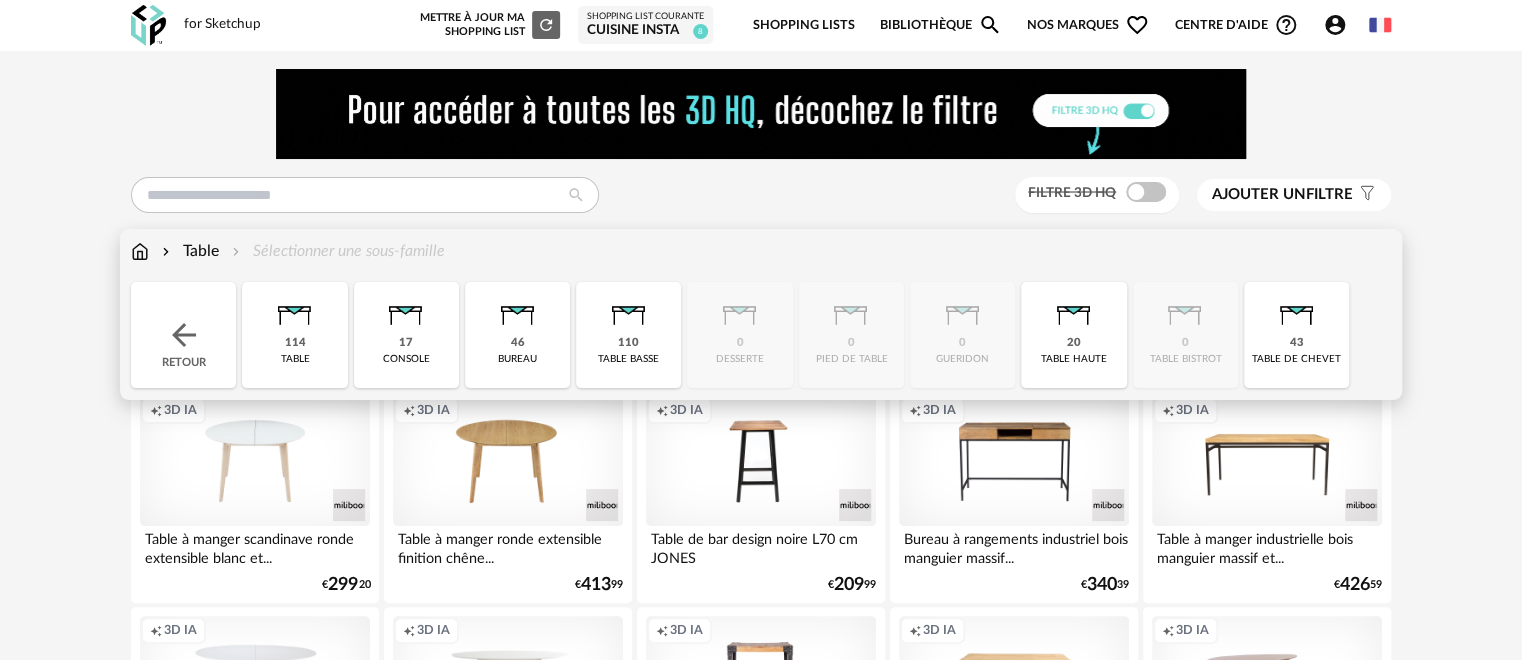 click at bounding box center [140, 251] 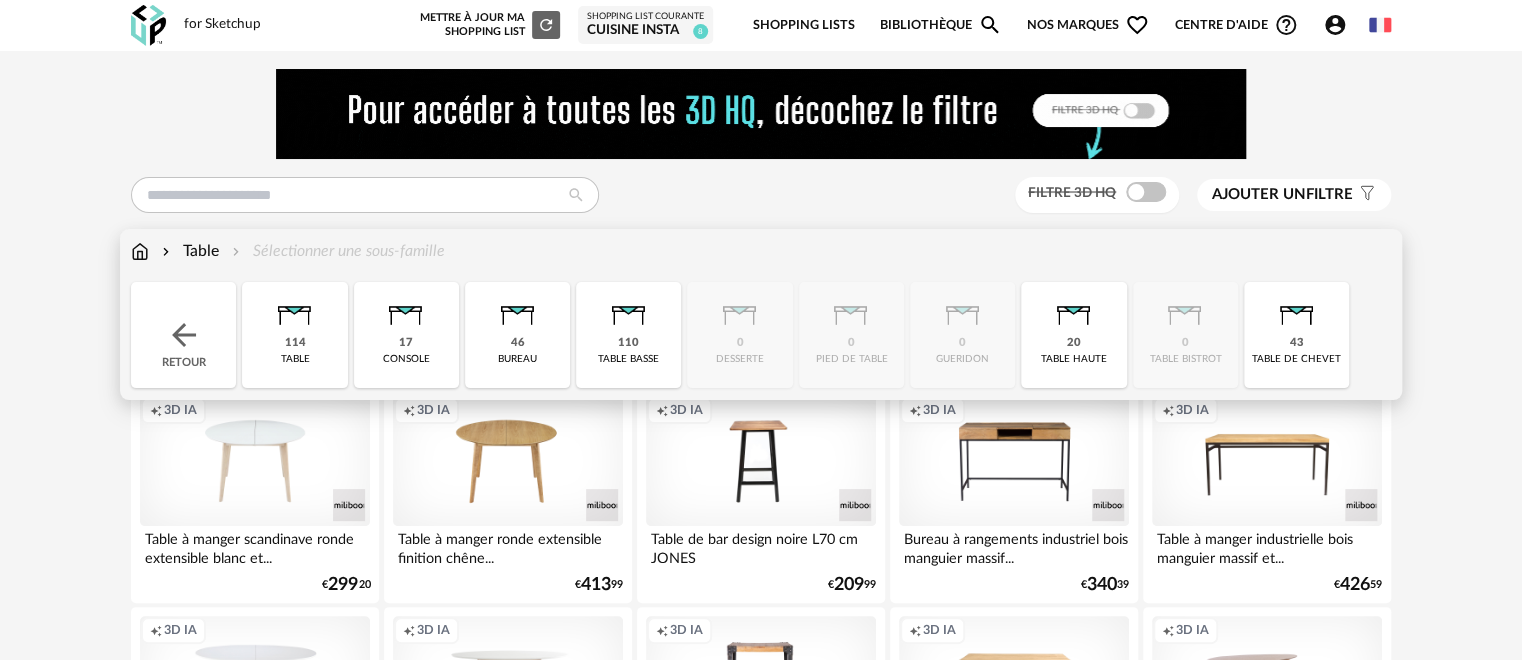 click at bounding box center (140, 251) 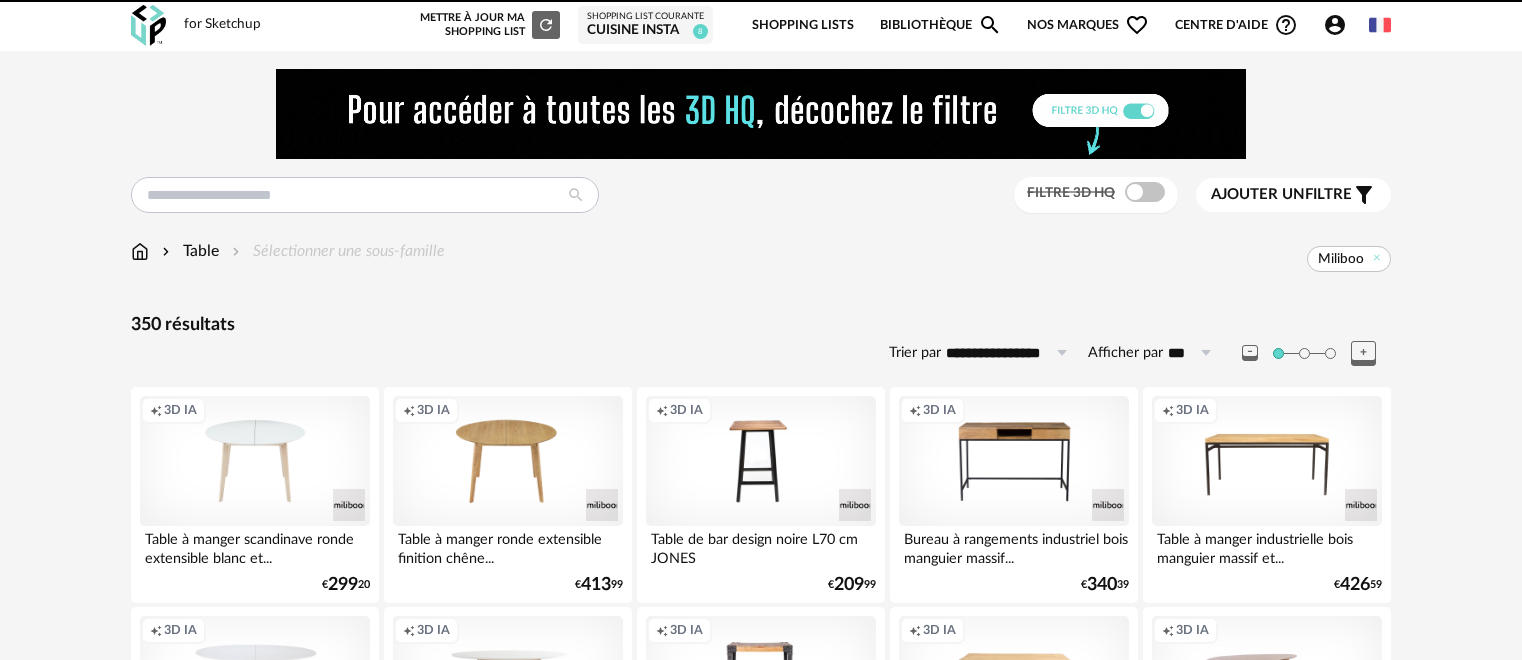 scroll, scrollTop: 0, scrollLeft: 0, axis: both 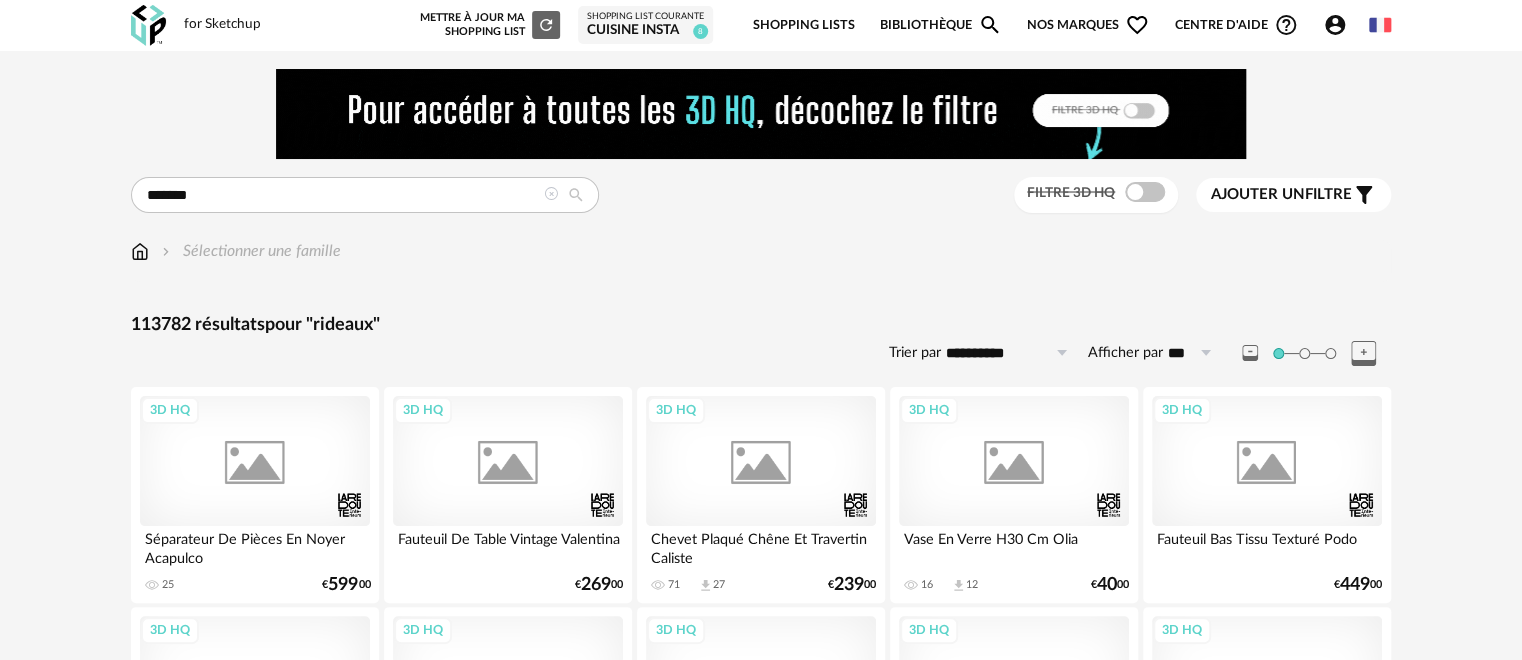 type on "*******" 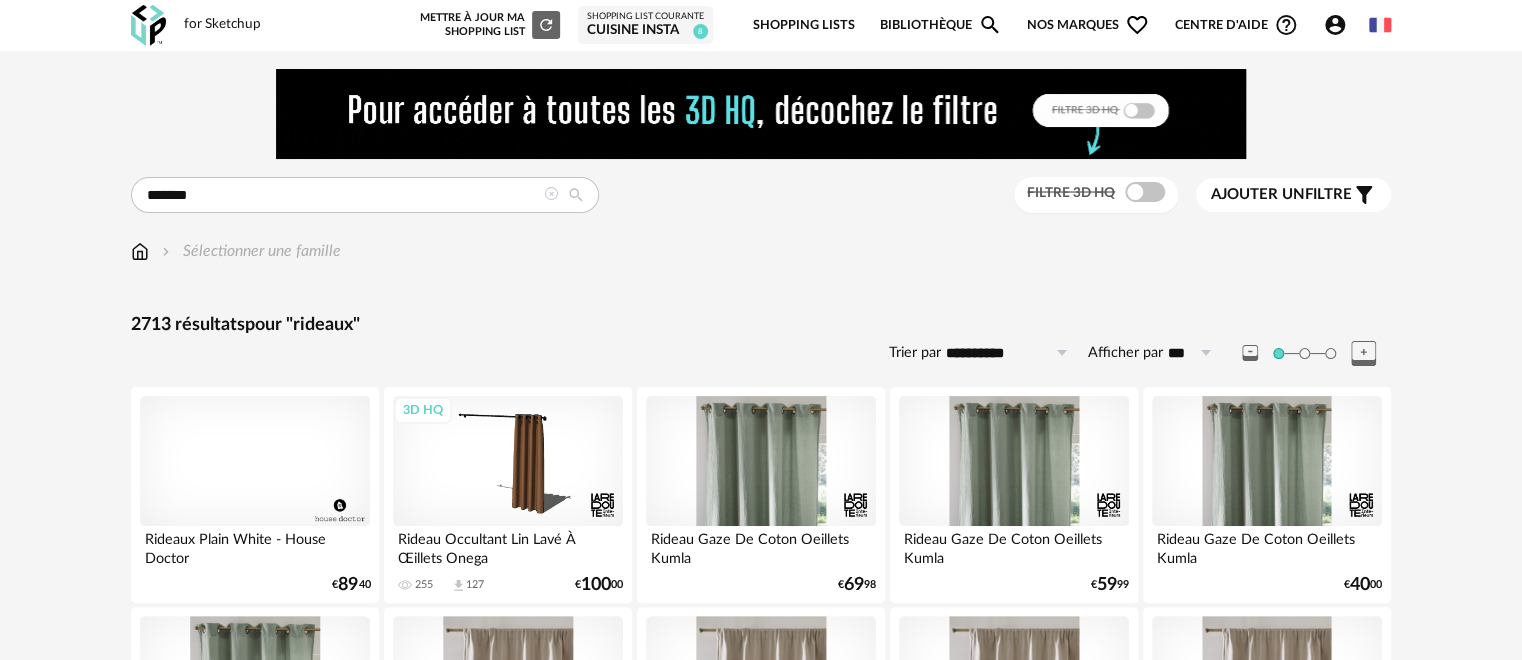click on "Filtre 3D HQ" at bounding box center (1096, 195) 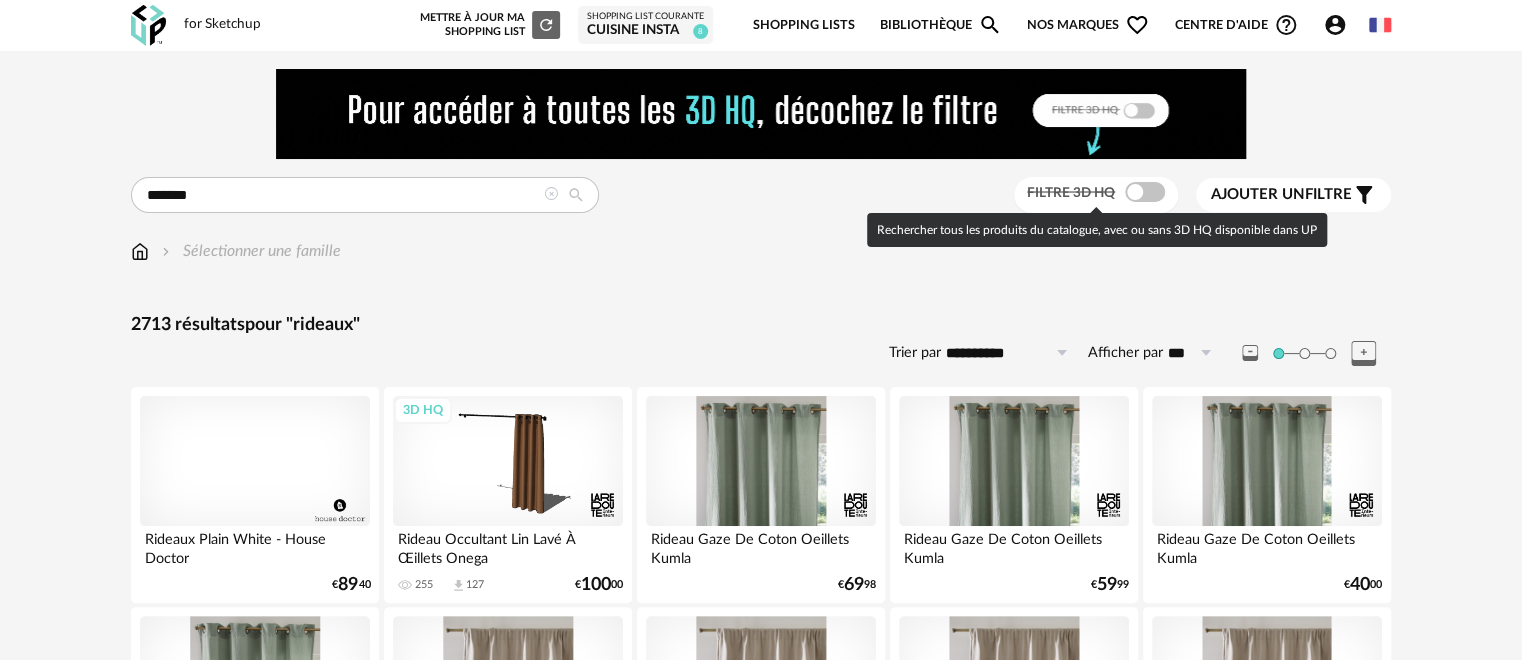 click at bounding box center [1145, 192] 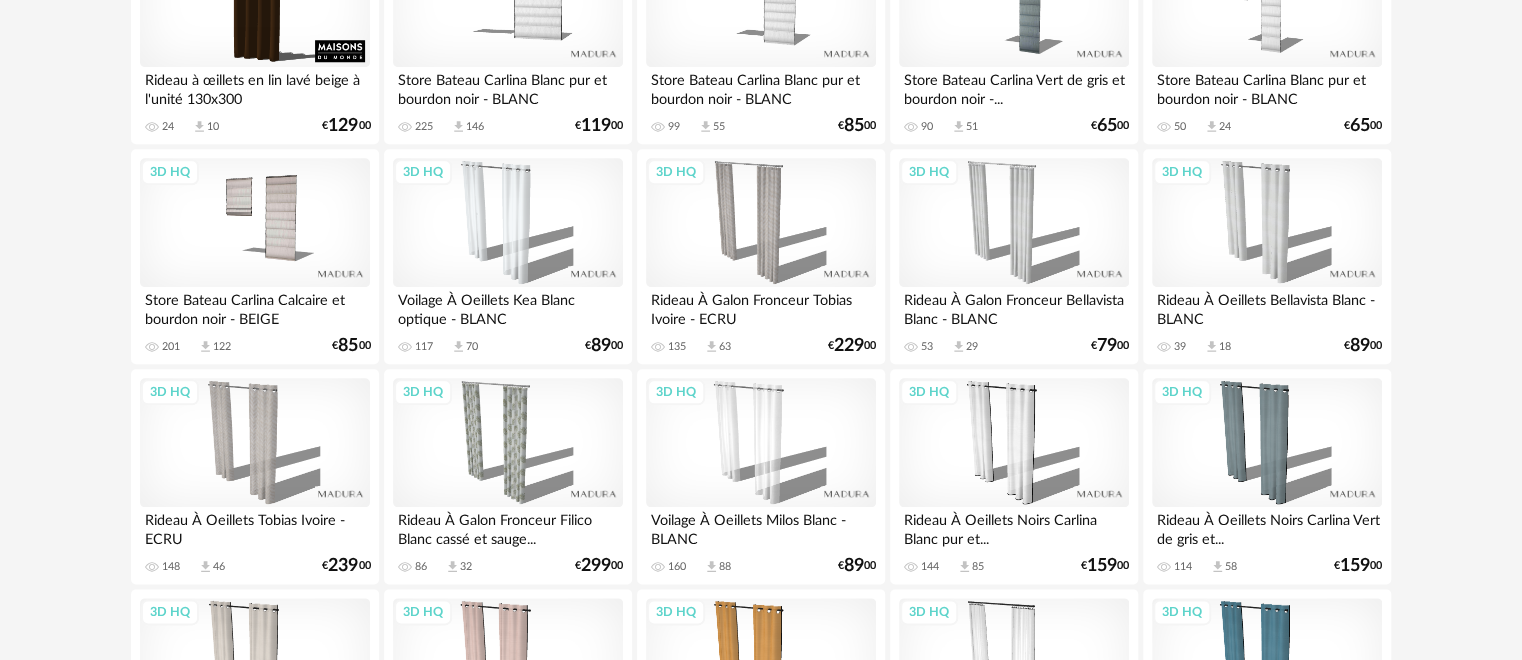 scroll, scrollTop: 900, scrollLeft: 0, axis: vertical 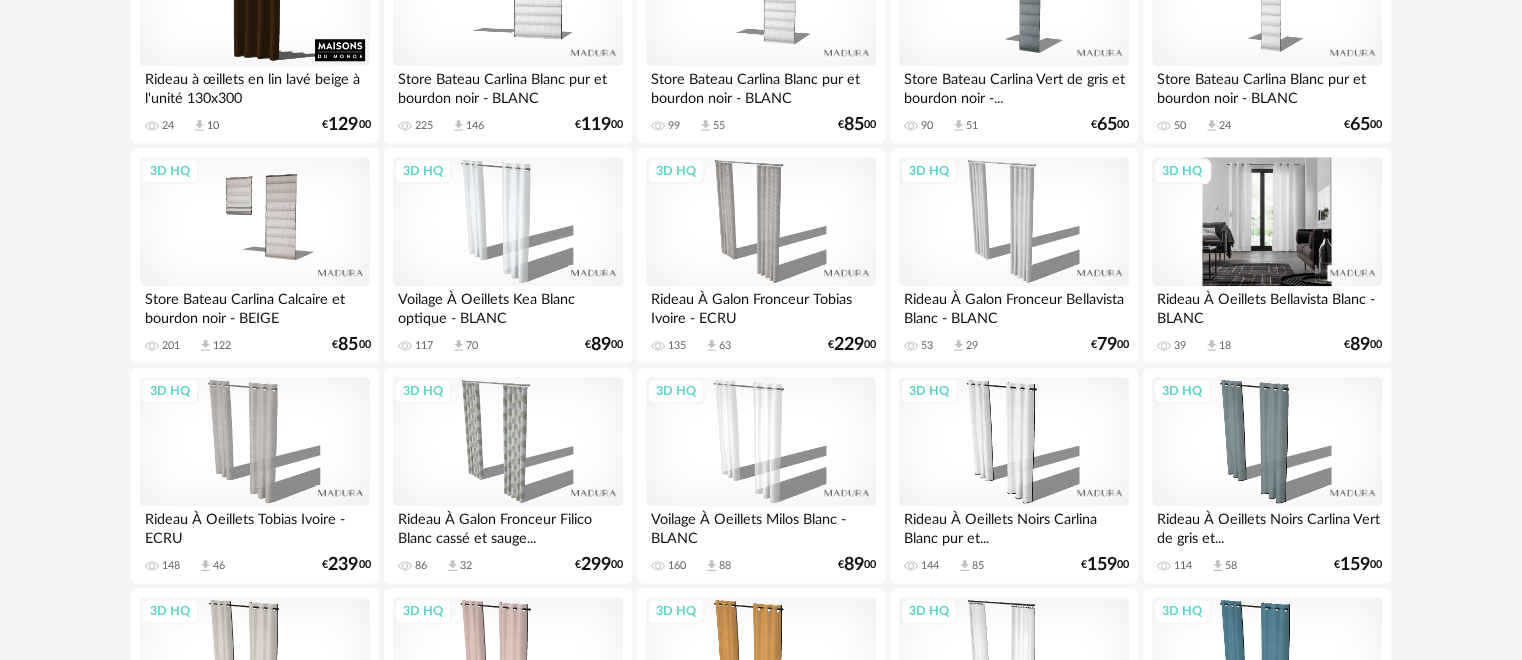 click on "3D HQ" at bounding box center [1267, 222] 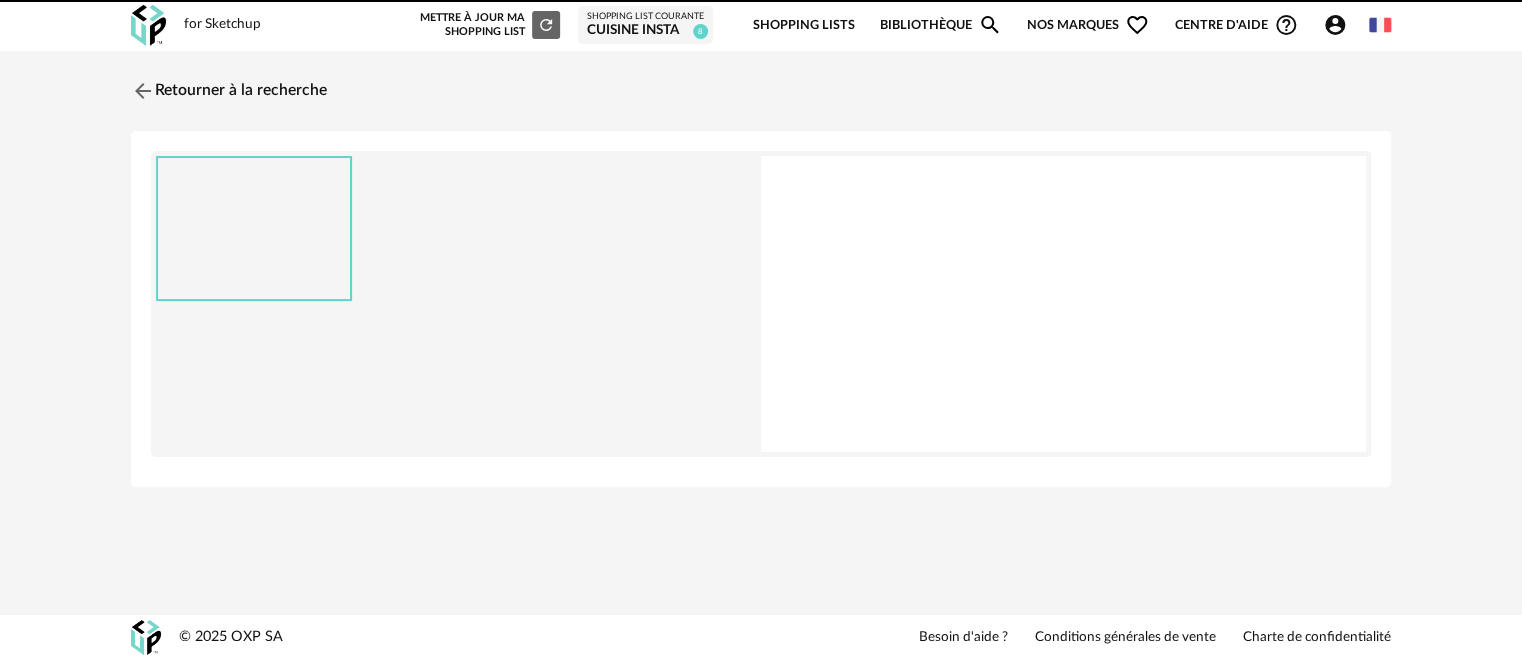 scroll, scrollTop: 0, scrollLeft: 0, axis: both 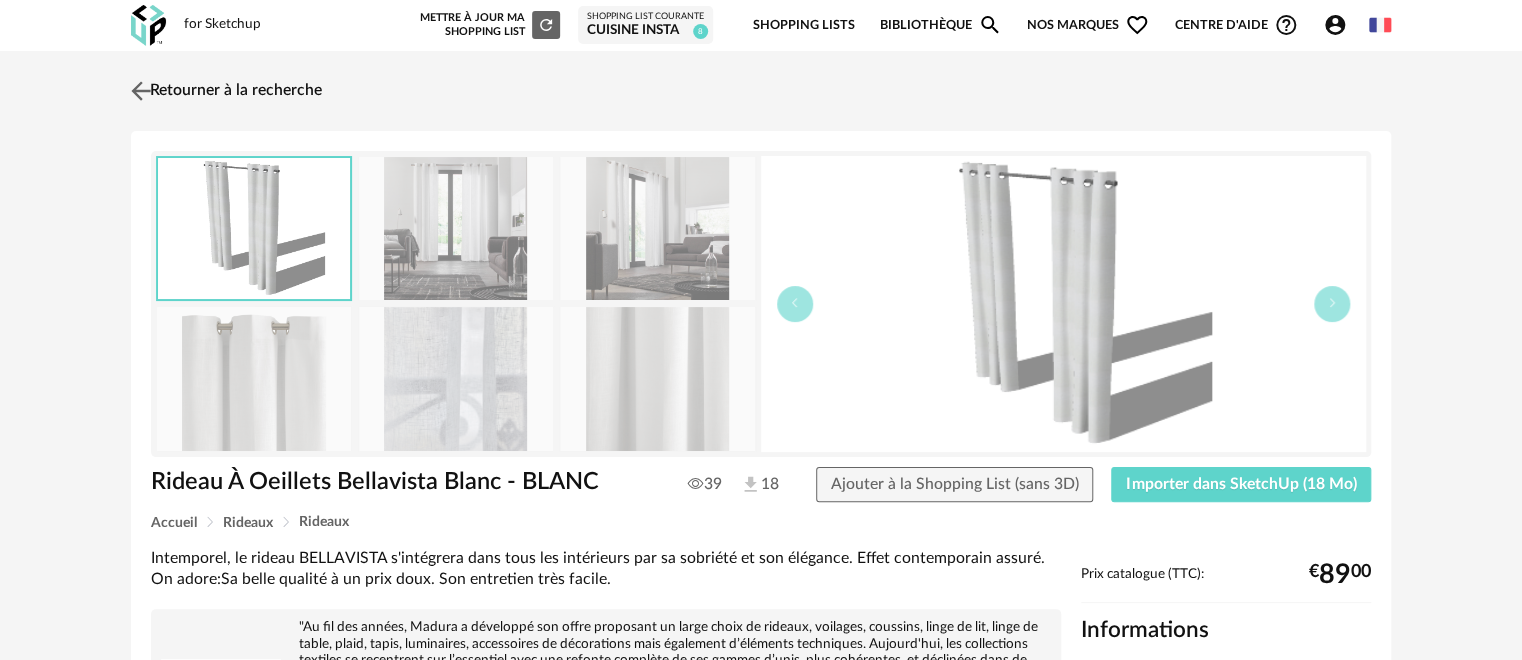click at bounding box center [141, 90] 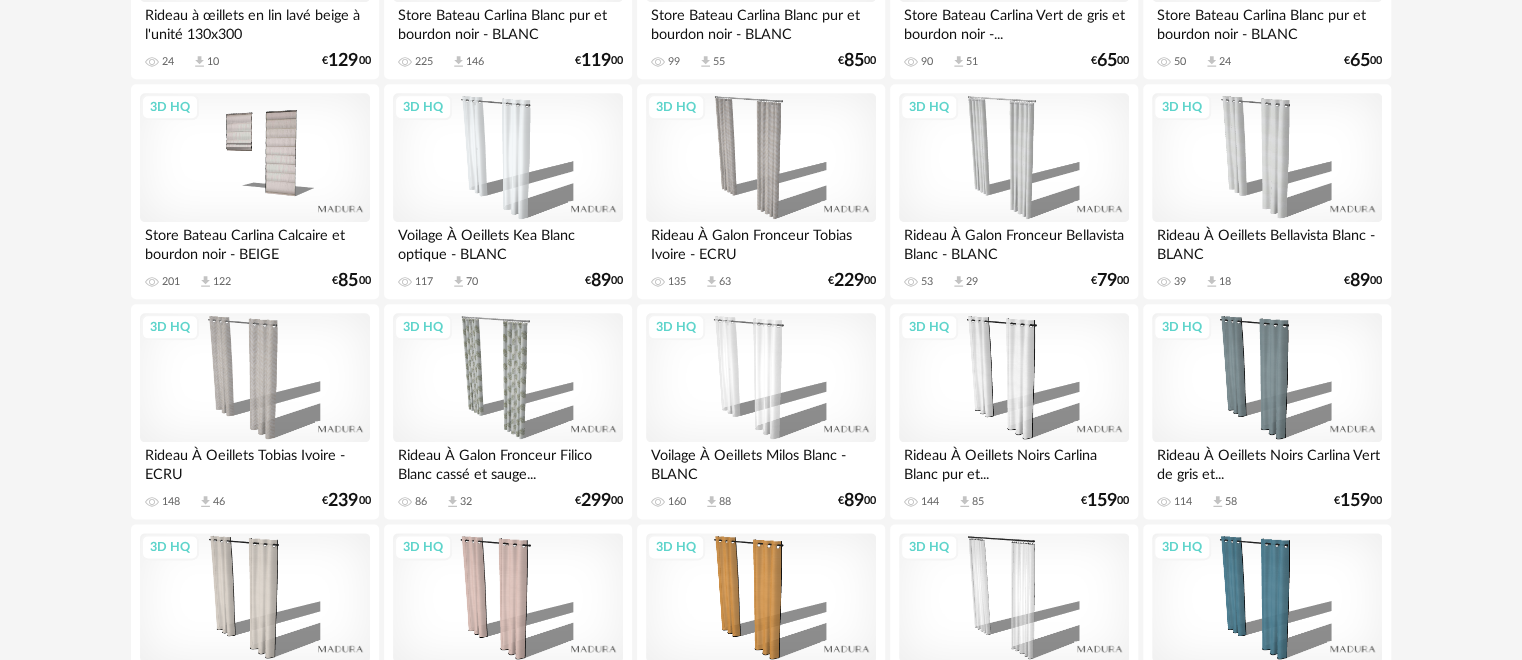 scroll, scrollTop: 1000, scrollLeft: 0, axis: vertical 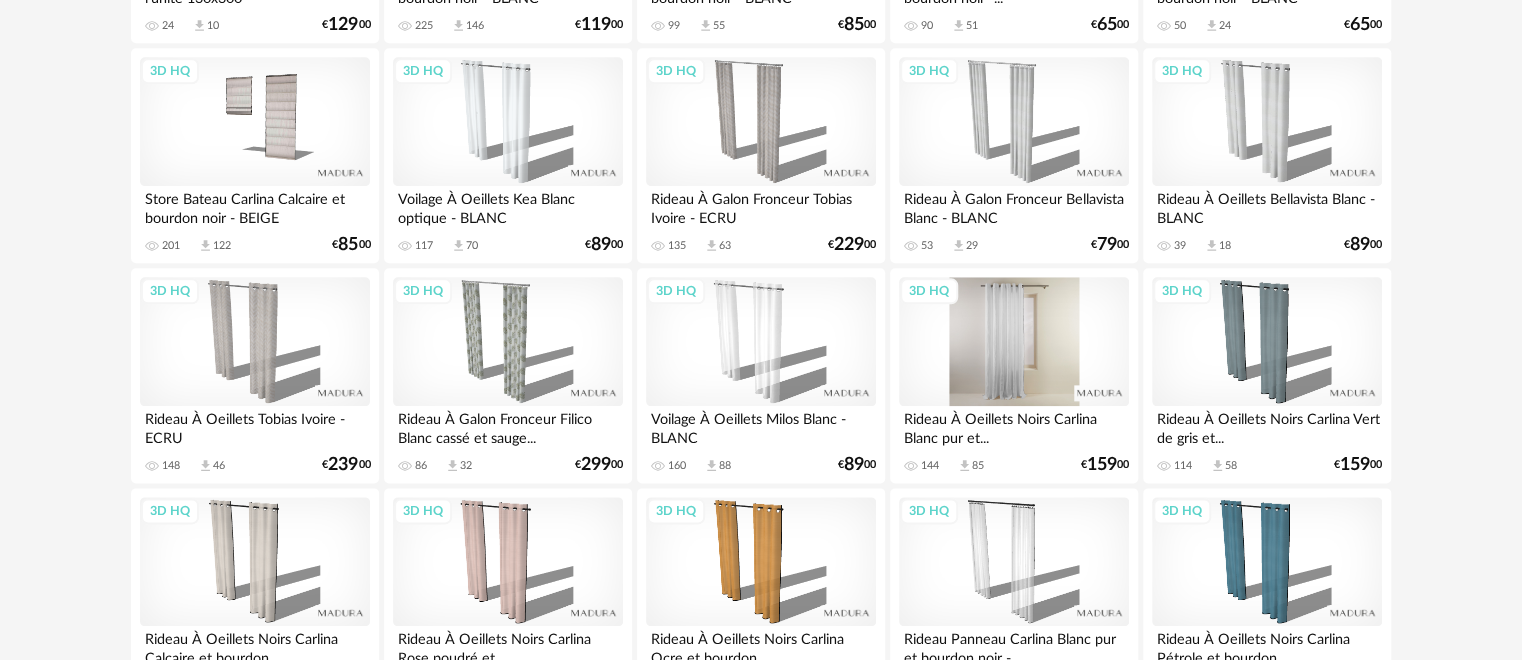 click on "3D HQ" at bounding box center (1014, 342) 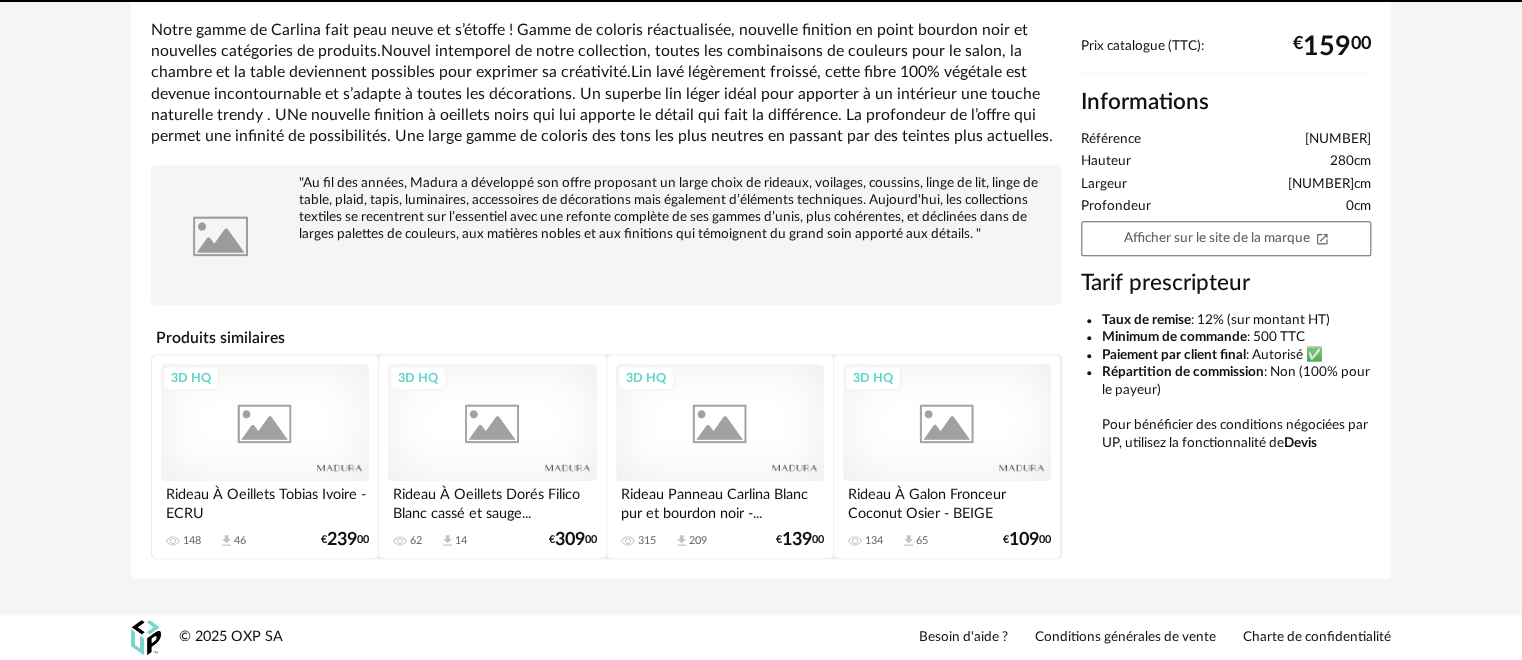 scroll, scrollTop: 0, scrollLeft: 0, axis: both 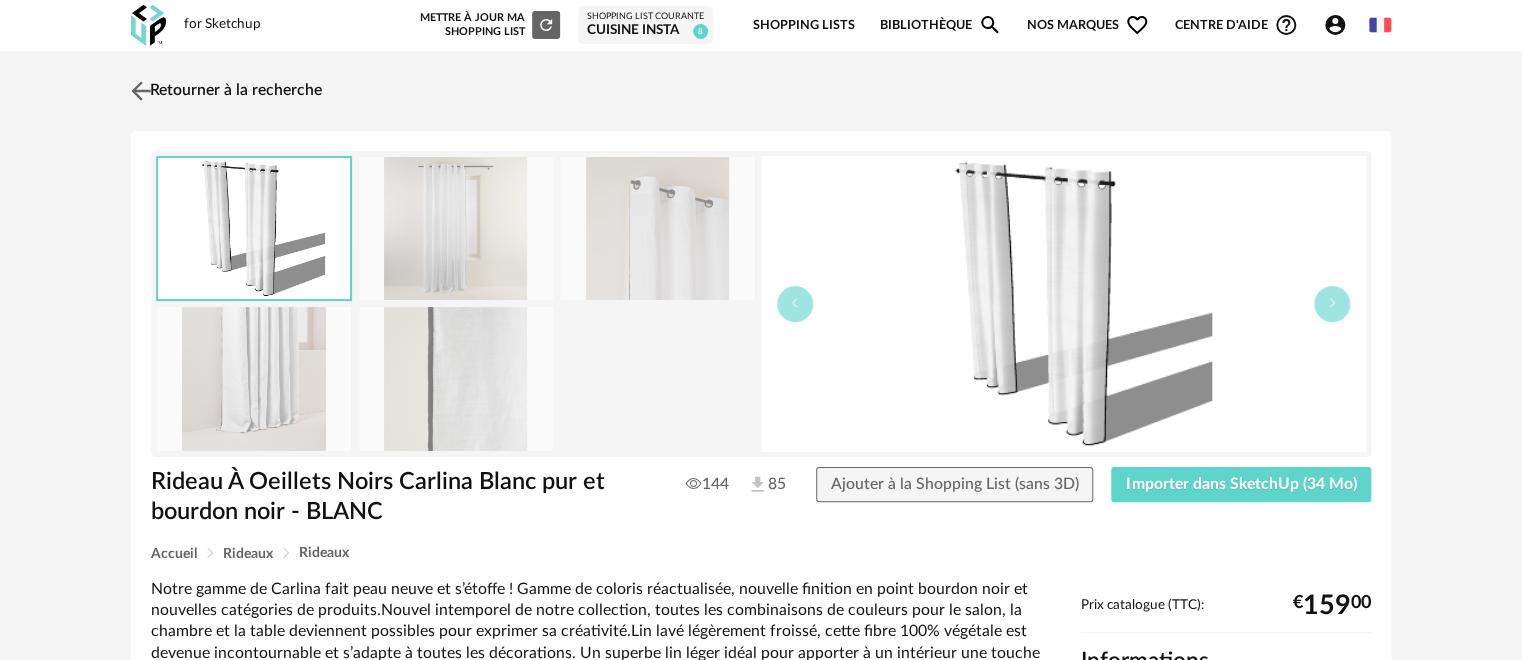 click at bounding box center (141, 90) 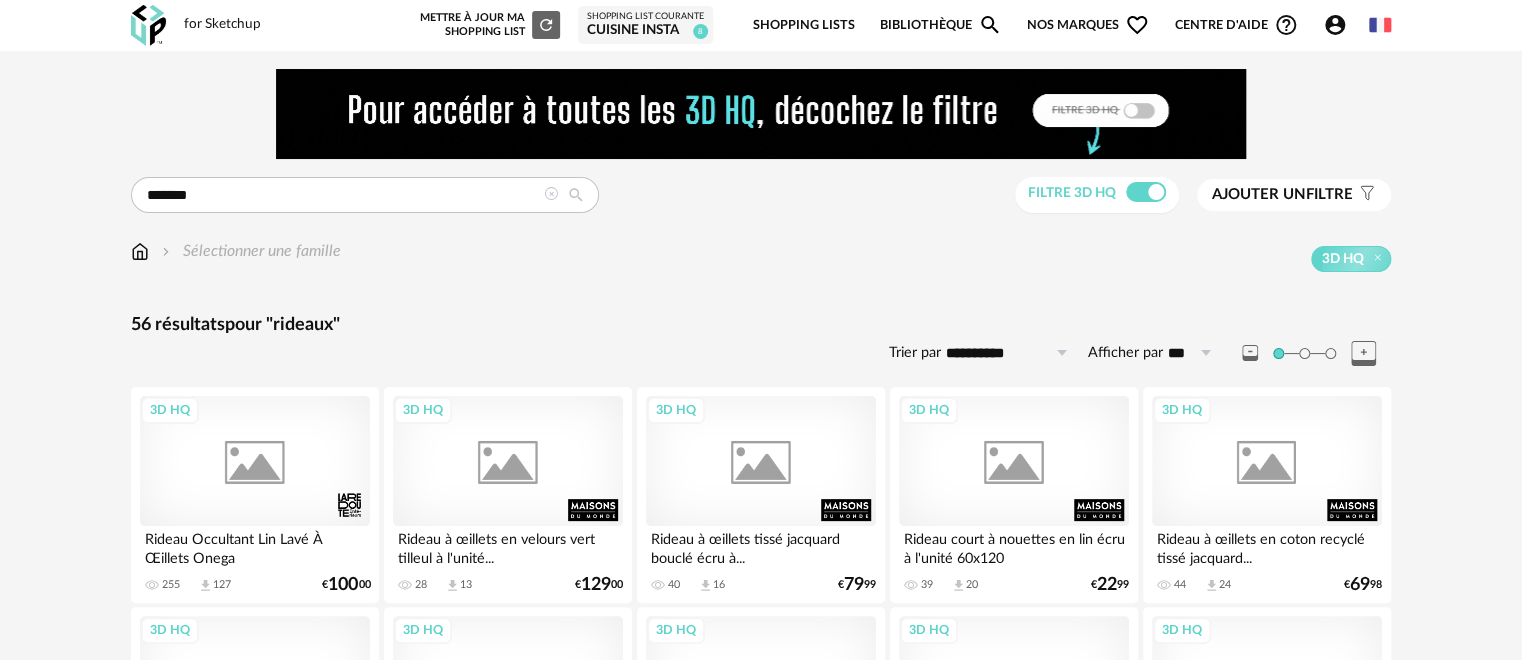 scroll, scrollTop: 1000, scrollLeft: 0, axis: vertical 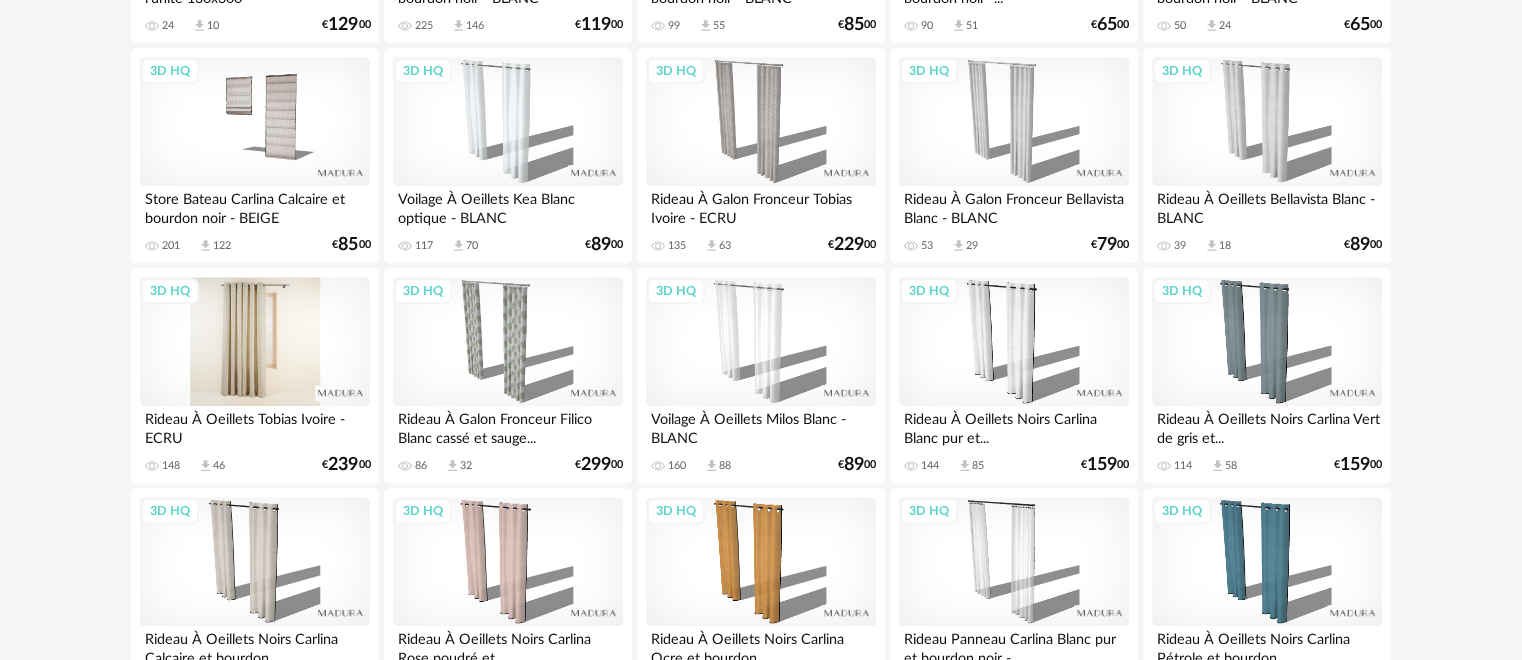 click on "3D HQ" at bounding box center (255, 342) 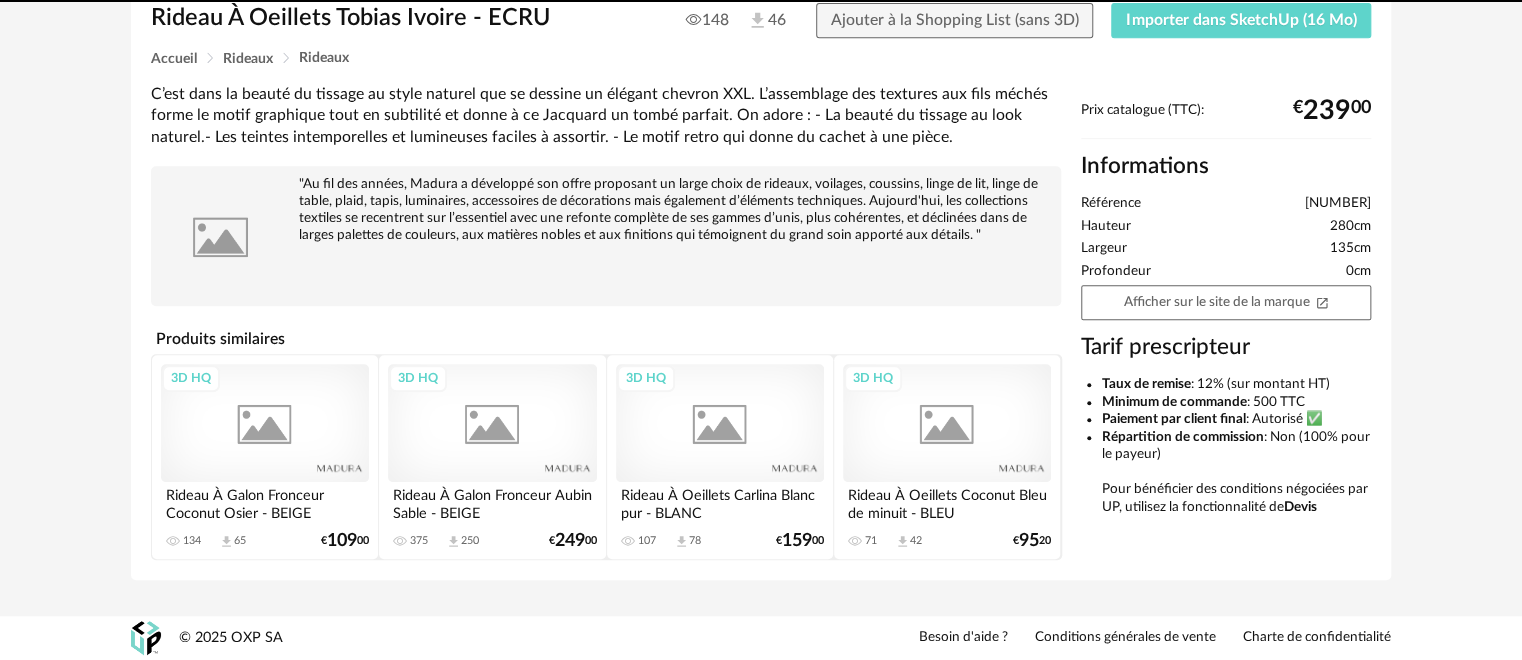 scroll, scrollTop: 0, scrollLeft: 0, axis: both 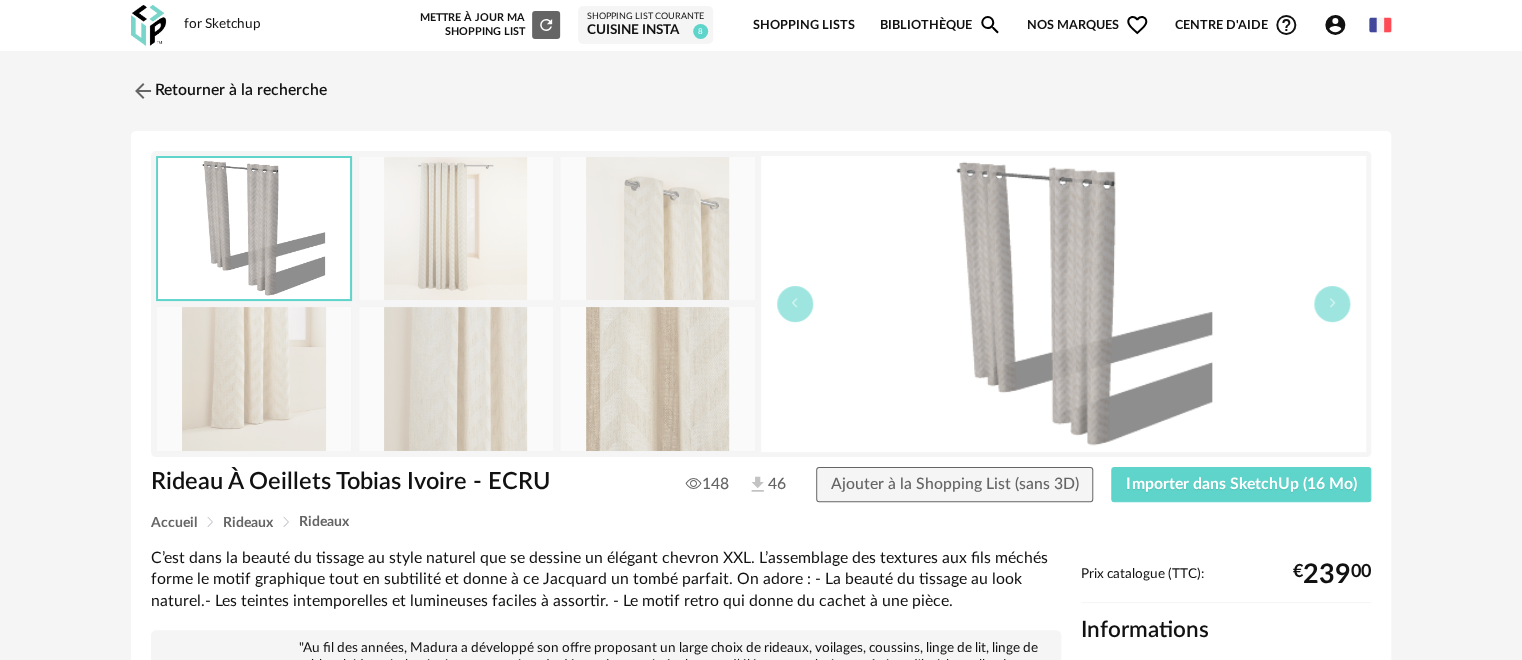 click at bounding box center (456, 378) 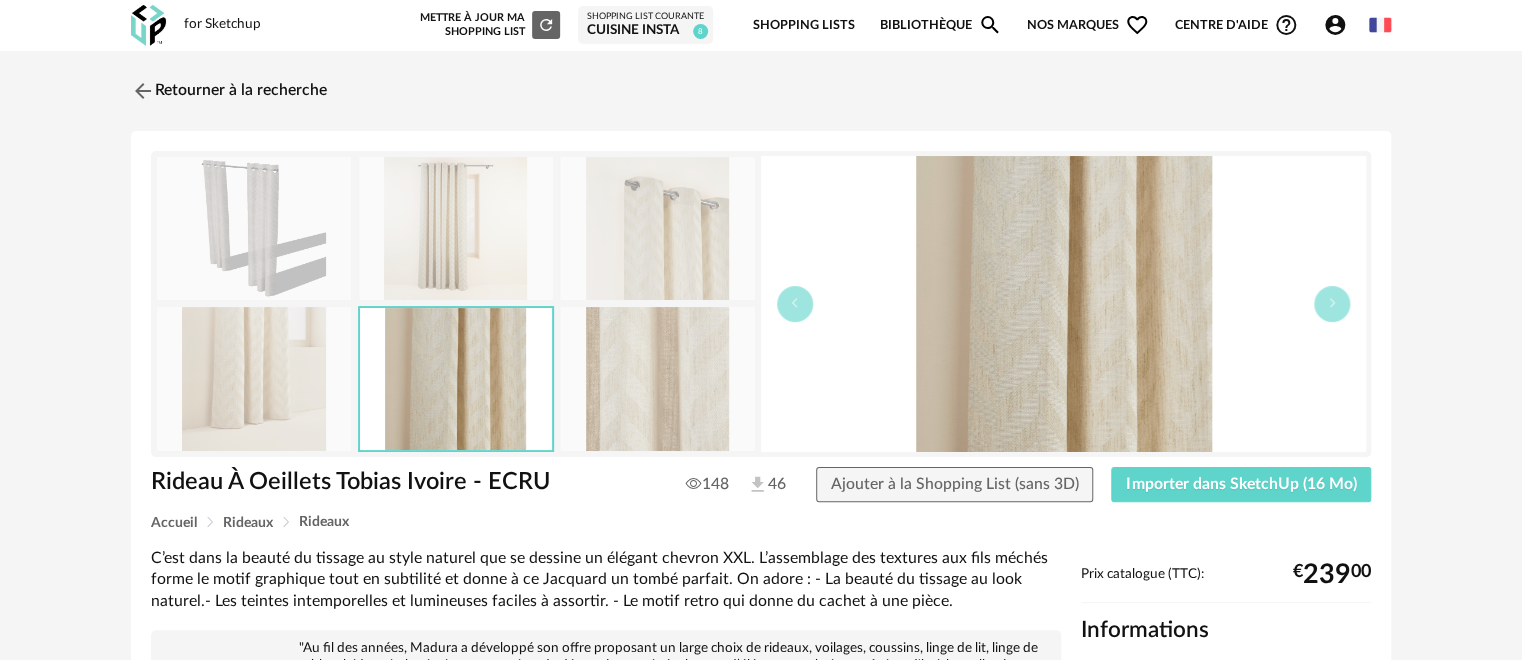 click at bounding box center (456, 228) 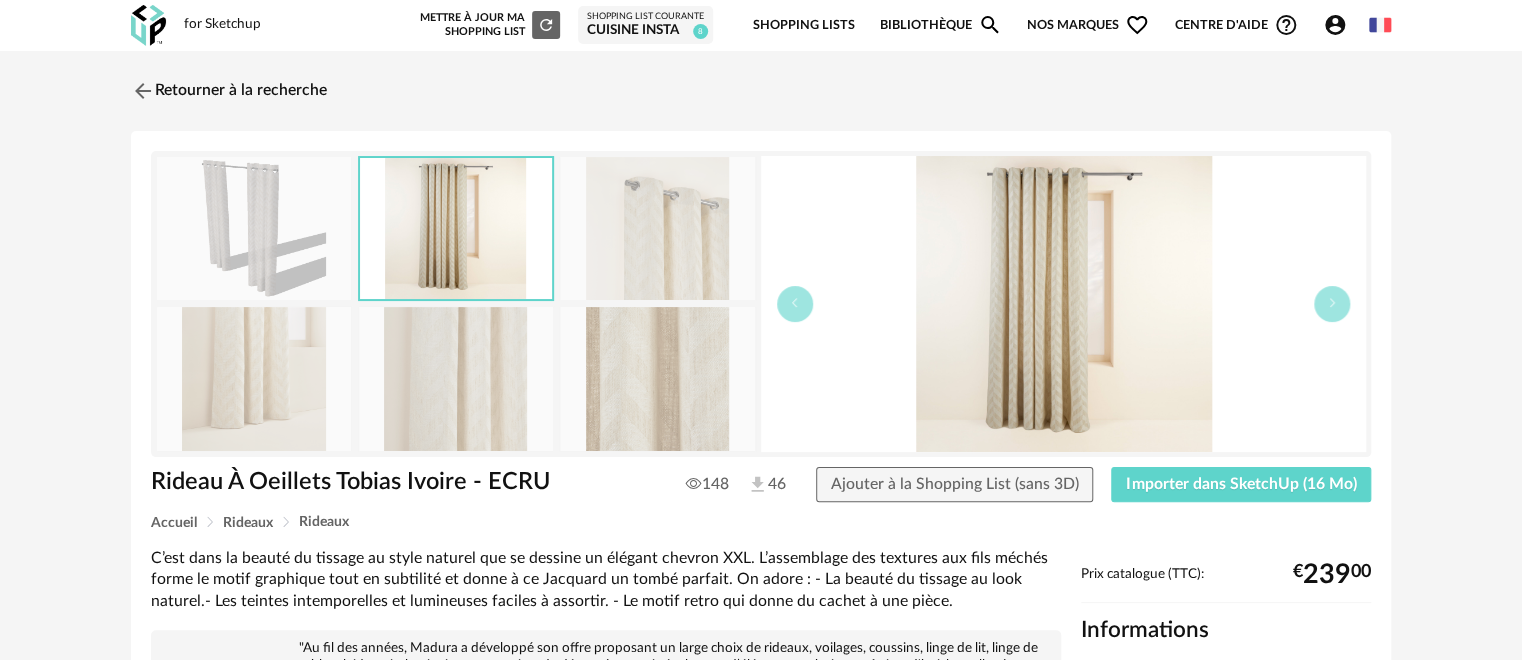 click on "Retourner à la recherche
Rideau À Oeillets Tobias Ivoire - ECRU   Rideau À Oeillets Tobias Ivoire - ECRU
148
46
Ajouter à la Shopping List (sans 3D)
Importer dans SketchUp (16 Mo)
Accueil
Rideaux
Rideaux
C’est dans la beauté du tissage au style naturel que se dessine un élégant chevron XXL. L’assemblage des textures aux fils méchés forme le motif graphique tout en subtilité et donne à ce Jacquard un tombé parfait. On adore : - La beauté du tissage au look naturel.- Les teintes intemporelles et lumineuses faciles à assortir. - Le motif retro qui donne du cachet à une pièce.         Produits similaires         3D HQ   Rideau À Galon Fronceur Coconut Osier - BEIGE     134   Download icon   65   € 109 00         3D HQ   Rideau À Galon Fronceur Aubin Sable  - BEIGE     375   Download icon   250   € 249 00         3D HQ       107     78" at bounding box center [761, 574] 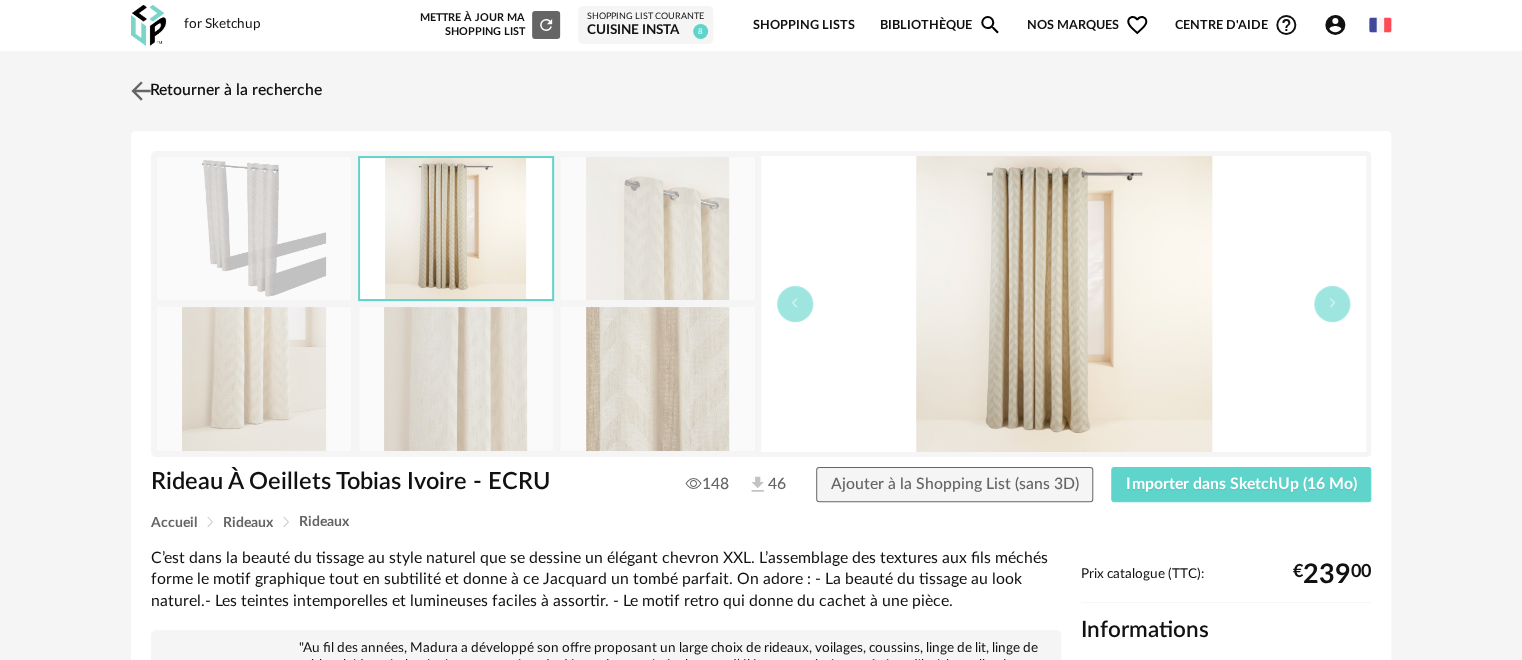 click at bounding box center [141, 90] 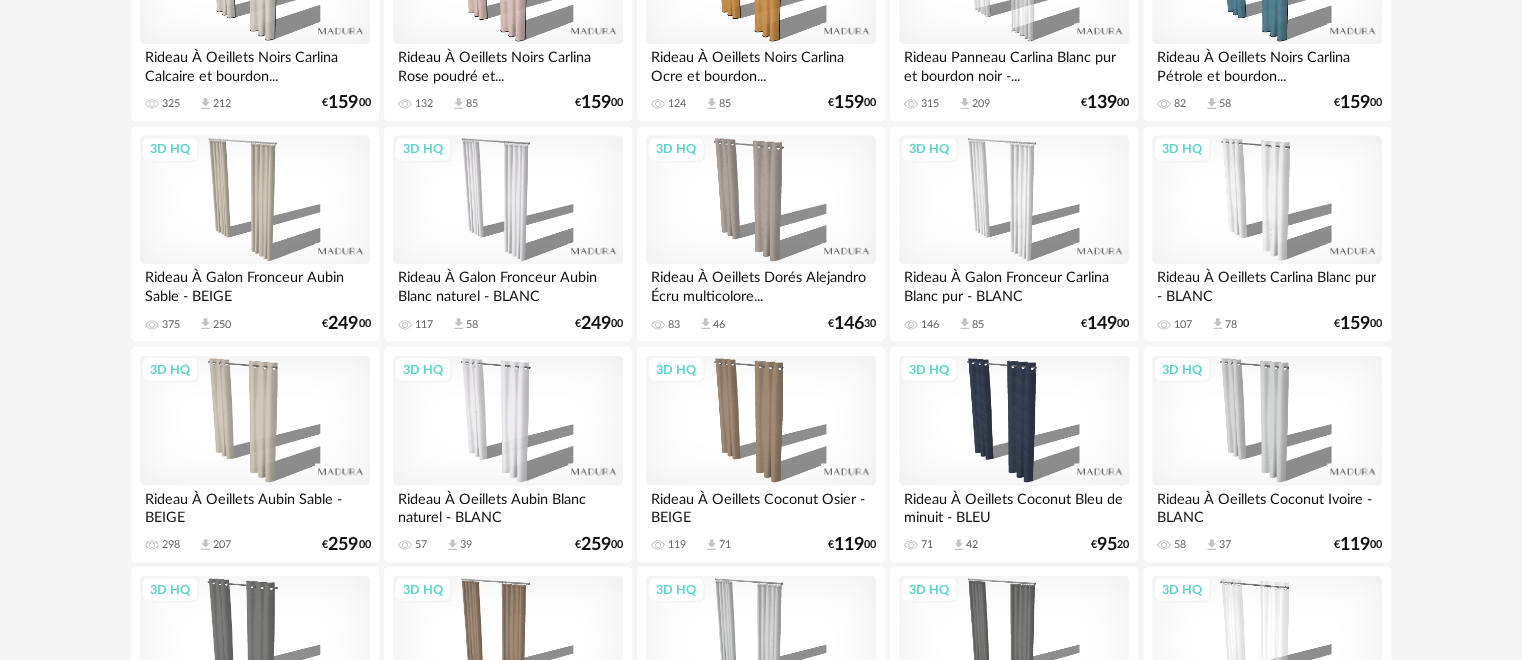scroll, scrollTop: 1600, scrollLeft: 0, axis: vertical 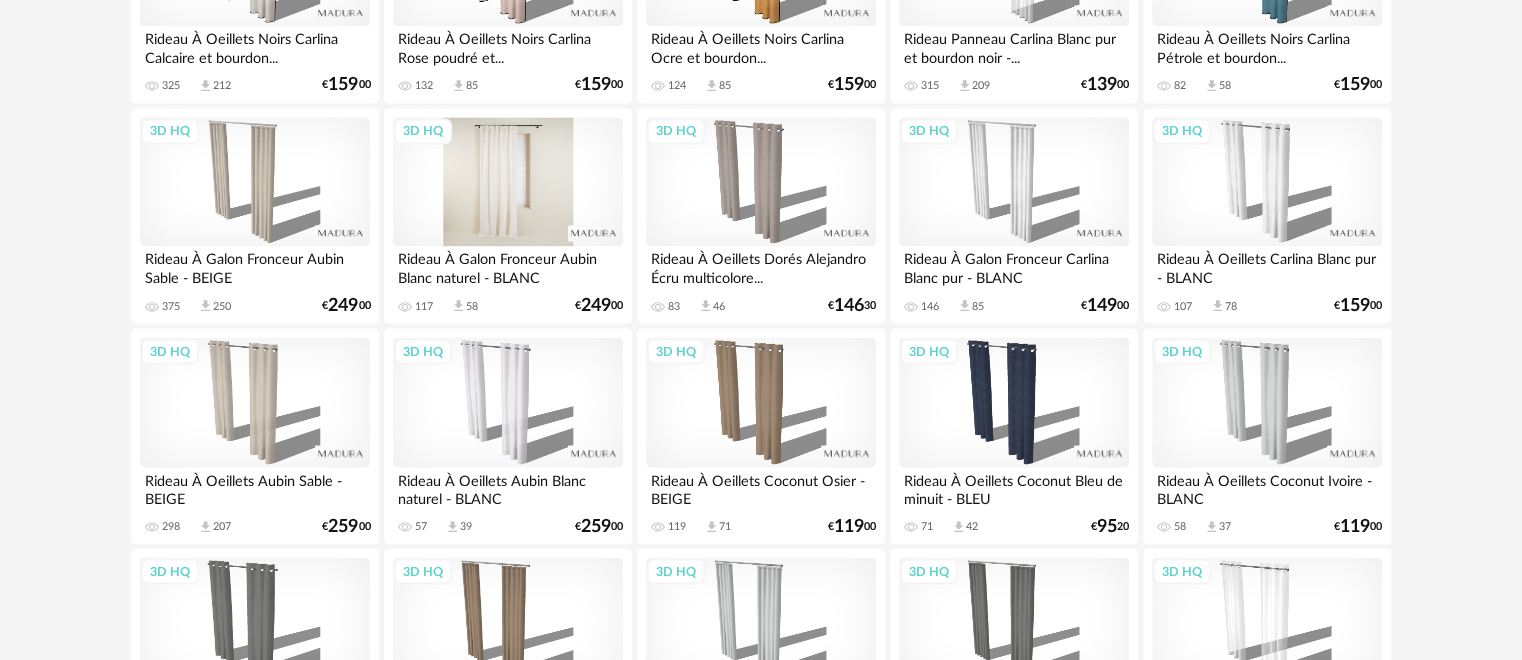 click on "3D HQ" at bounding box center (508, 182) 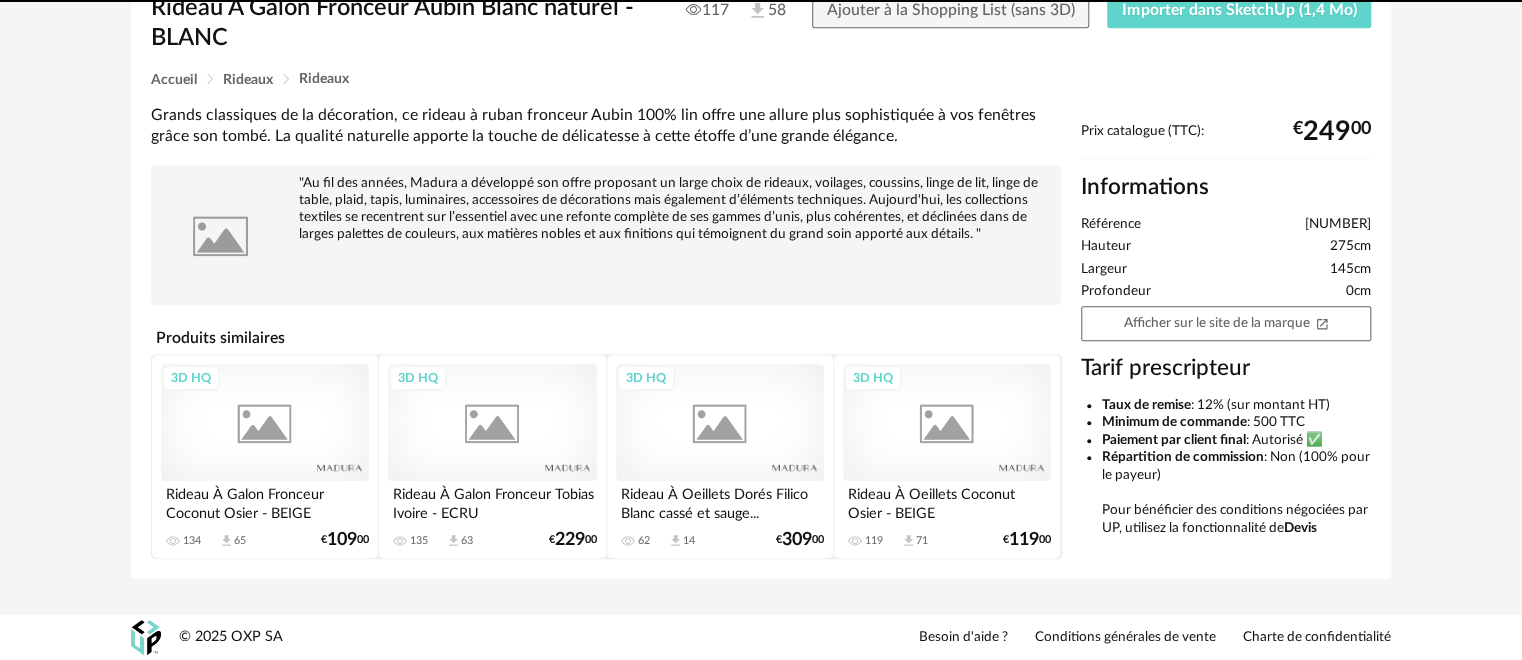 scroll, scrollTop: 0, scrollLeft: 0, axis: both 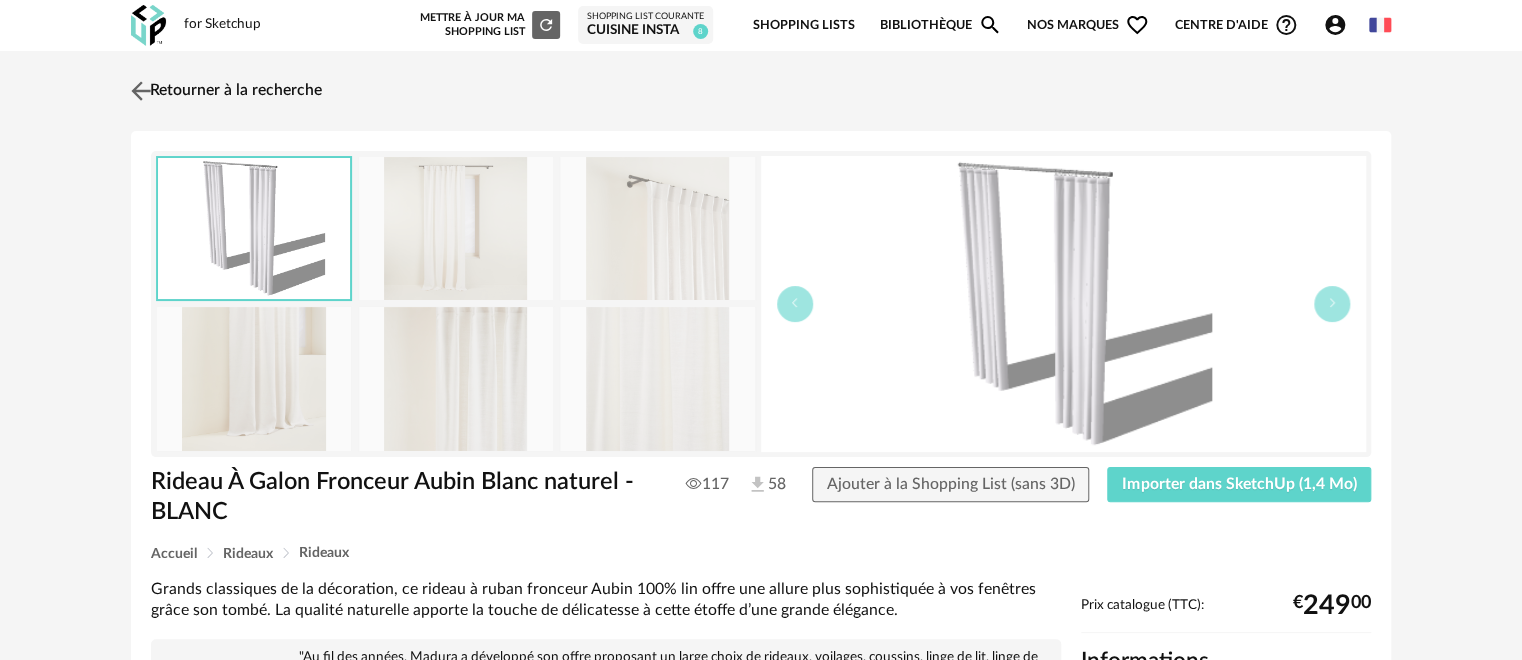 click at bounding box center [141, 90] 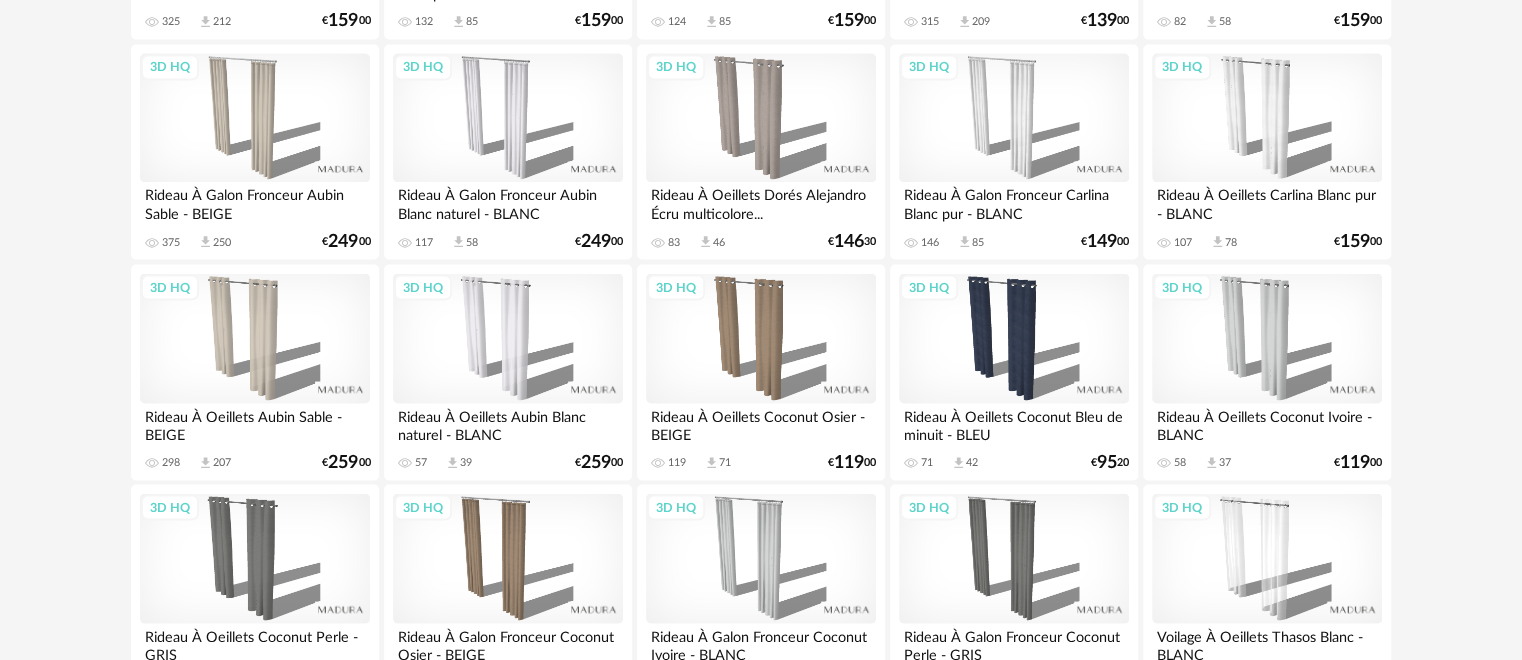 scroll, scrollTop: 1700, scrollLeft: 0, axis: vertical 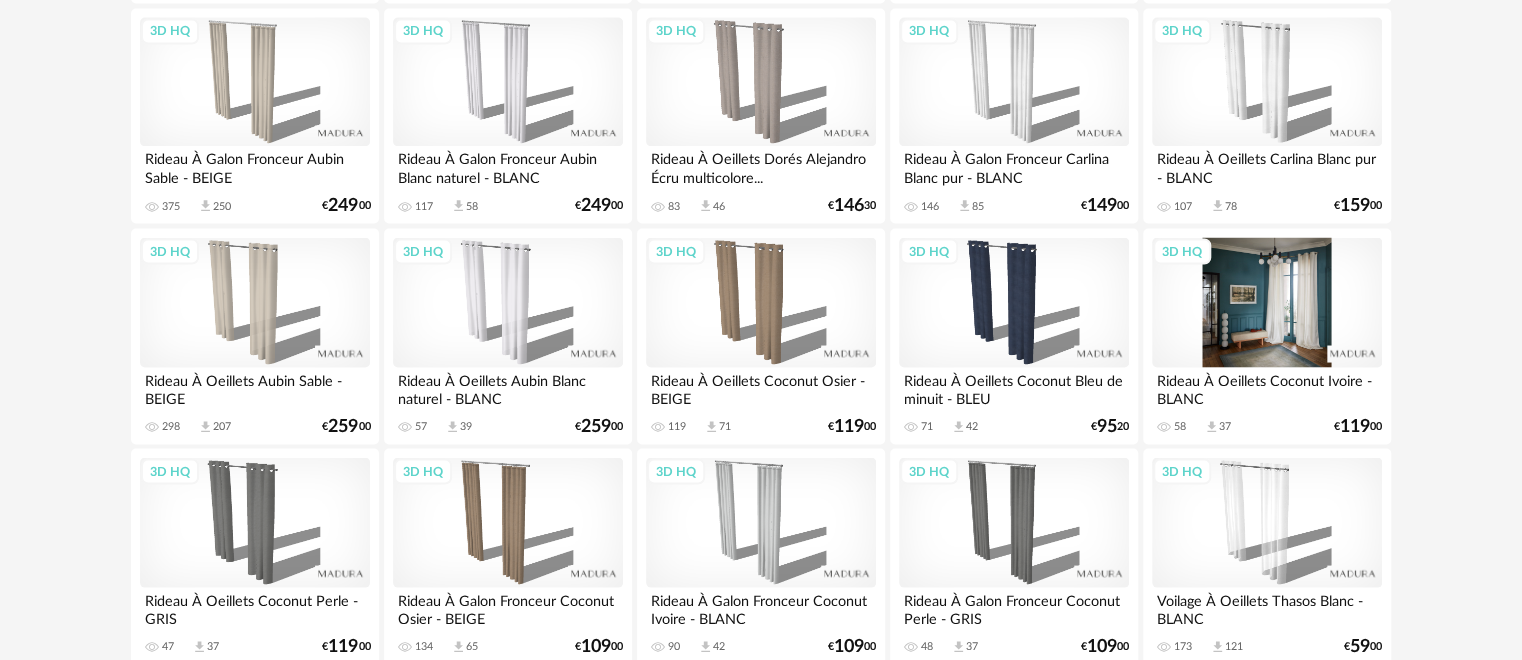 click on "3D HQ" at bounding box center [1267, 302] 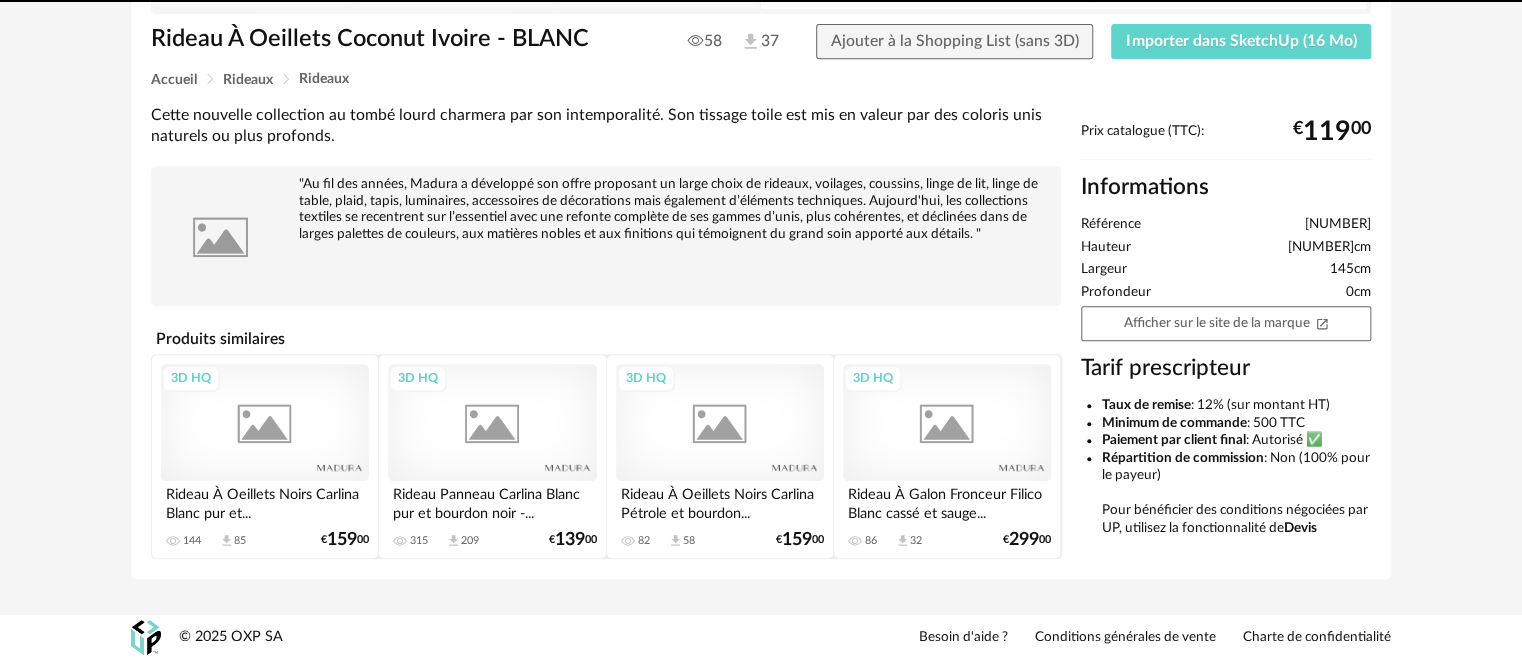 scroll, scrollTop: 0, scrollLeft: 0, axis: both 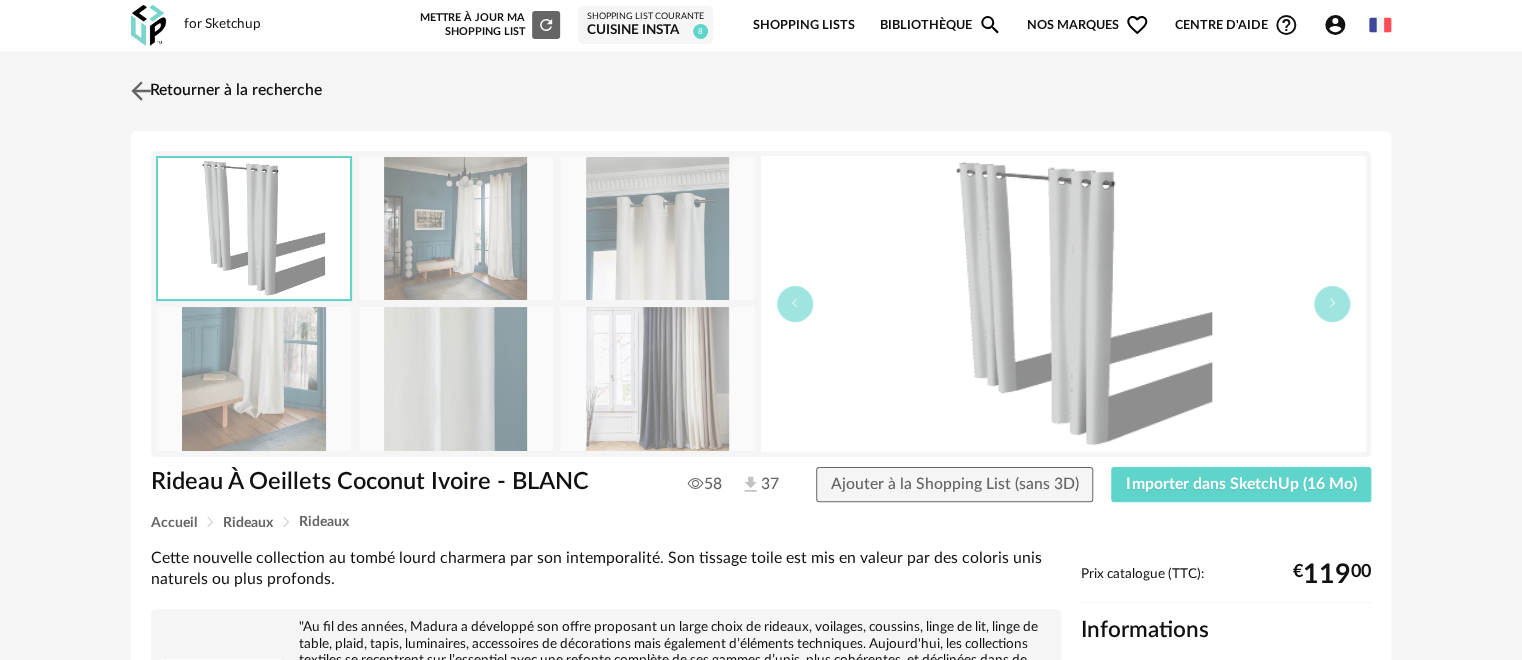 click at bounding box center (141, 90) 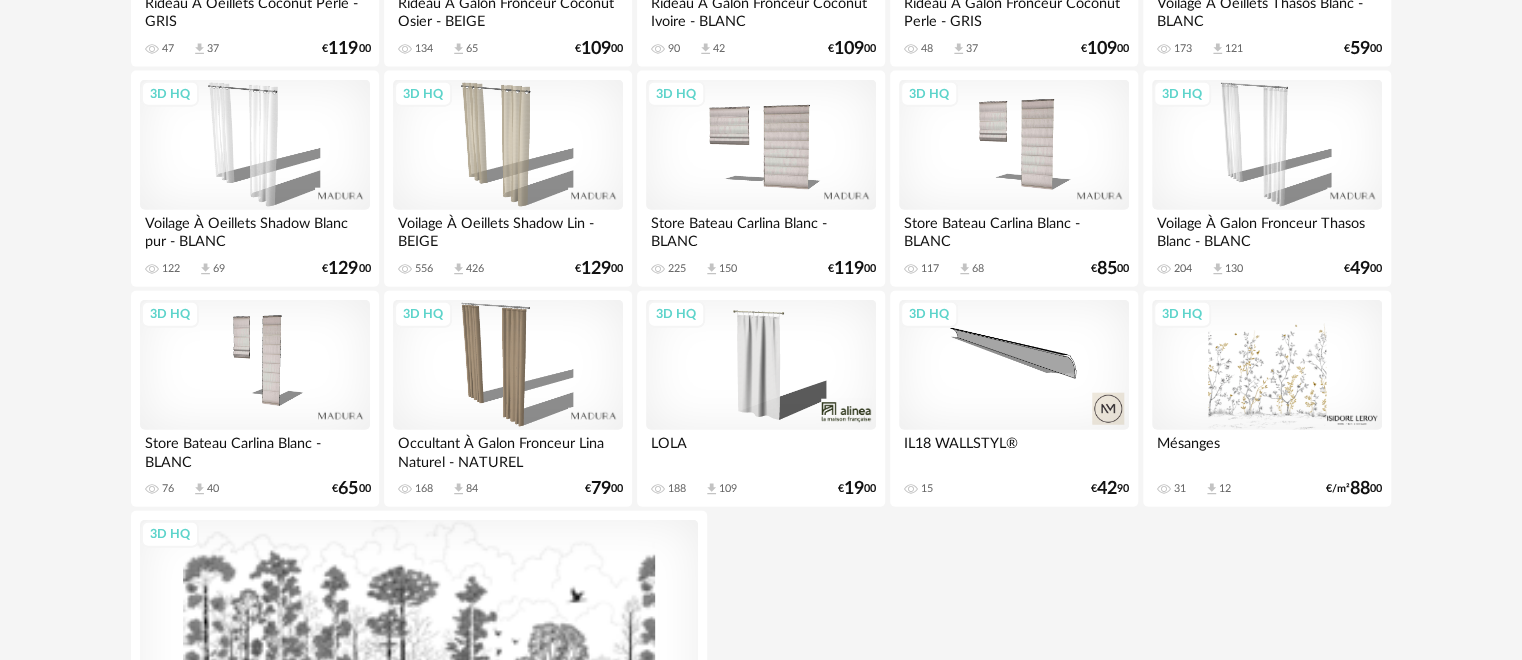 scroll, scrollTop: 2300, scrollLeft: 0, axis: vertical 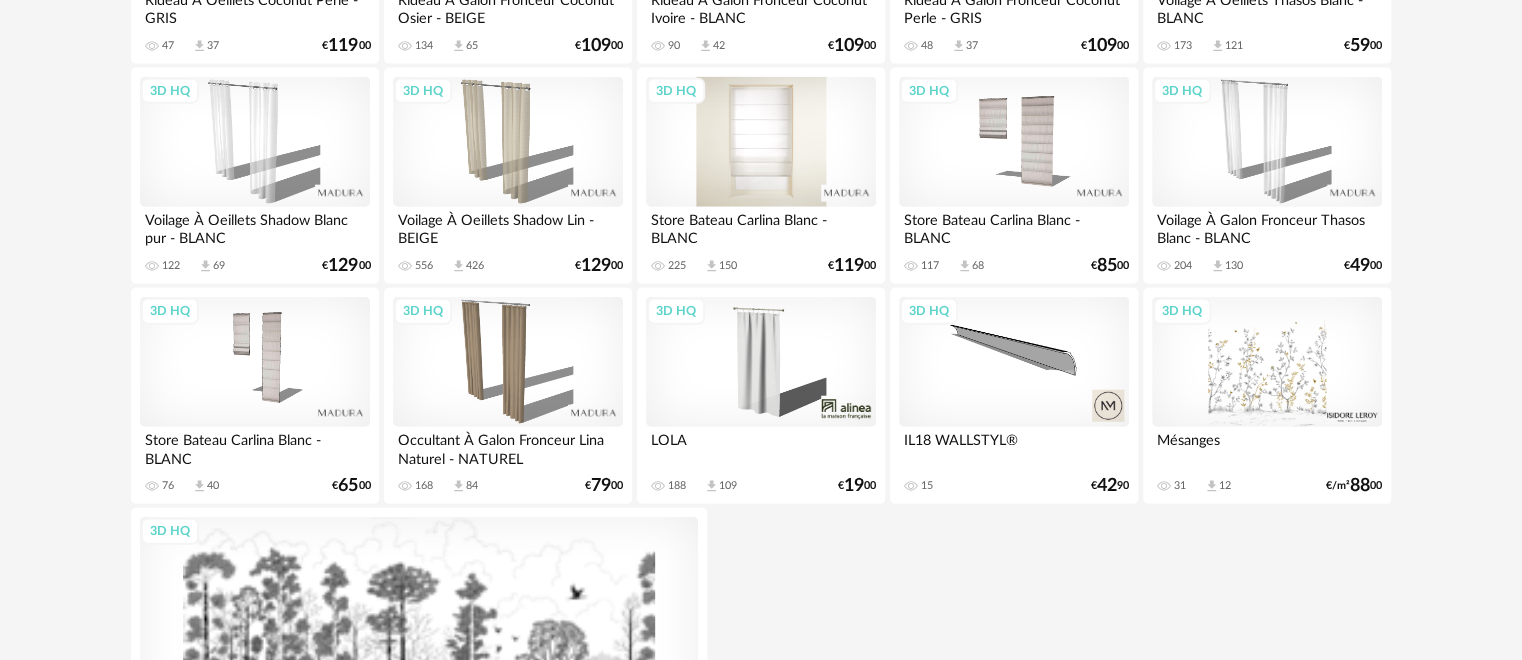 click on "3D HQ" at bounding box center (761, 142) 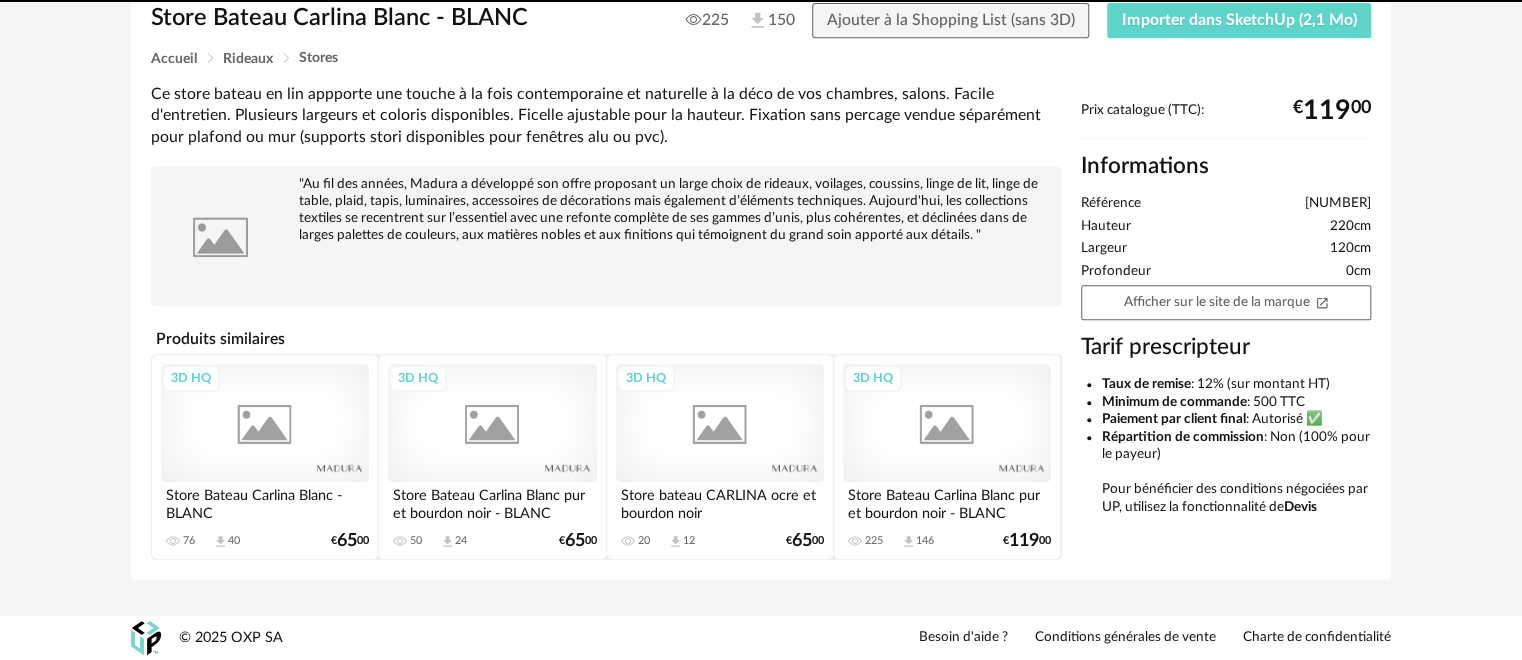 scroll, scrollTop: 0, scrollLeft: 0, axis: both 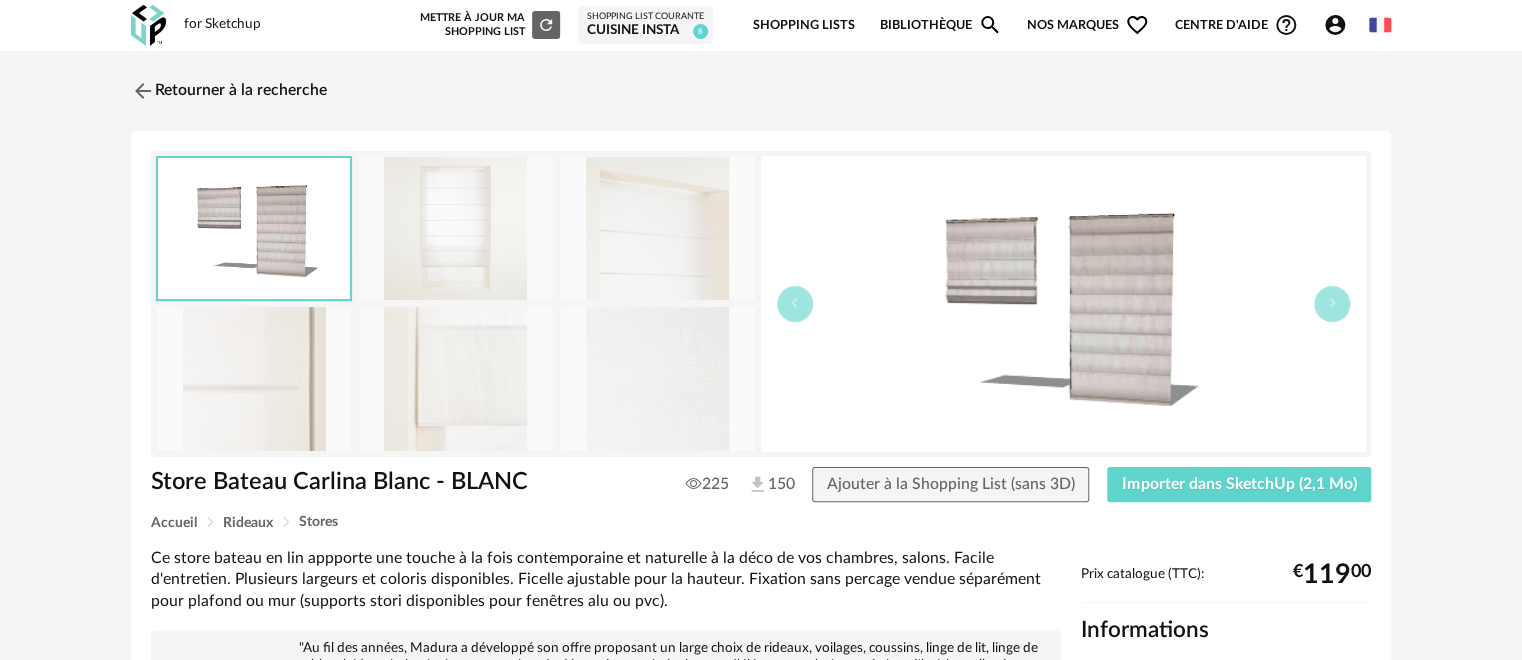 click at bounding box center [456, 228] 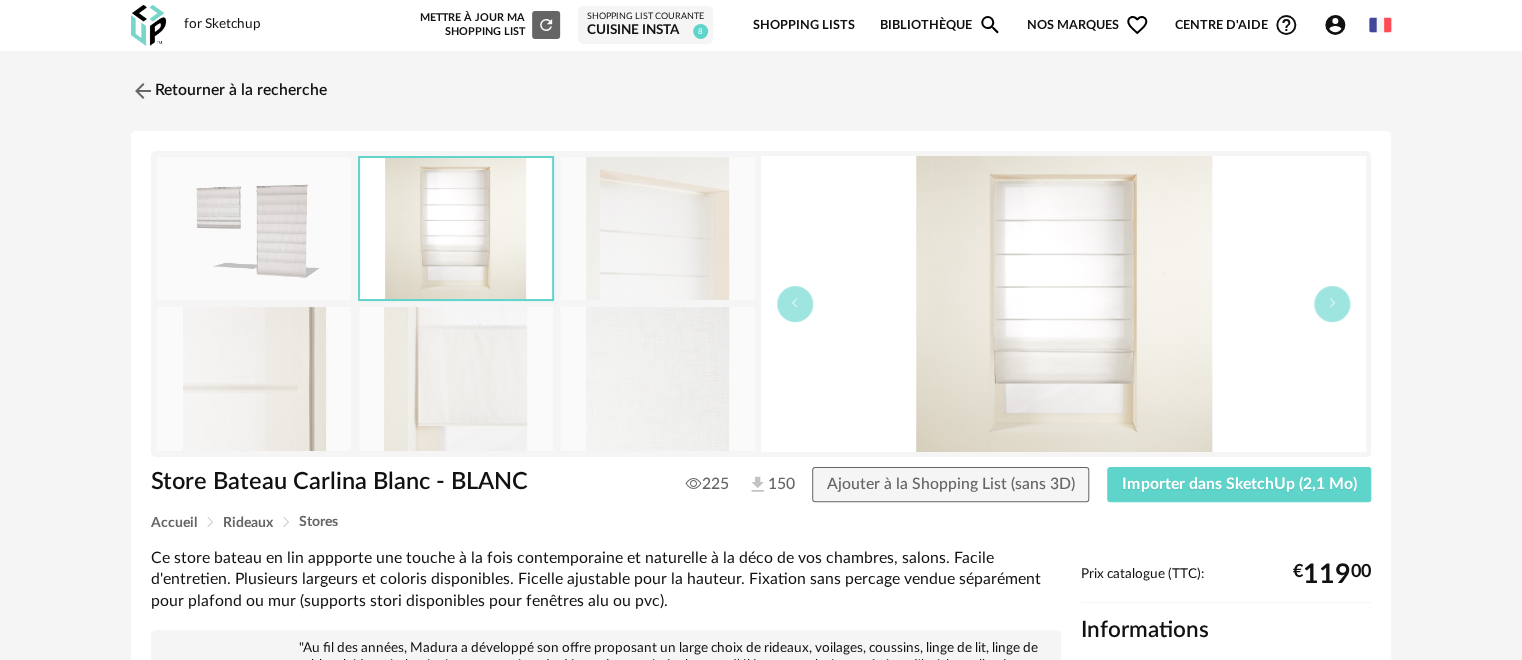 click at bounding box center (657, 228) 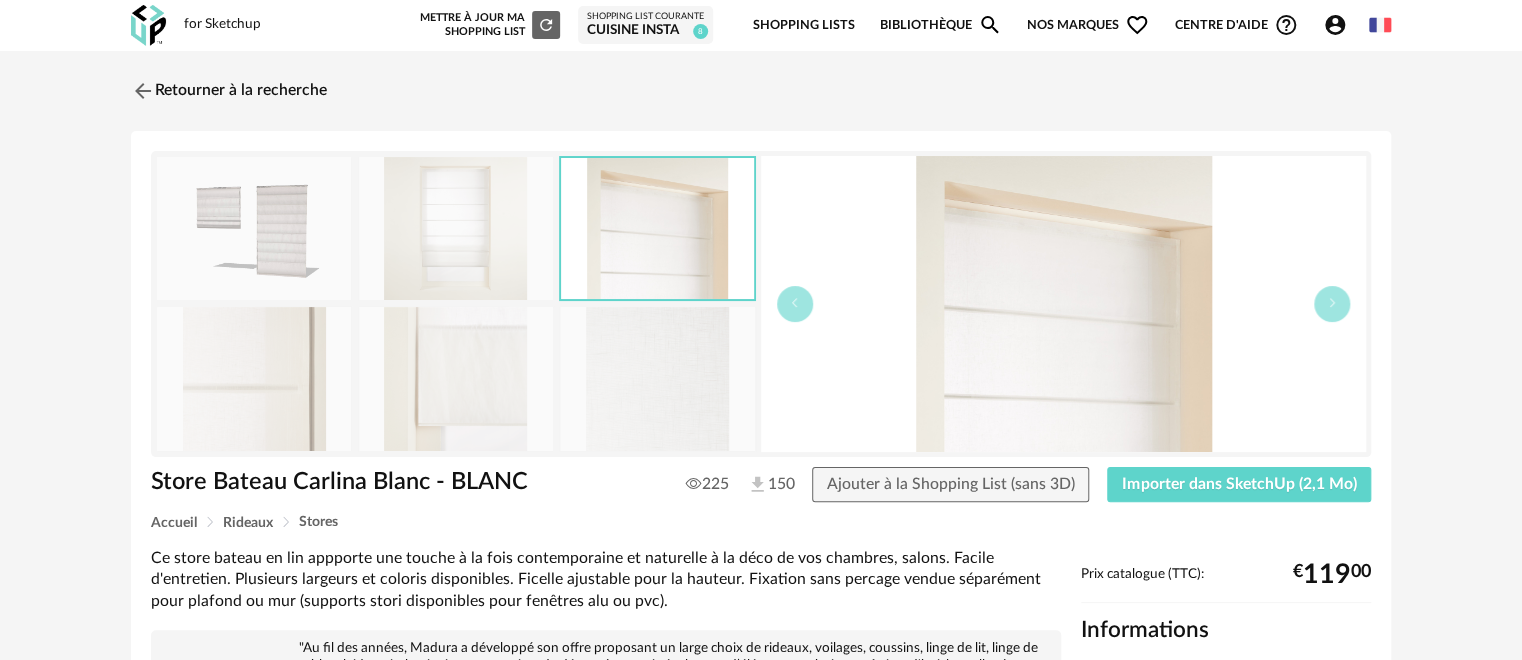click at bounding box center [254, 228] 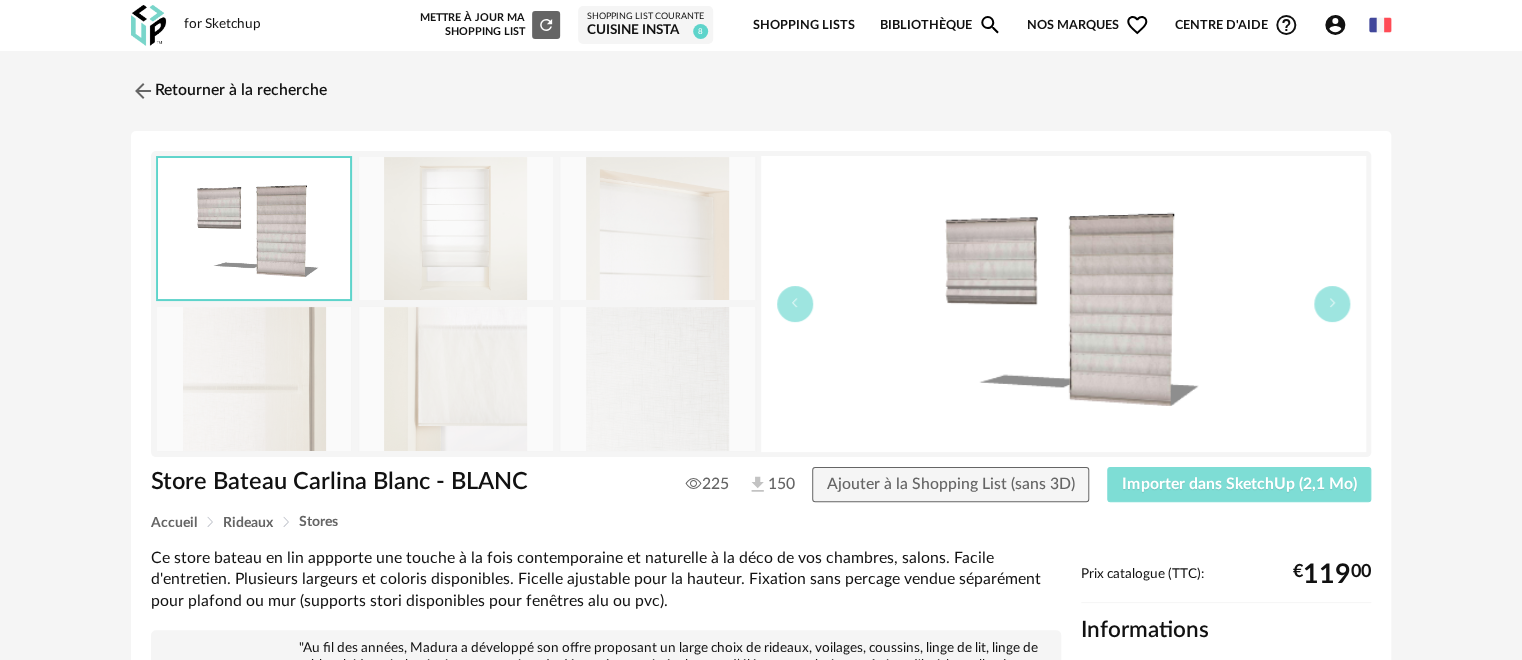 click on "Importer dans SketchUp (2,1 Mo)" at bounding box center [1239, 484] 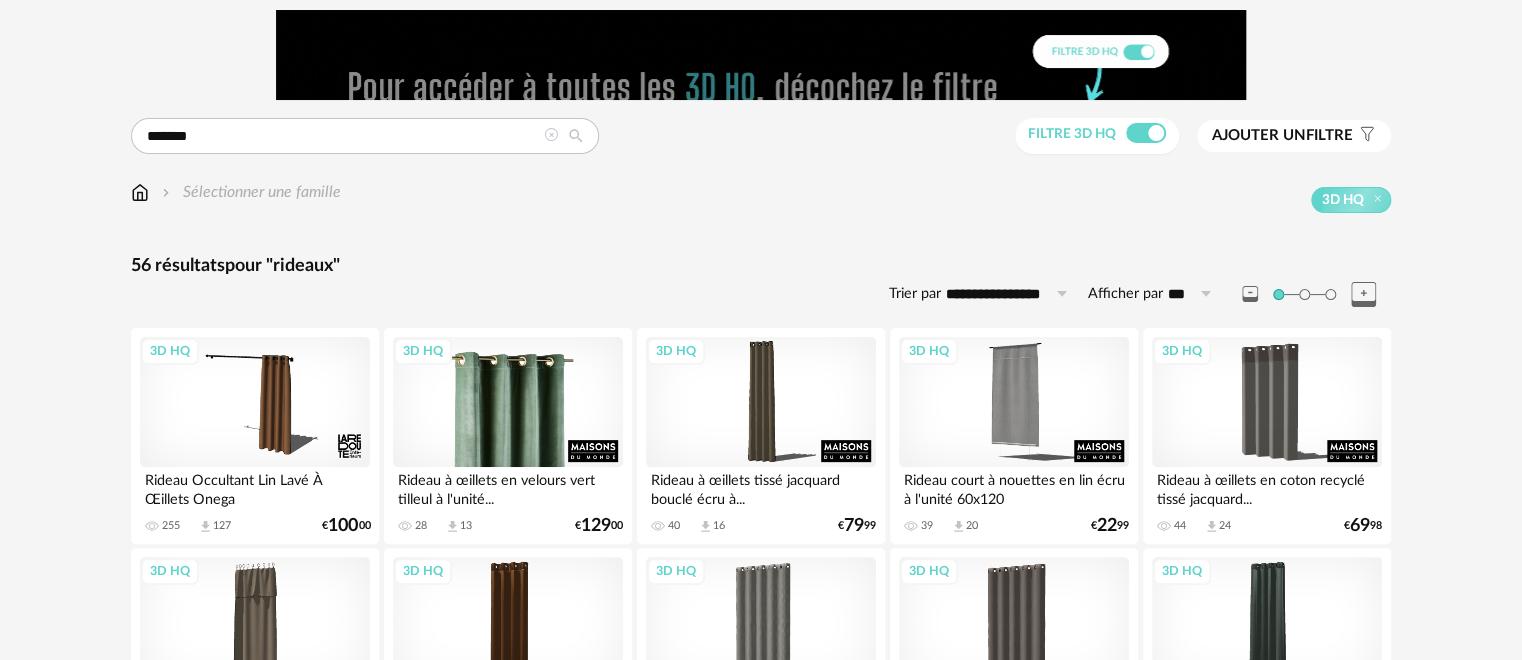 scroll, scrollTop: 0, scrollLeft: 0, axis: both 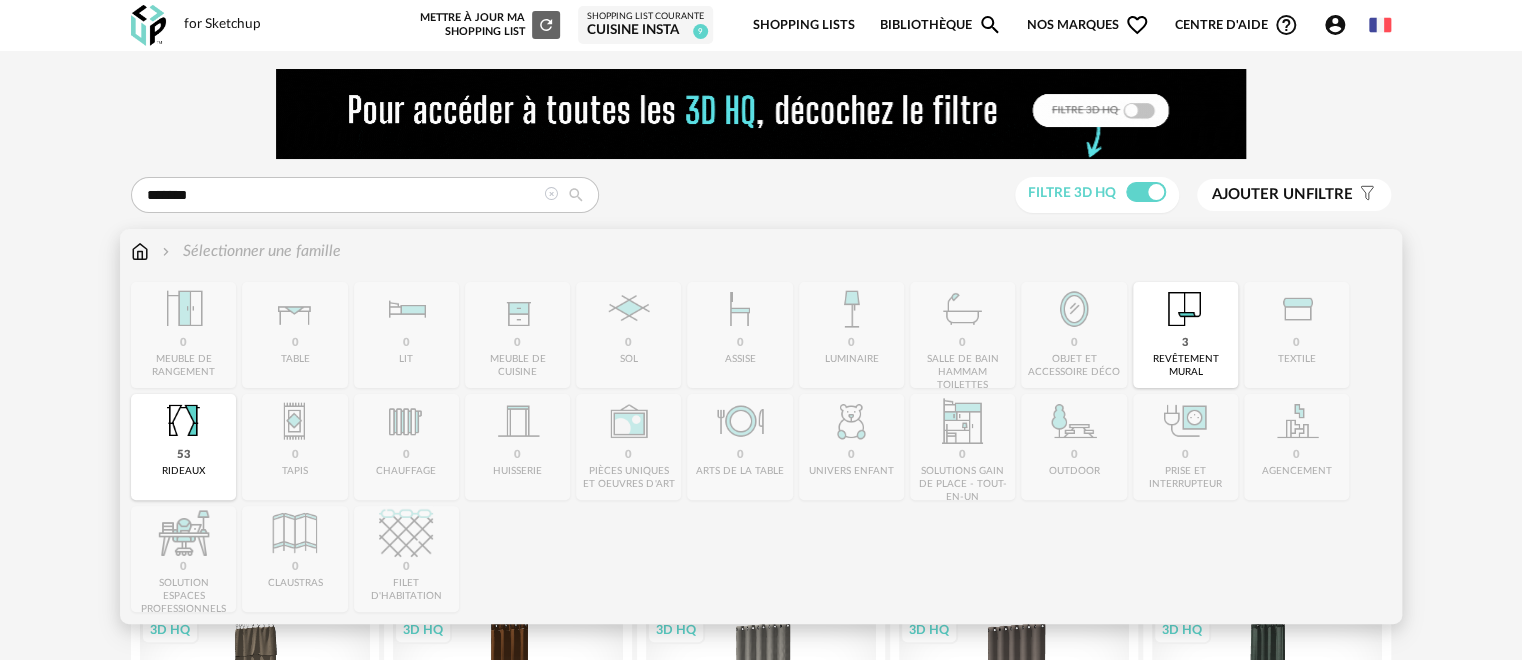 click at bounding box center (140, 251) 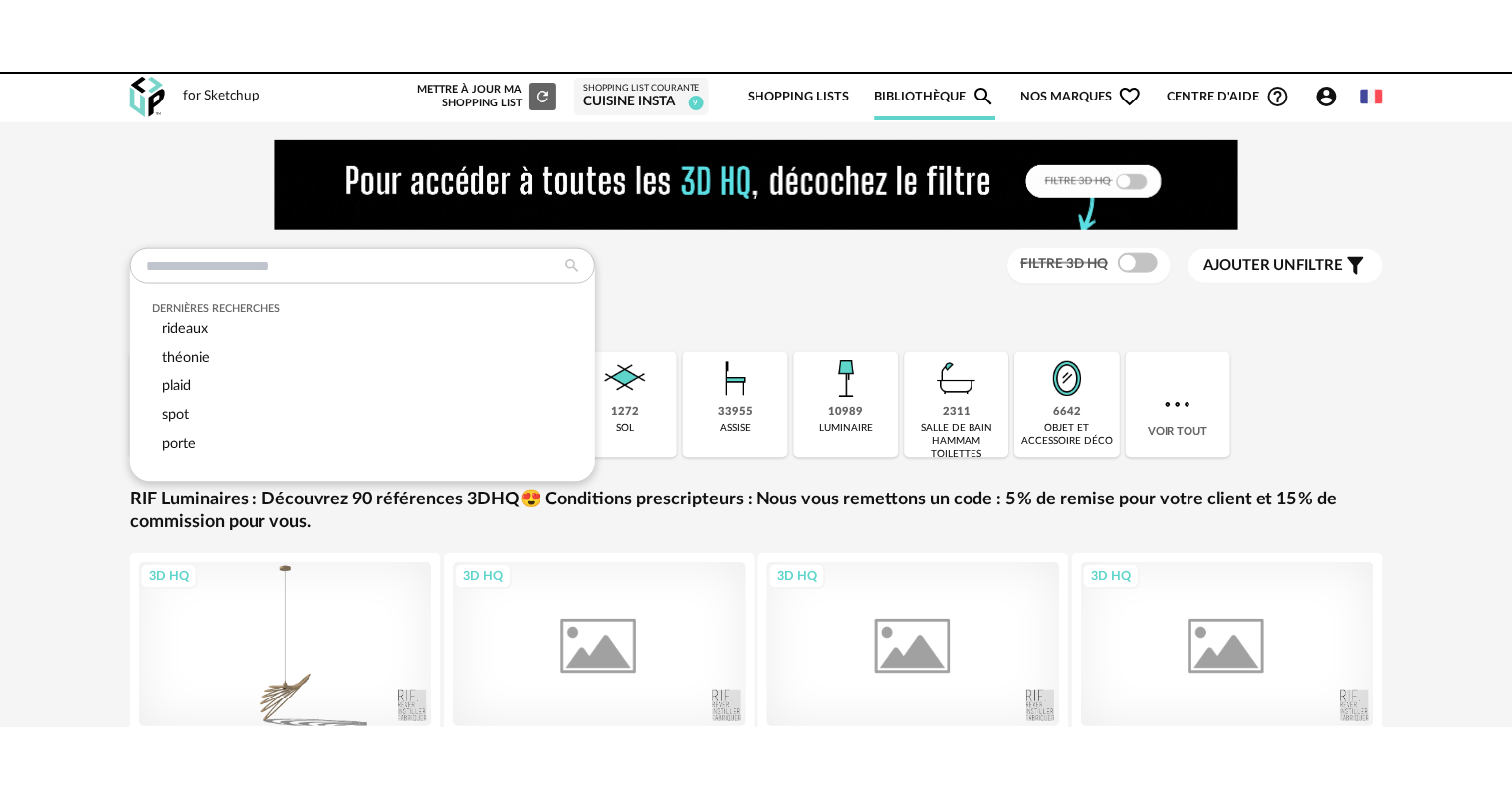 scroll, scrollTop: 0, scrollLeft: 0, axis: both 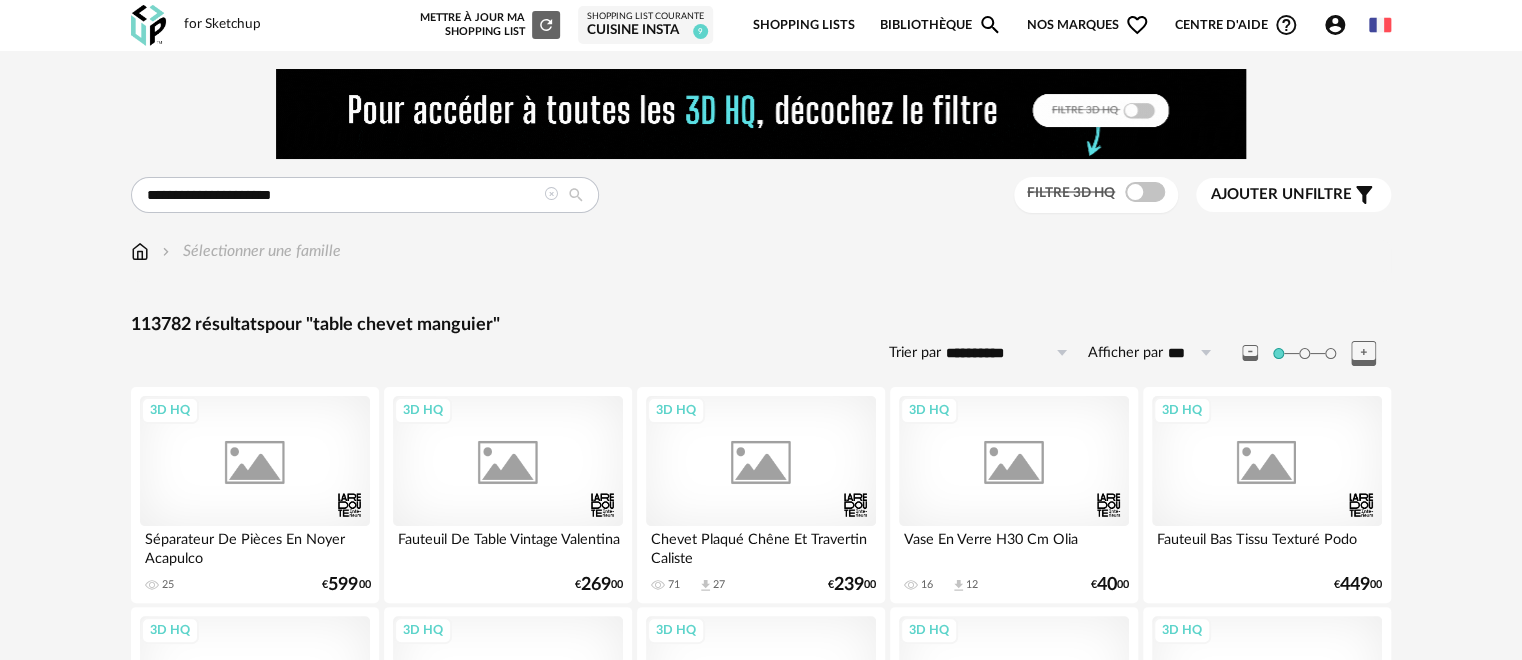 type on "**********" 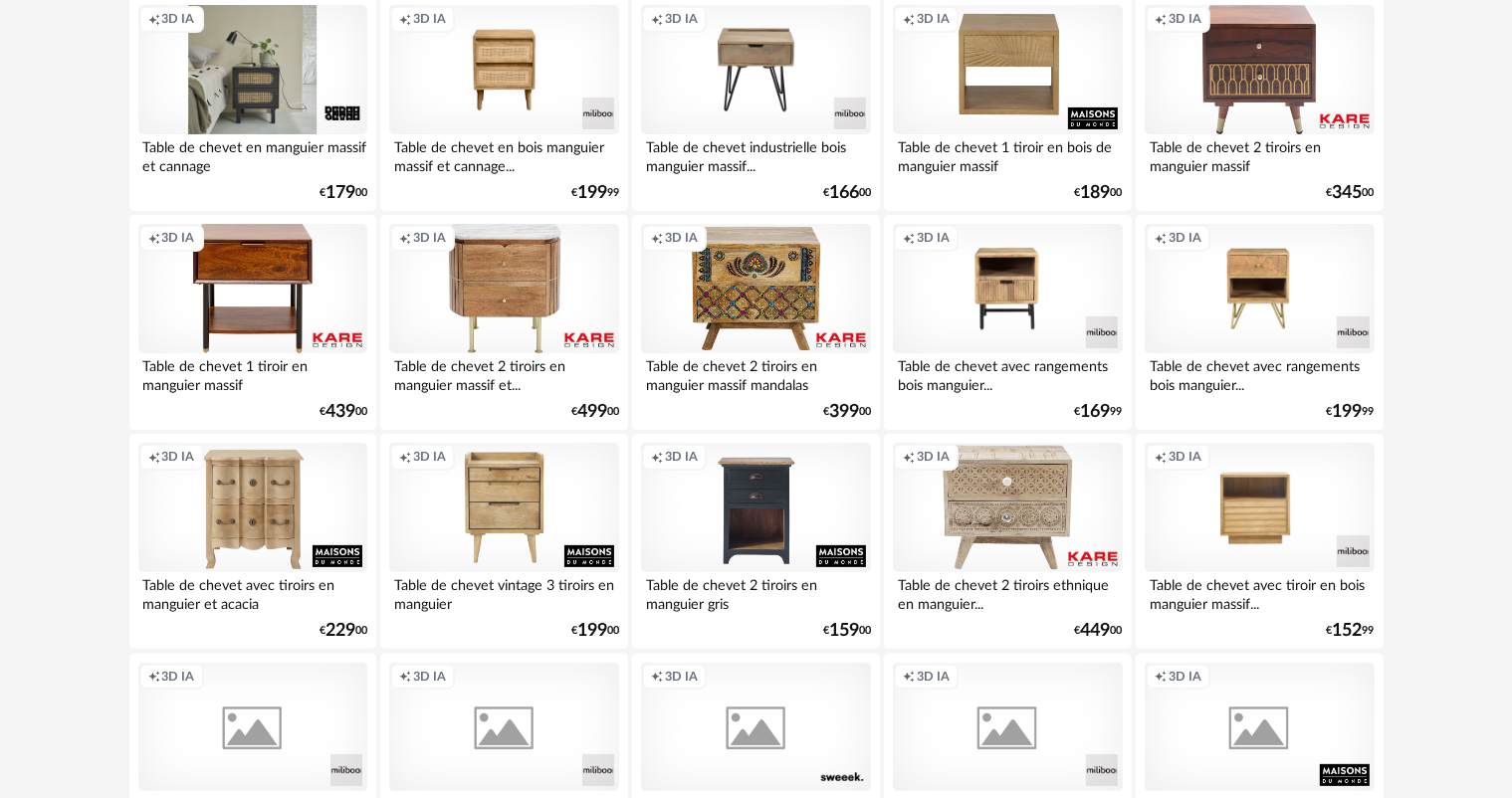 scroll, scrollTop: 398, scrollLeft: 0, axis: vertical 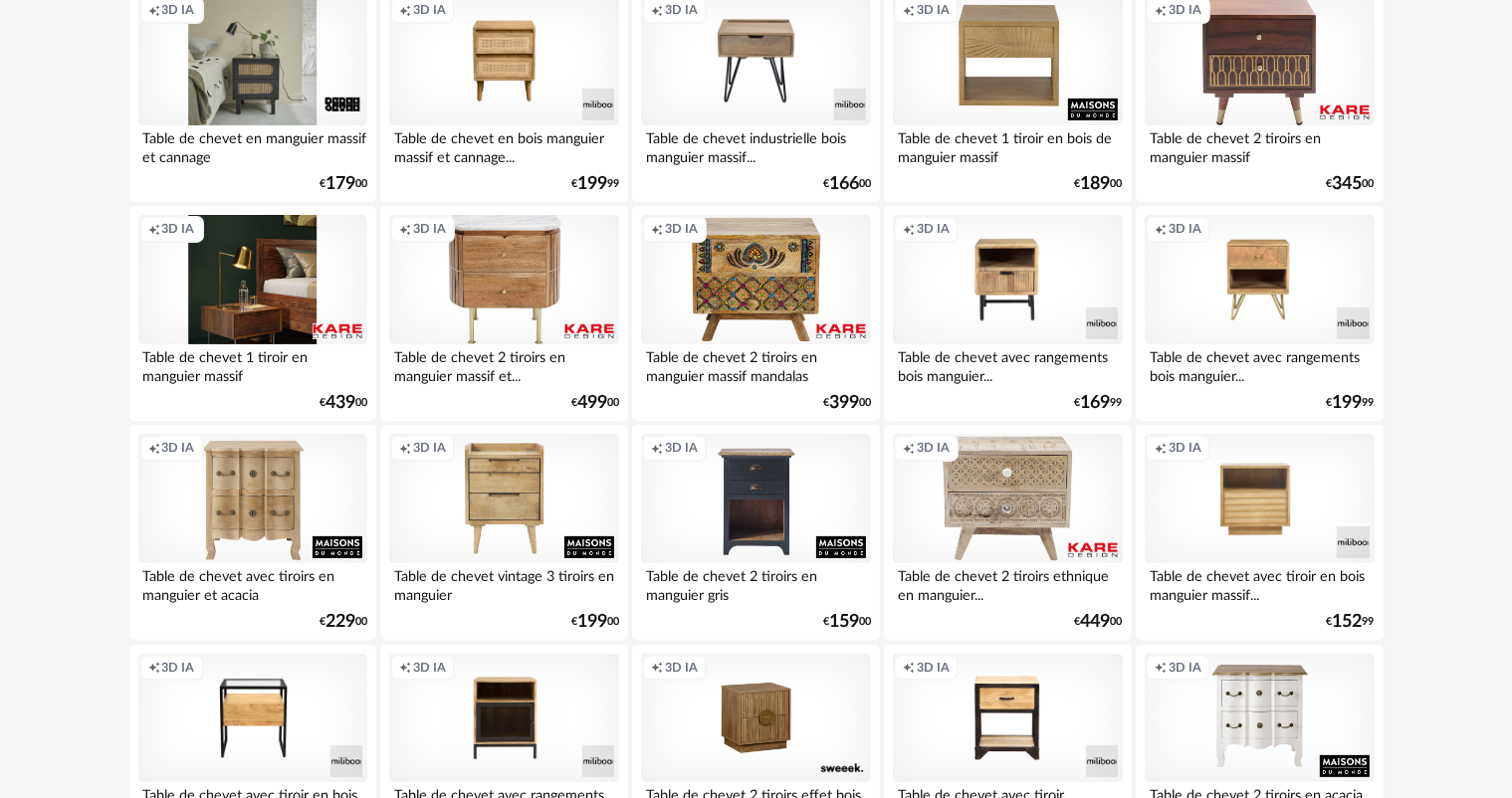 click on "Creation icon   3D IA" at bounding box center (253, 280) 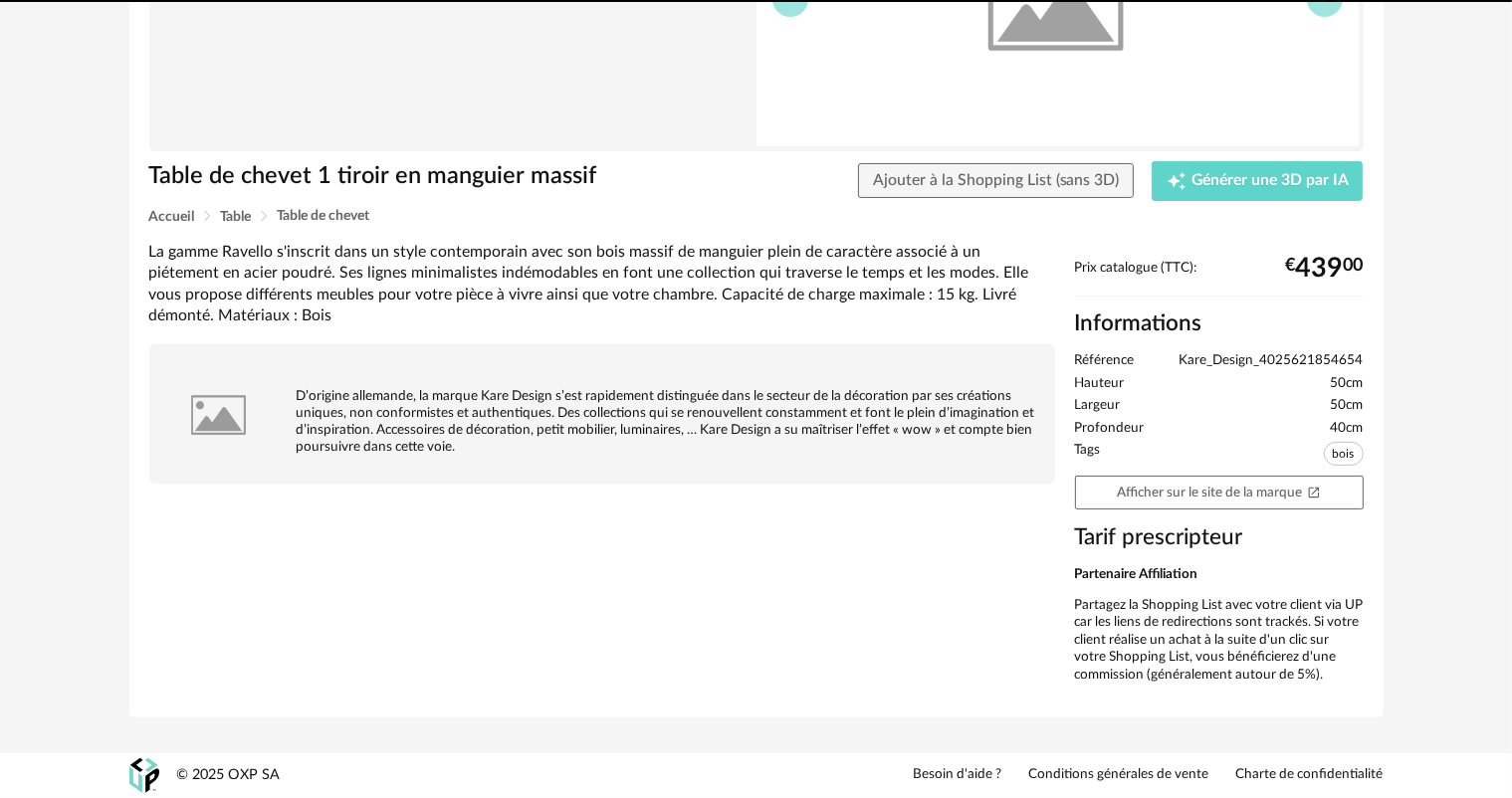 scroll, scrollTop: 0, scrollLeft: 0, axis: both 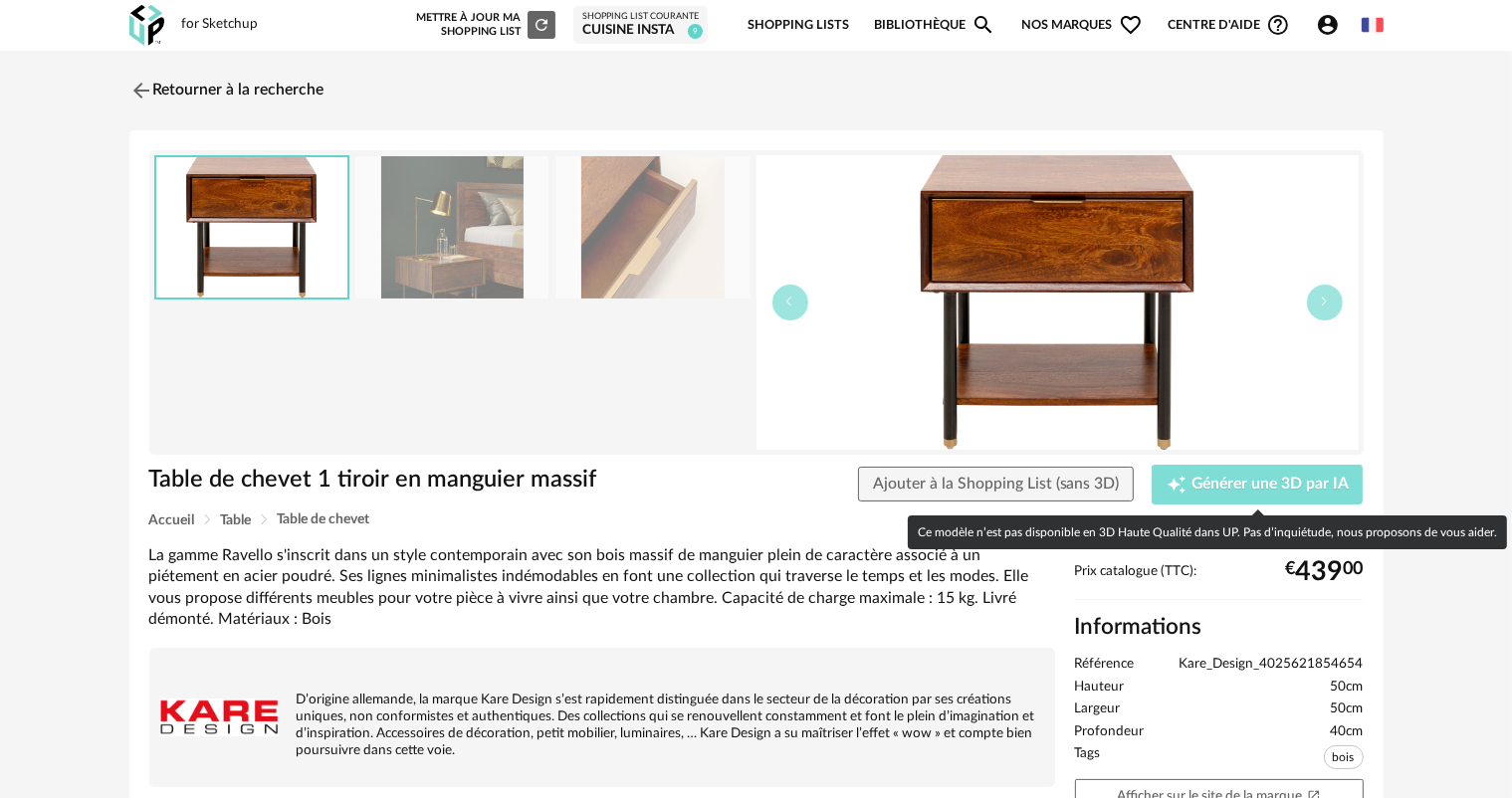 click on "Creation icon
Générer une 3D par IA" at bounding box center [1257, 485] 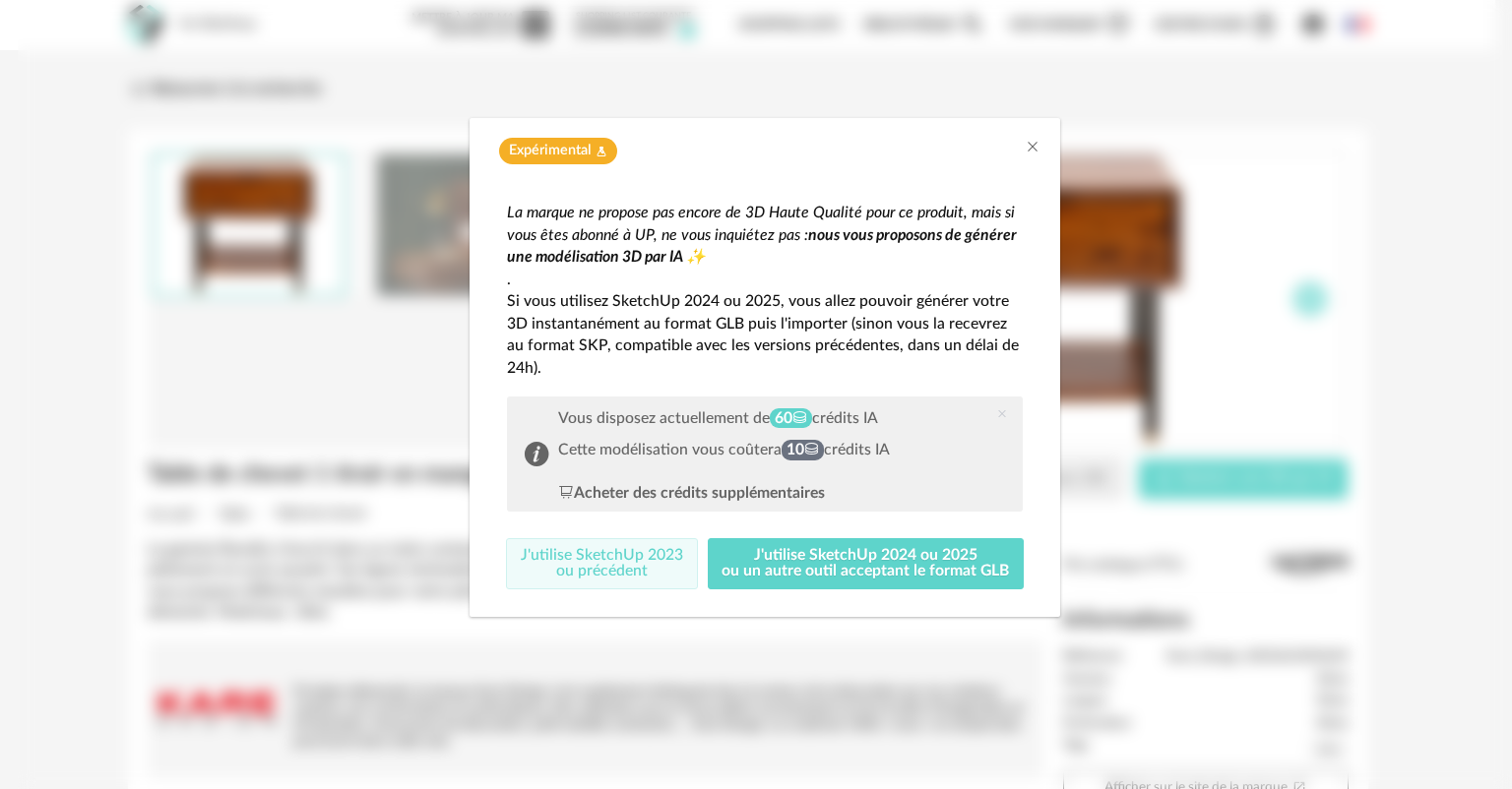 click on "J'utilise SketchUp 2023 ou précédent" at bounding box center (601, 564) 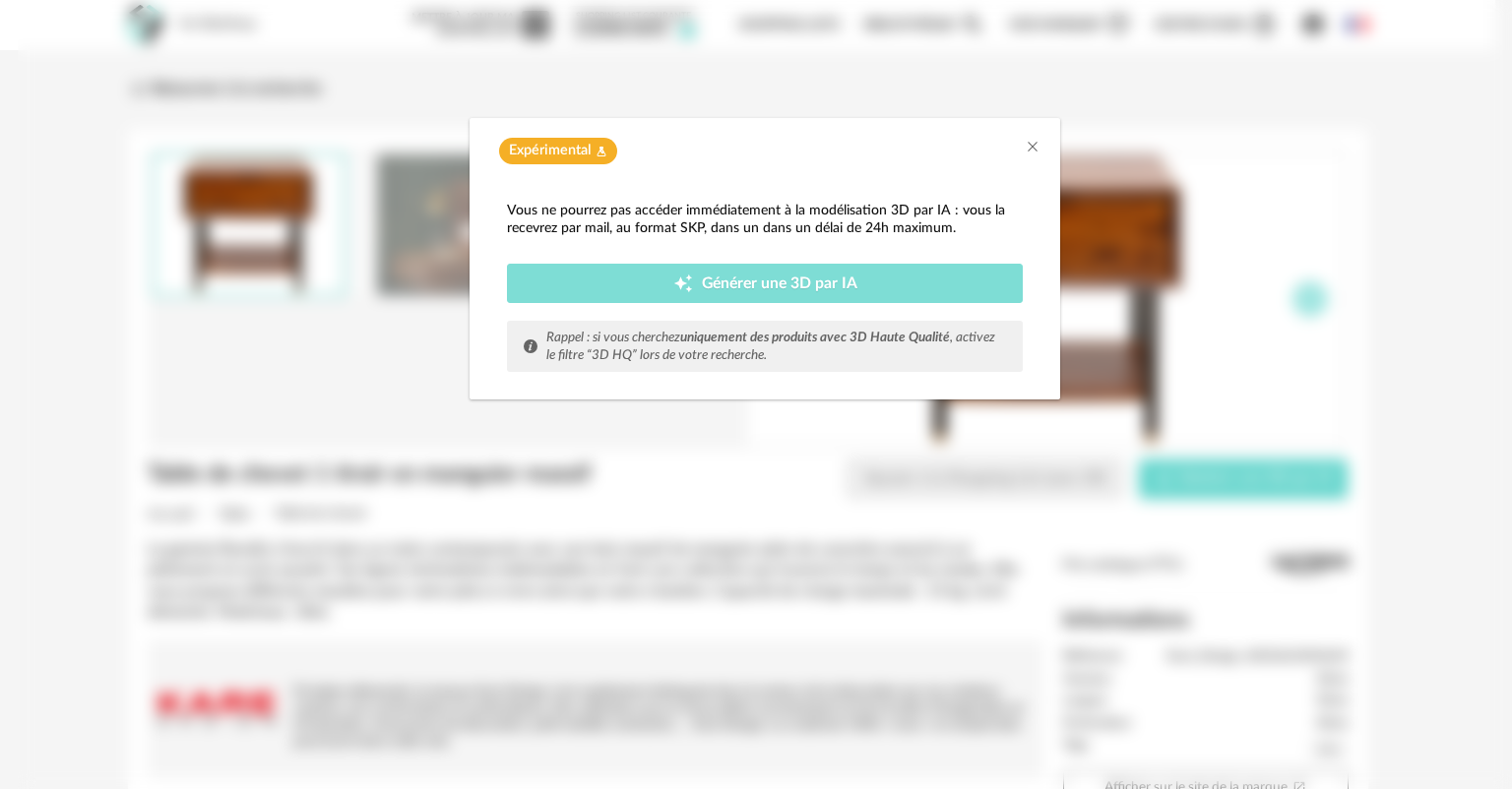 click on "Générer une 3D par IA" at bounding box center (780, 284) 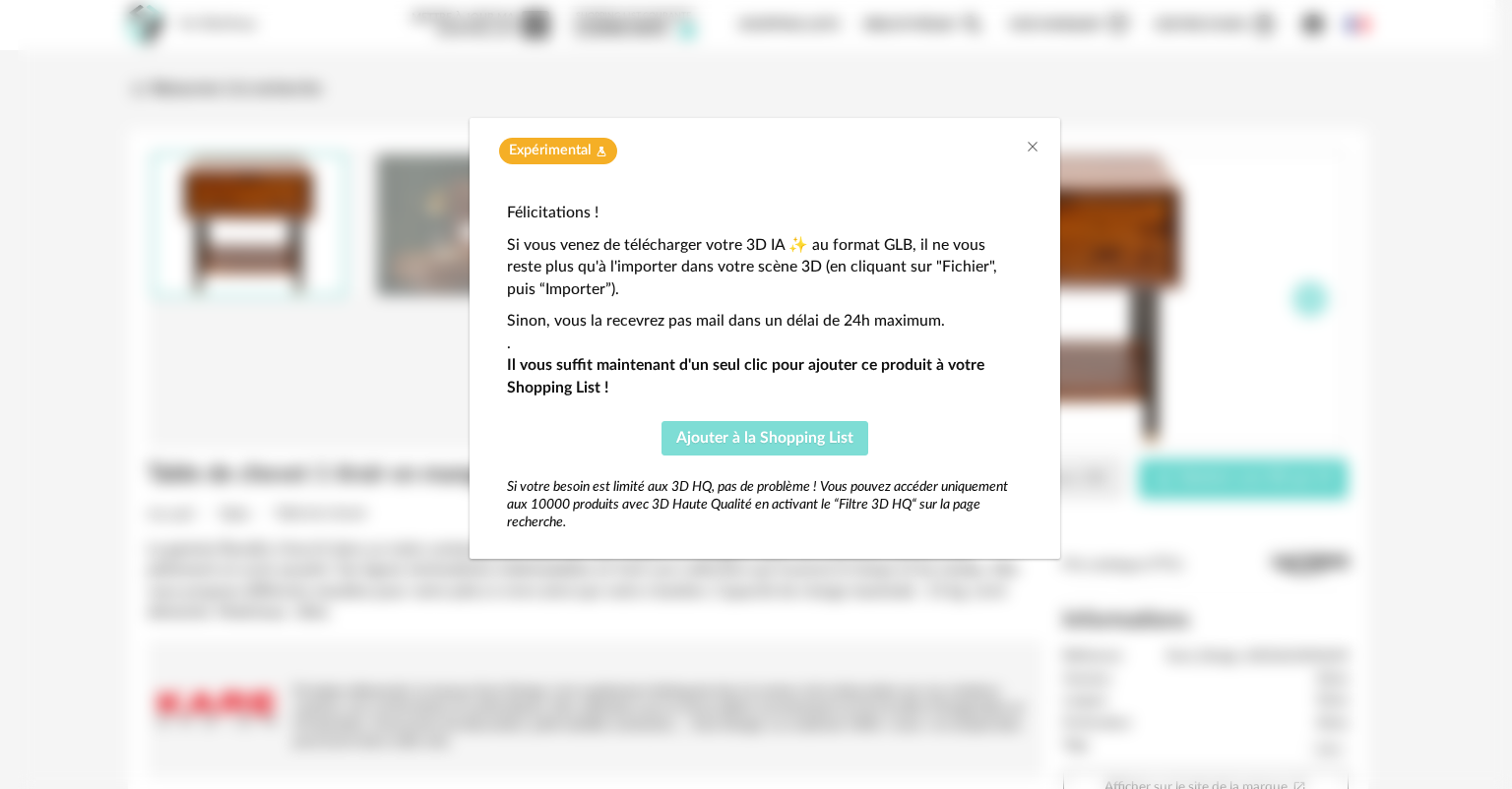 click on "Ajouter à la Shopping List" at bounding box center [765, 438] 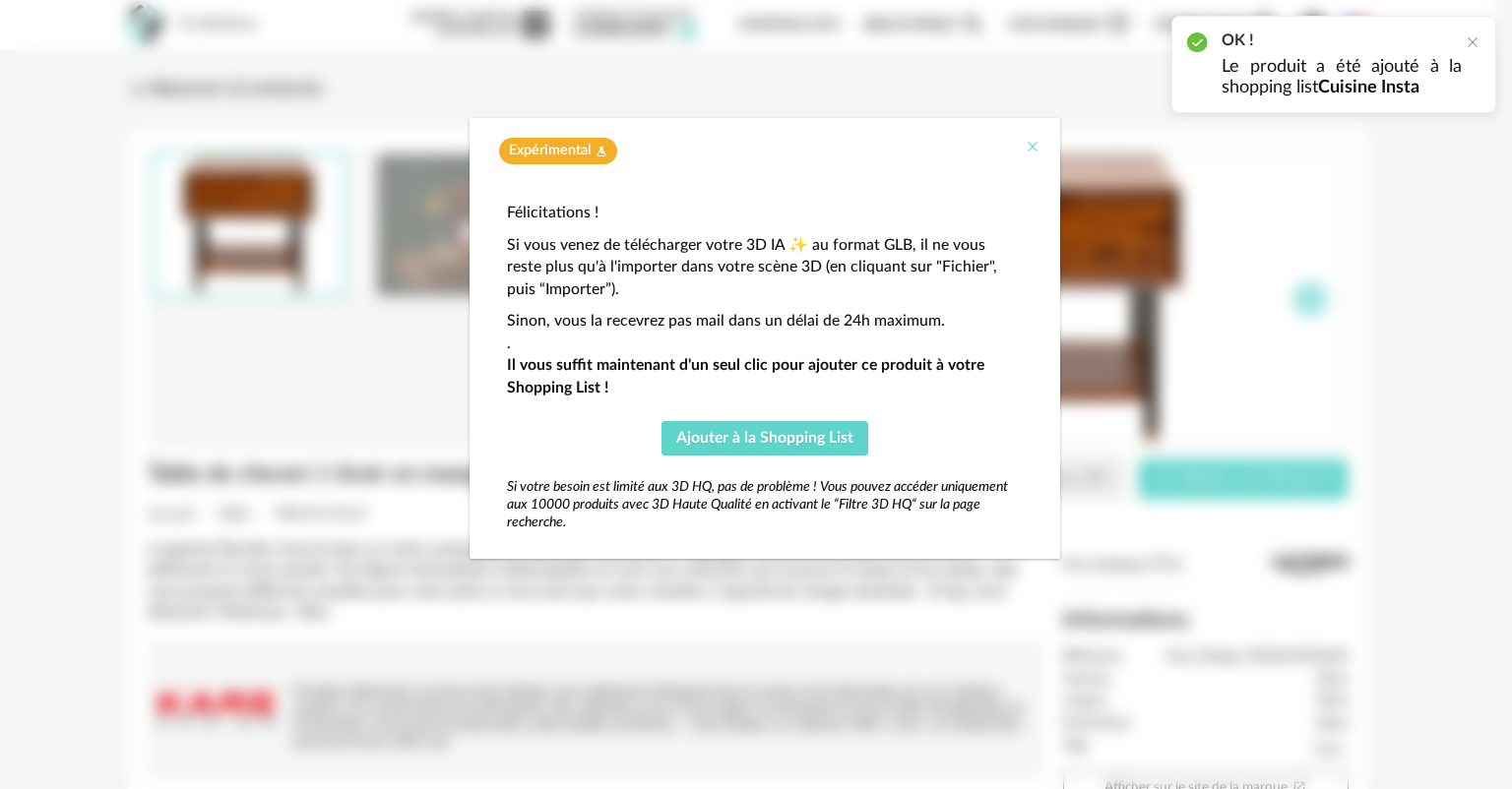 click at bounding box center [1033, 147] 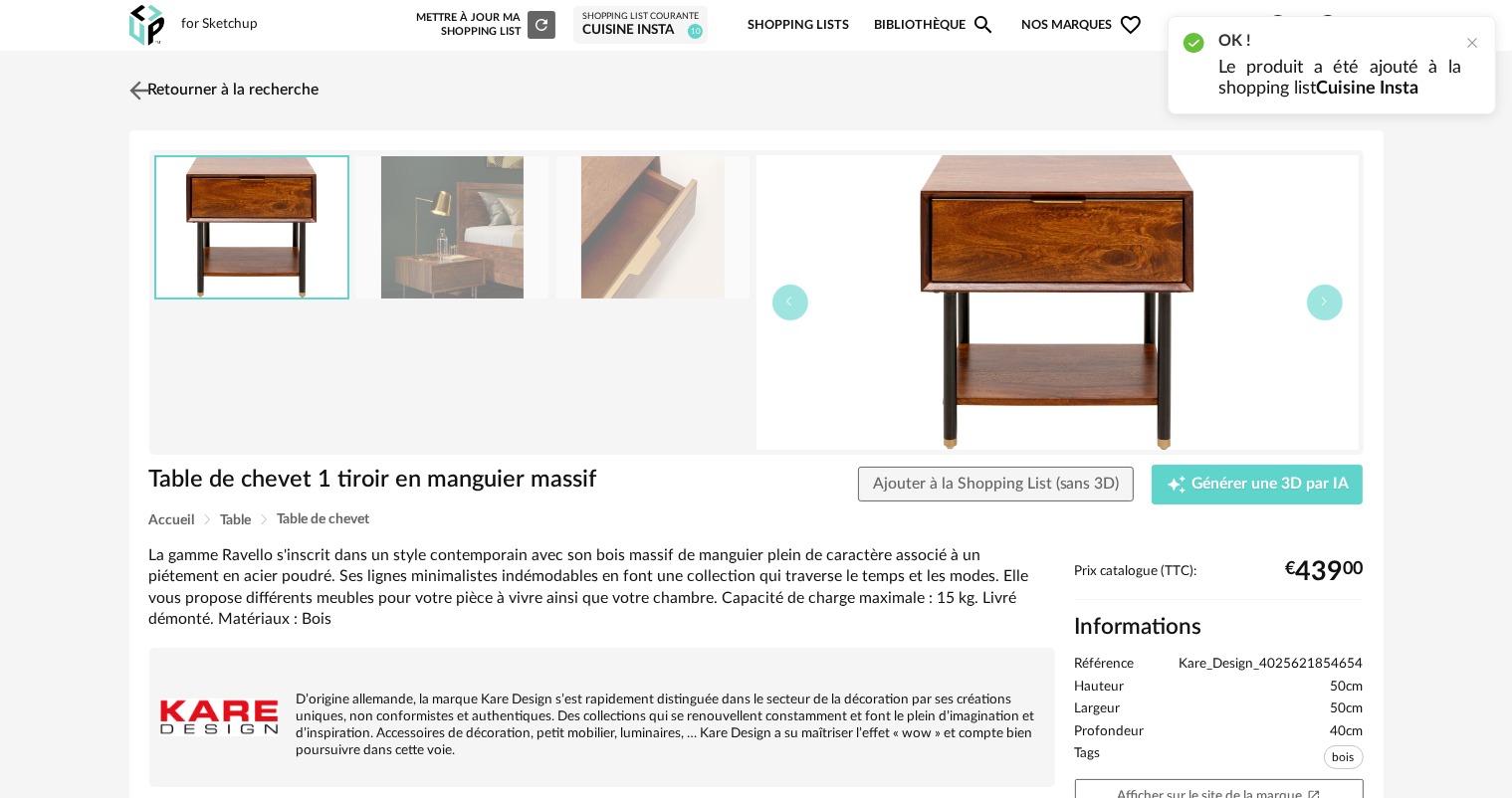 click at bounding box center (138, 90) 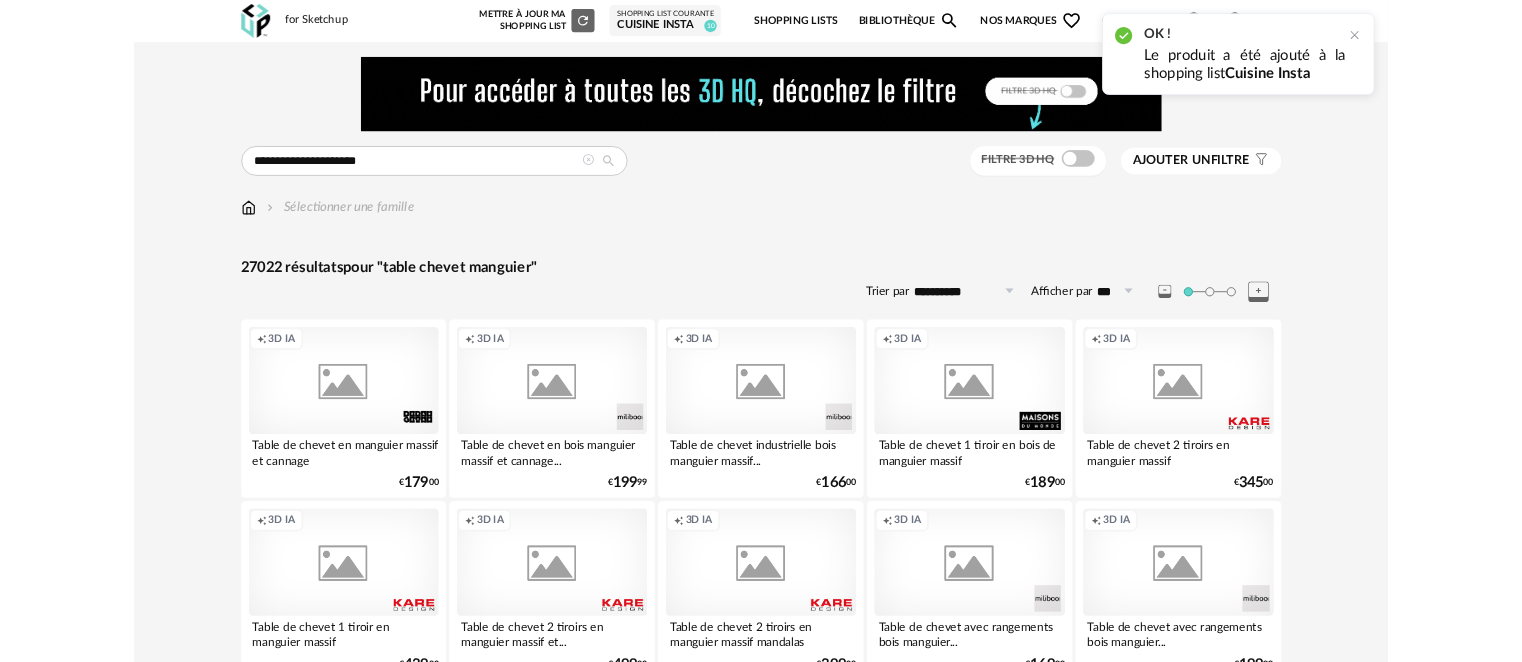 scroll, scrollTop: 400, scrollLeft: 0, axis: vertical 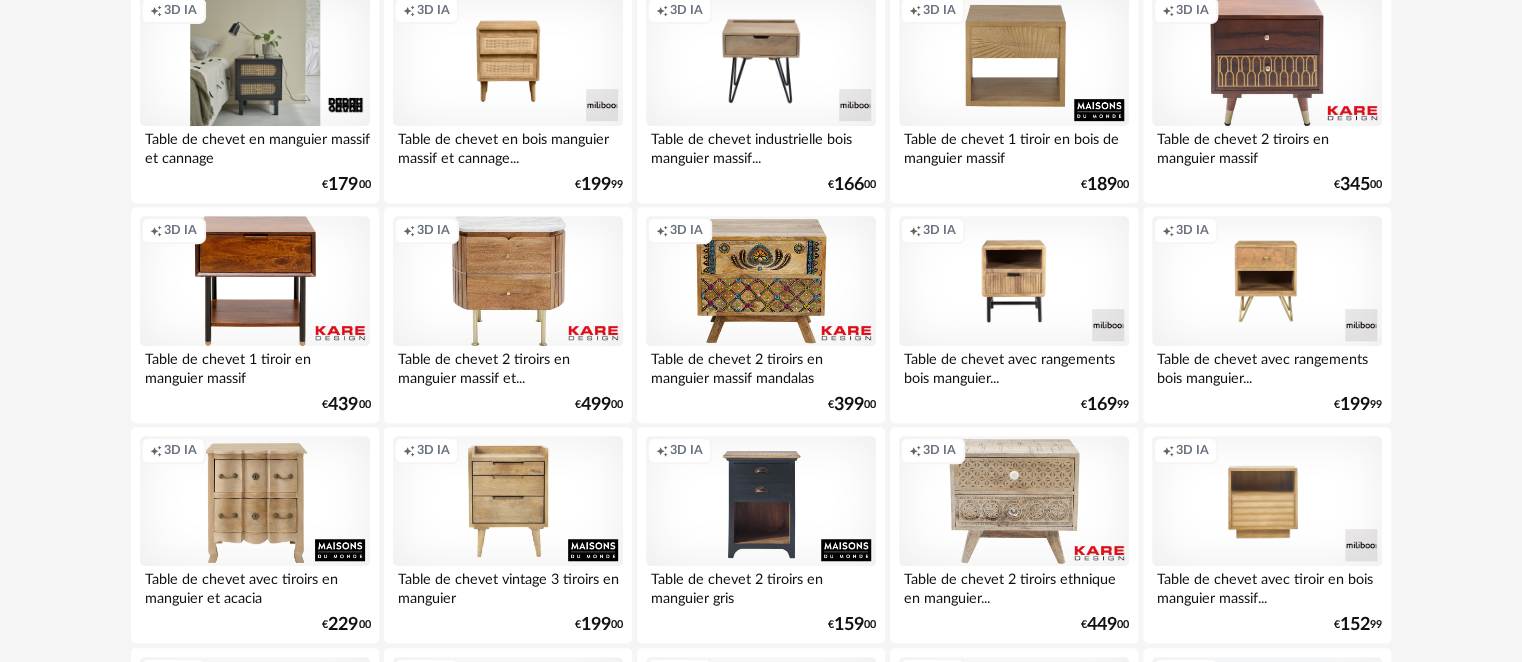 click on "Creation icon   3D IA" at bounding box center (255, 61) 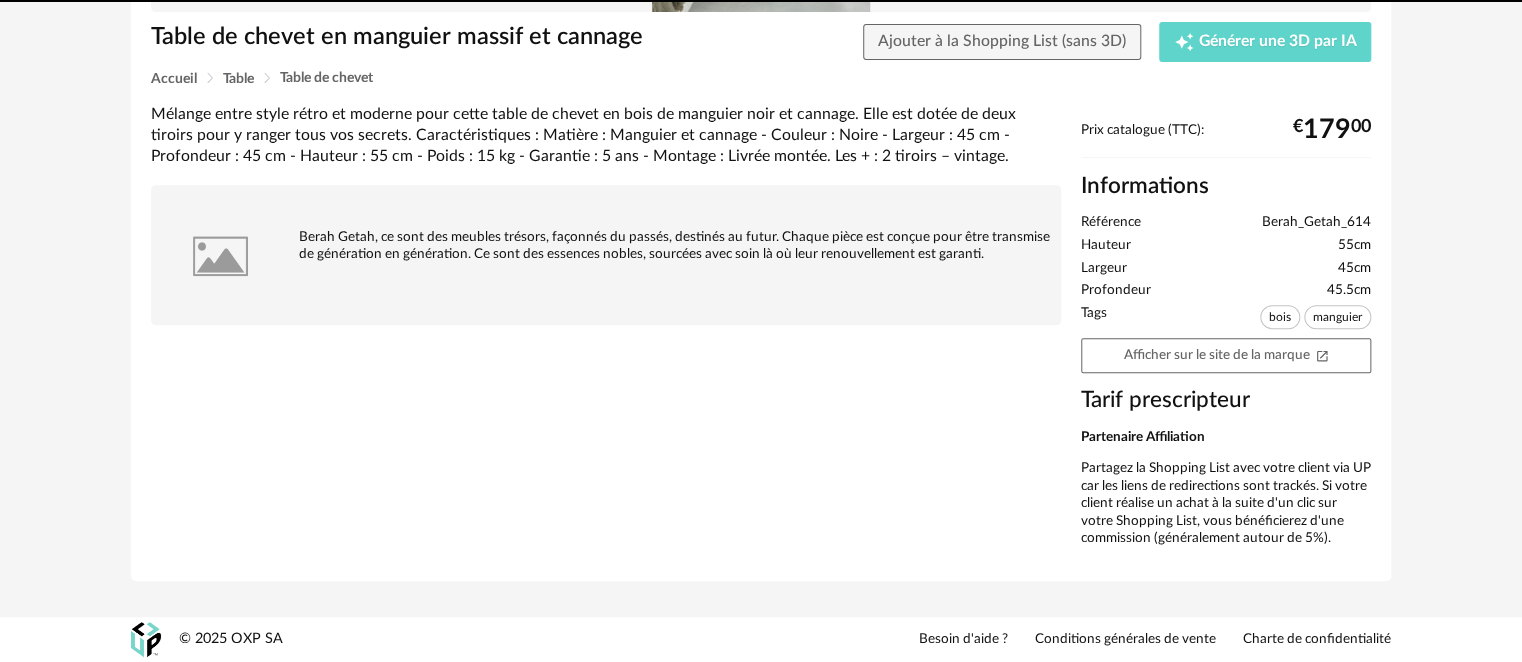 scroll, scrollTop: 0, scrollLeft: 0, axis: both 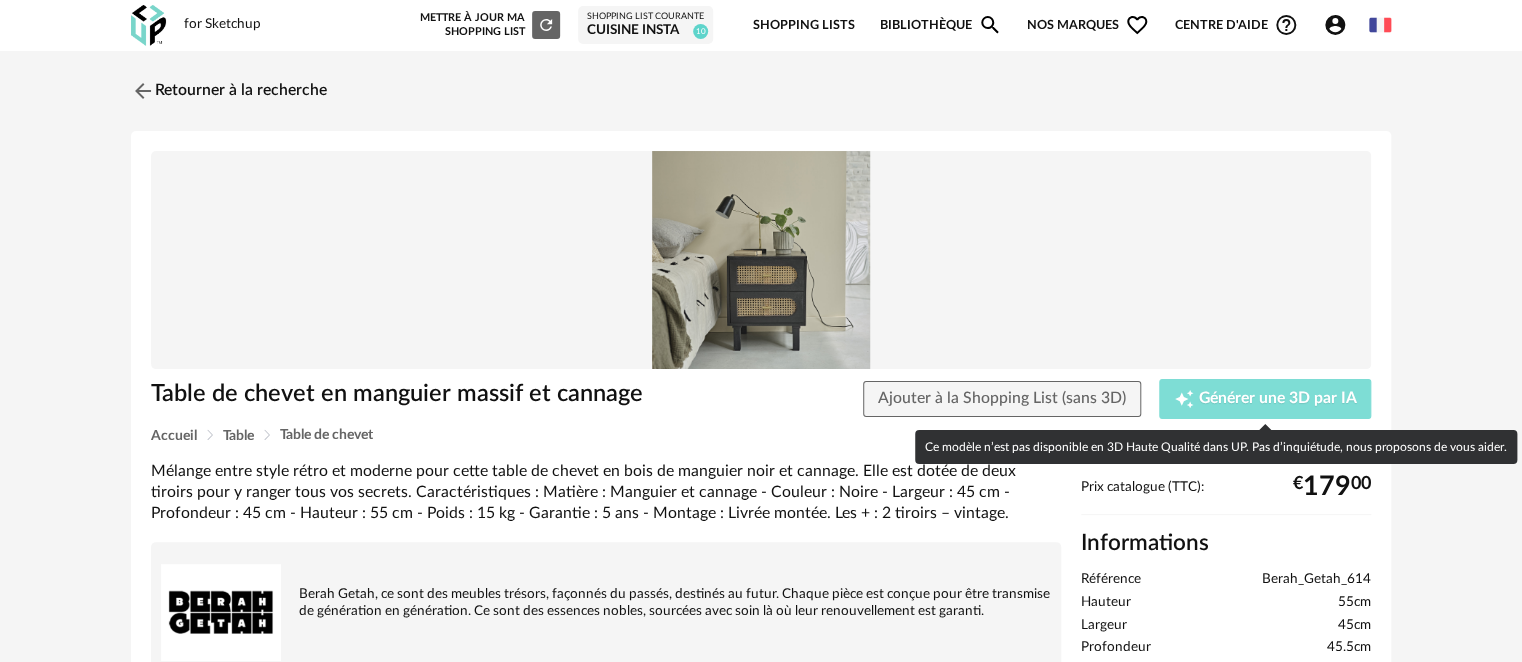 click on "Générer une 3D par IA" at bounding box center (1277, 399) 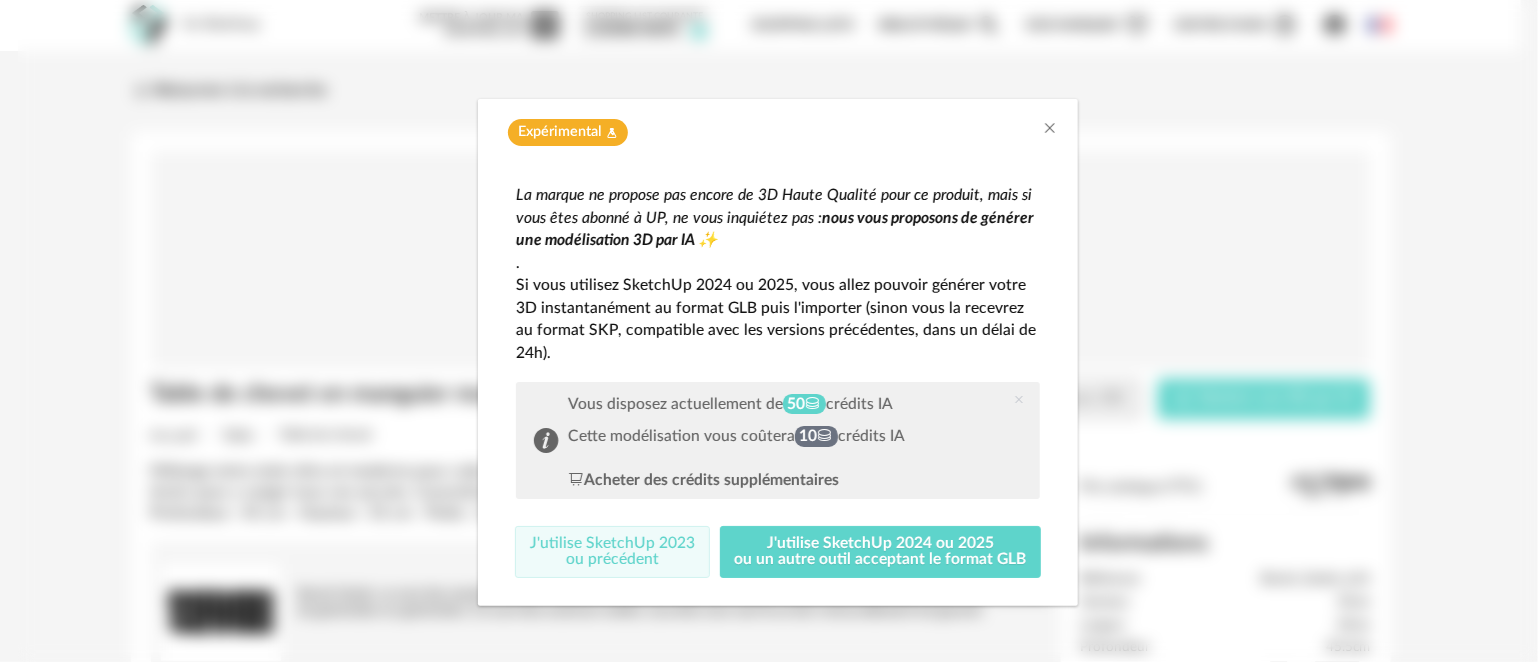 click on "J'utilise SketchUp 2023 ou précédent" at bounding box center [612, 552] 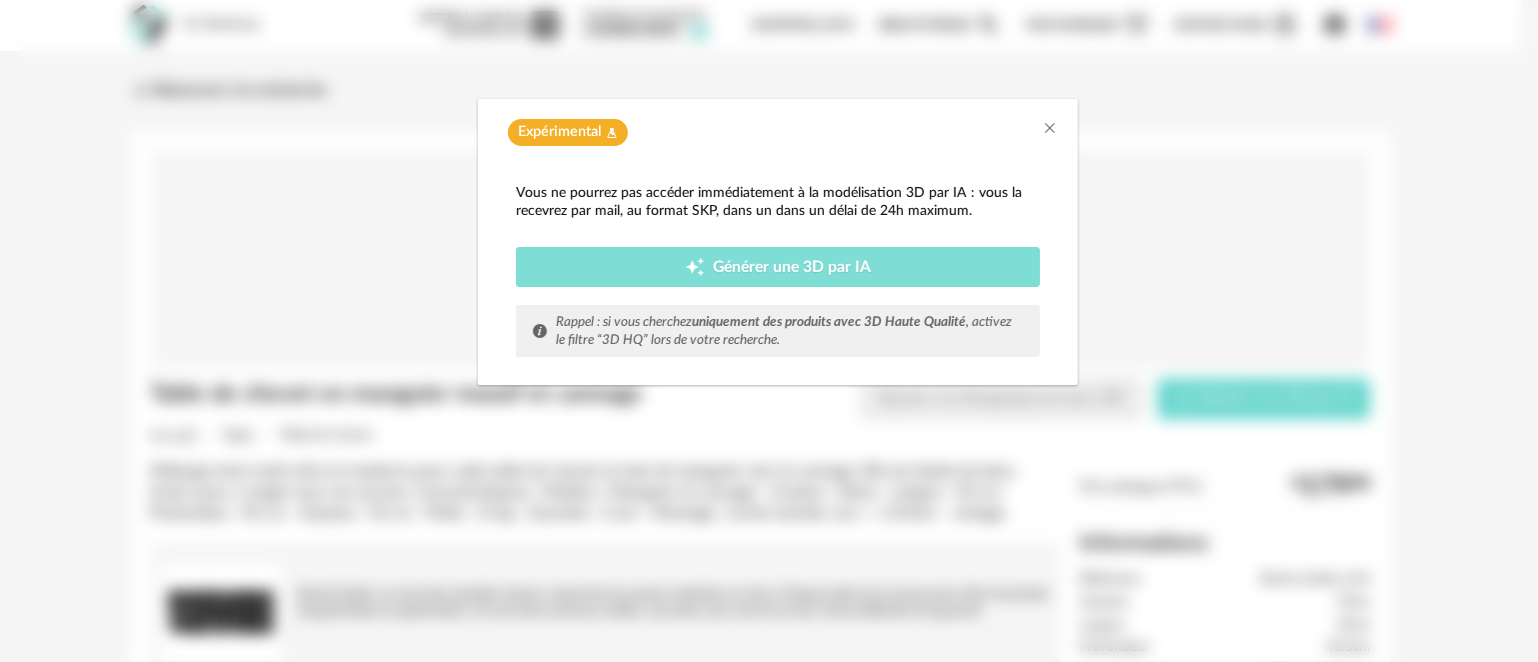 click on "Générer une 3D par IA" at bounding box center [793, 268] 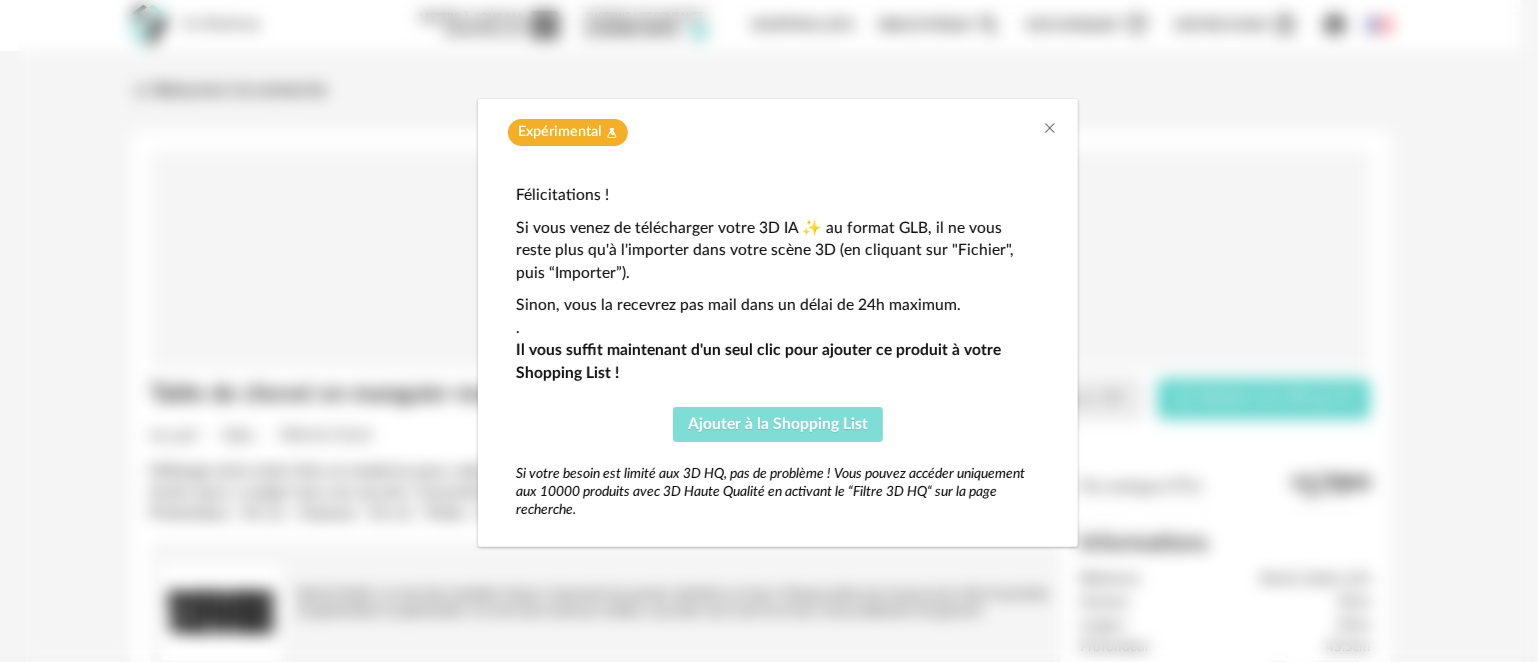 click on "Ajouter à la Shopping List" at bounding box center [778, 424] 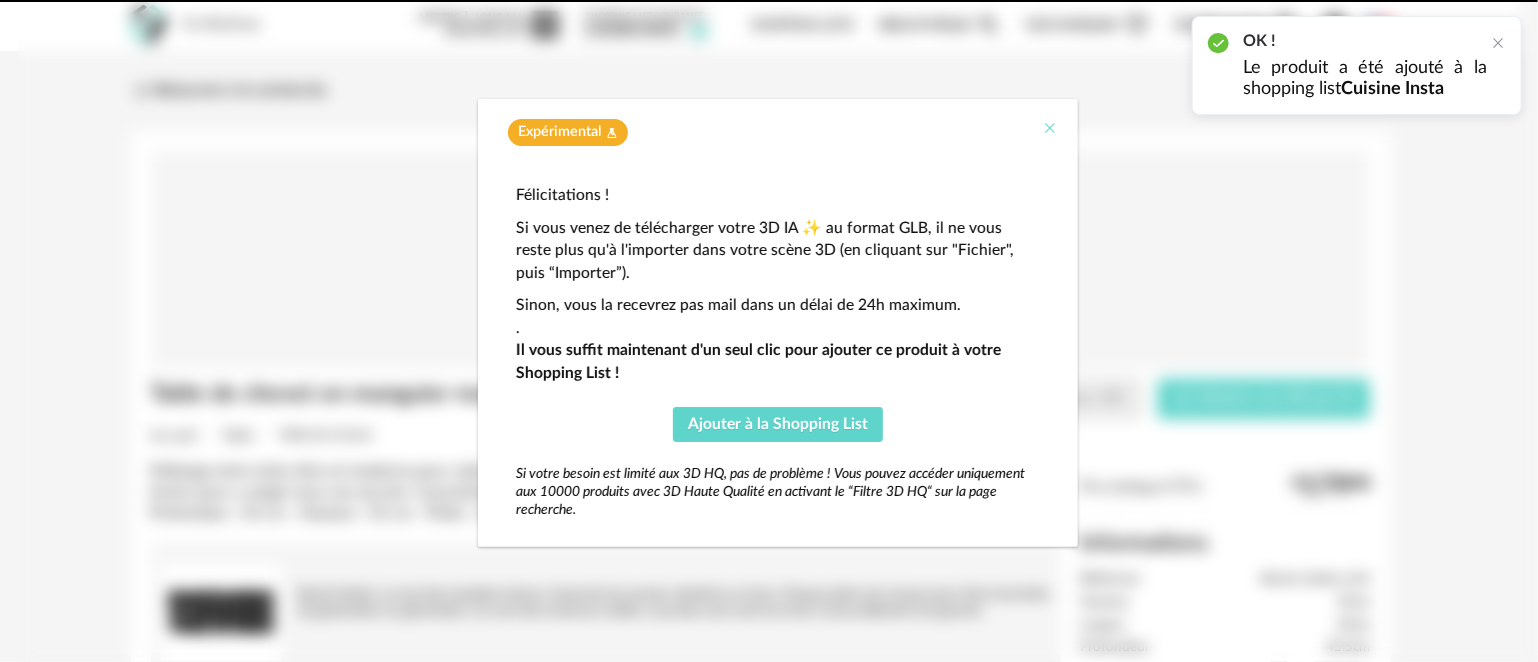 click at bounding box center [1050, 128] 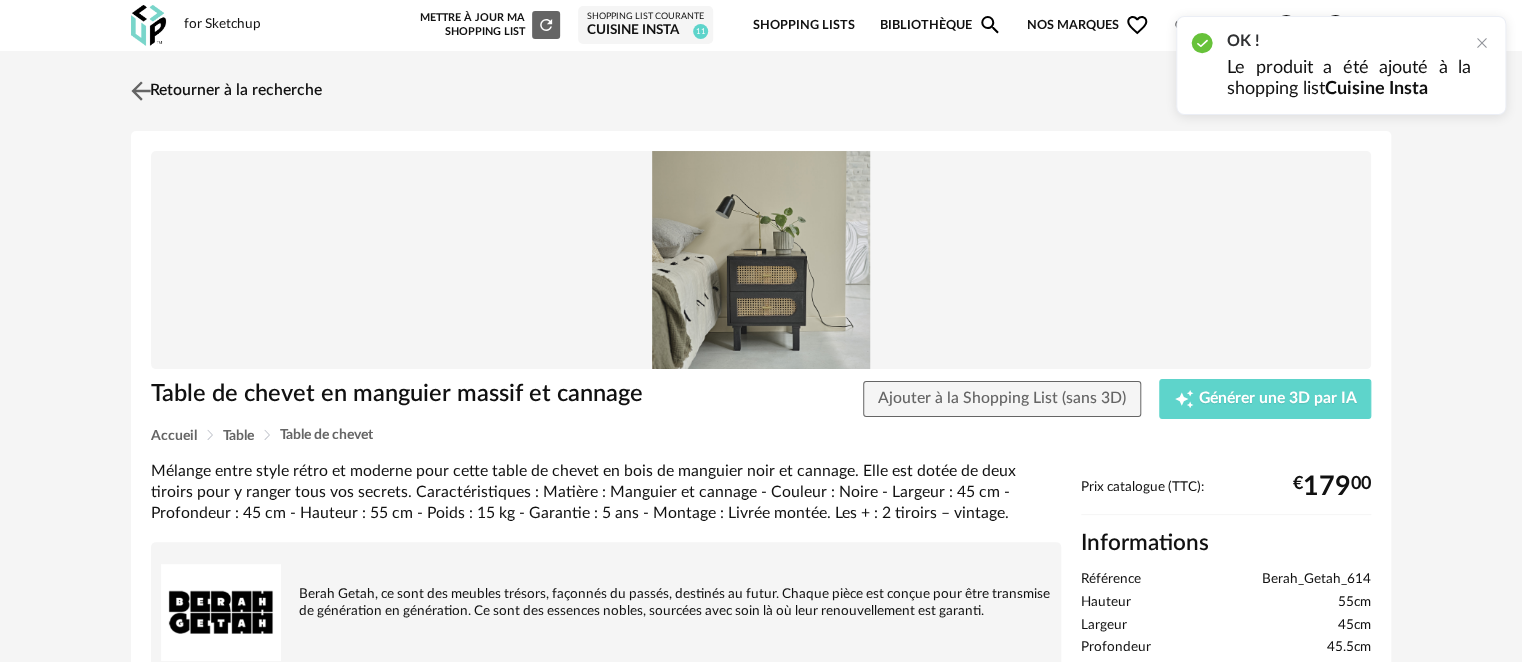 click at bounding box center (141, 90) 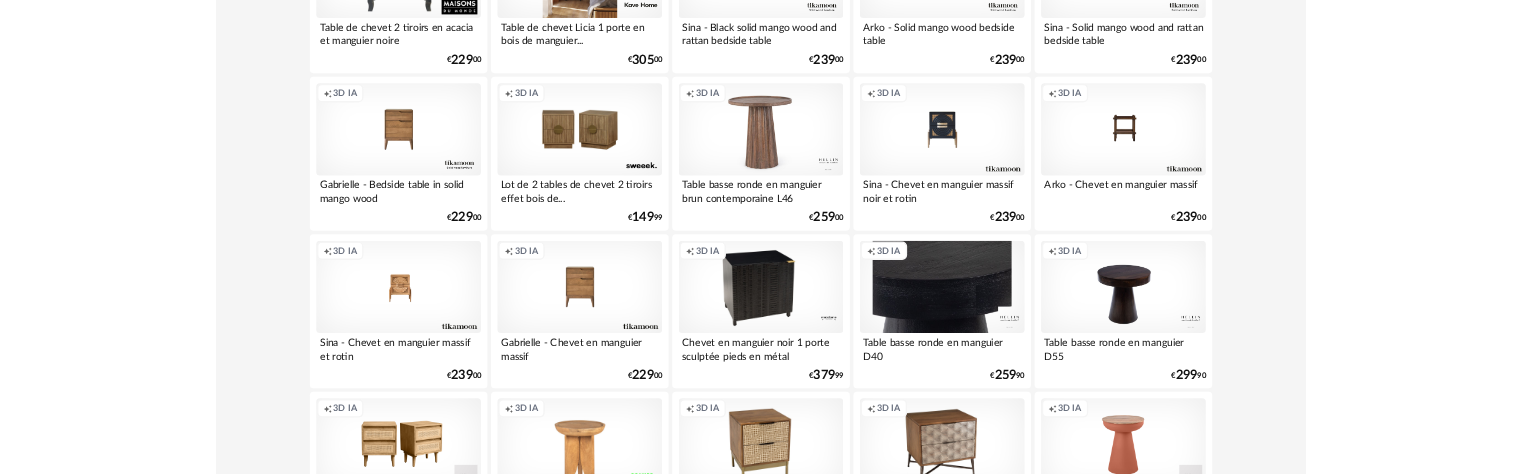 scroll, scrollTop: 1500, scrollLeft: 0, axis: vertical 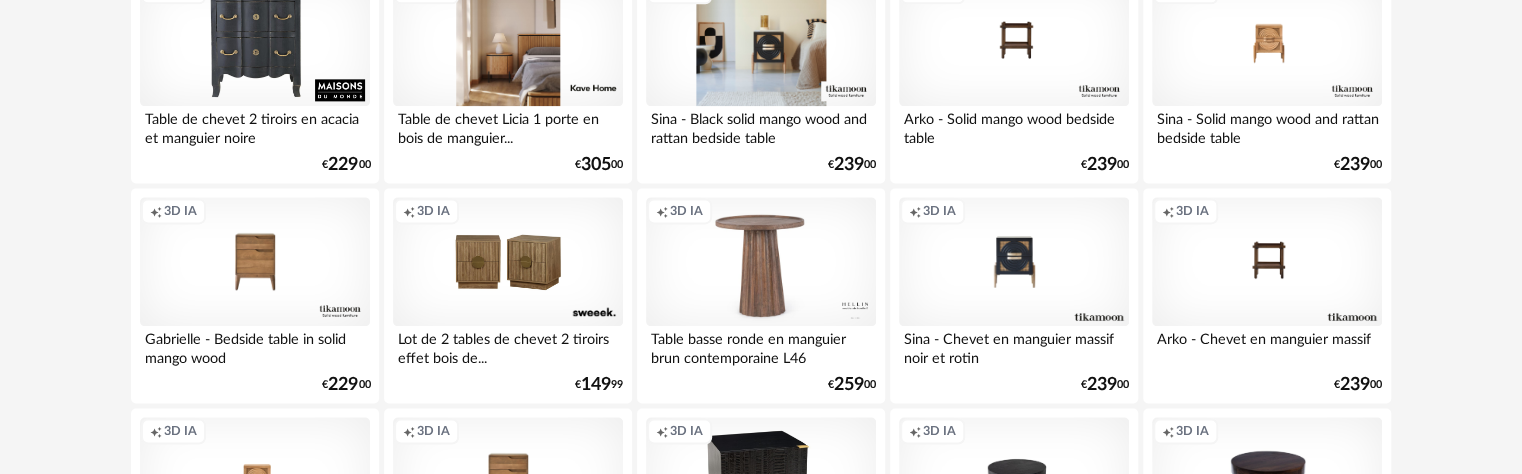 click on "Creation icon   3D IA" at bounding box center [761, 42] 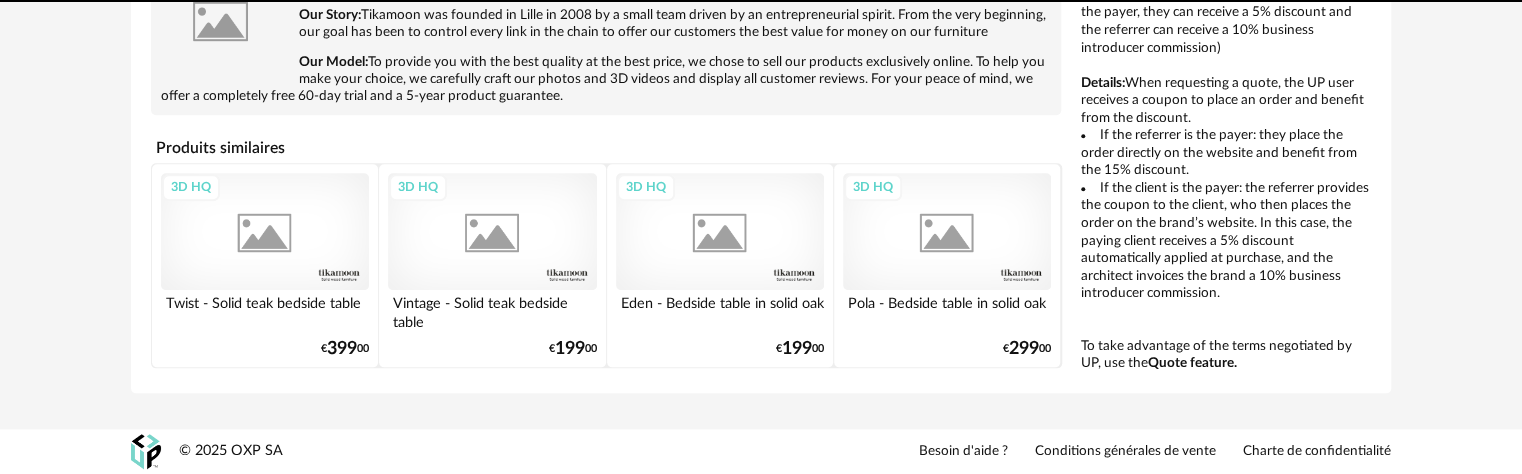 scroll, scrollTop: 0, scrollLeft: 0, axis: both 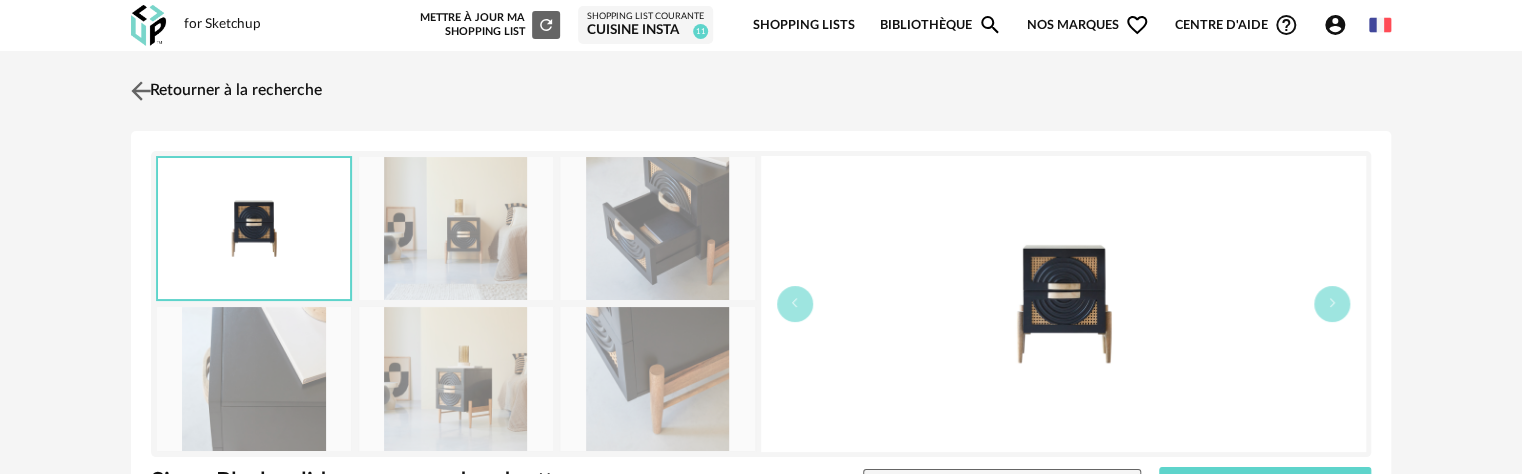 click at bounding box center [141, 90] 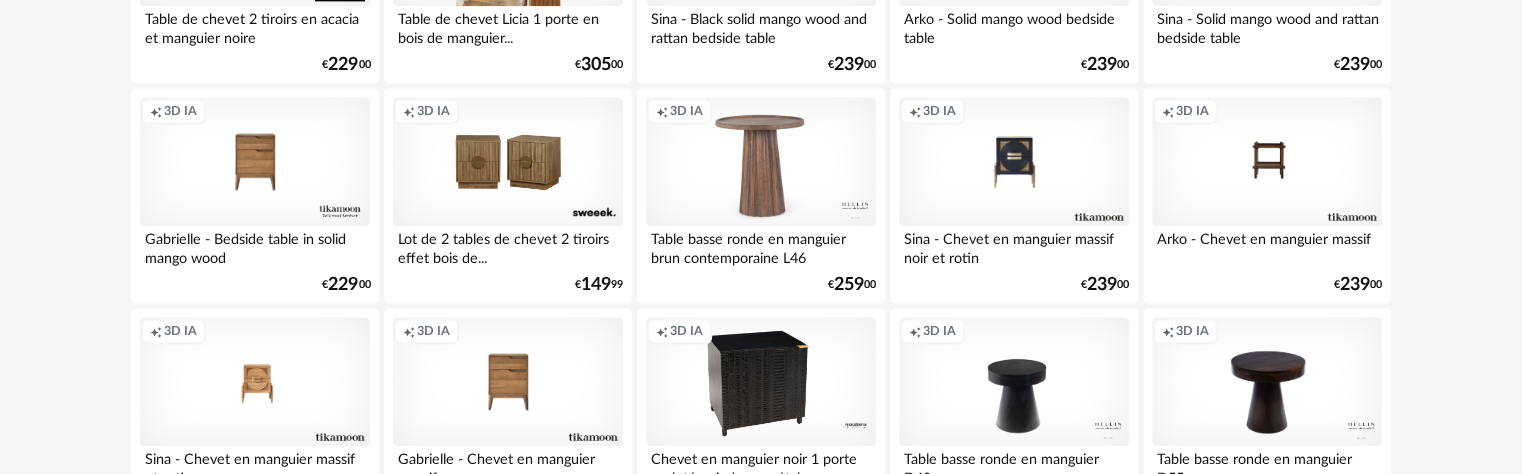 scroll, scrollTop: 1500, scrollLeft: 0, axis: vertical 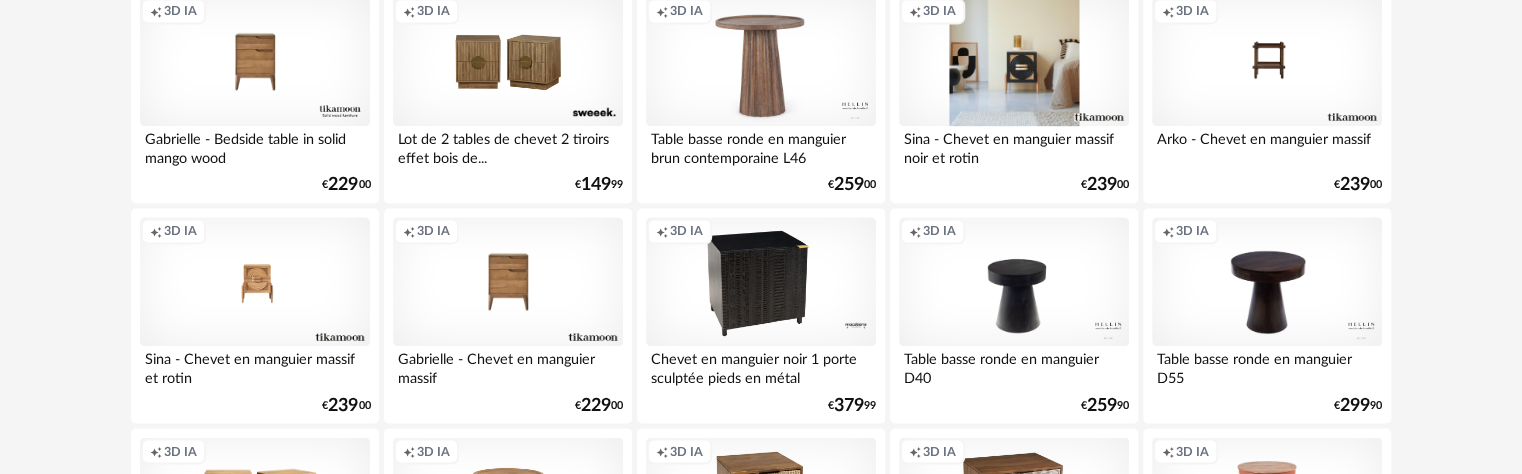 click on "Creation icon   3D IA" at bounding box center (1014, 62) 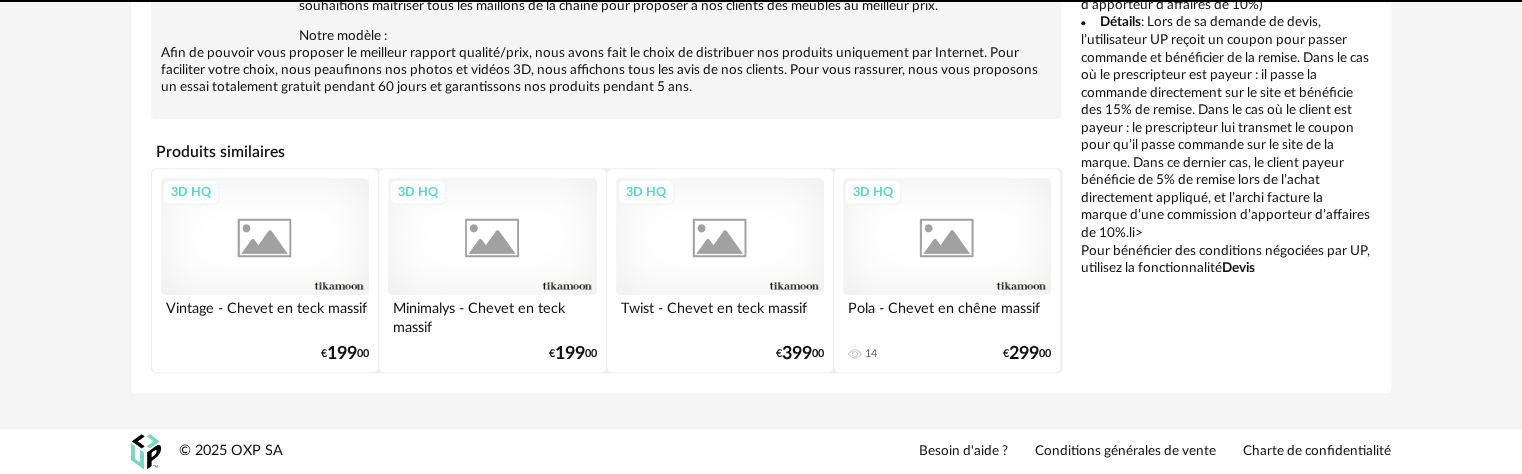 scroll, scrollTop: 0, scrollLeft: 0, axis: both 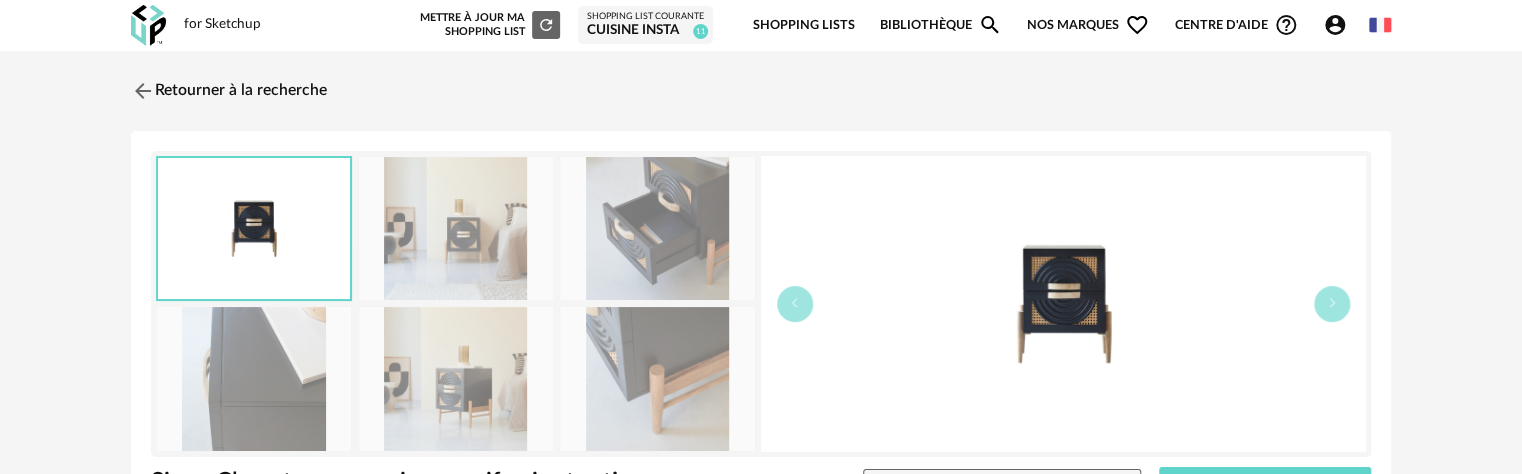 click at bounding box center [456, 228] 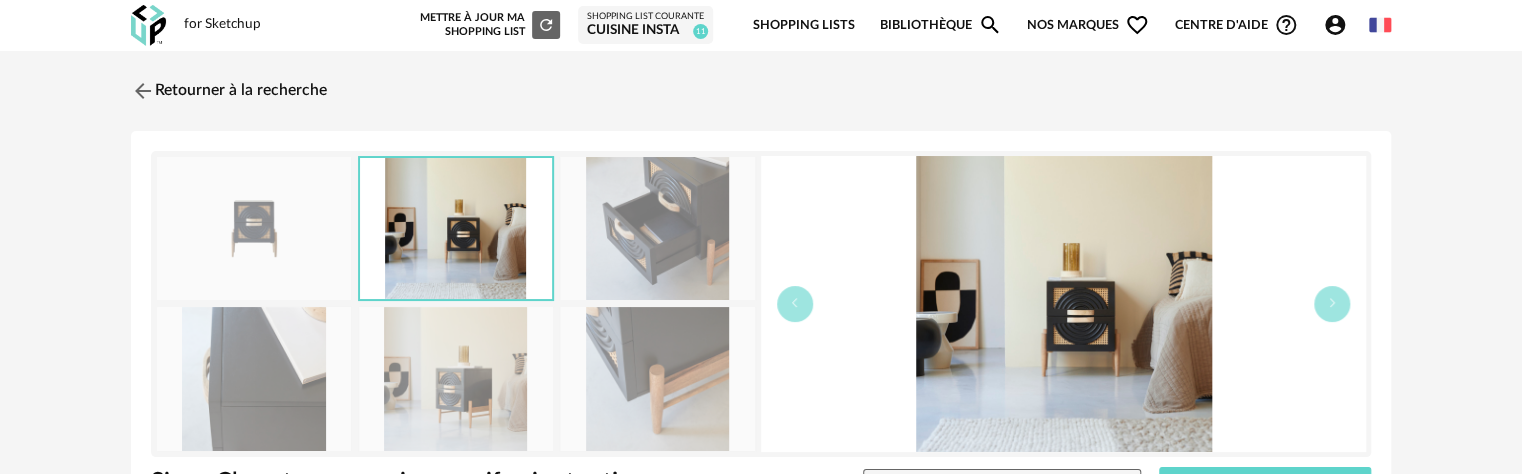 click at bounding box center (456, 378) 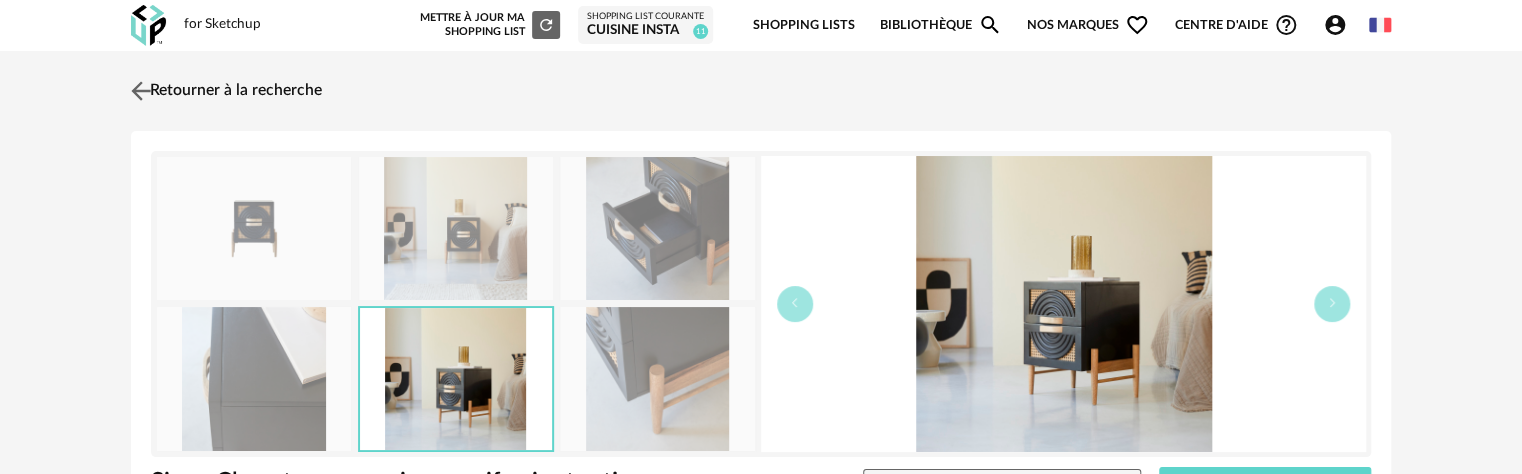 click at bounding box center [141, 90] 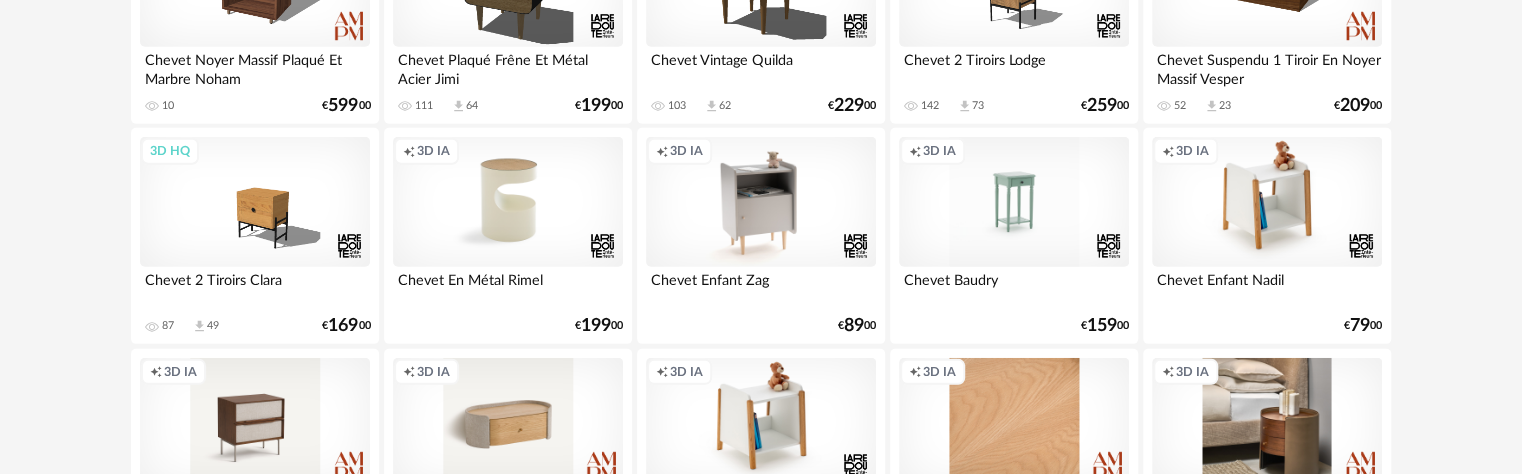 scroll, scrollTop: 3100, scrollLeft: 0, axis: vertical 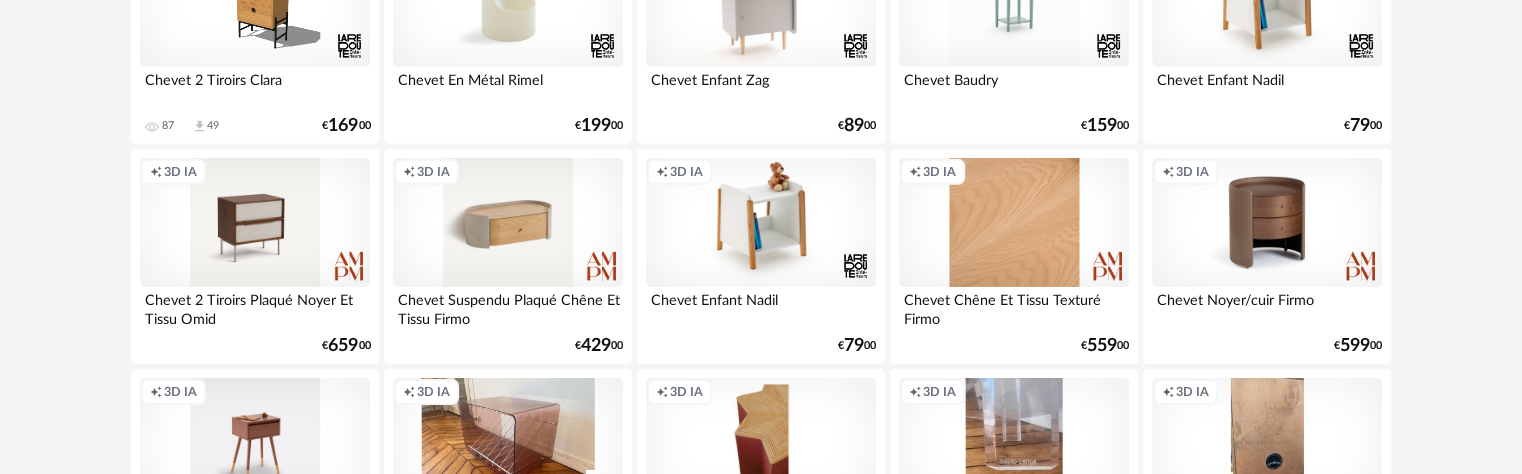 click on "Creation icon   3D IA" at bounding box center (1267, 223) 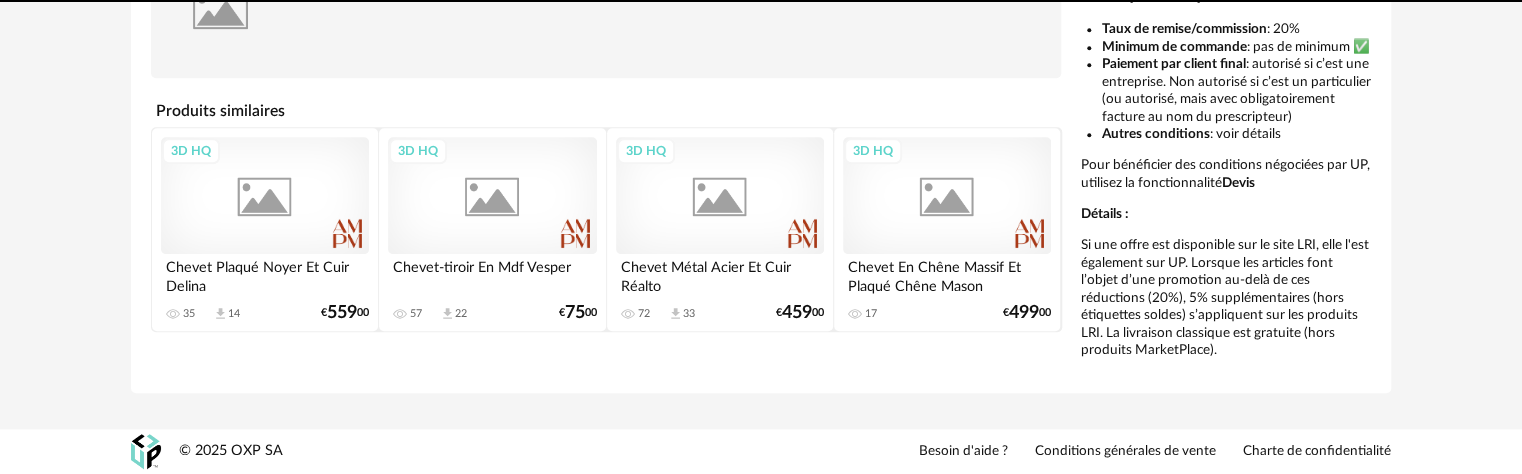 scroll, scrollTop: 0, scrollLeft: 0, axis: both 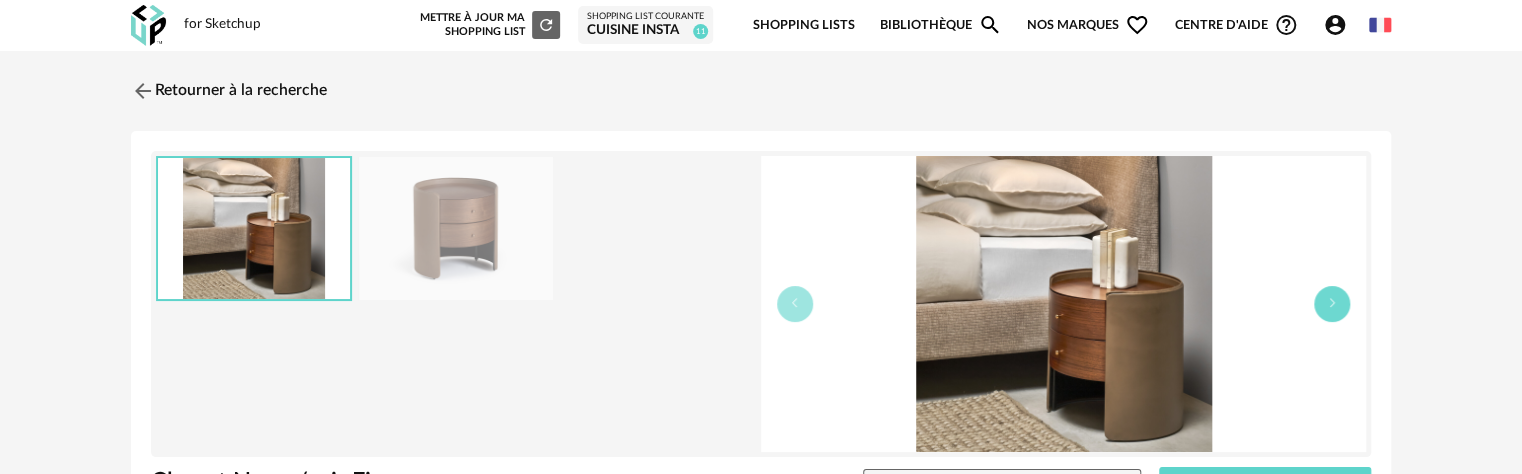 click at bounding box center (1332, 304) 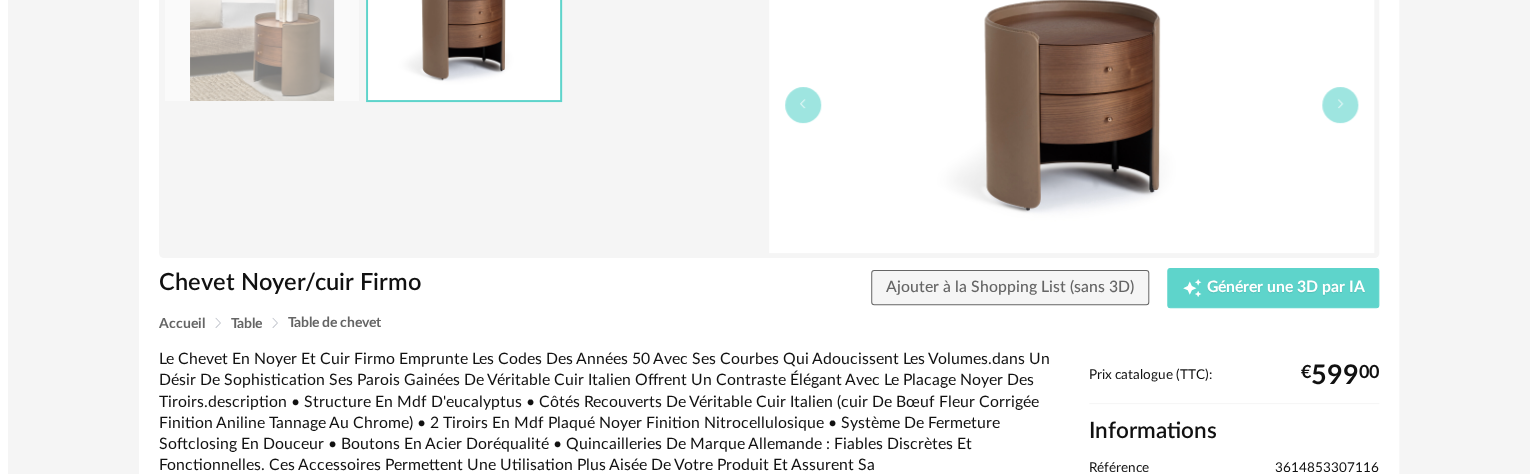 scroll, scrollTop: 200, scrollLeft: 0, axis: vertical 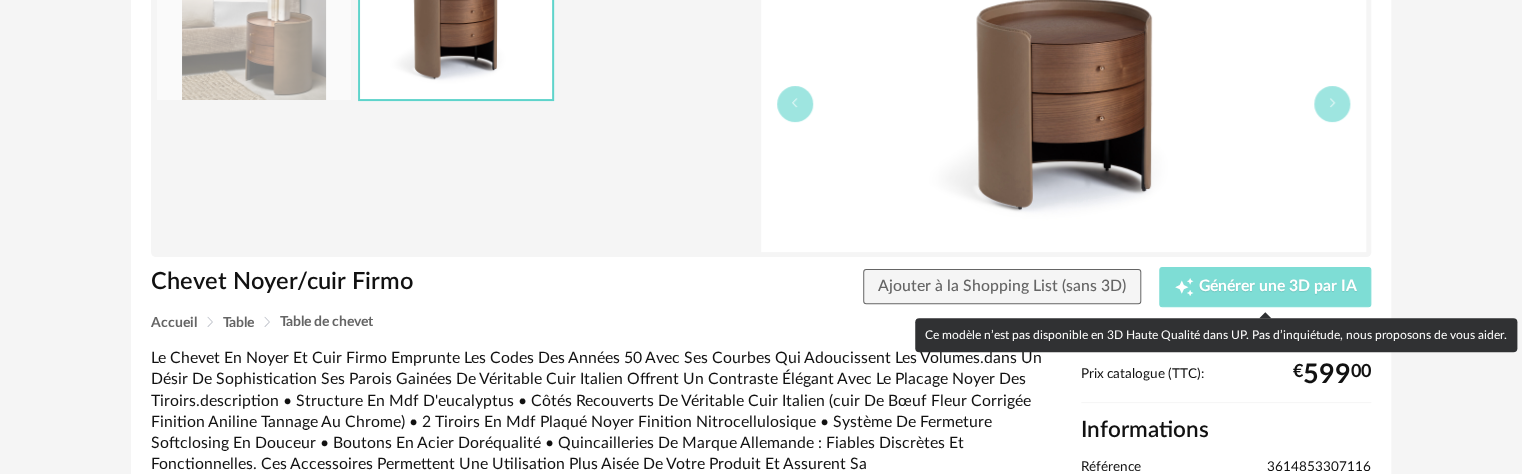 click on "Générer une 3D par IA" at bounding box center [1277, 287] 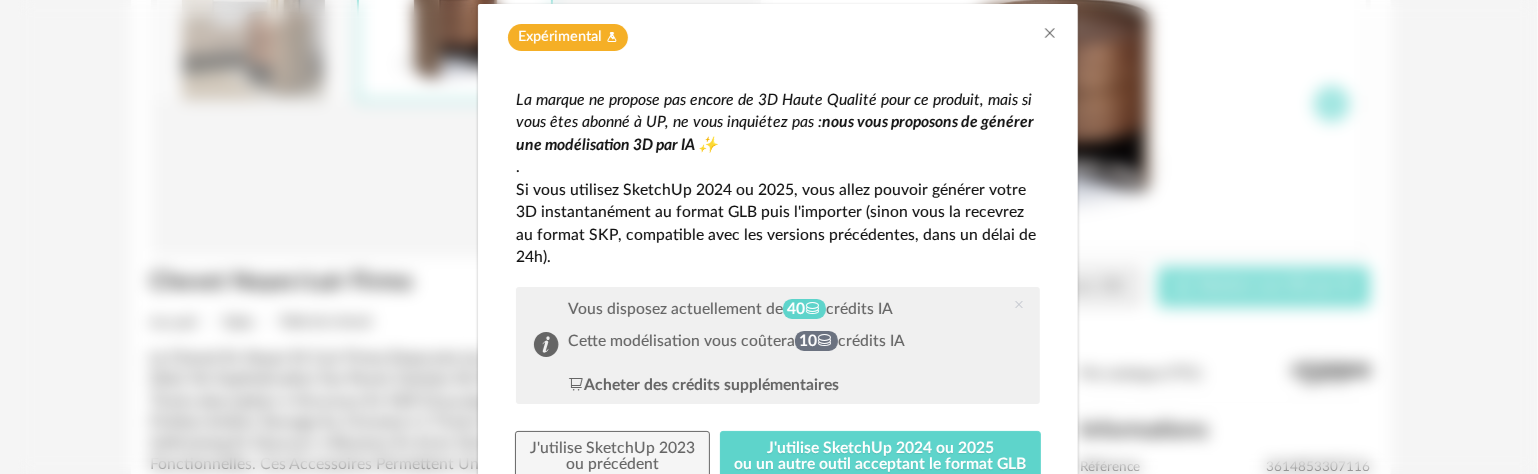 scroll, scrollTop: 150, scrollLeft: 0, axis: vertical 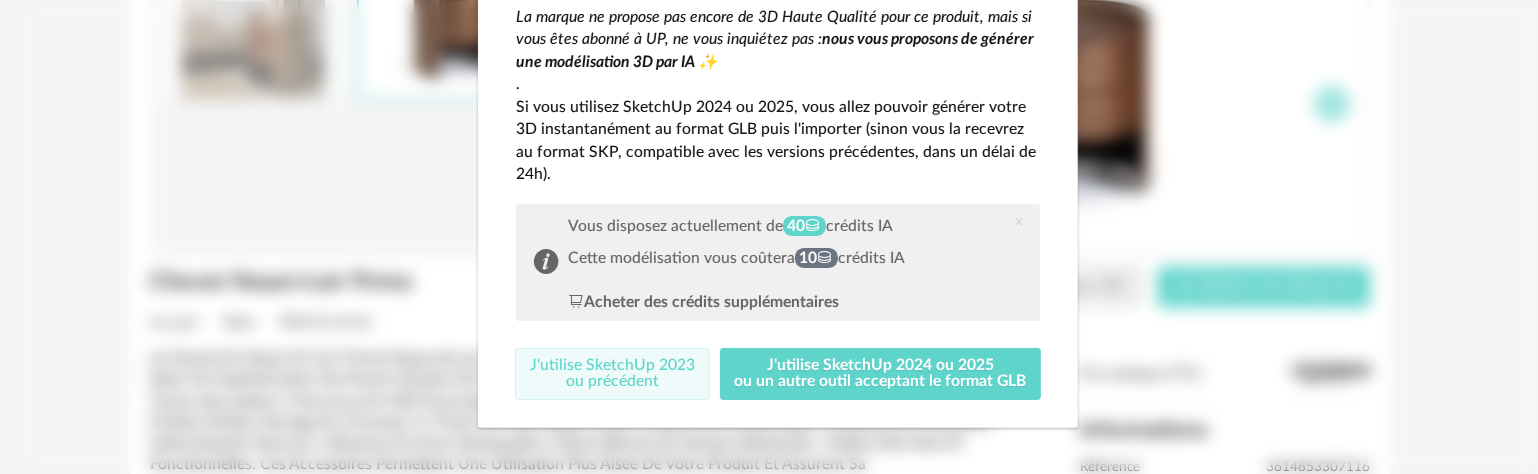 click on "J'utilise SketchUp 2023 ou précédent" at bounding box center (612, 374) 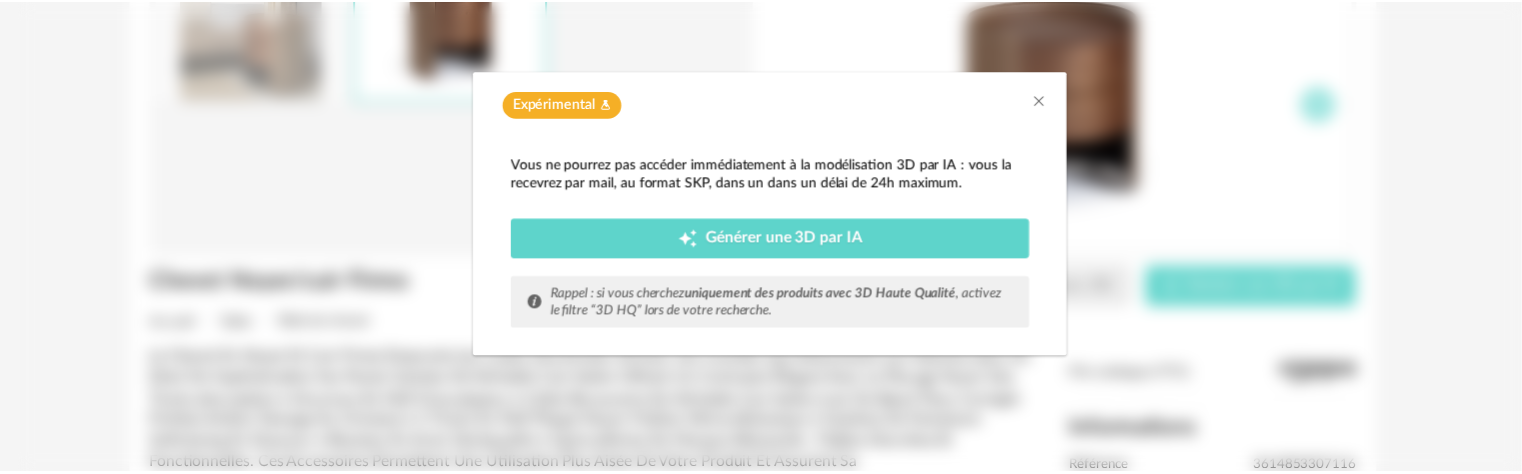 scroll, scrollTop: 0, scrollLeft: 0, axis: both 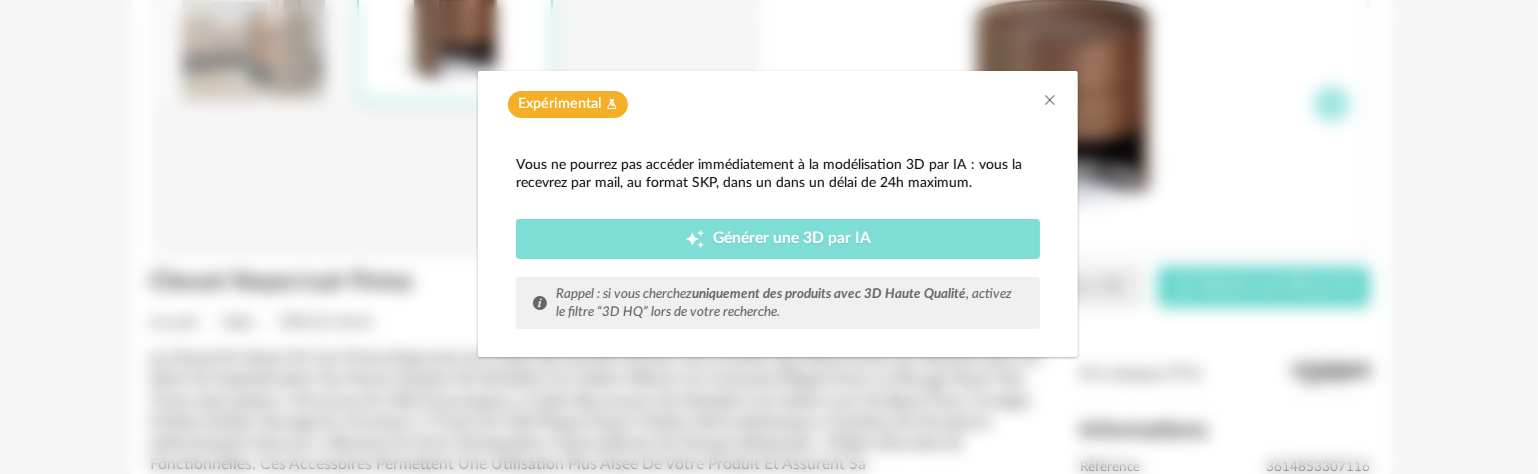 click on "Creation icon" 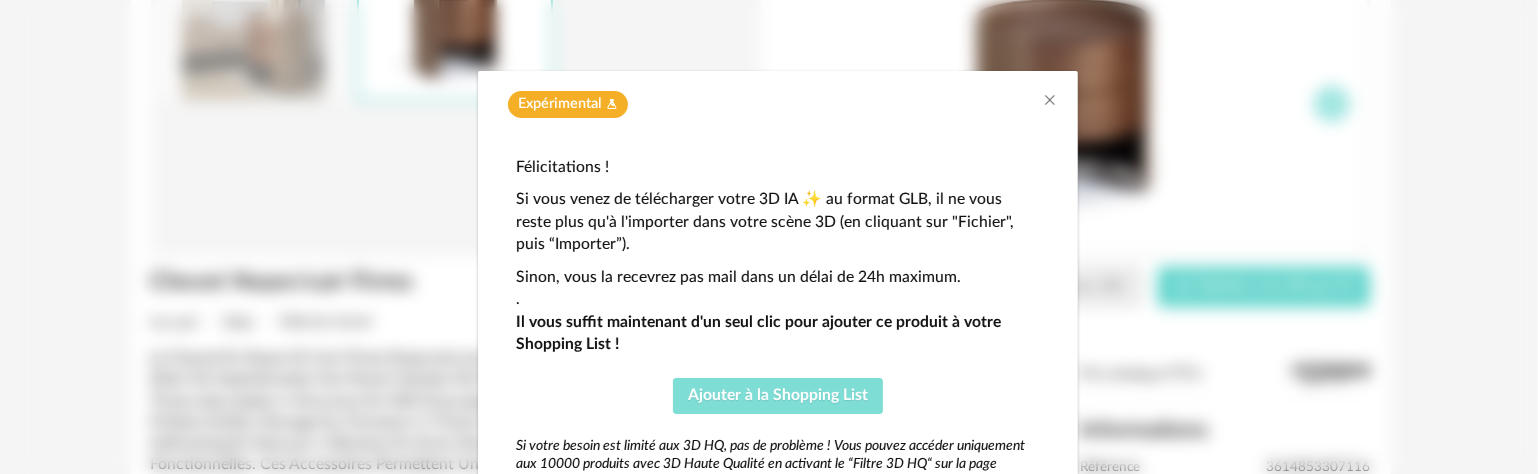 drag, startPoint x: 788, startPoint y: 413, endPoint x: 788, endPoint y: 399, distance: 14 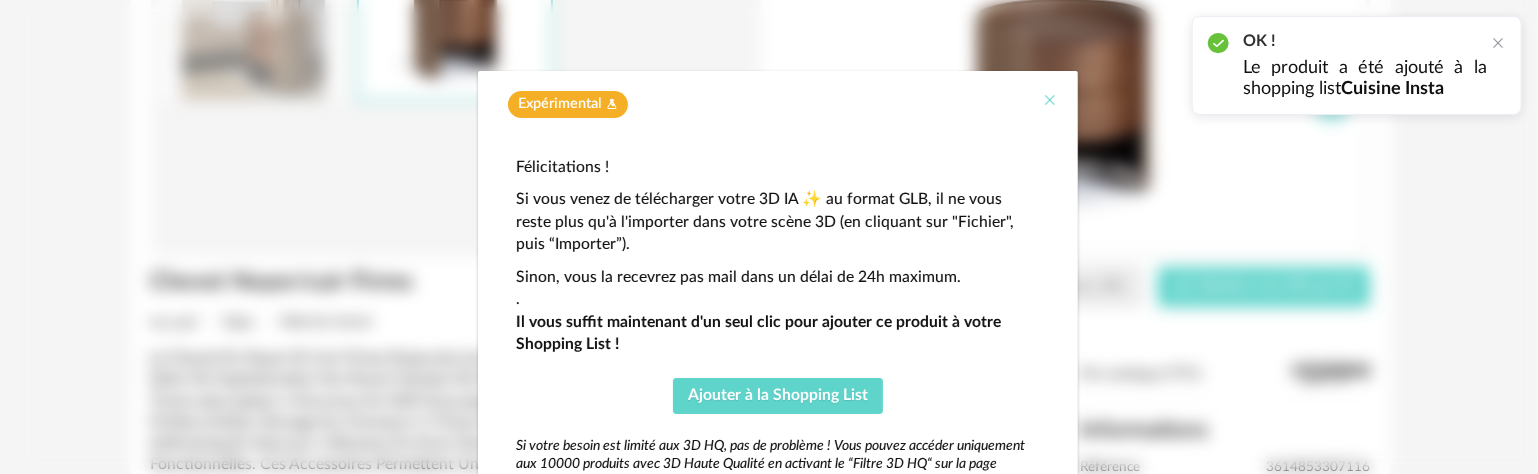 click at bounding box center (1050, 100) 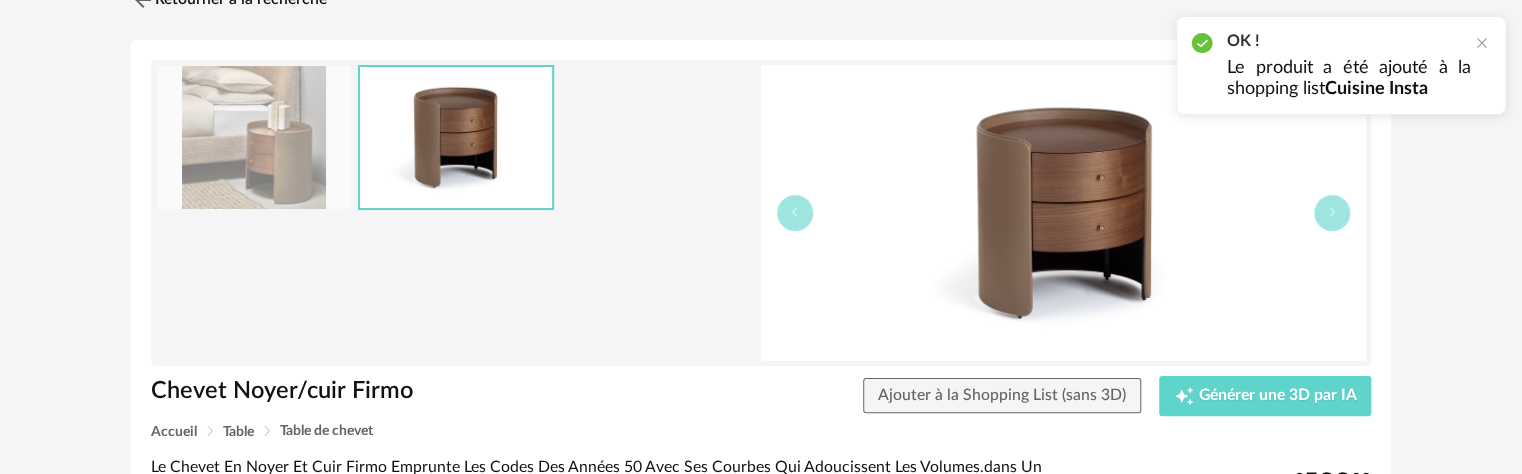 scroll, scrollTop: 0, scrollLeft: 0, axis: both 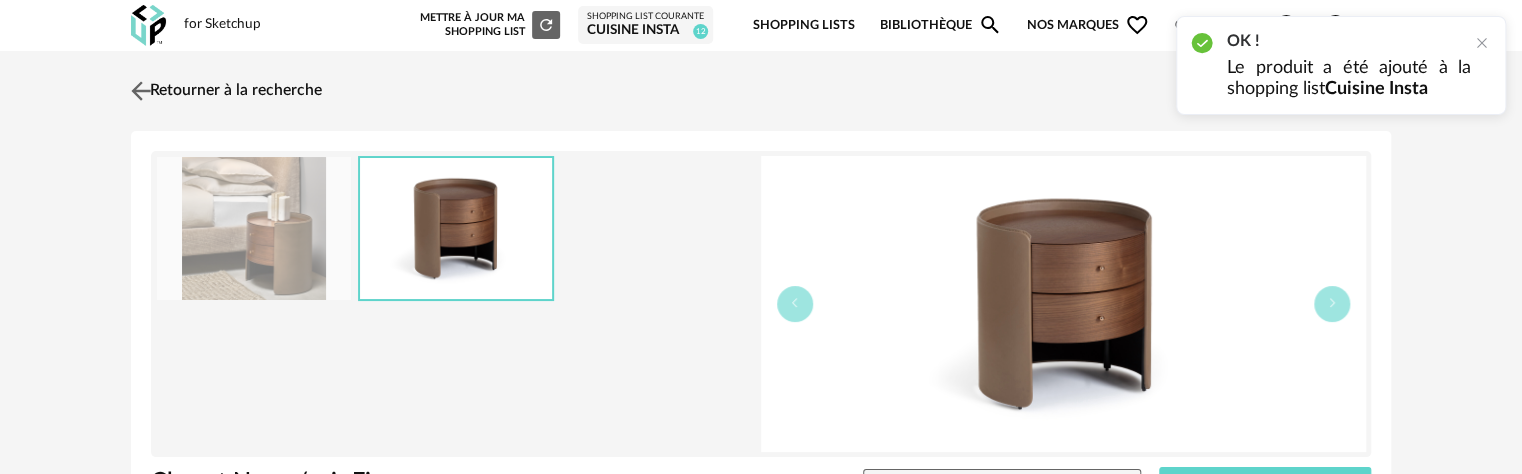 click at bounding box center [141, 90] 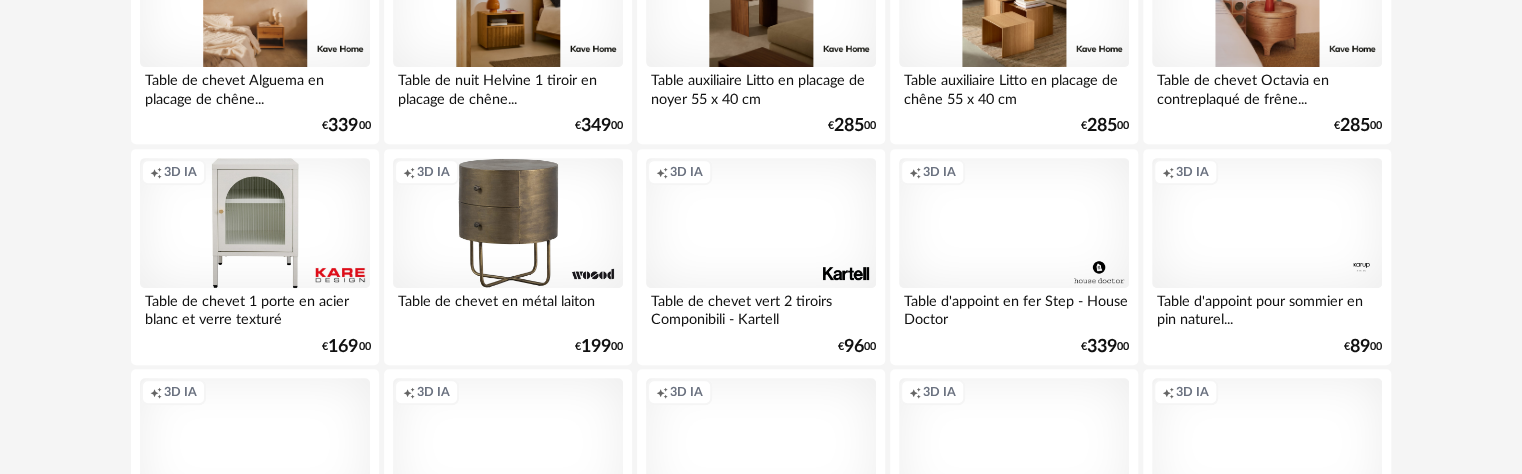 scroll, scrollTop: 4400, scrollLeft: 0, axis: vertical 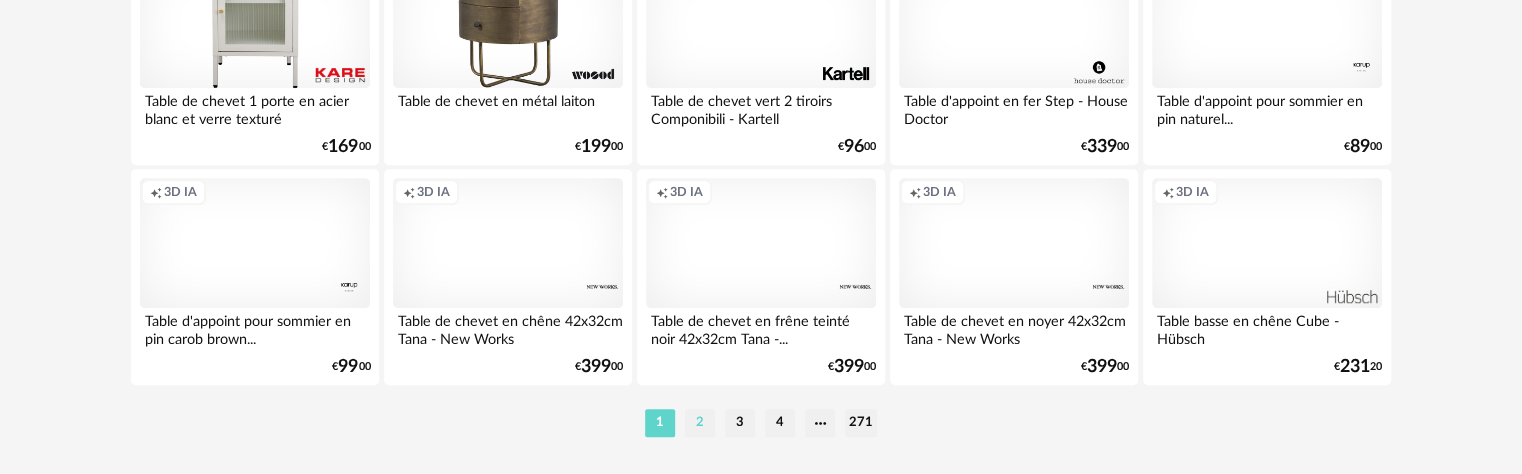 click on "2" at bounding box center [700, 423] 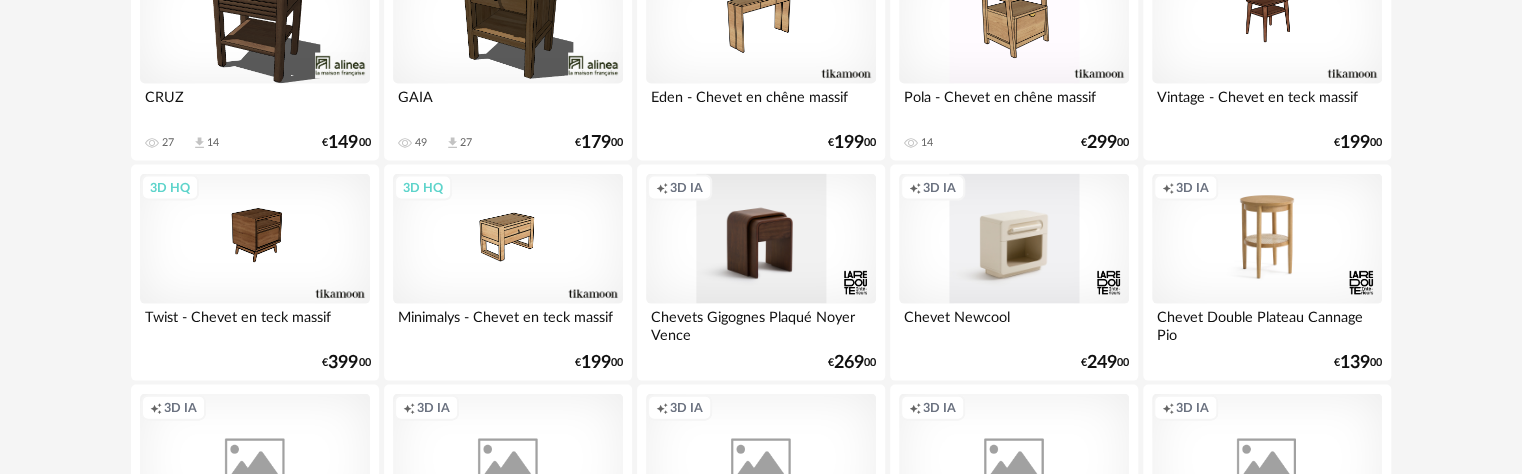 scroll, scrollTop: 2000, scrollLeft: 0, axis: vertical 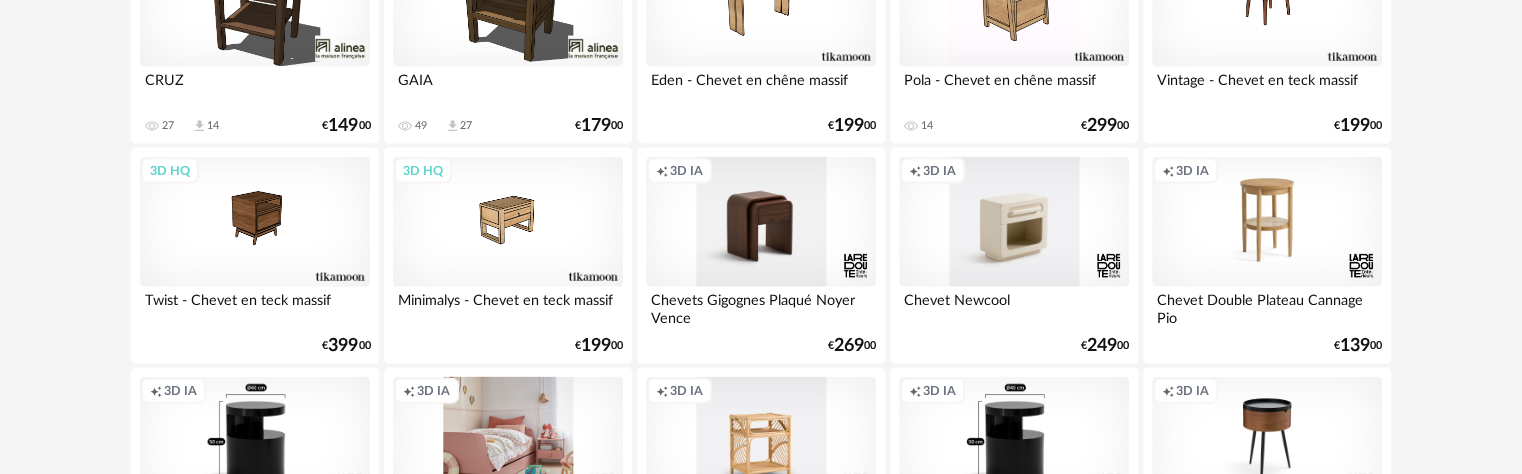click on "Creation icon   3D IA" at bounding box center (761, 222) 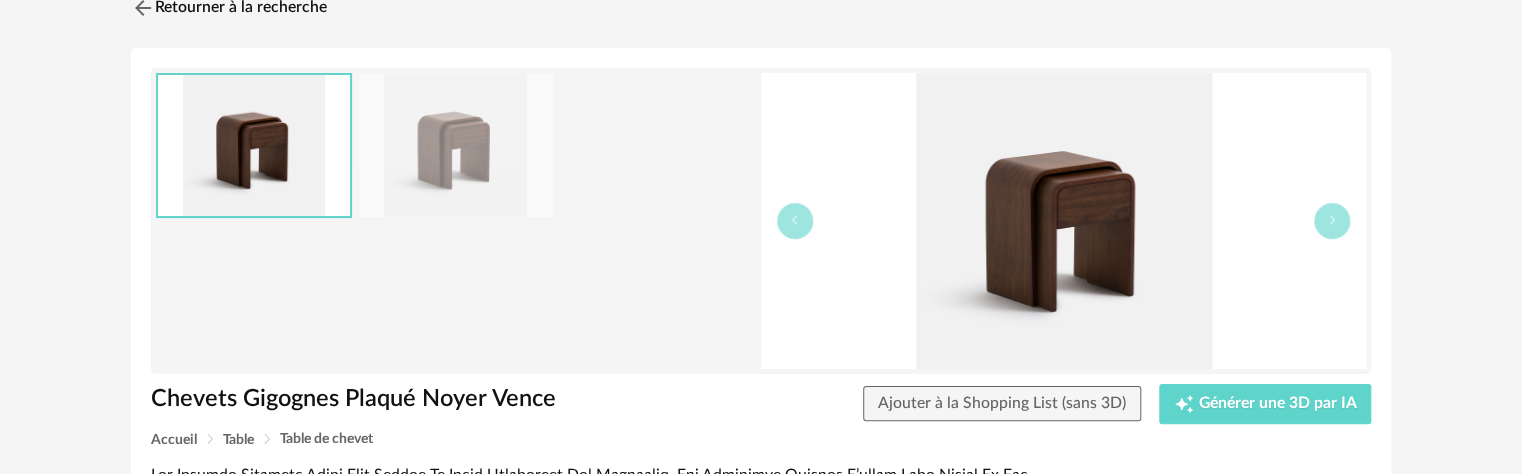 scroll, scrollTop: 0, scrollLeft: 0, axis: both 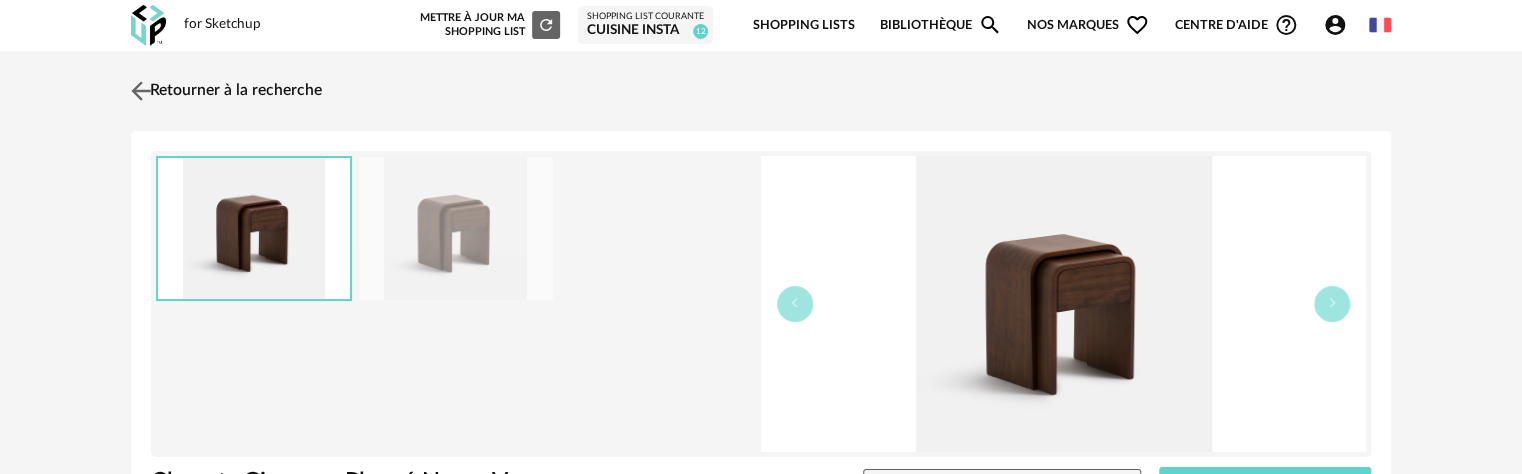 click at bounding box center [141, 90] 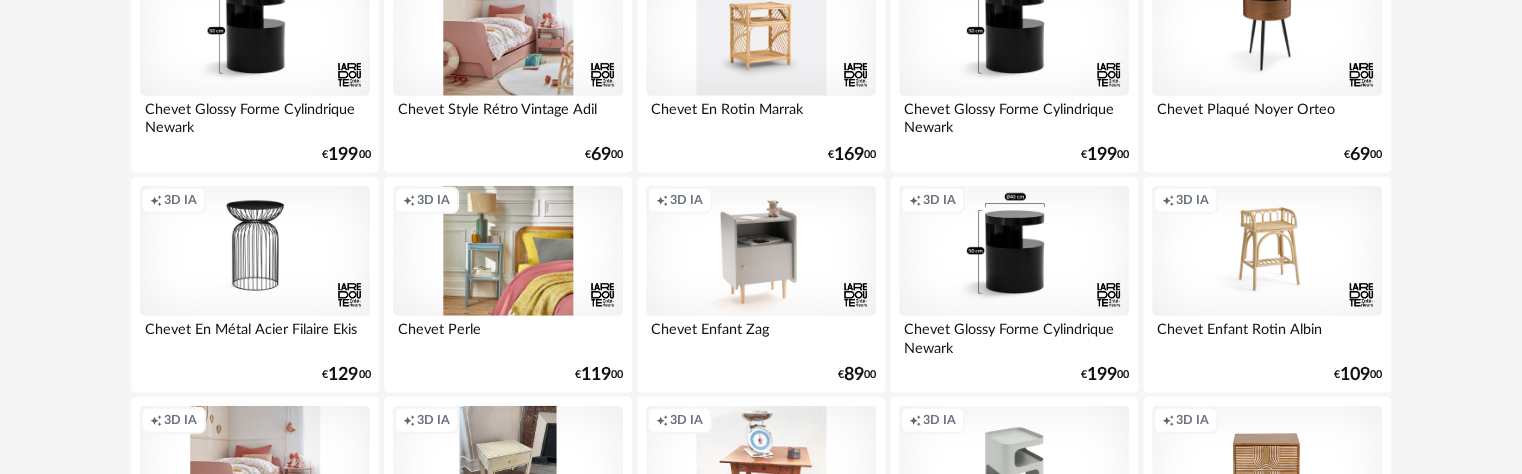 scroll, scrollTop: 2600, scrollLeft: 0, axis: vertical 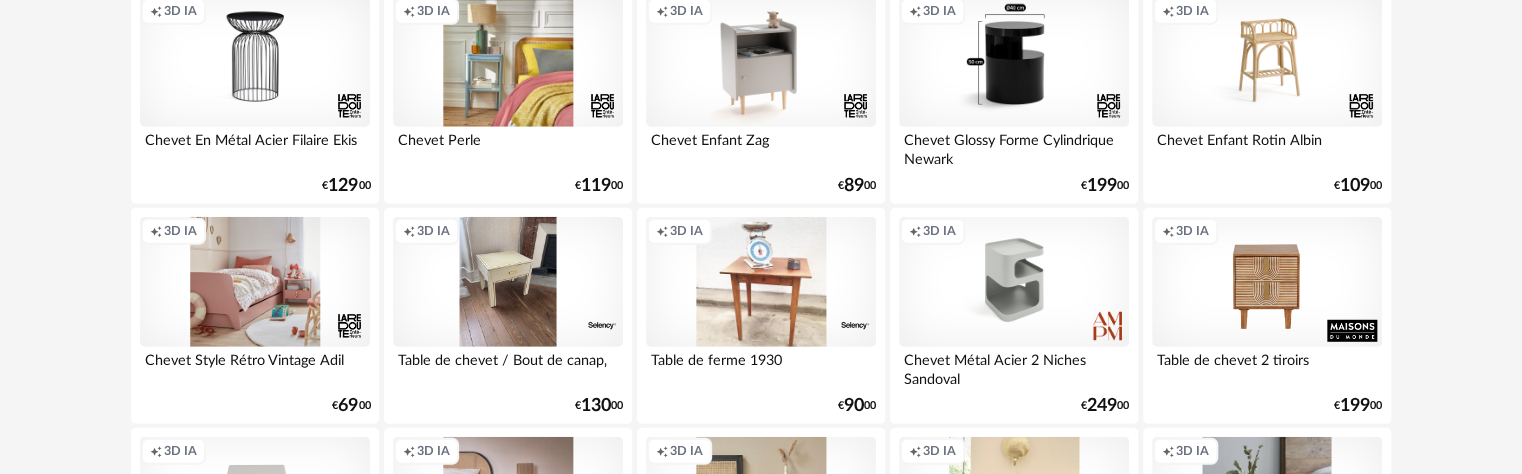 click on "Creation icon   3D IA" at bounding box center [255, 62] 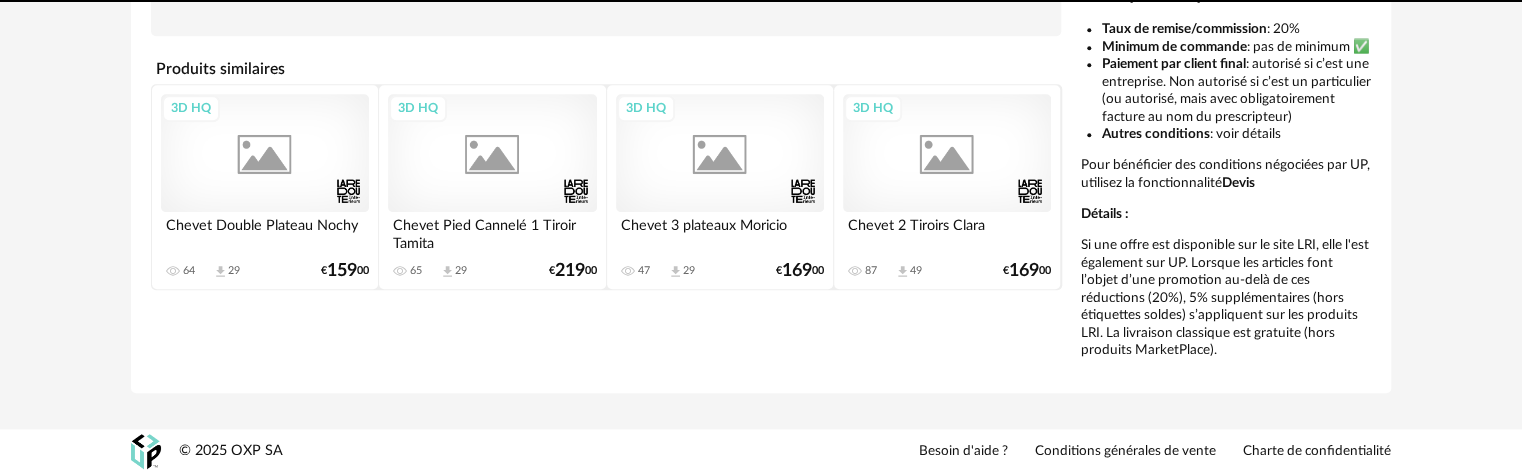 scroll, scrollTop: 0, scrollLeft: 0, axis: both 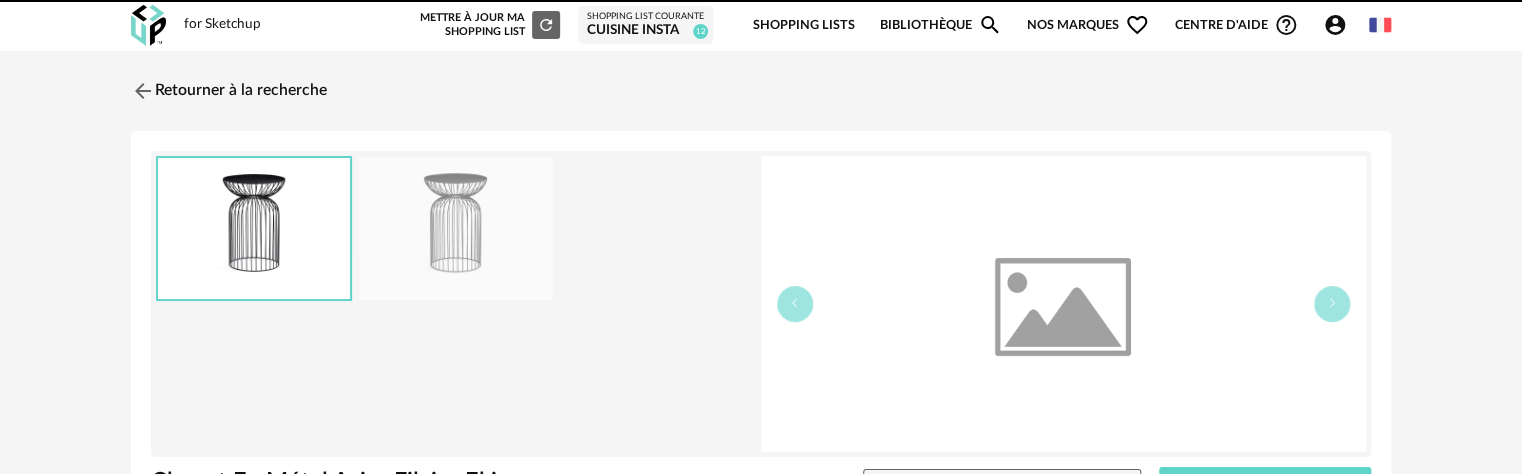 click on "Retourner à la recherche" at bounding box center [229, 91] 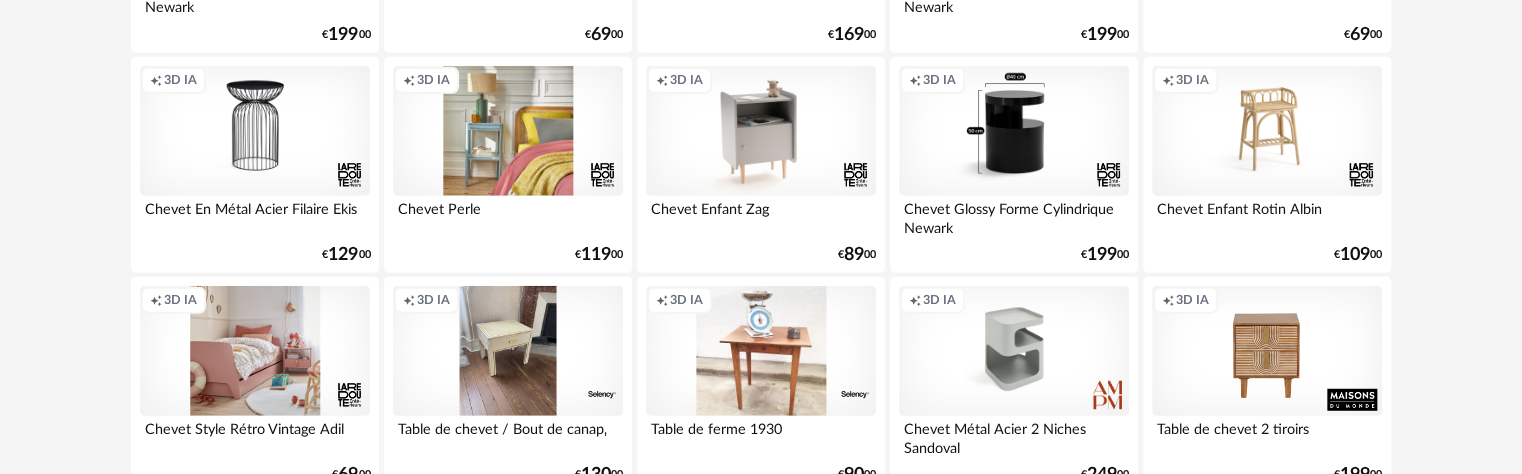 scroll, scrollTop: 2500, scrollLeft: 0, axis: vertical 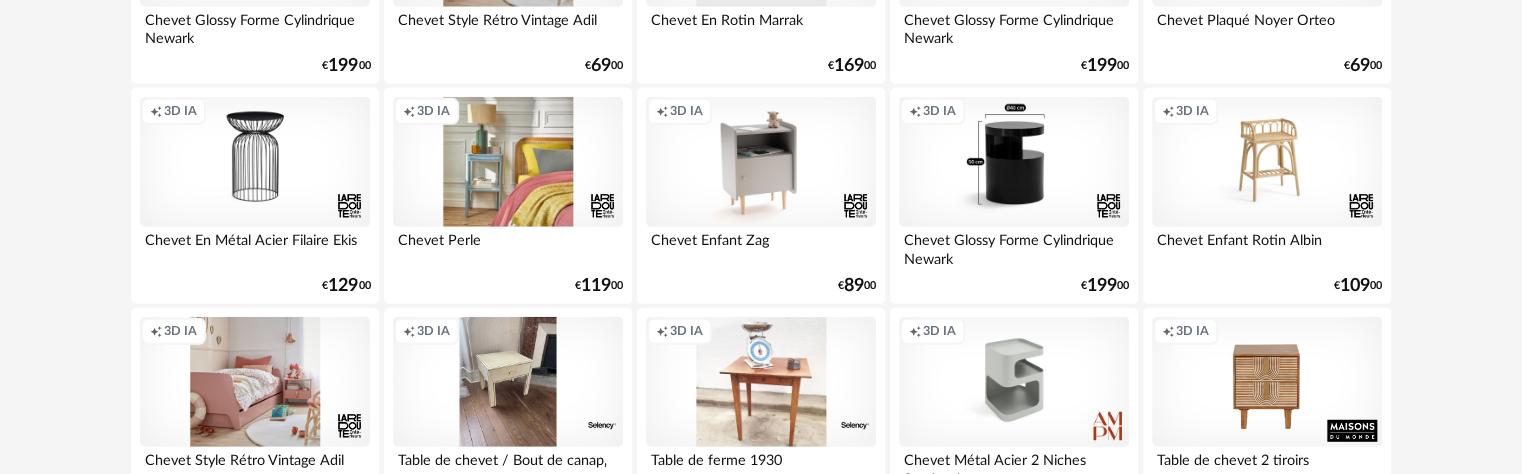 click on "Creation icon   3D IA" at bounding box center (255, 162) 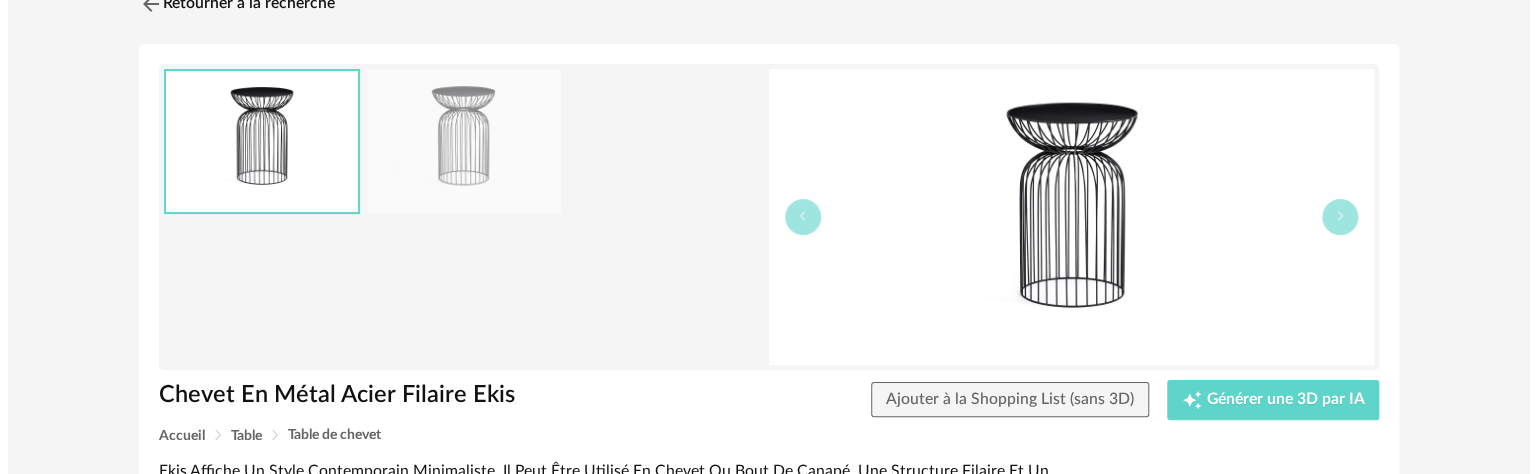 scroll, scrollTop: 200, scrollLeft: 0, axis: vertical 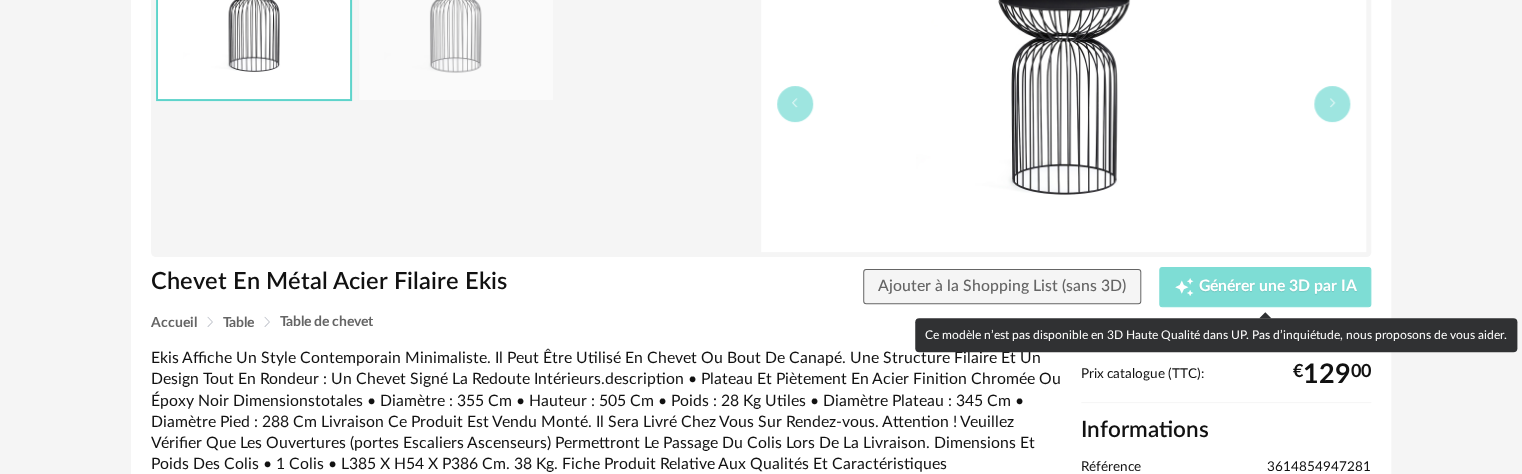 click on "Générer une 3D par IA" at bounding box center (1277, 287) 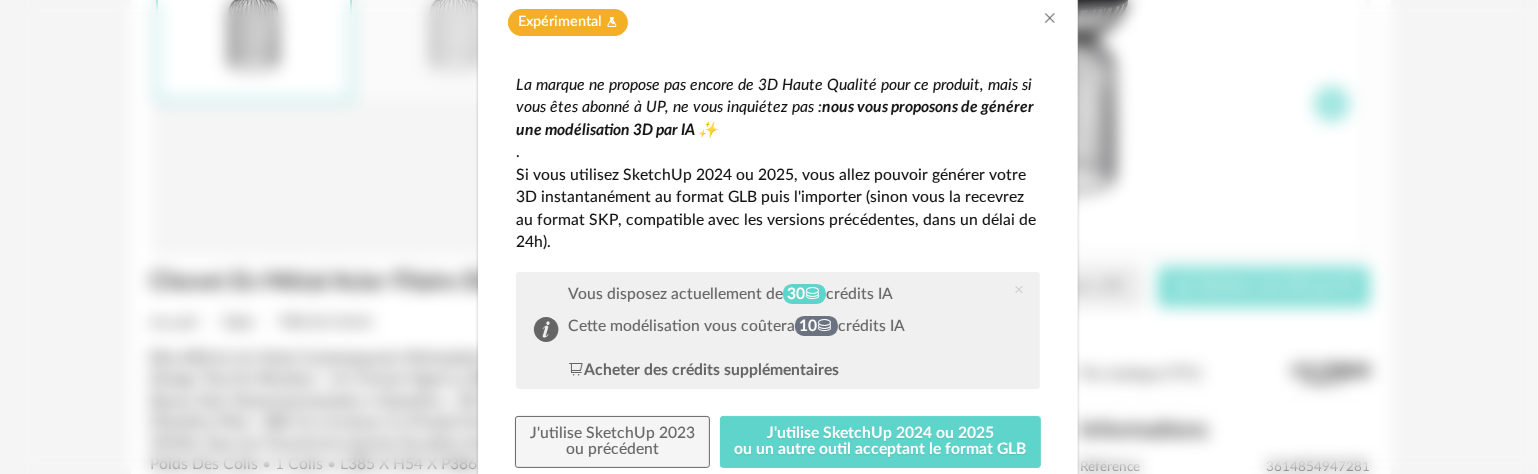 scroll, scrollTop: 150, scrollLeft: 0, axis: vertical 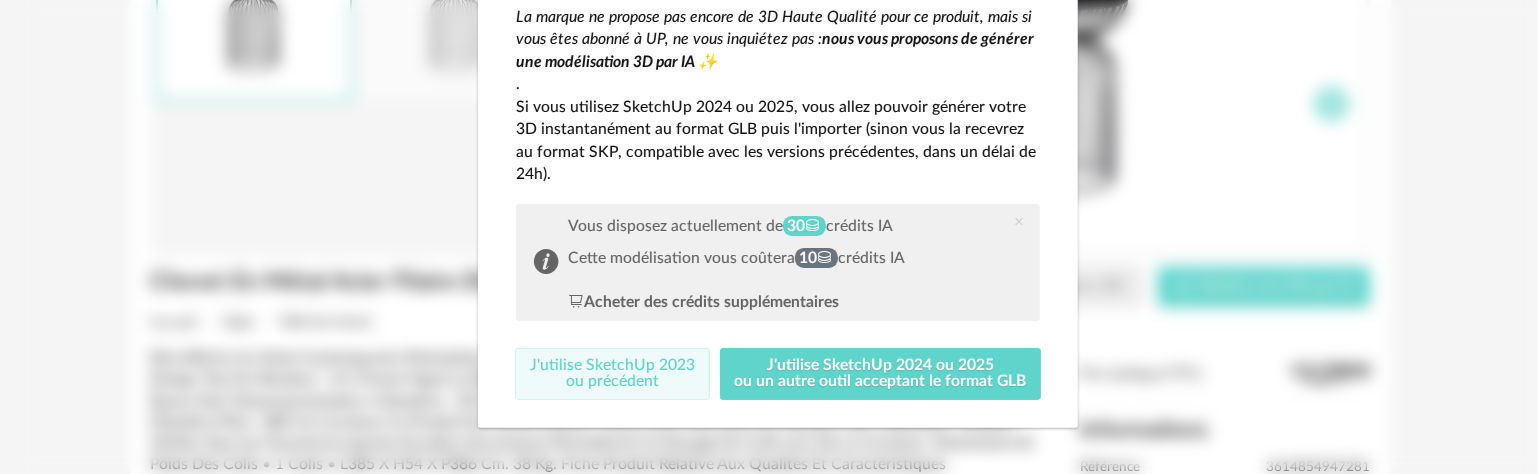 click on "J'utilise SketchUp 2023 ou précédent" at bounding box center (612, 374) 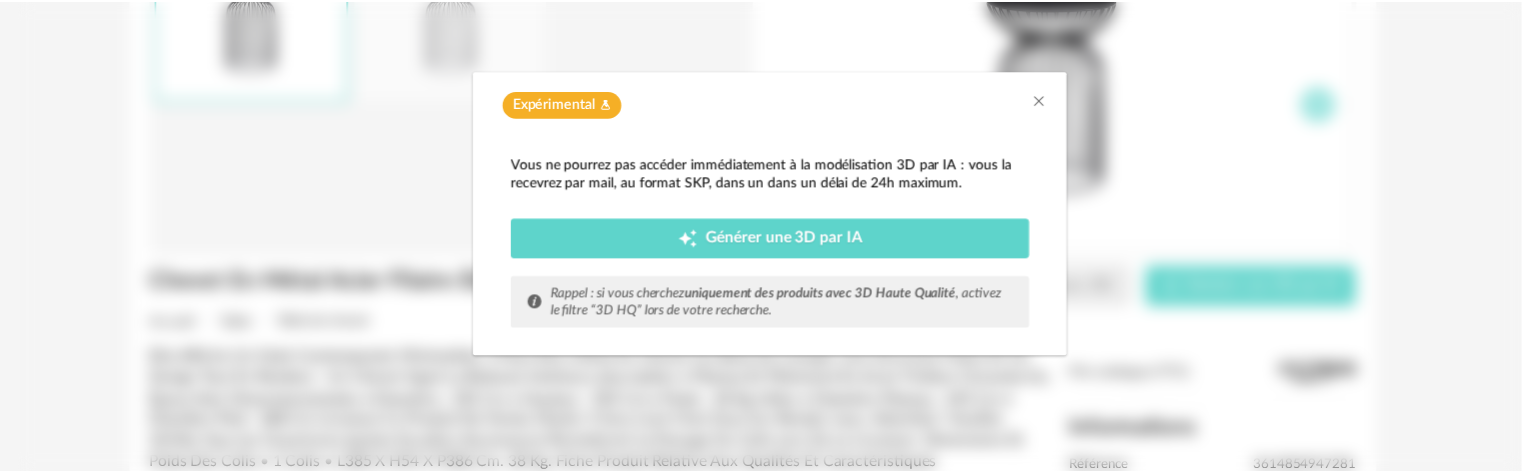 scroll, scrollTop: 0, scrollLeft: 0, axis: both 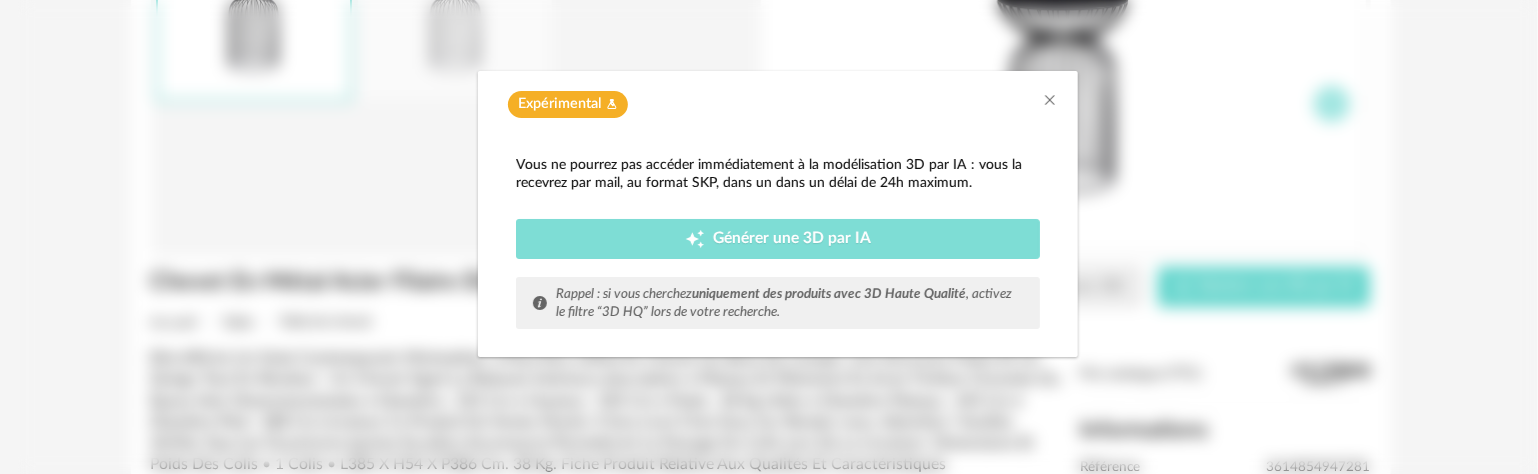 click on "Creation icon   Générer une 3D par IA" at bounding box center (778, 239) 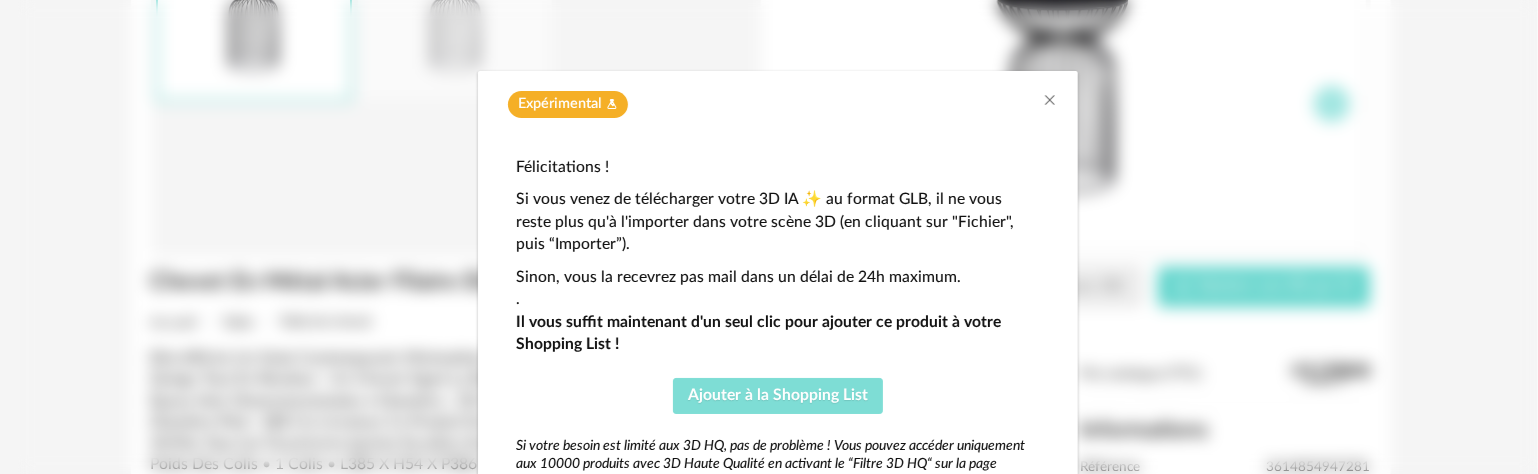 click on "Ajouter à la Shopping List" at bounding box center [778, 395] 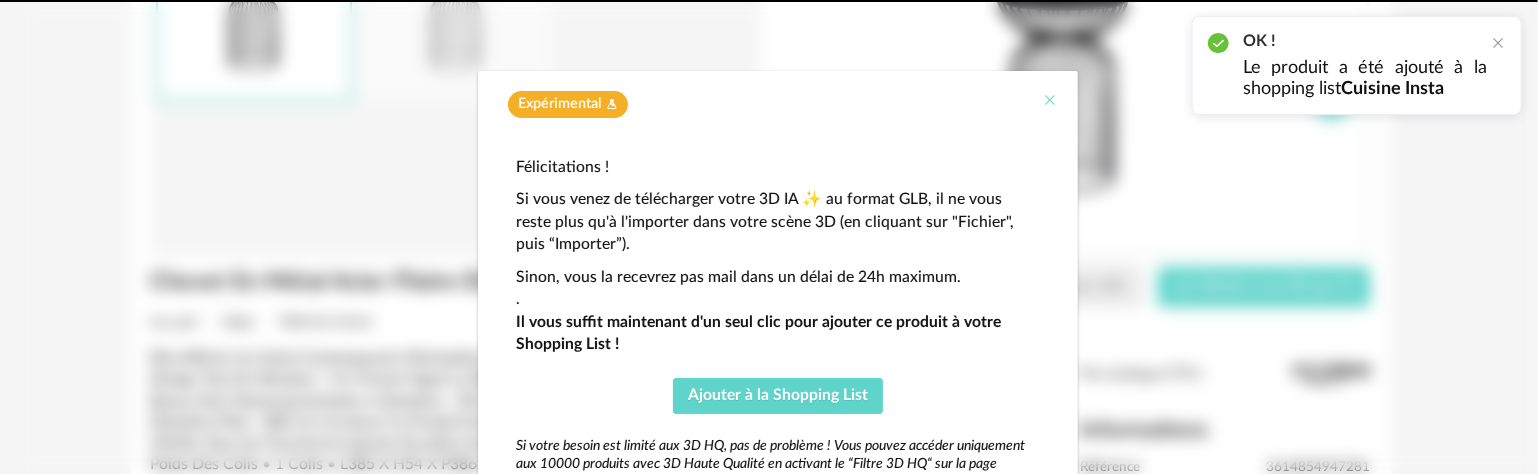 click at bounding box center (1050, 100) 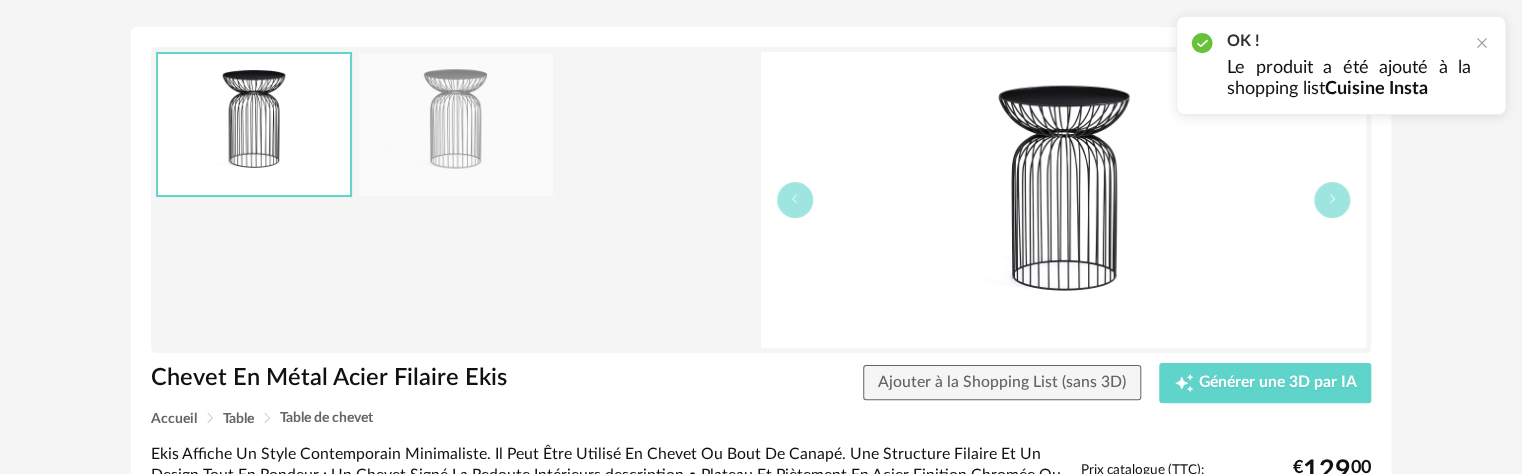 scroll, scrollTop: 0, scrollLeft: 0, axis: both 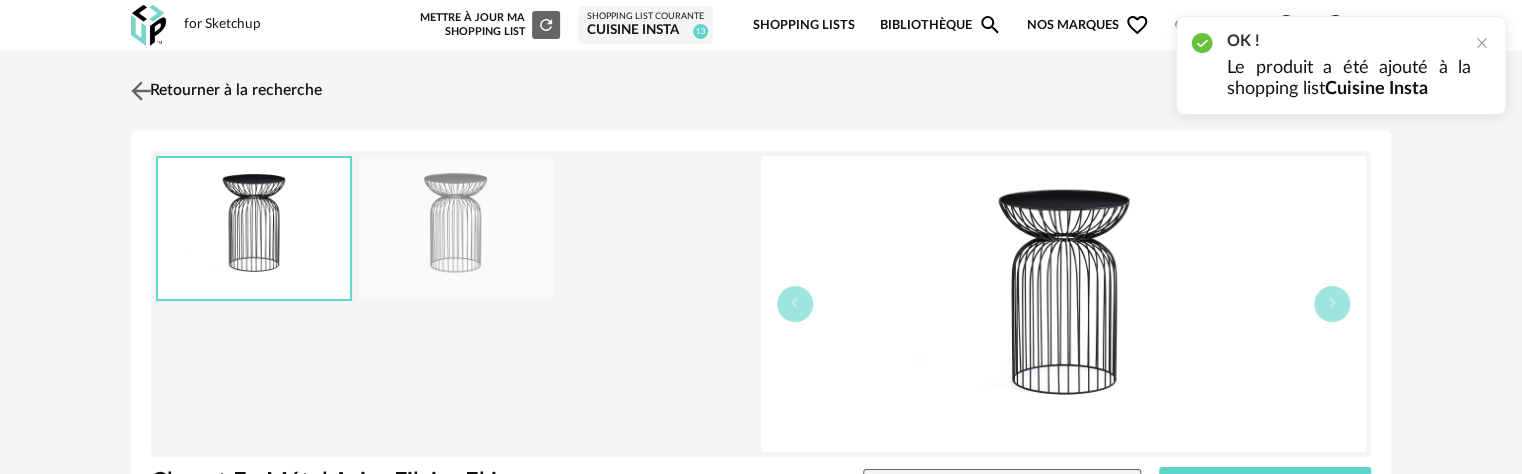 click at bounding box center (141, 90) 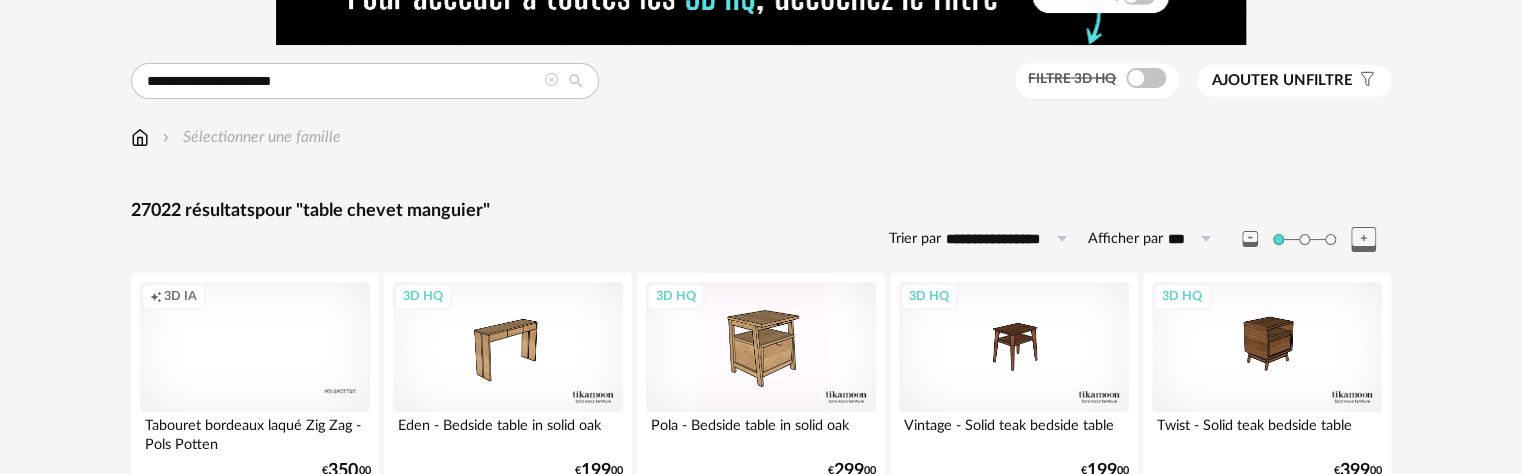 scroll, scrollTop: 0, scrollLeft: 0, axis: both 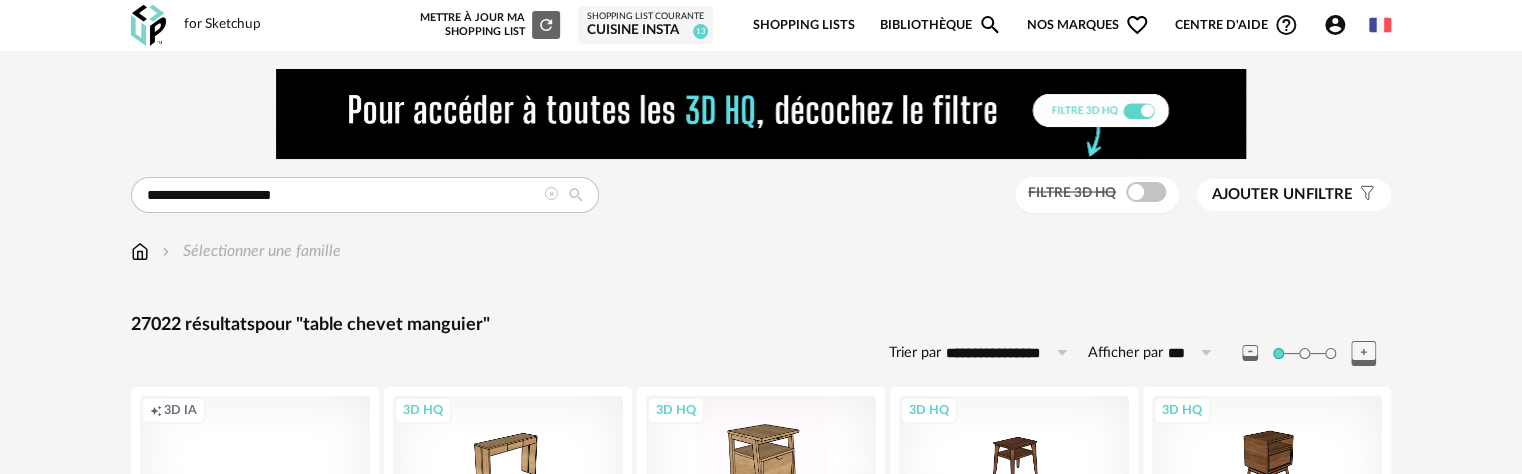 click at bounding box center (551, 194) 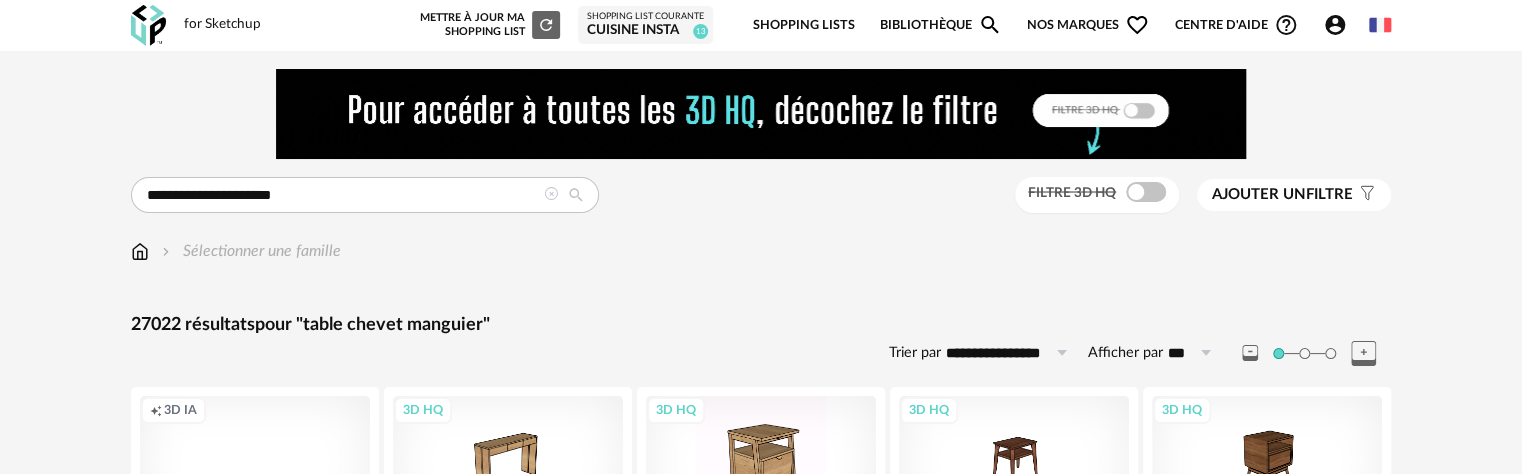 type 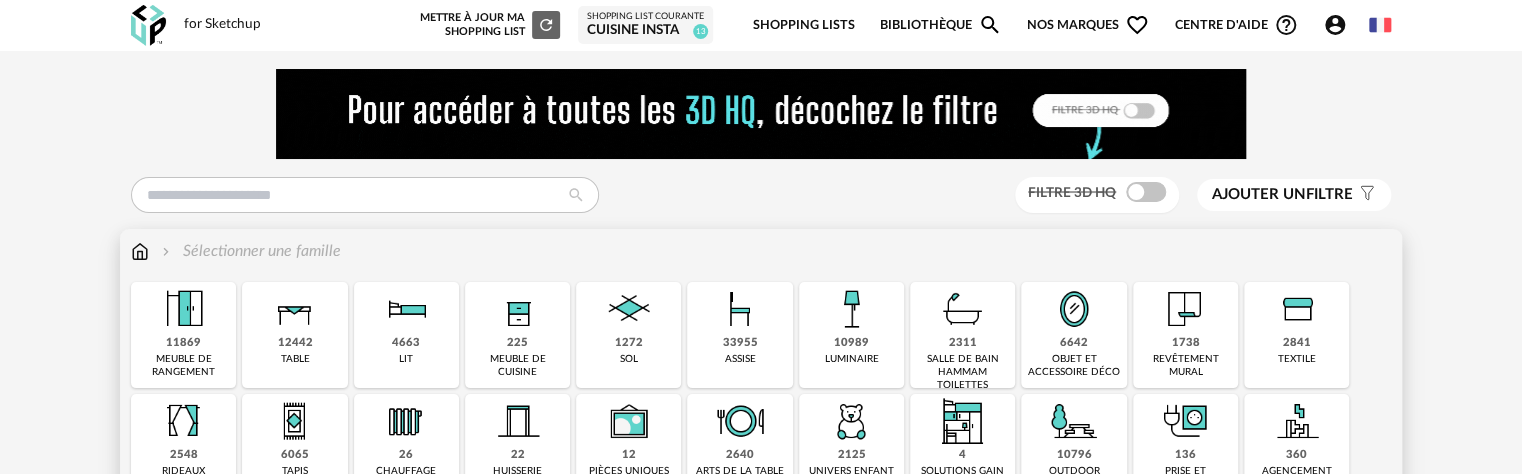 click on "10989
luminaire" at bounding box center (851, 335) 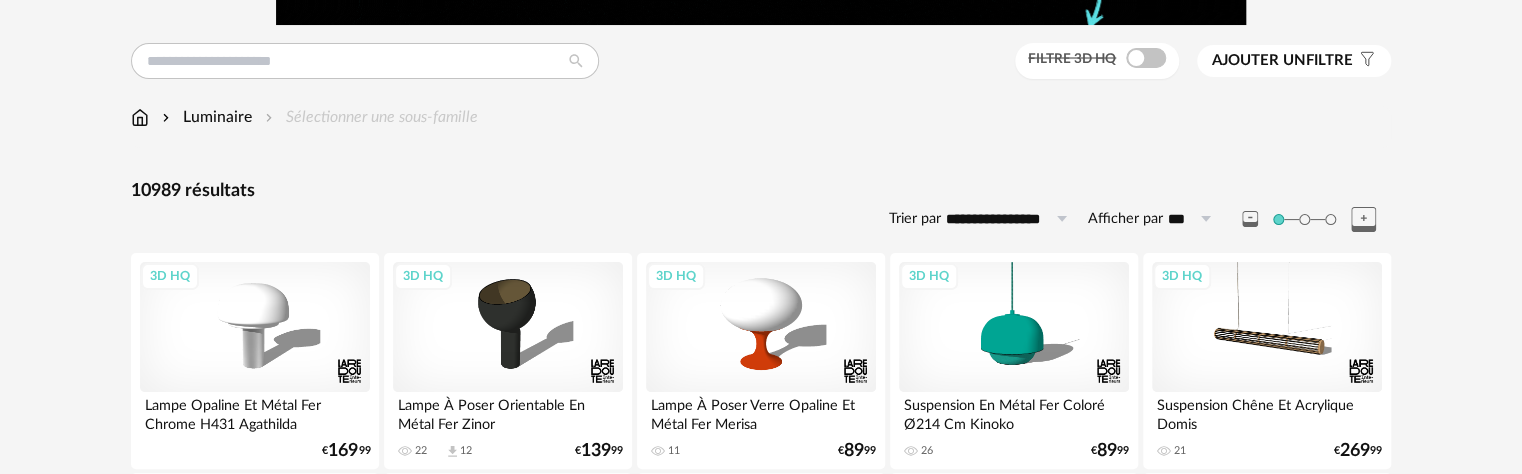 scroll, scrollTop: 100, scrollLeft: 0, axis: vertical 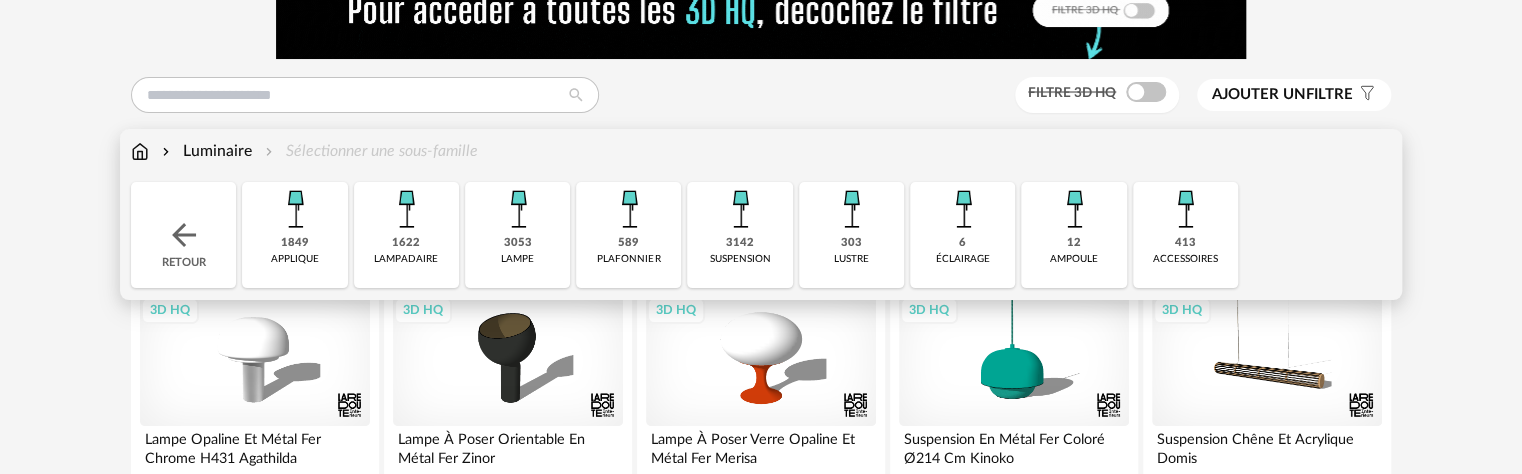 click at bounding box center [295, 209] 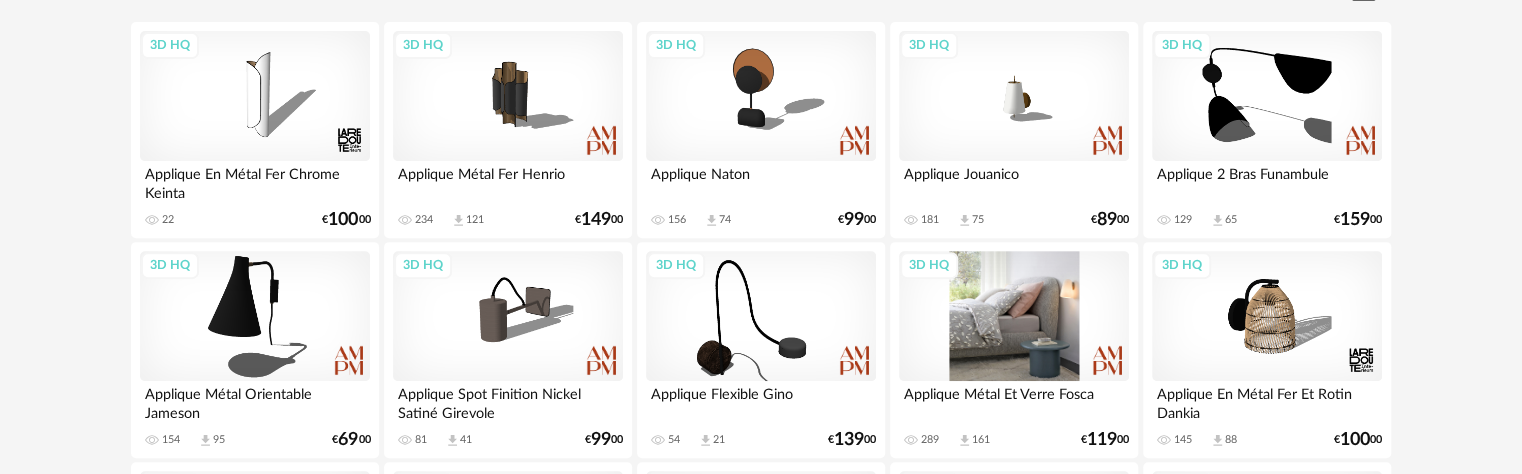 scroll, scrollTop: 400, scrollLeft: 0, axis: vertical 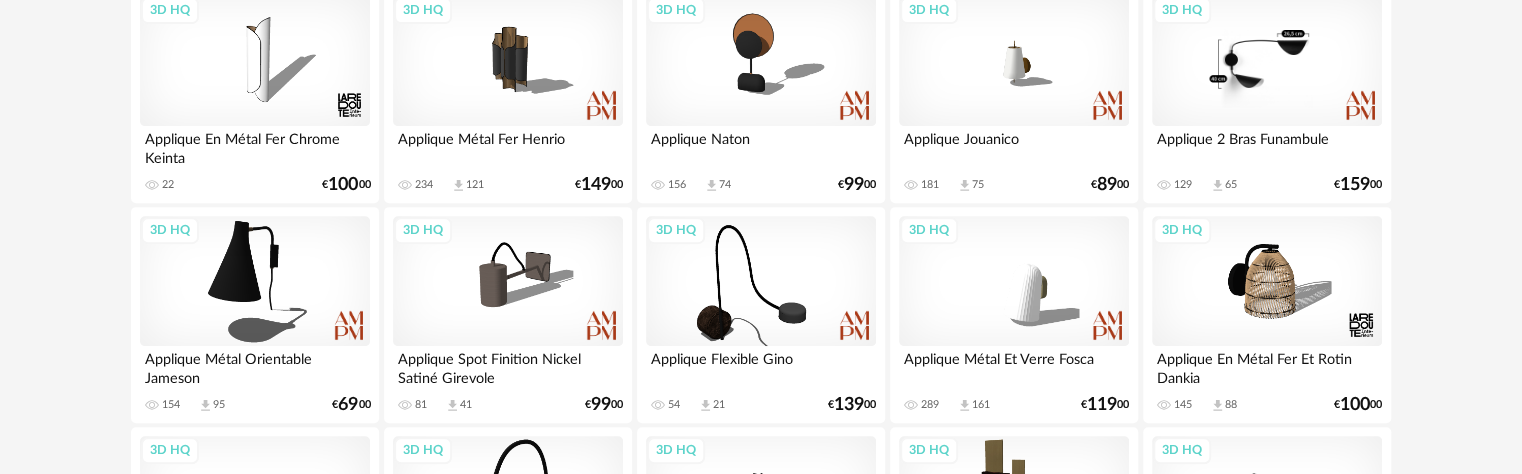 click on "3D HQ" at bounding box center [1267, 61] 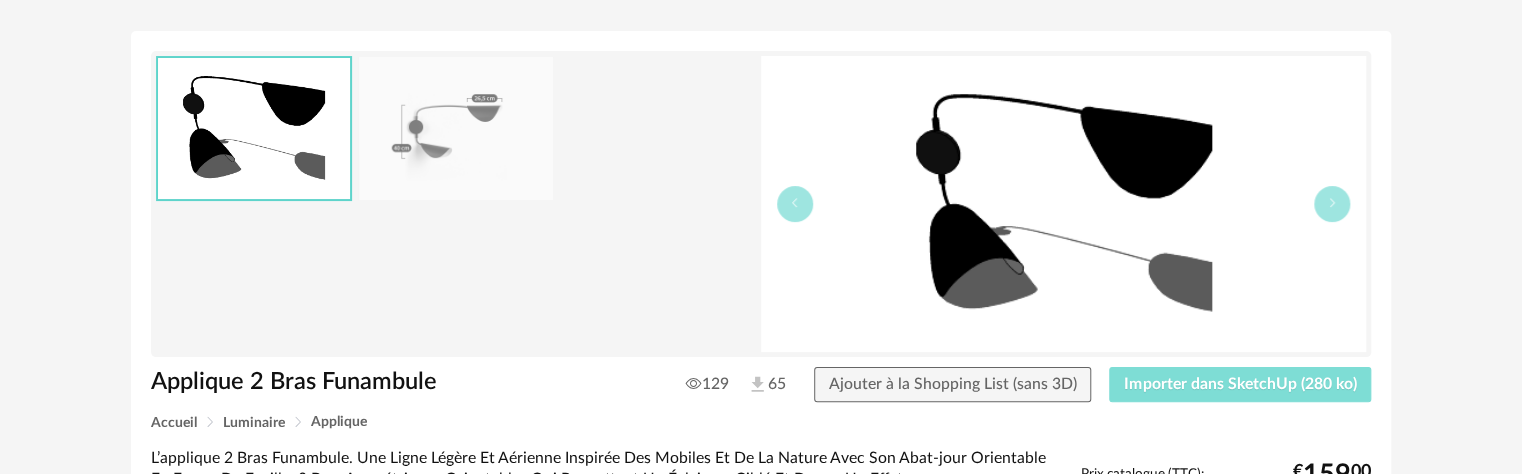 scroll, scrollTop: 200, scrollLeft: 0, axis: vertical 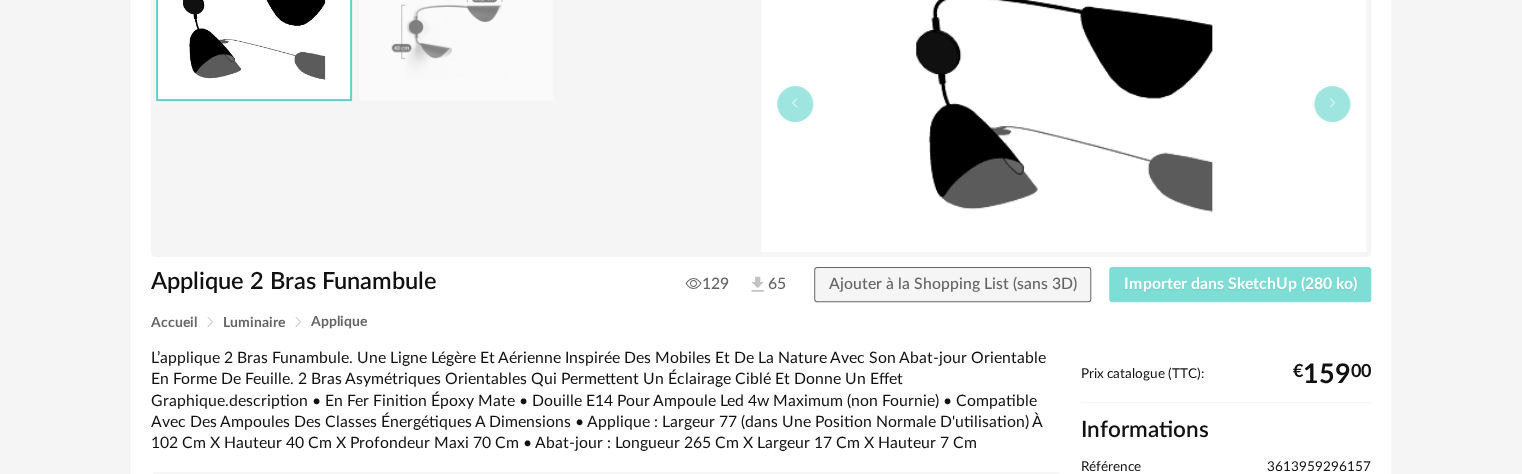 click on "Importer dans SketchUp (280 ko)" at bounding box center (1240, 284) 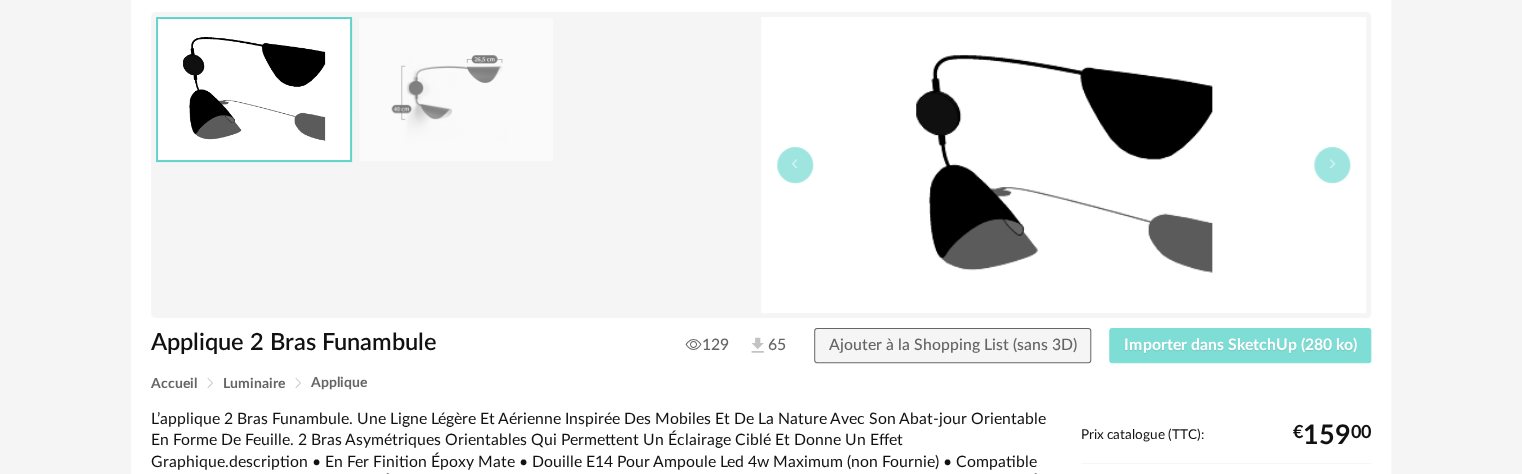 scroll, scrollTop: 0, scrollLeft: 0, axis: both 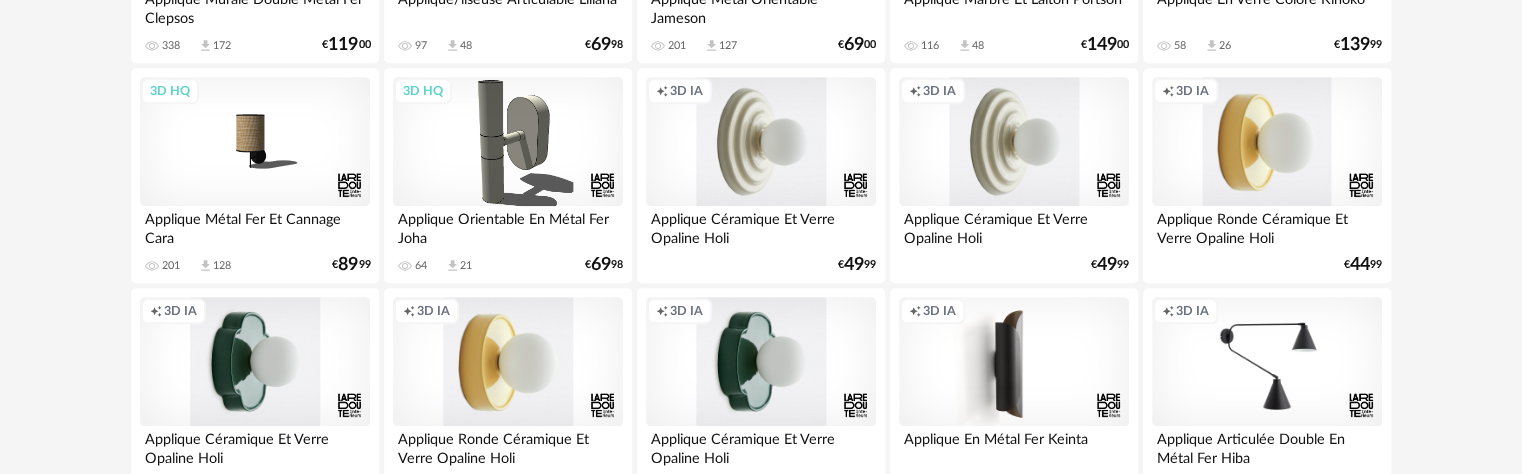click on "Creation icon   3D IA" at bounding box center [761, 142] 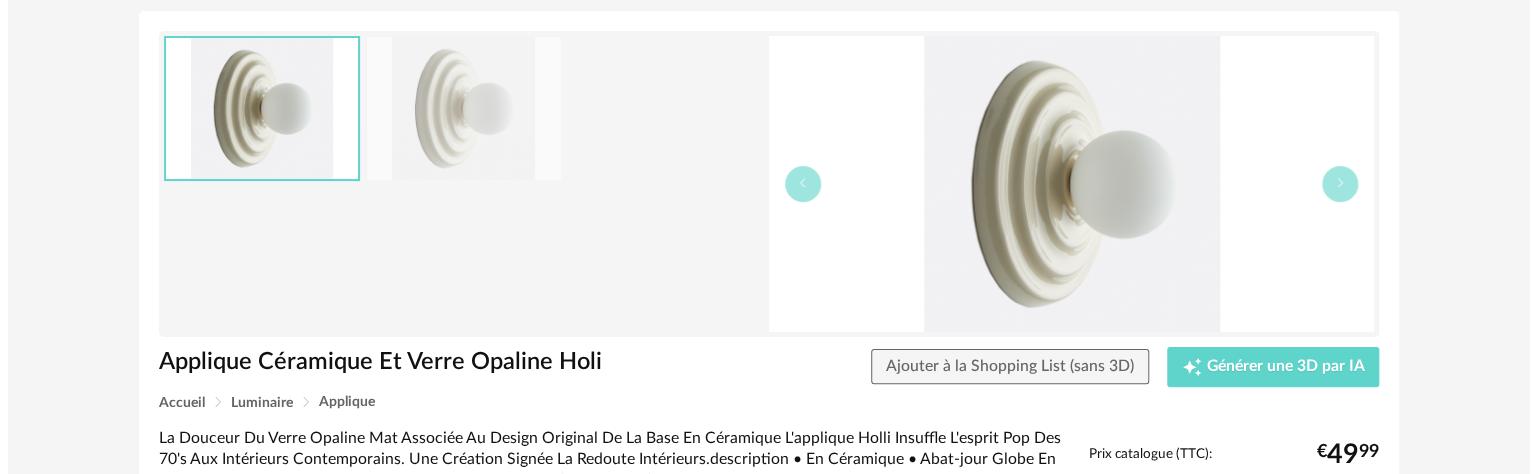 scroll, scrollTop: 200, scrollLeft: 0, axis: vertical 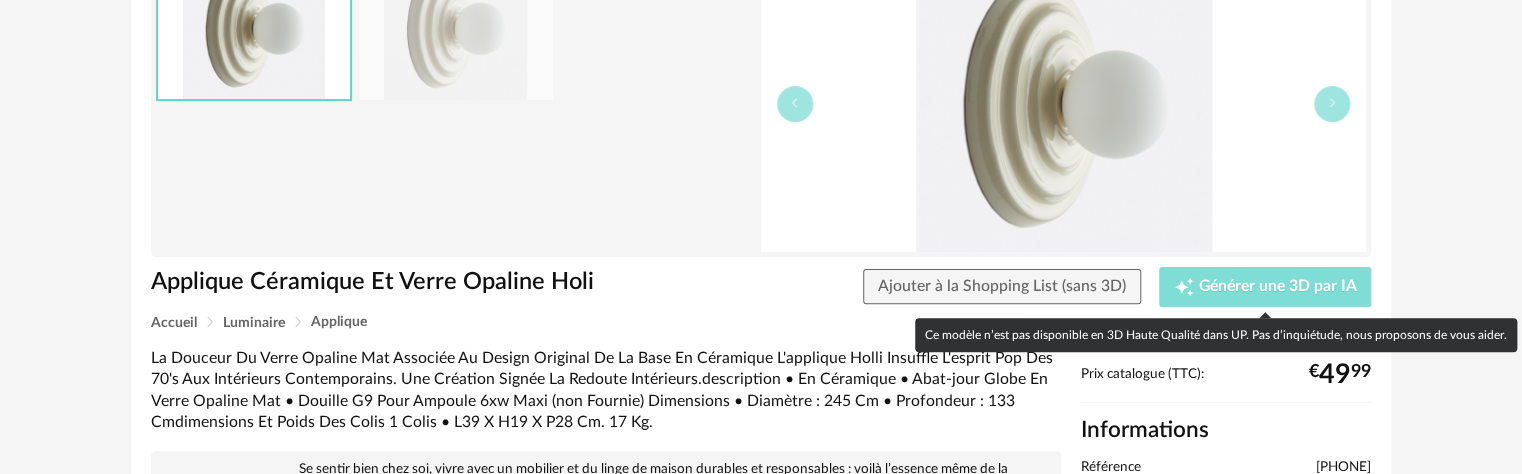 click on "Générer une 3D par IA" at bounding box center [1277, 287] 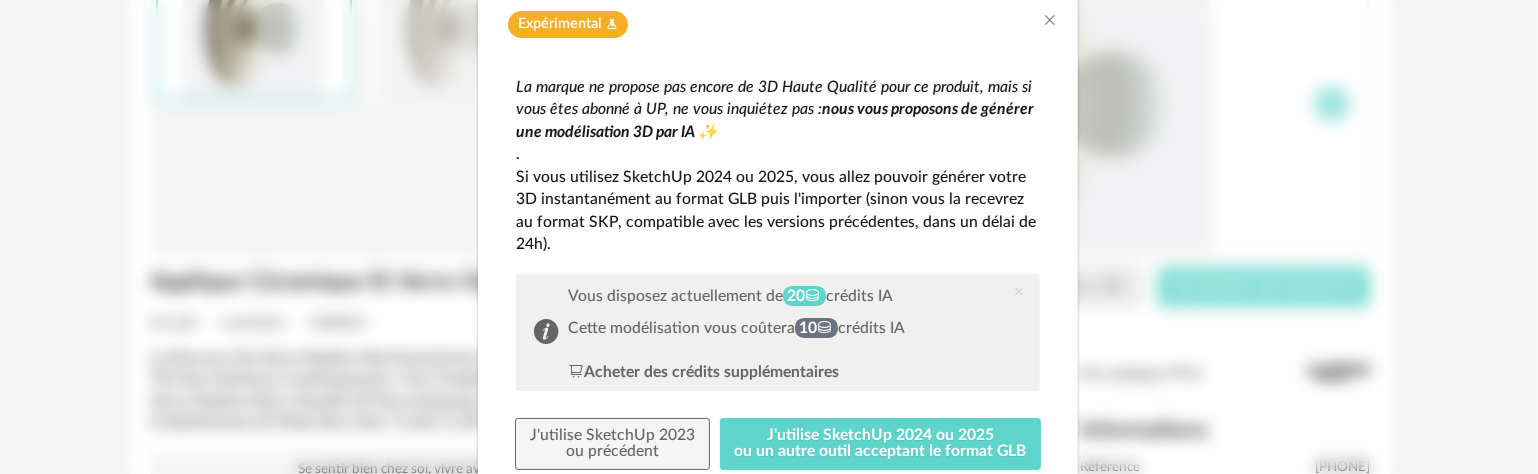 scroll, scrollTop: 150, scrollLeft: 0, axis: vertical 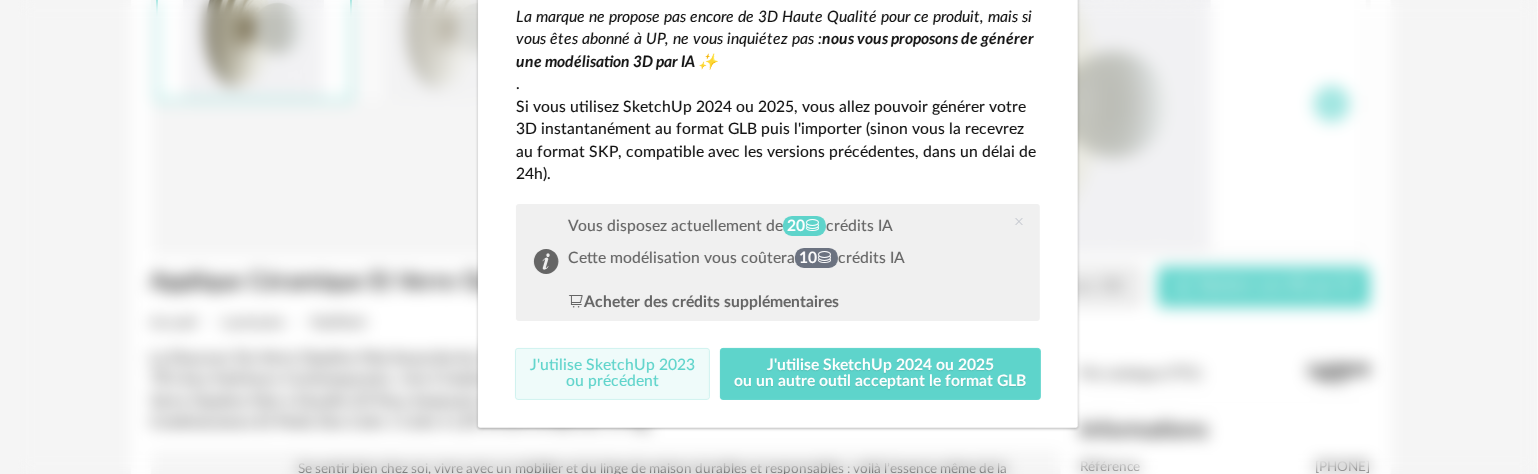 click on "J'utilise SketchUp 2023 ou précédent" at bounding box center [612, 374] 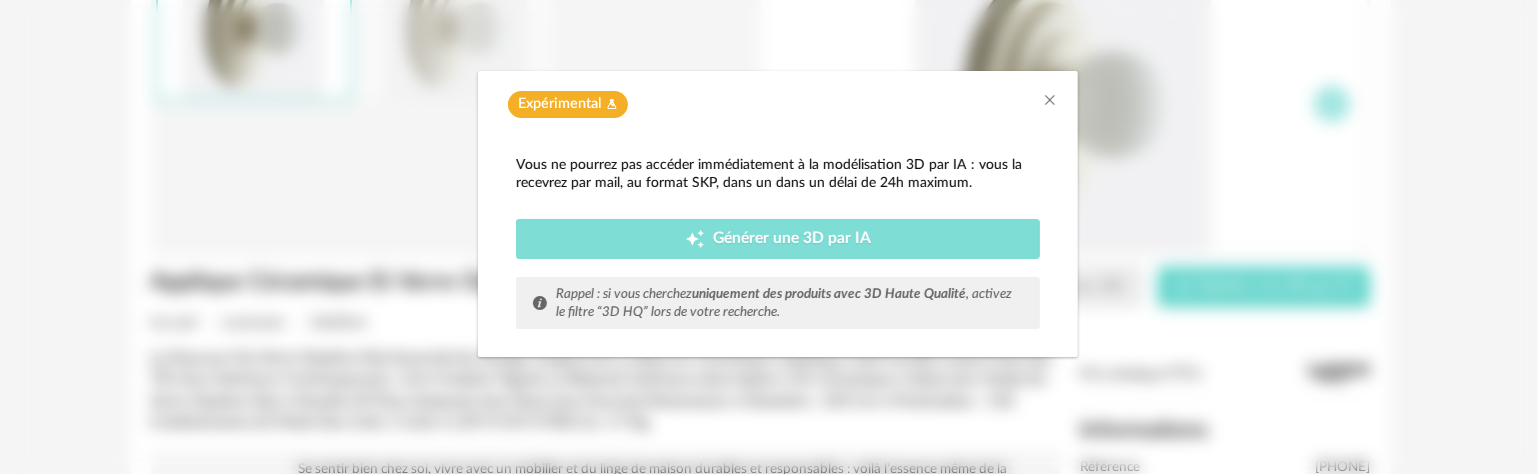 click on "Creation icon   Générer une 3D par IA" at bounding box center [778, 239] 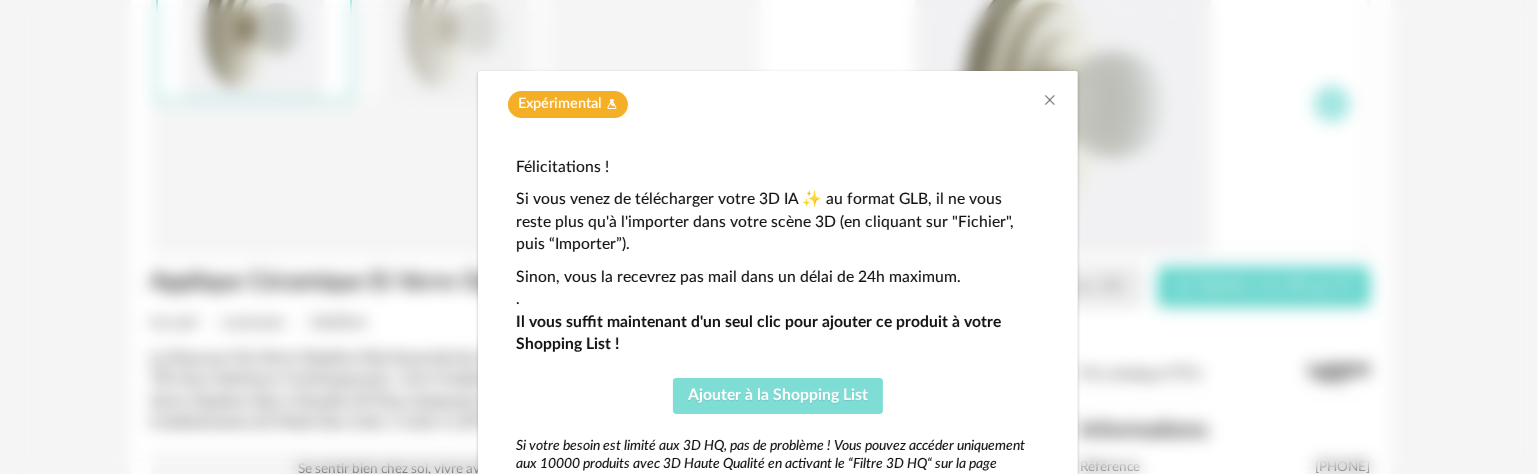 click on "Ajouter à la Shopping List" at bounding box center [778, 395] 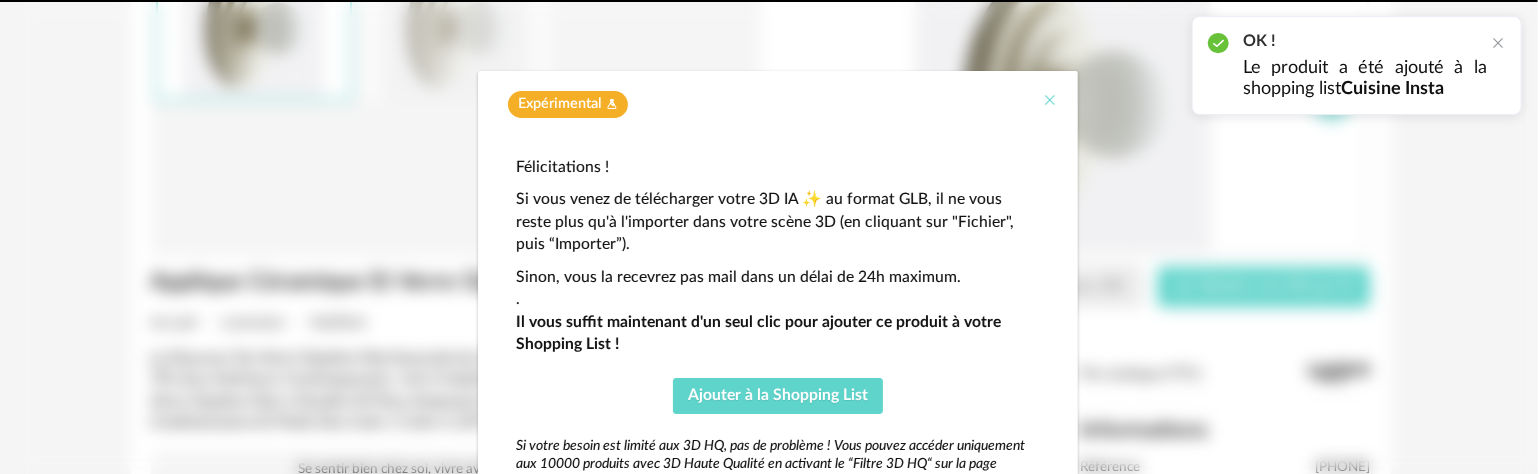 click at bounding box center (1050, 100) 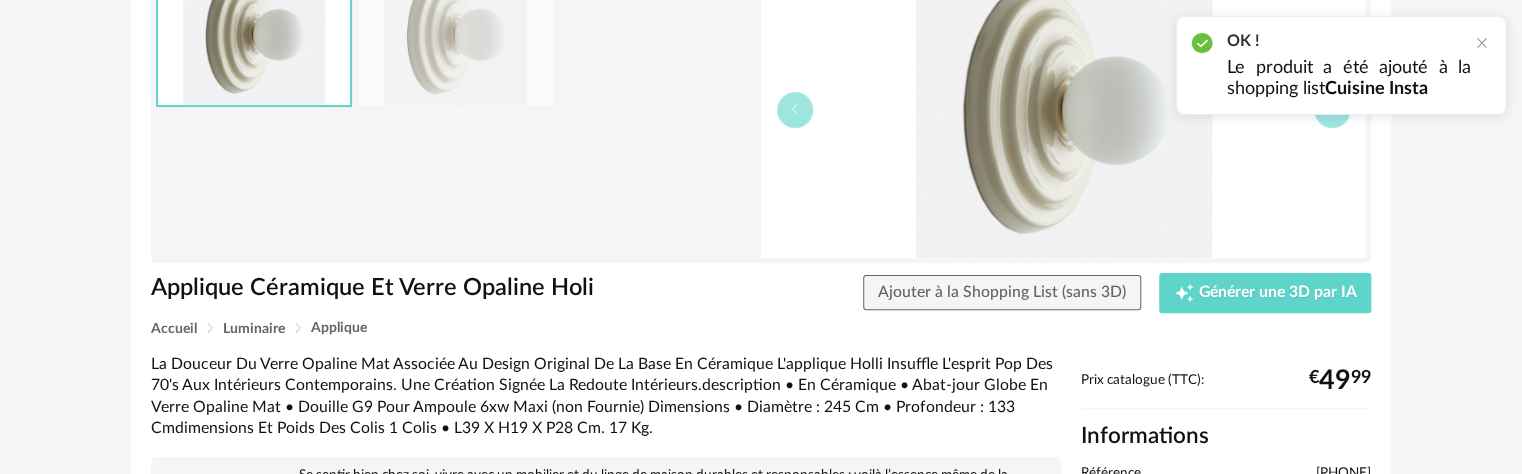 scroll, scrollTop: 0, scrollLeft: 0, axis: both 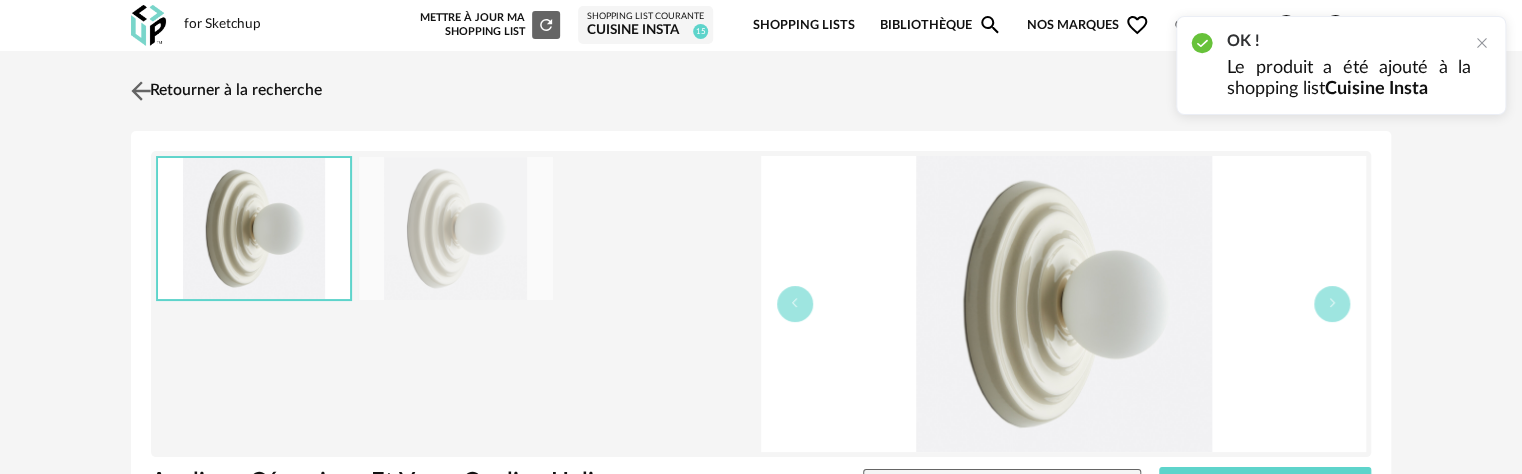 click at bounding box center [141, 90] 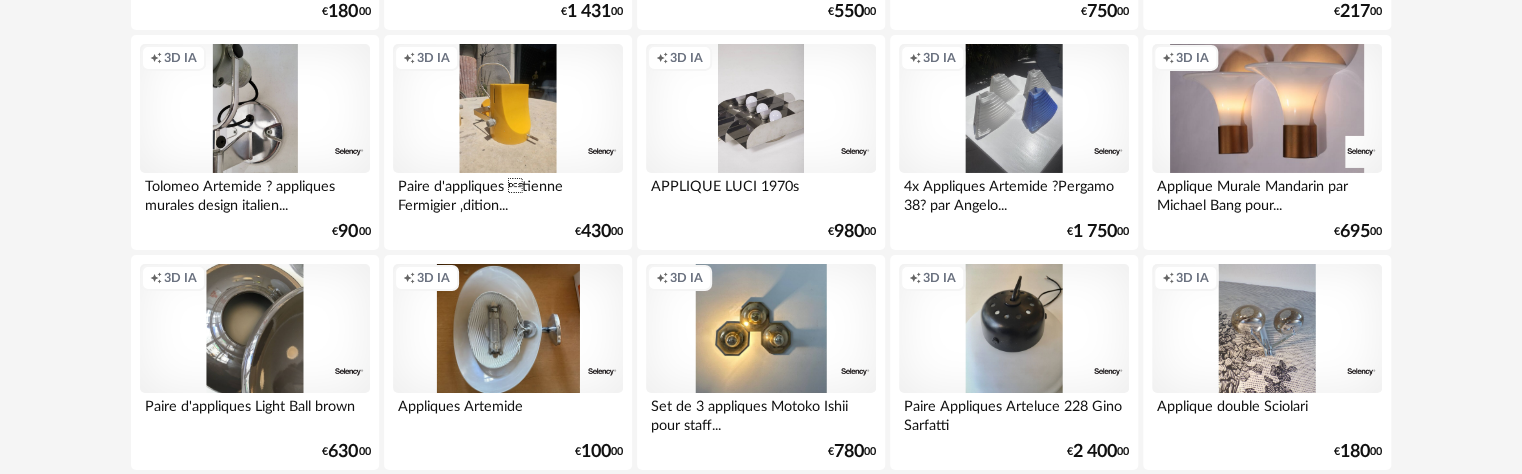 scroll, scrollTop: 3574, scrollLeft: 0, axis: vertical 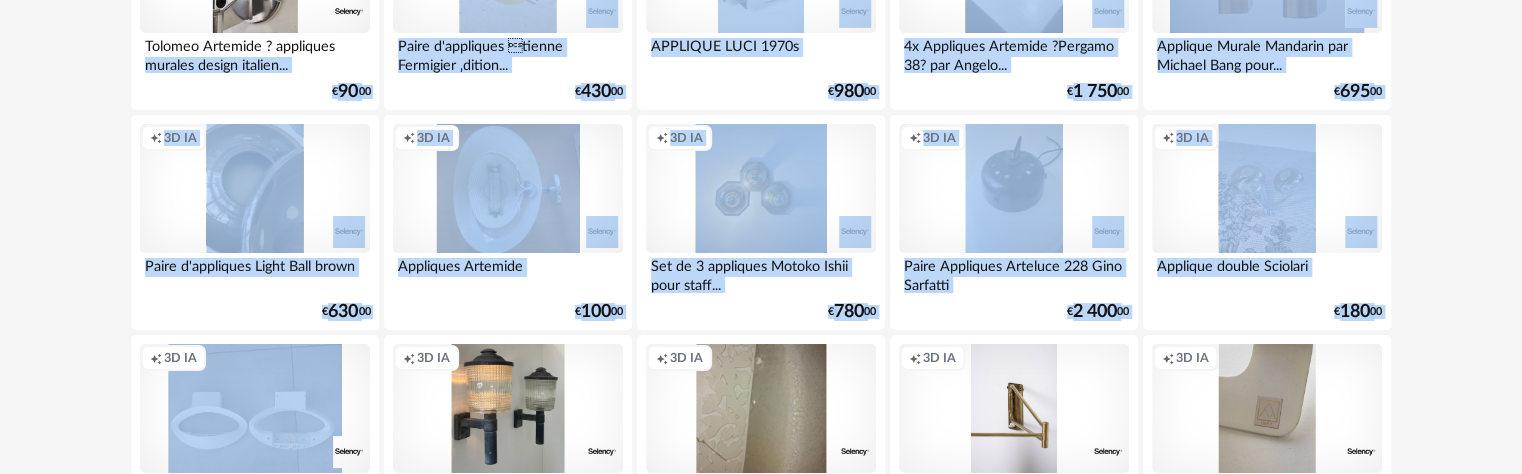 drag, startPoint x: 1520, startPoint y: 345, endPoint x: 1506, endPoint y: 46, distance: 299.32758 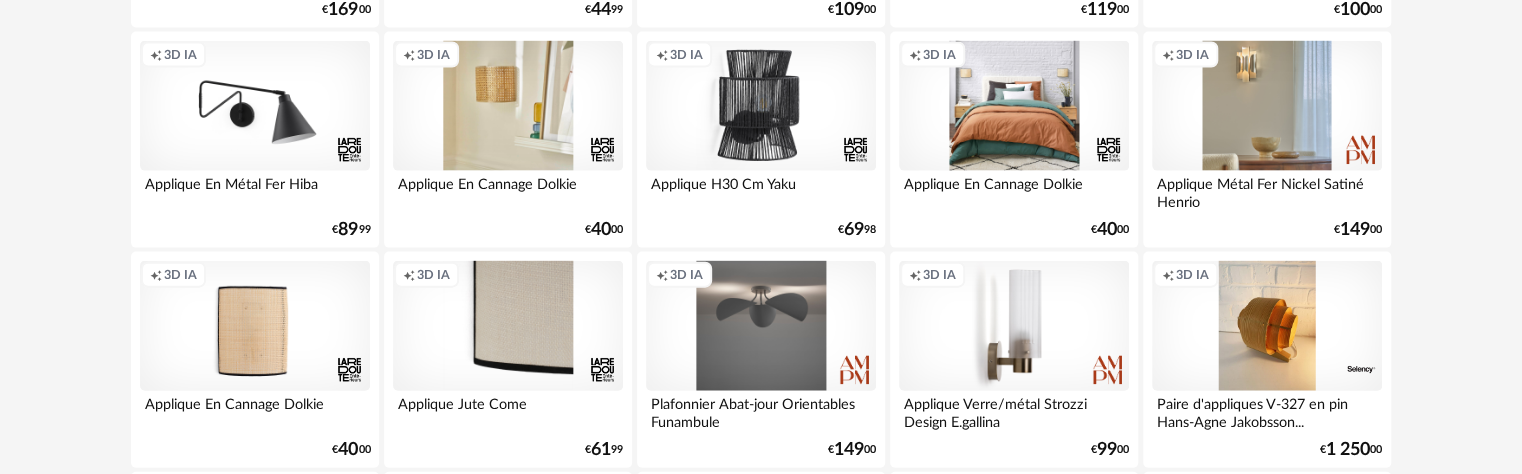 scroll, scrollTop: 0, scrollLeft: 0, axis: both 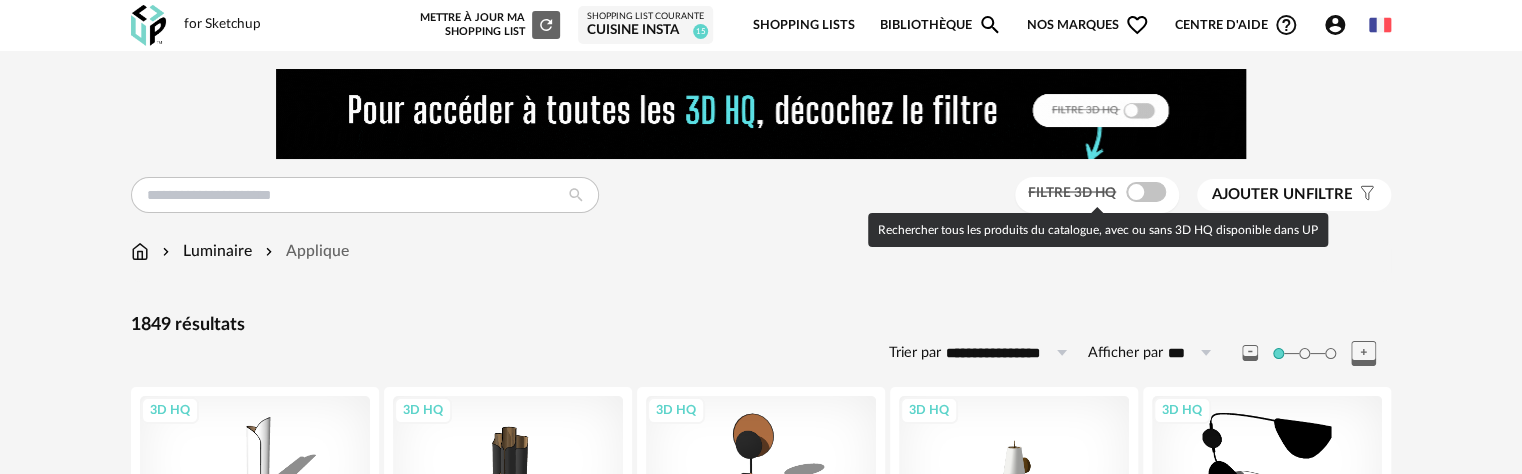 click at bounding box center [1146, 192] 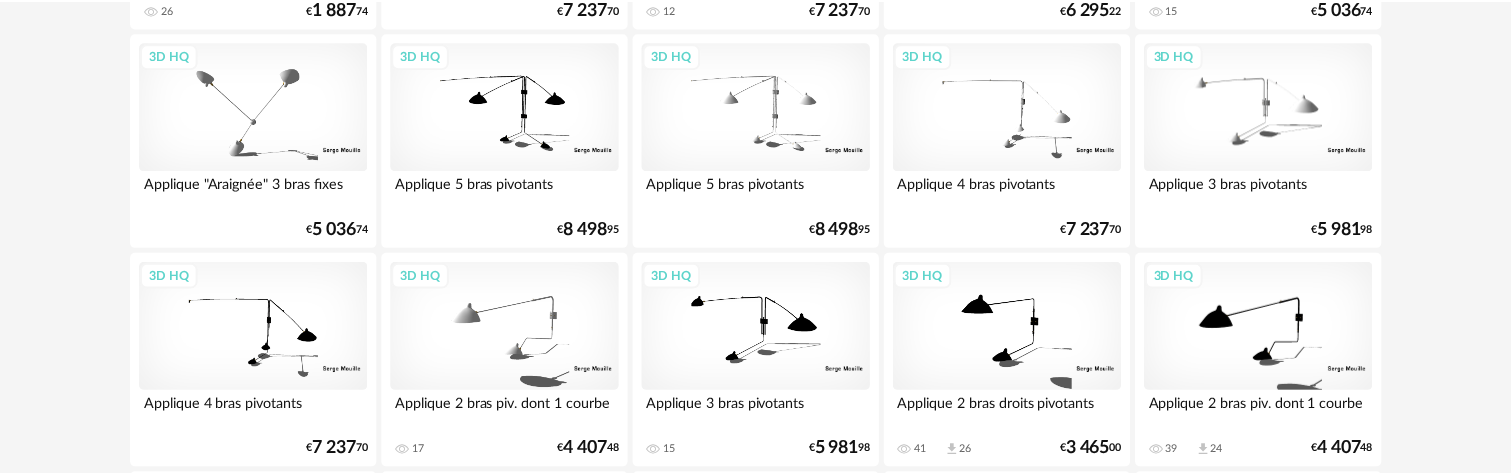scroll, scrollTop: 3216, scrollLeft: 0, axis: vertical 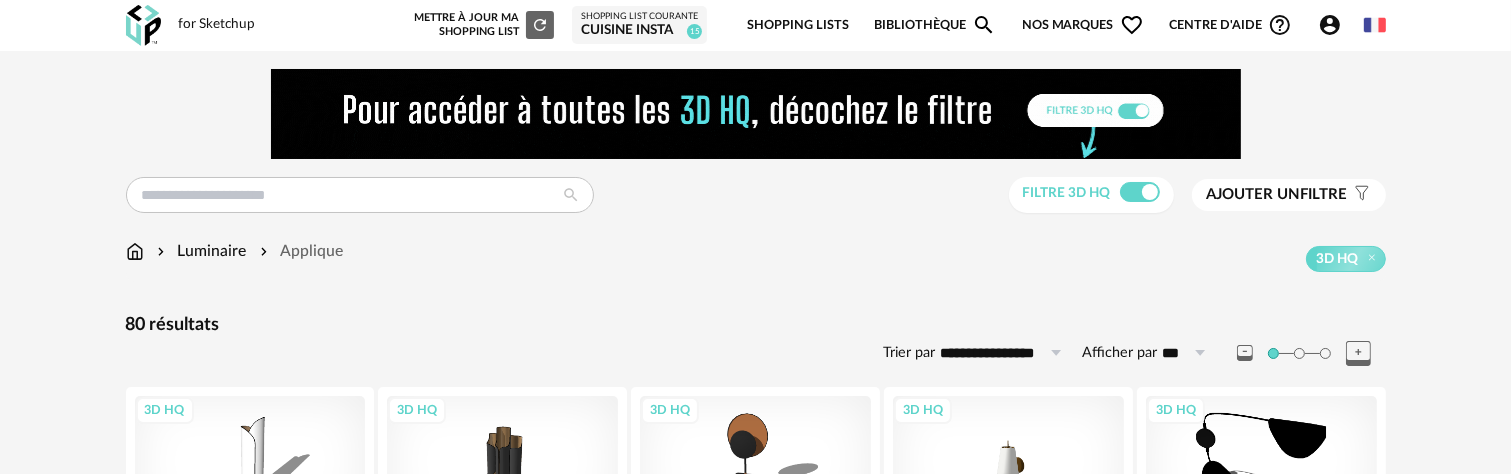 click at bounding box center (135, 251) 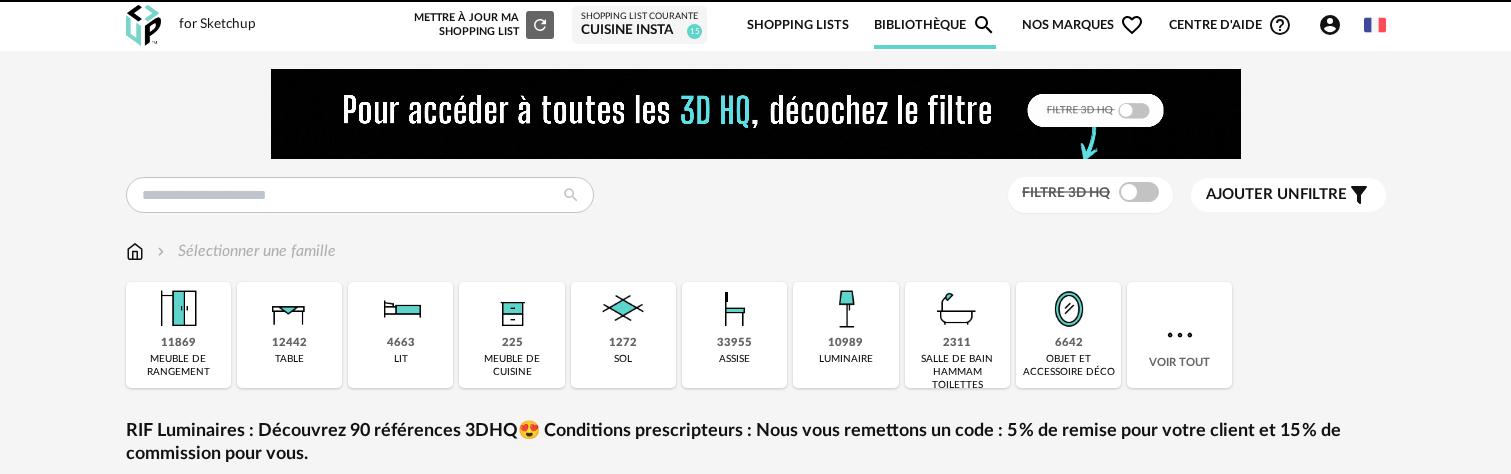 scroll, scrollTop: 0, scrollLeft: 0, axis: both 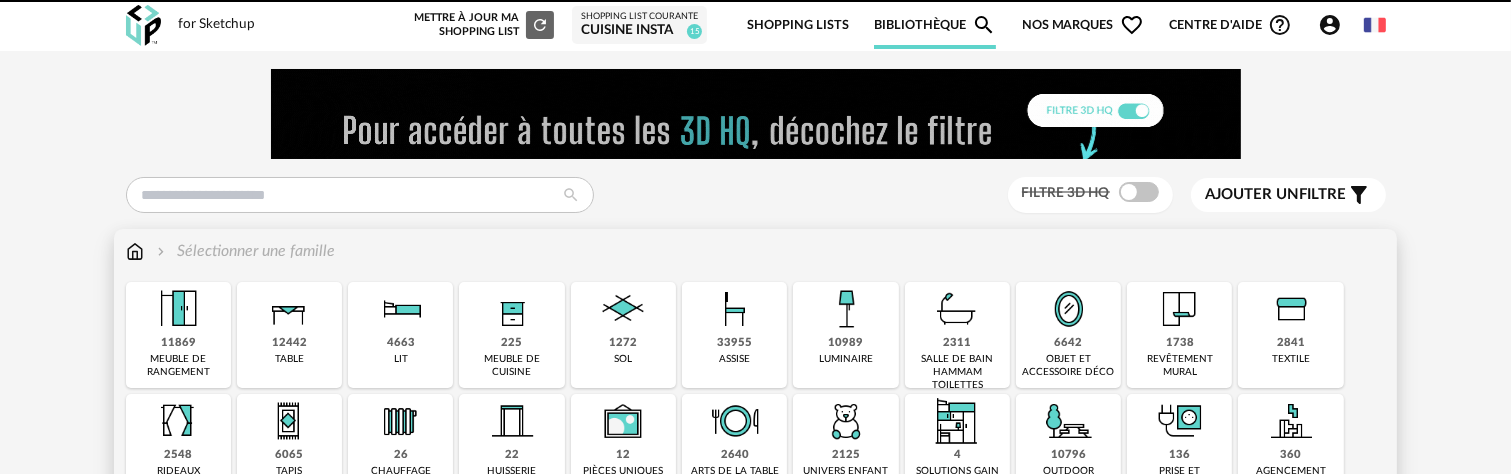 click at bounding box center [1180, 309] 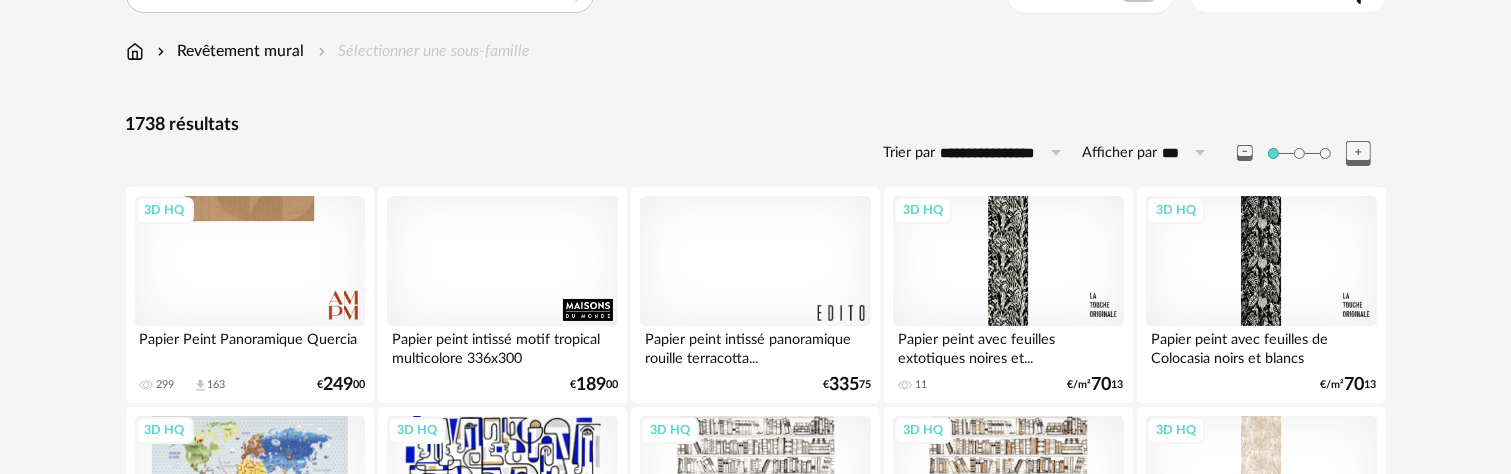 scroll, scrollTop: 100, scrollLeft: 0, axis: vertical 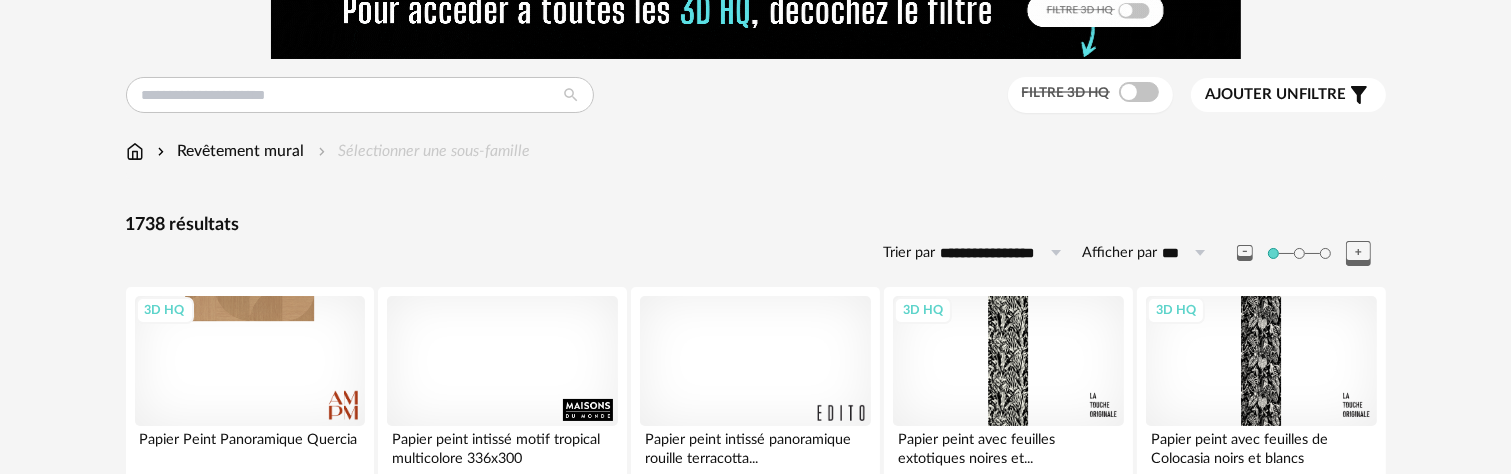 click on "**********" at bounding box center (756, 2372) 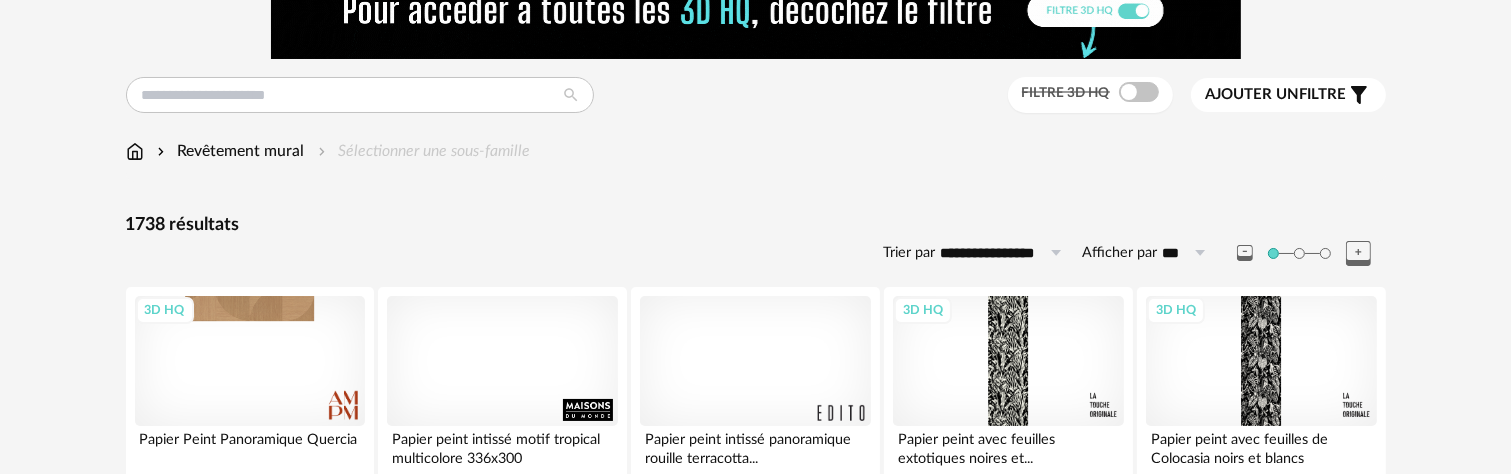 click at bounding box center [135, 151] 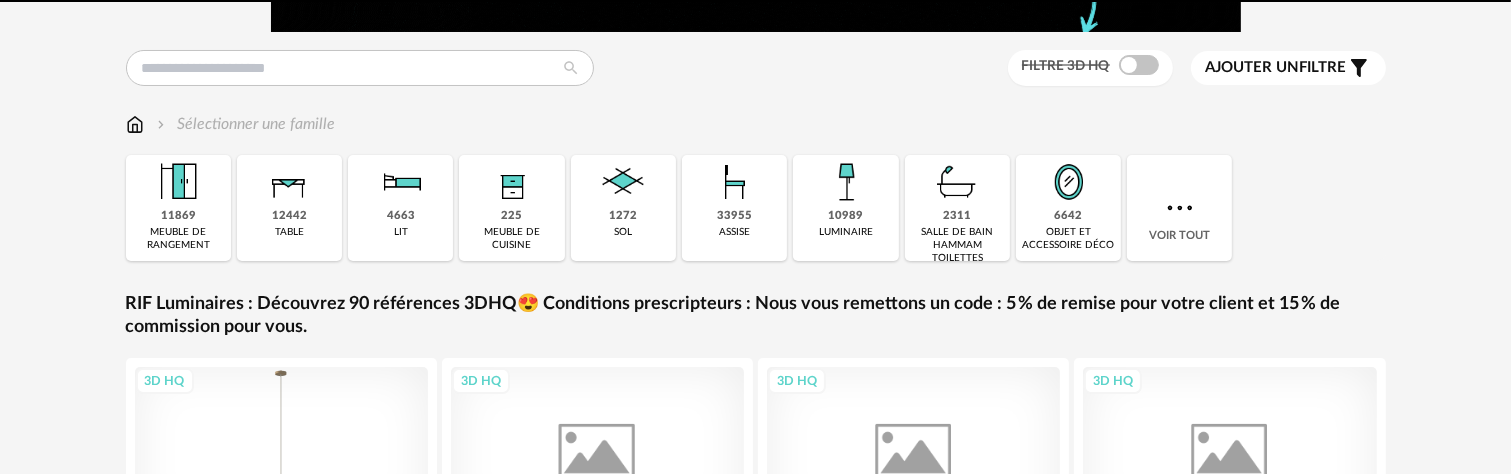 scroll, scrollTop: 127, scrollLeft: 0, axis: vertical 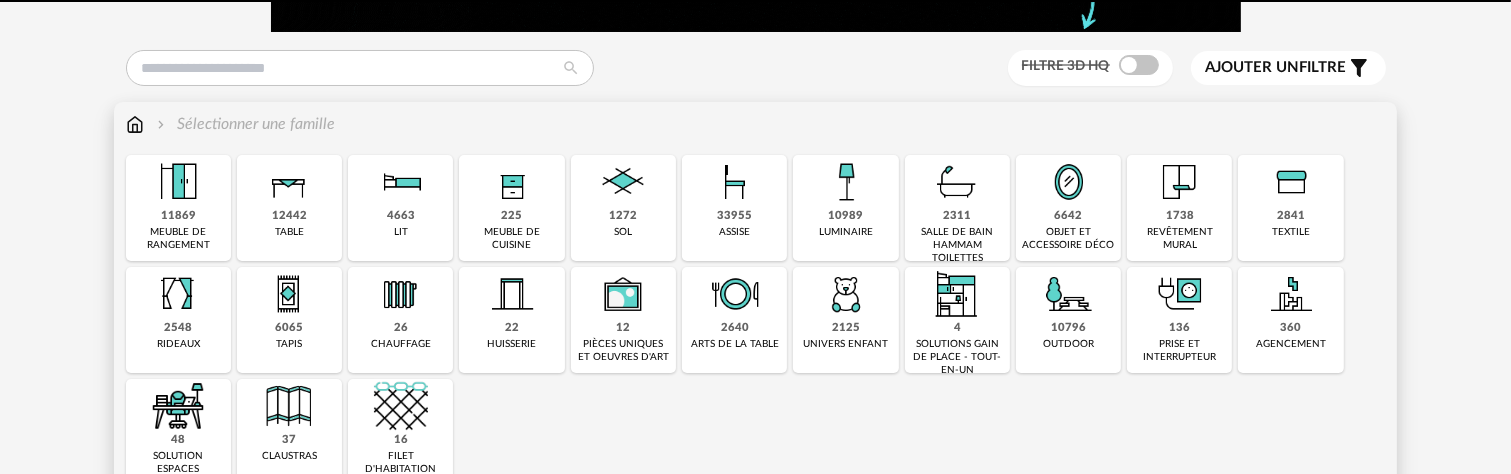 click on "6642
objet et accessoire déco" at bounding box center [1068, 208] 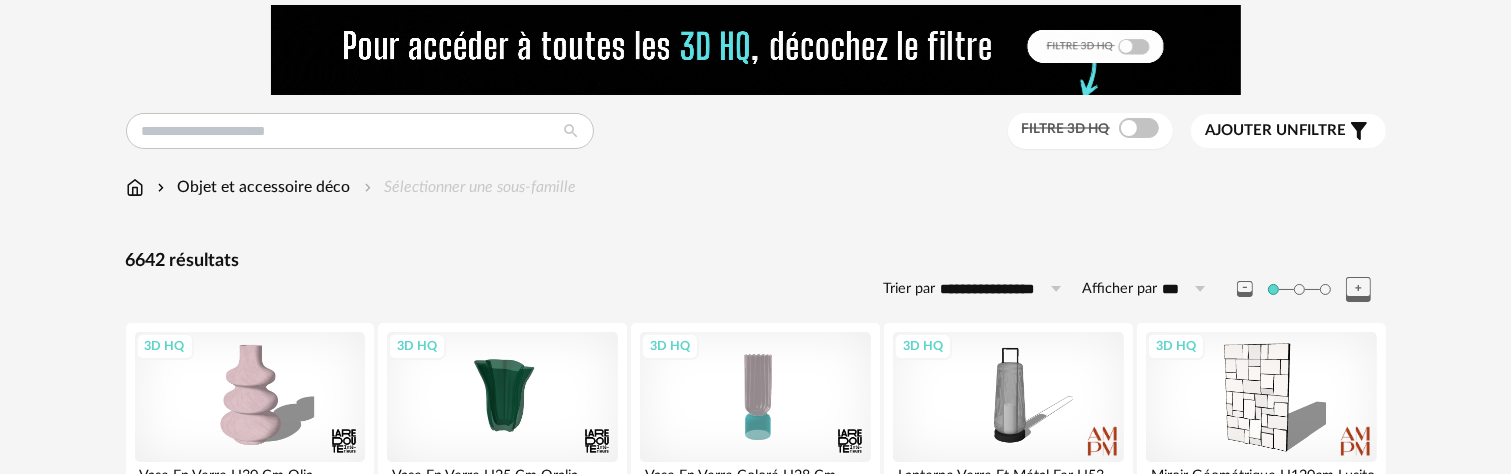 scroll, scrollTop: 100, scrollLeft: 0, axis: vertical 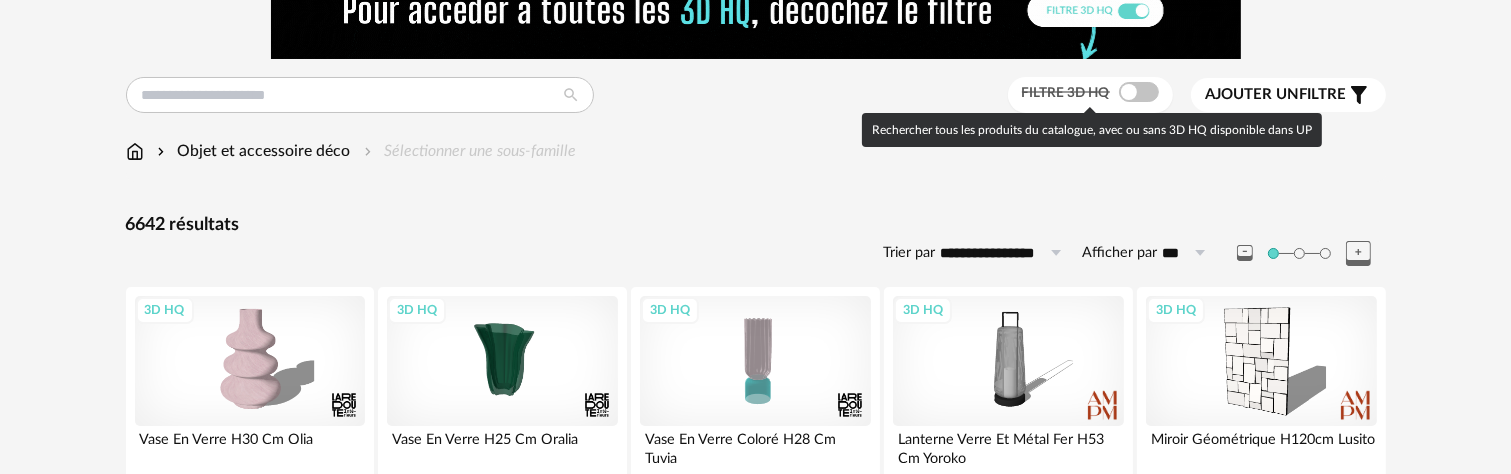click at bounding box center [1139, 92] 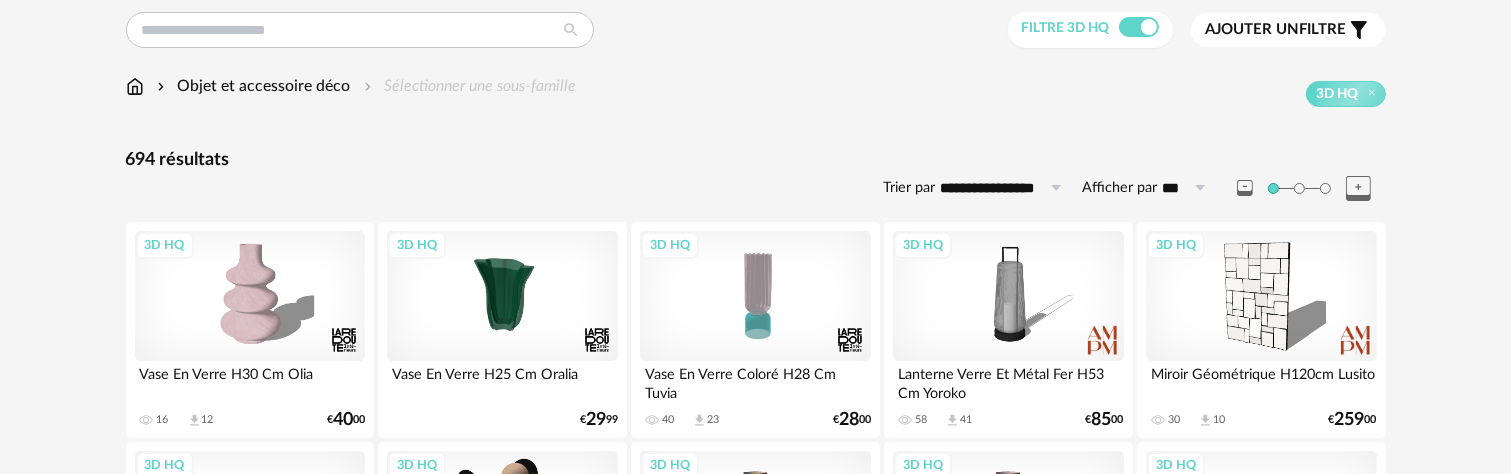 scroll, scrollTop: 200, scrollLeft: 0, axis: vertical 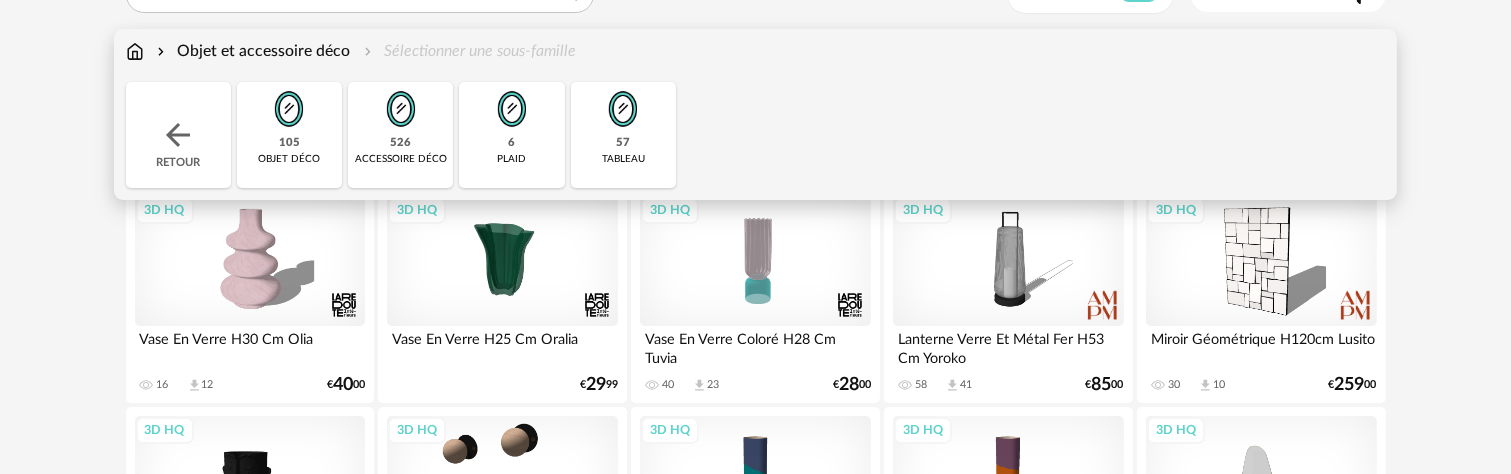click at bounding box center (623, 109) 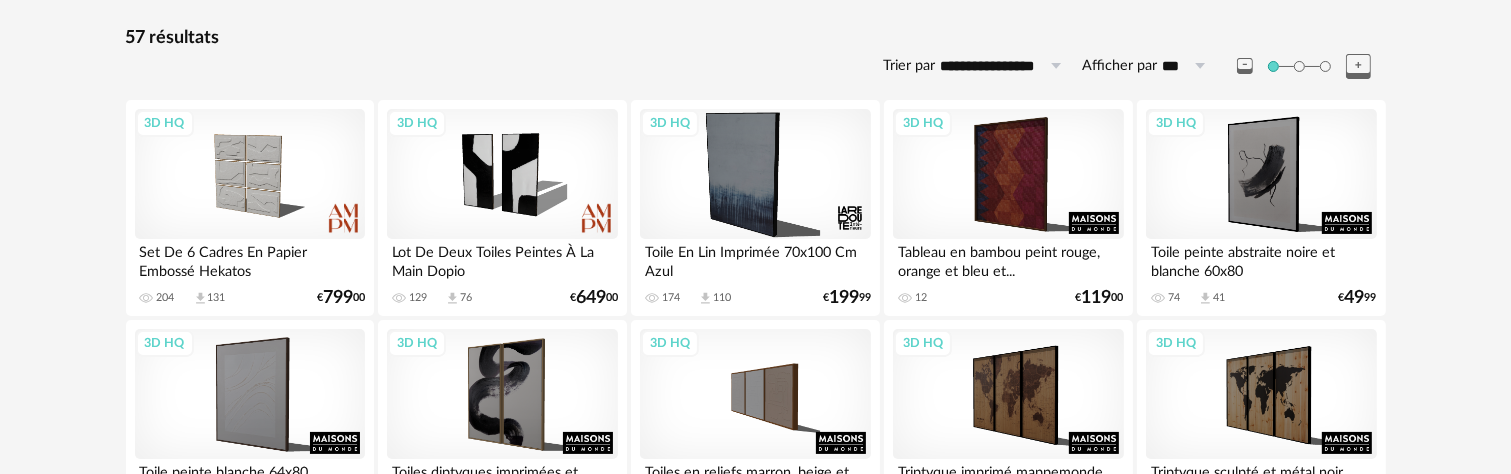 scroll, scrollTop: 100, scrollLeft: 0, axis: vertical 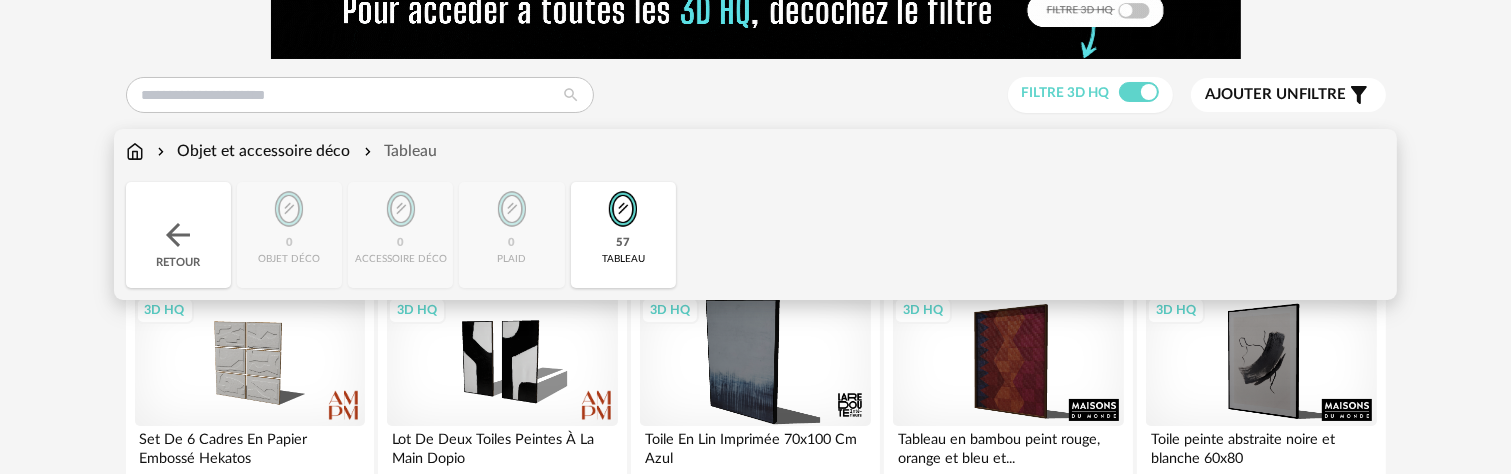 click at bounding box center [178, 235] 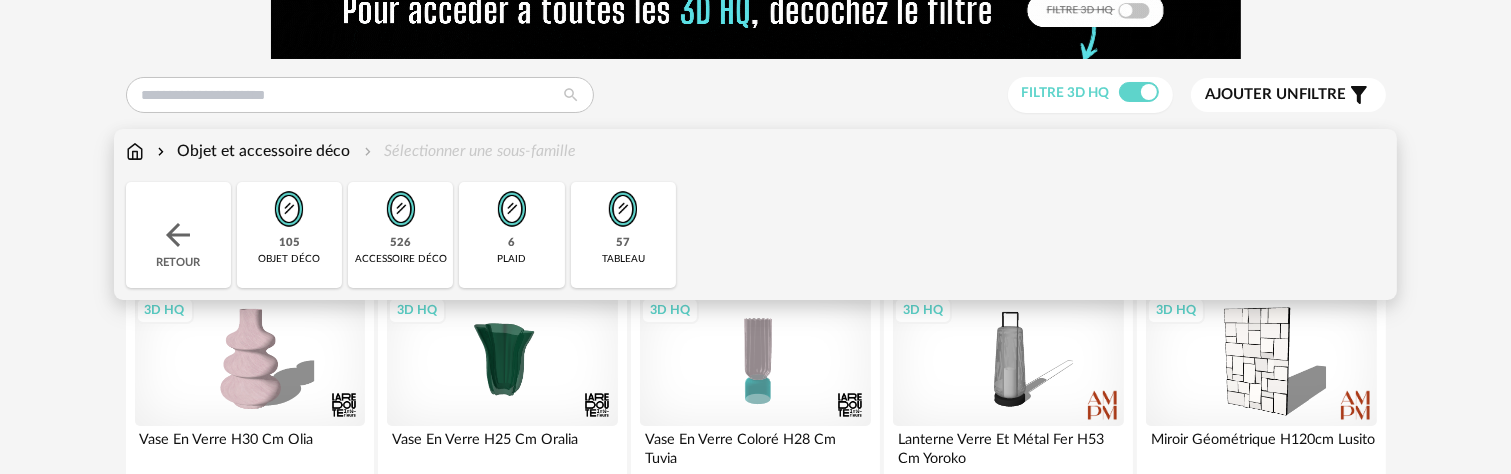 click on "105
objet déco" at bounding box center (289, 235) 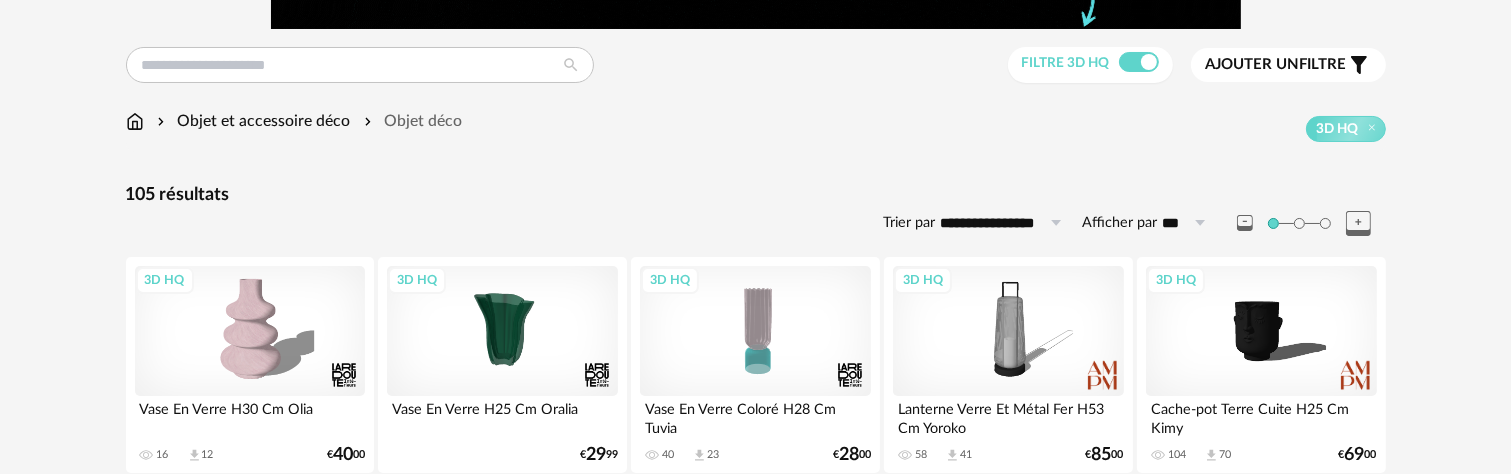 scroll, scrollTop: 400, scrollLeft: 0, axis: vertical 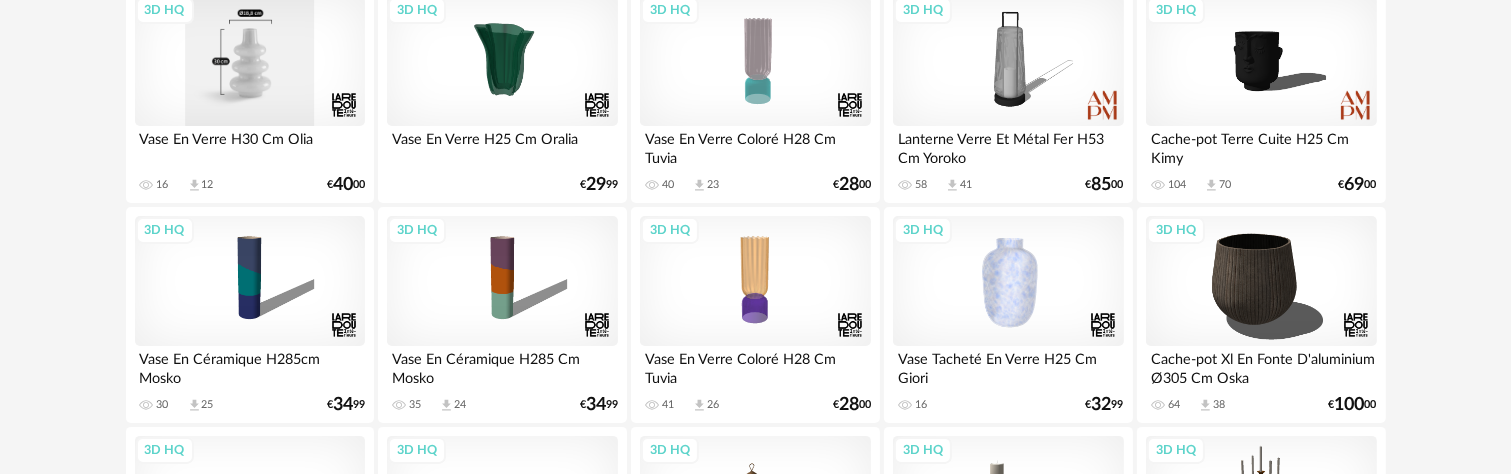 click on "3D HQ" at bounding box center [250, 61] 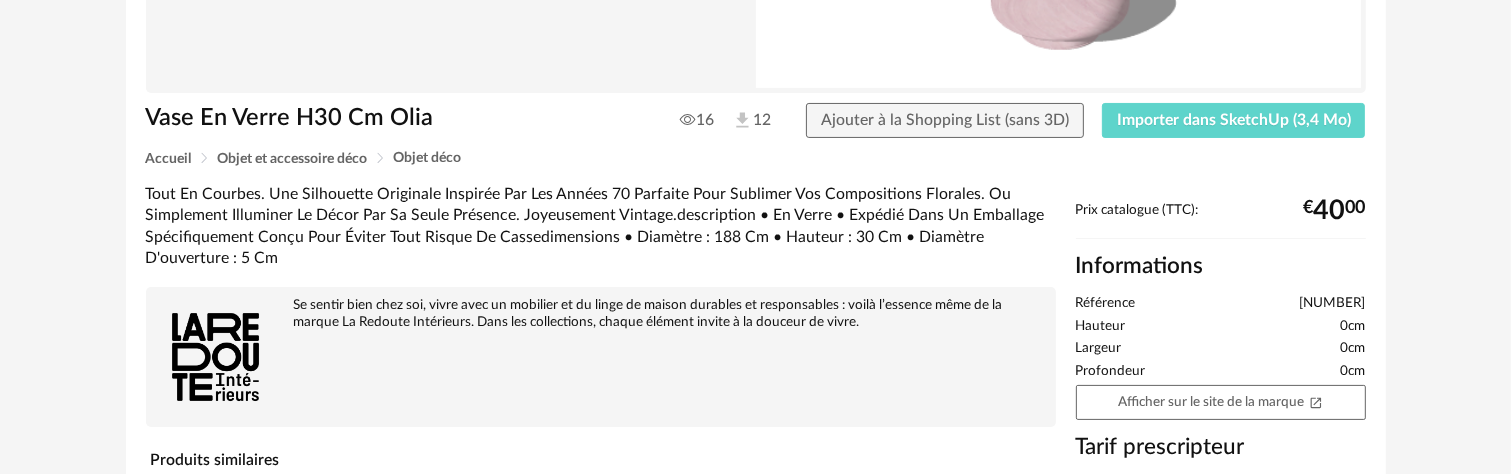 scroll, scrollTop: 500, scrollLeft: 0, axis: vertical 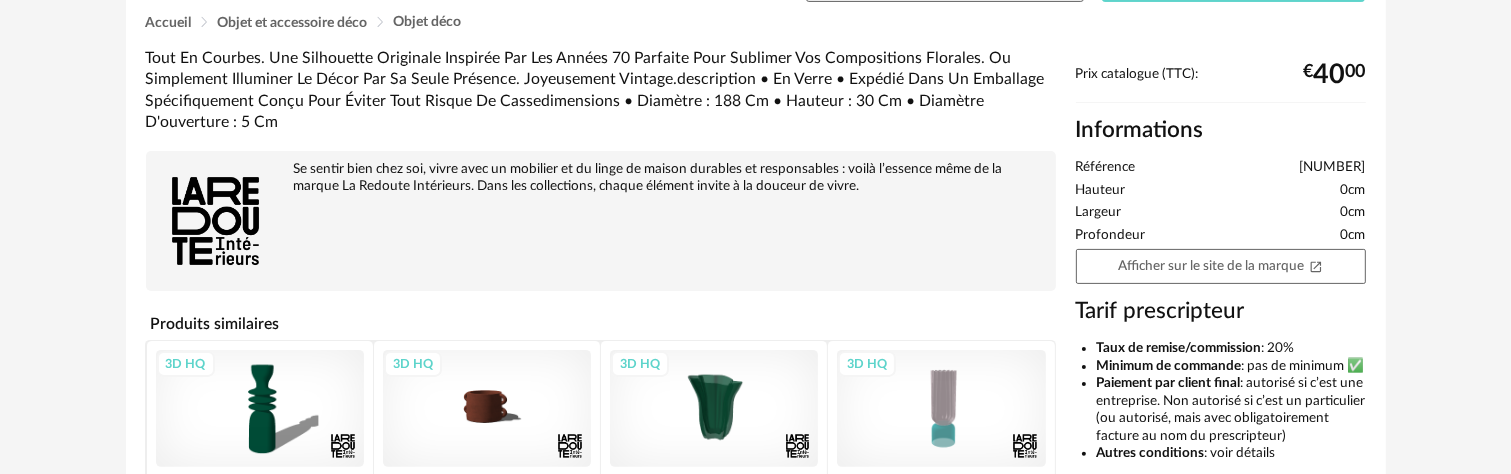 click on "Prix catalogue (TTC):
€ 40 00
Informations   Référence   3614855779201   Hauteur   0cm   Largeur   0cm   Profondeur   0cm
Afficher sur le site de la marque
Open In New icon       Tarif prescripteur
Taux de remise/commission  : 20%
Minimum de commande  : pas de minimum ✅
Paiement par client final  : autorisé si c’est une entreprise. Non autorisé si c’est un particulier (ou autorisé, mais avec obligatoirement facture au nom du prescripteur)
Autres conditions  : voir détails
Pour bénéficier des conditions négociées par UP, utilisez la fonctionnalité  Devis
Détails :
Si une offre est disponible sur le site LRI, elle l'est également sur UP. Lorsque les articles font l’objet d’une promotion au-delà de ces réductions (20%), 5% supplémentaires (hors étiquettes soldes) s’appliquent sur les produits LRI. La livraison classique est gratuite (hors produits MarketPlace)." at bounding box center (1221, 379) 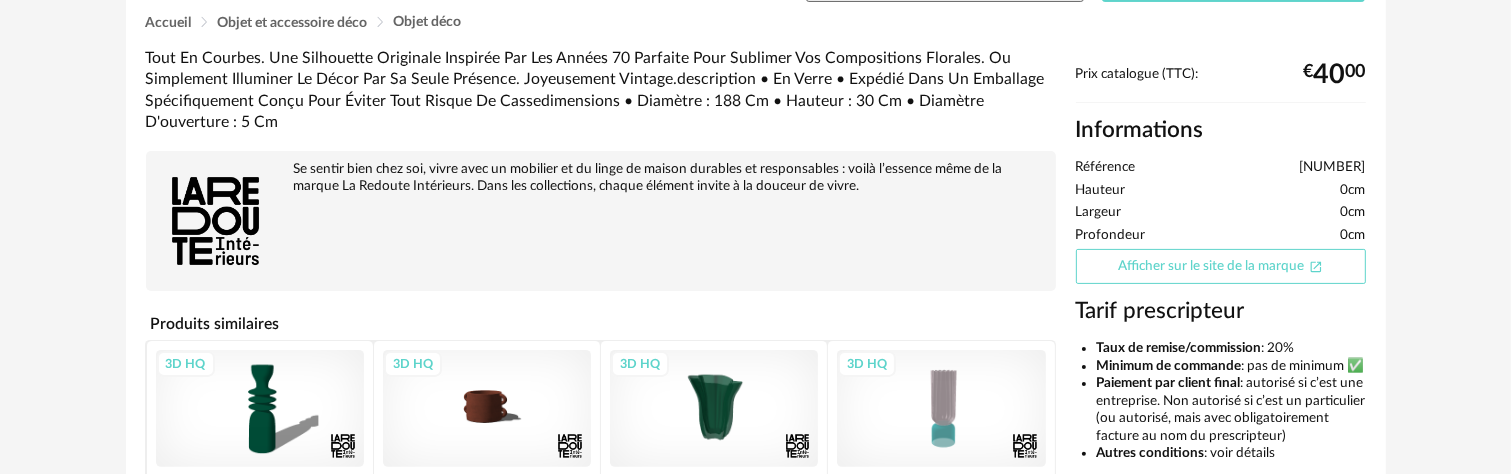 click on "Afficher sur le site de la marque
Open In New icon" at bounding box center (1221, 266) 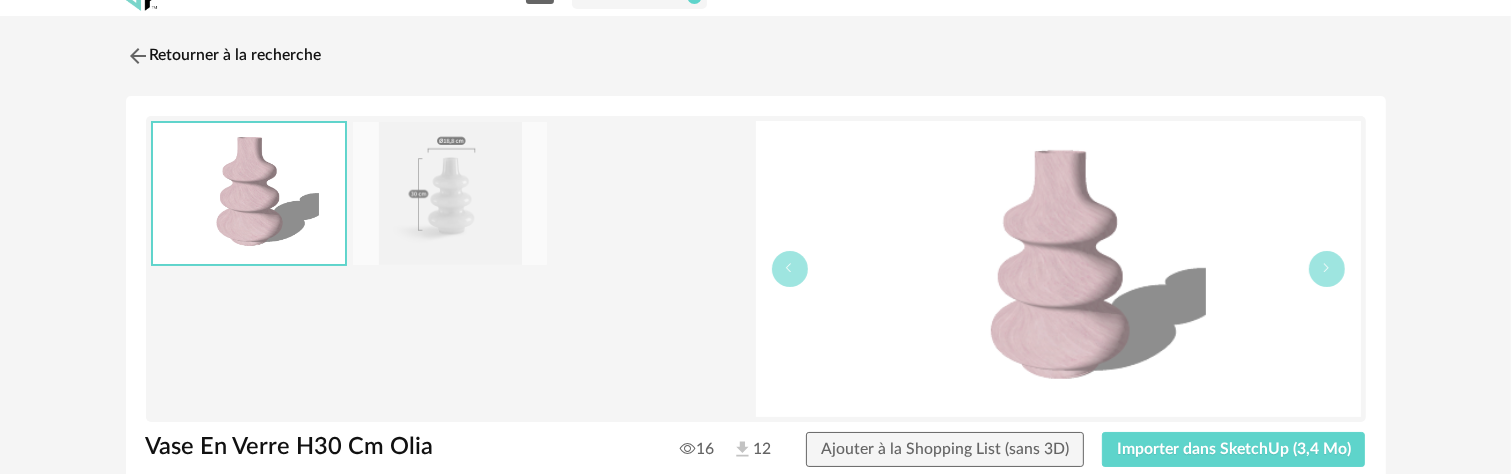 scroll, scrollTop: 0, scrollLeft: 0, axis: both 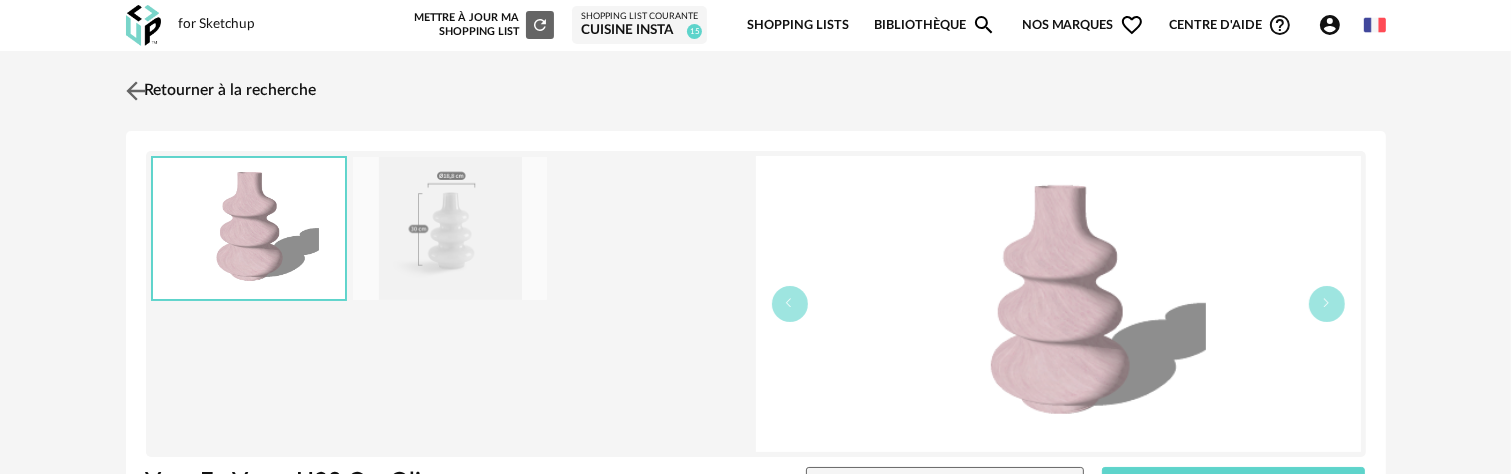 click on "Retourner à la recherche" at bounding box center [219, 91] 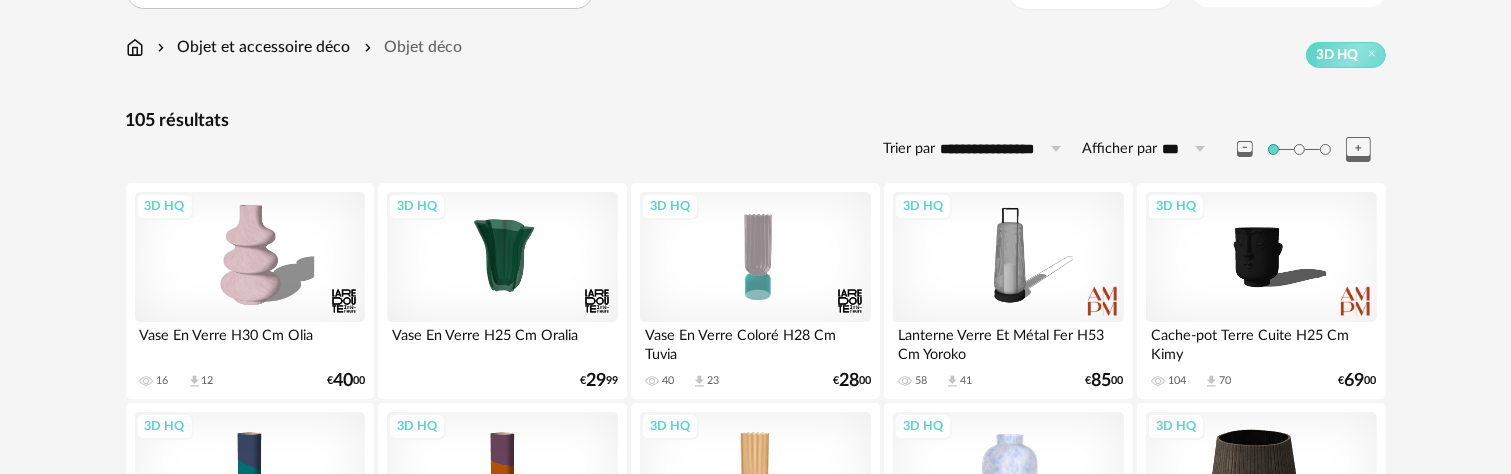 scroll, scrollTop: 200, scrollLeft: 0, axis: vertical 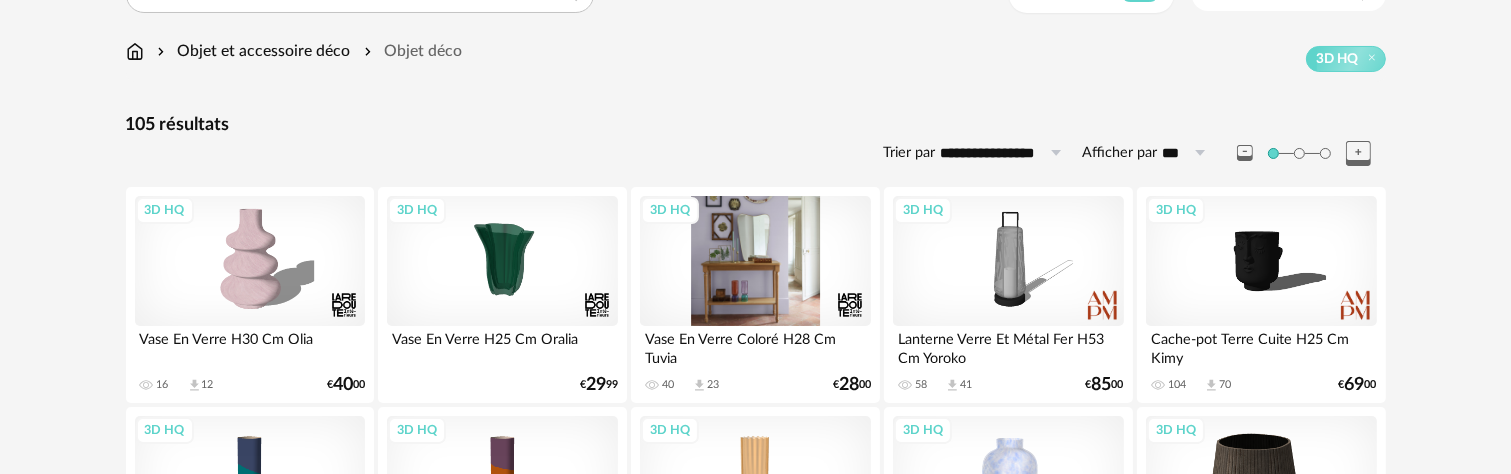 click on "3D HQ" at bounding box center [755, 261] 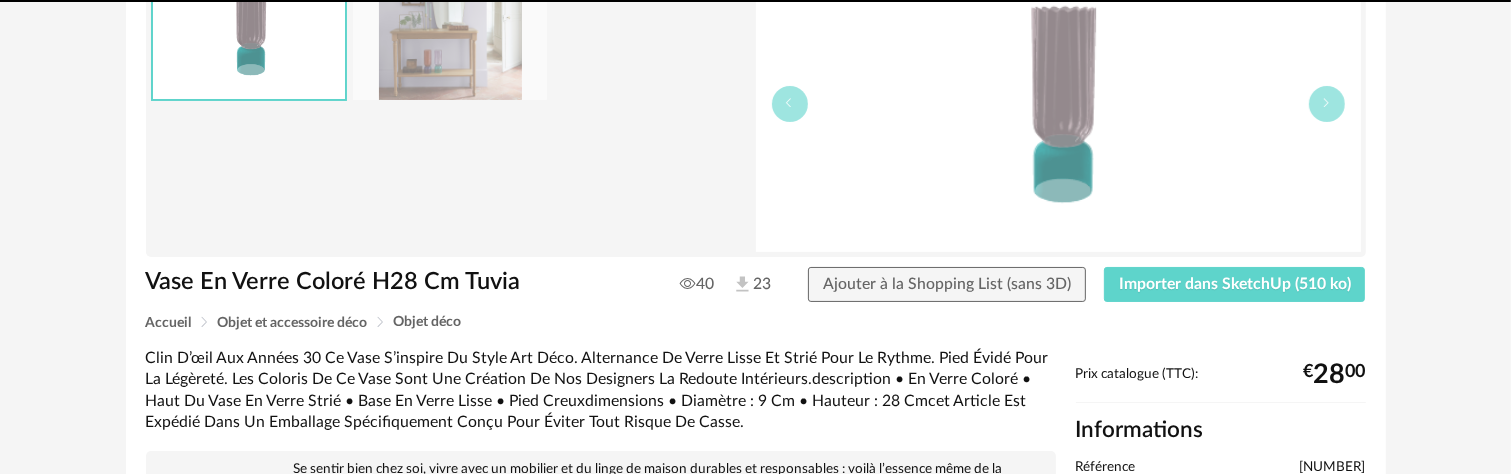 scroll, scrollTop: 0, scrollLeft: 0, axis: both 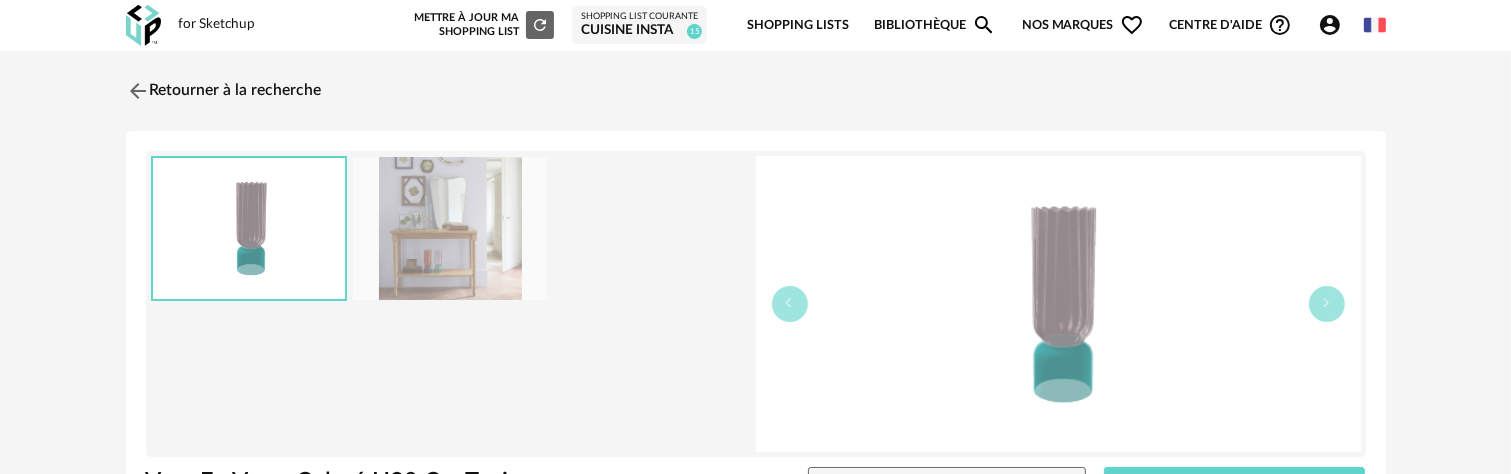 click at bounding box center (450, 228) 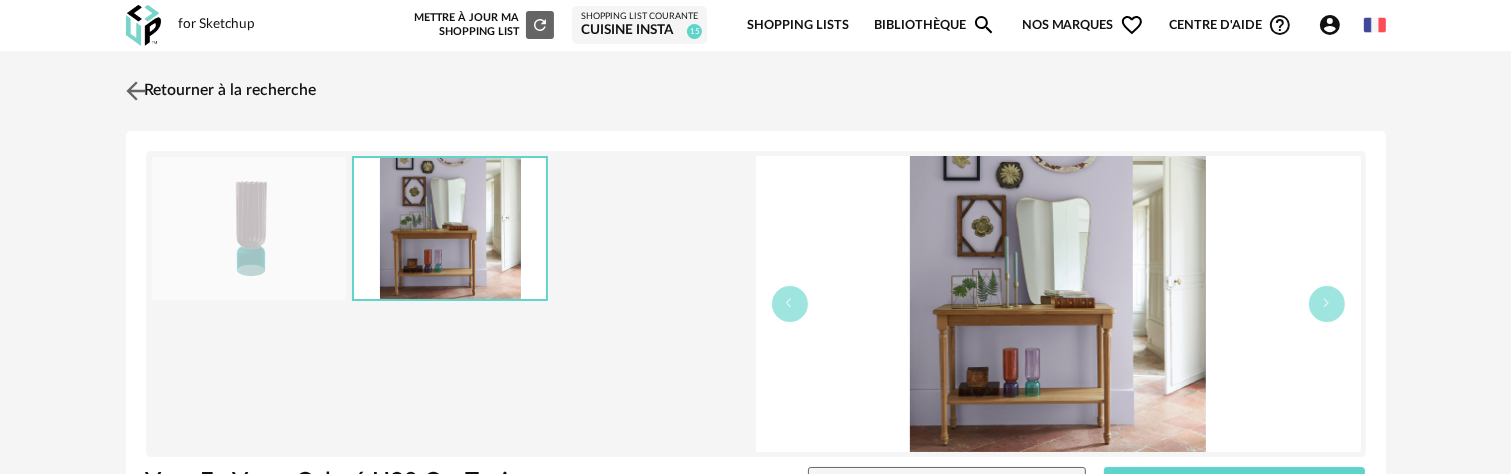 click on "Retourner à la recherche" at bounding box center (219, 91) 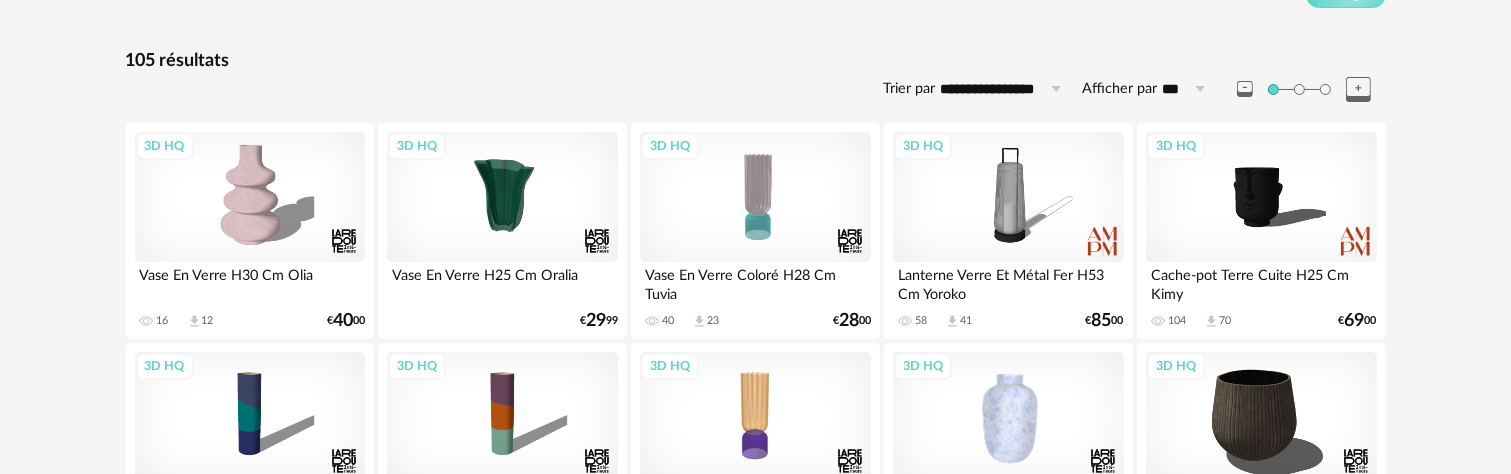 scroll, scrollTop: 300, scrollLeft: 0, axis: vertical 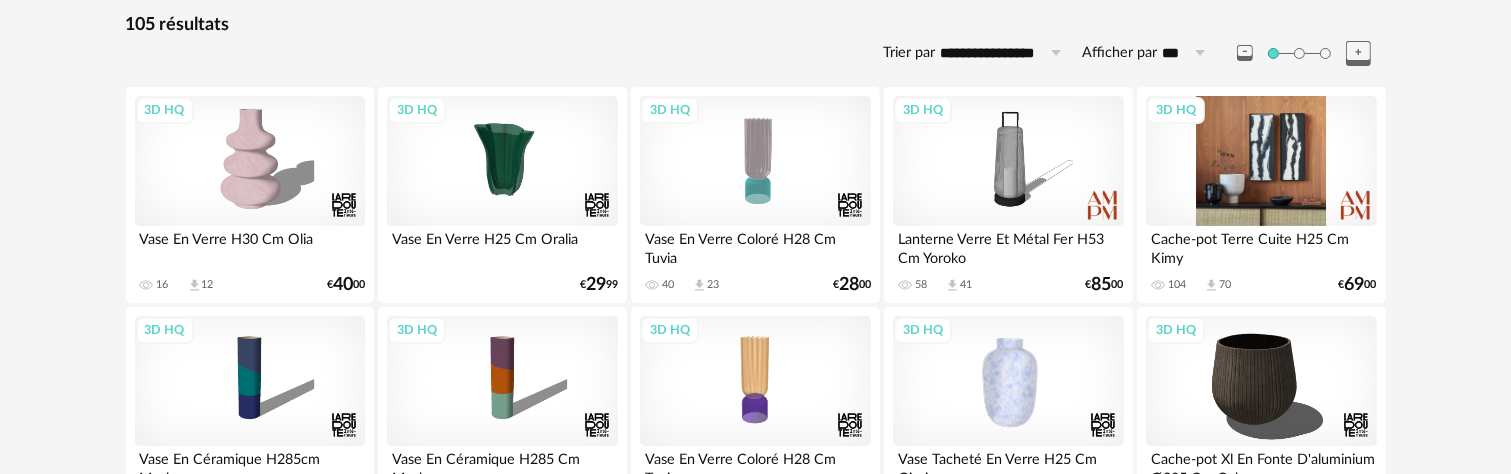 click on "3D HQ" at bounding box center (1261, 161) 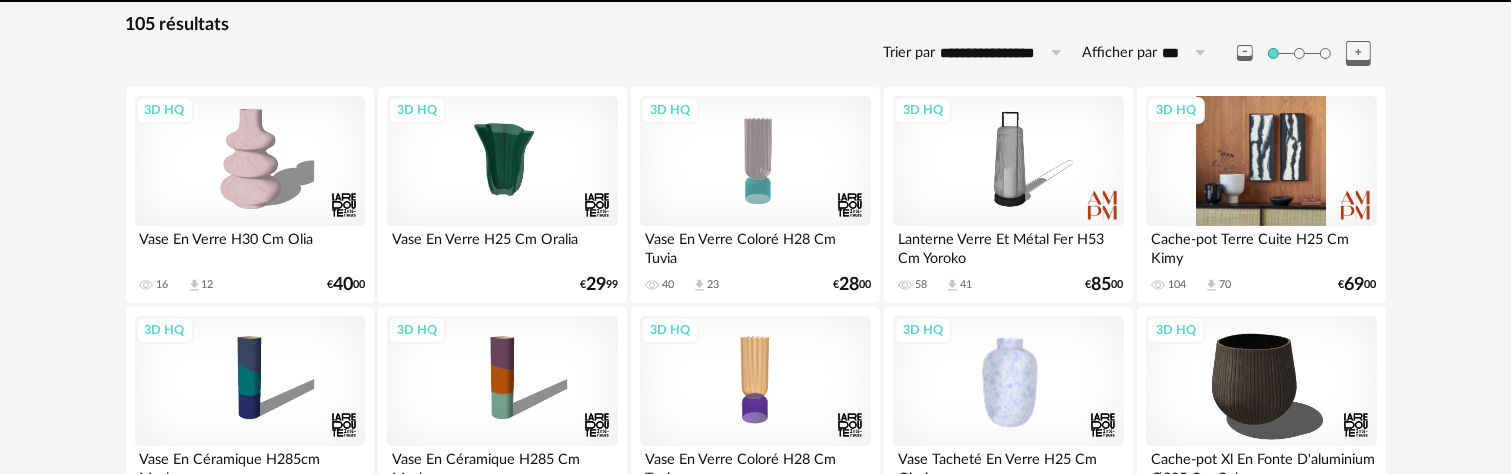 scroll, scrollTop: 0, scrollLeft: 0, axis: both 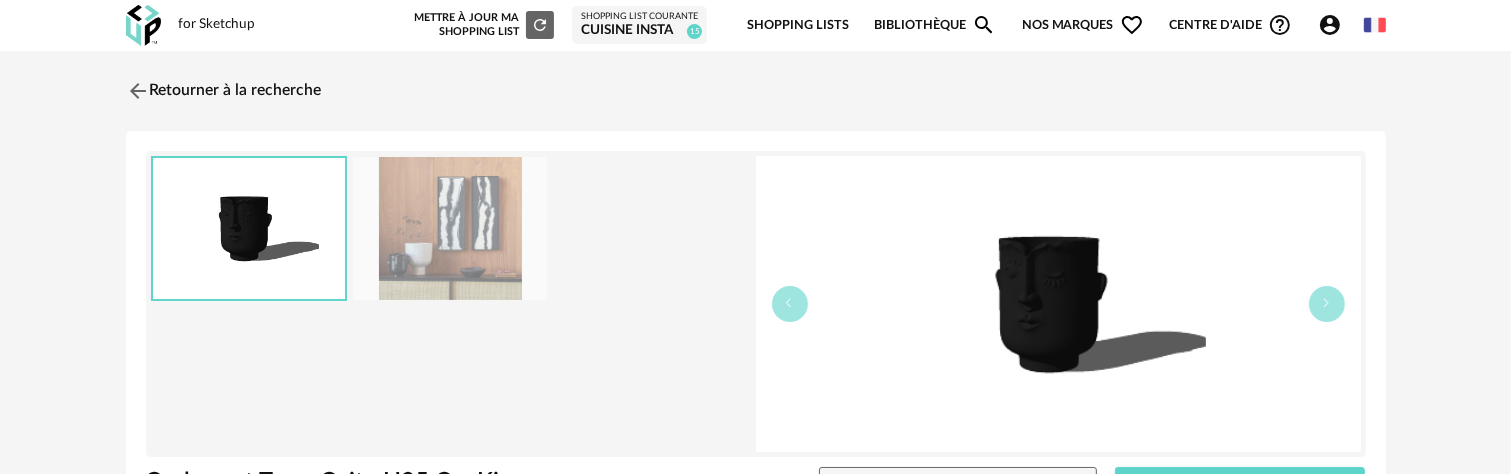 click at bounding box center (450, 228) 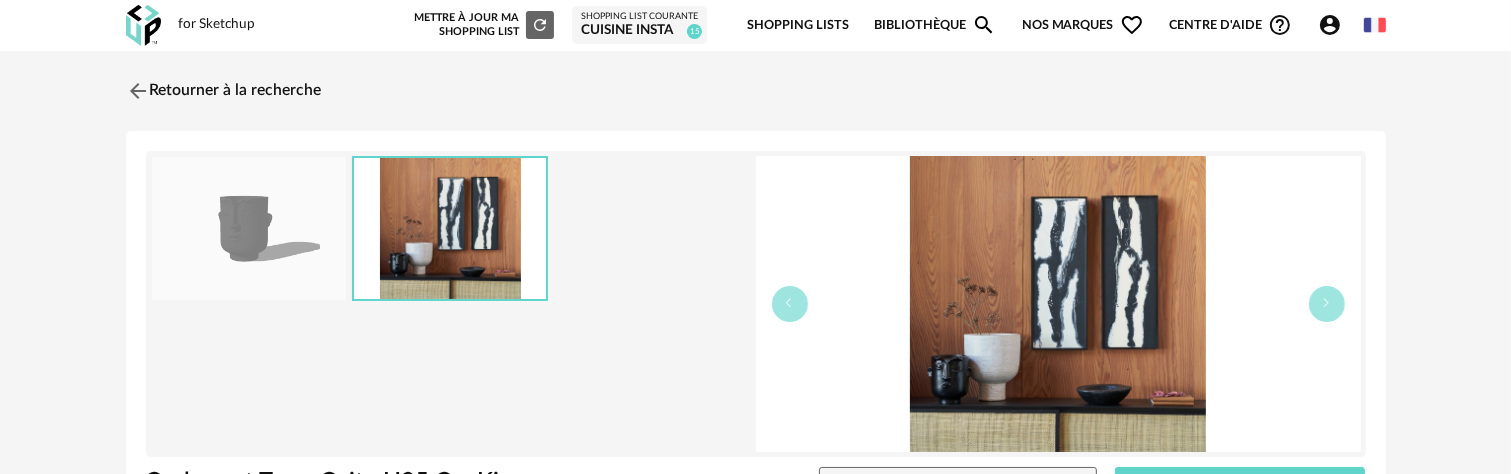 click at bounding box center [249, 228] 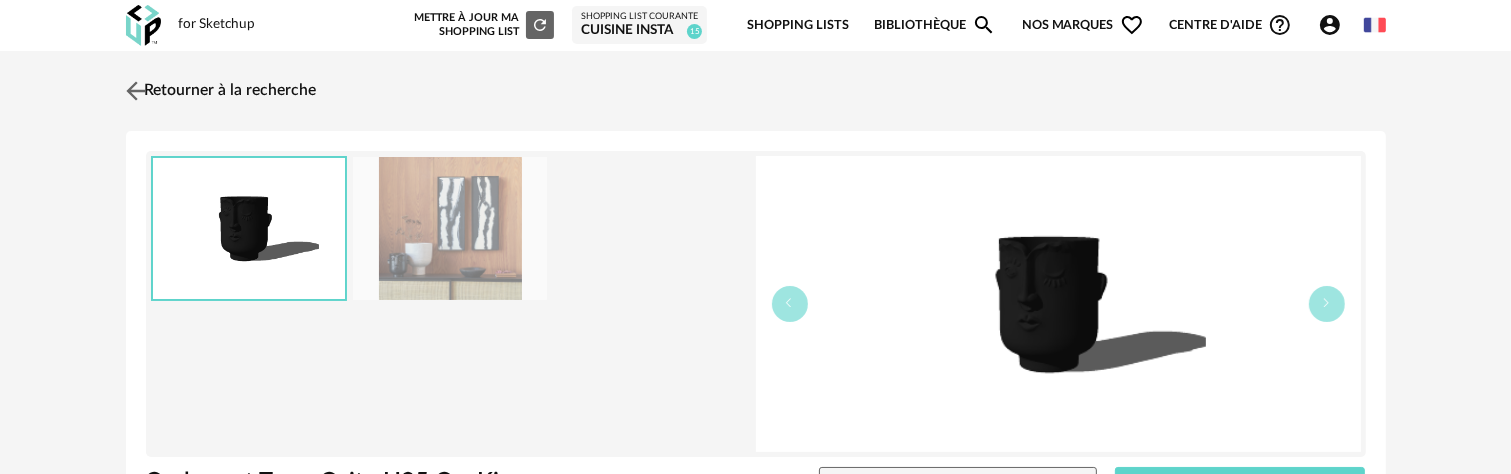 click at bounding box center (135, 90) 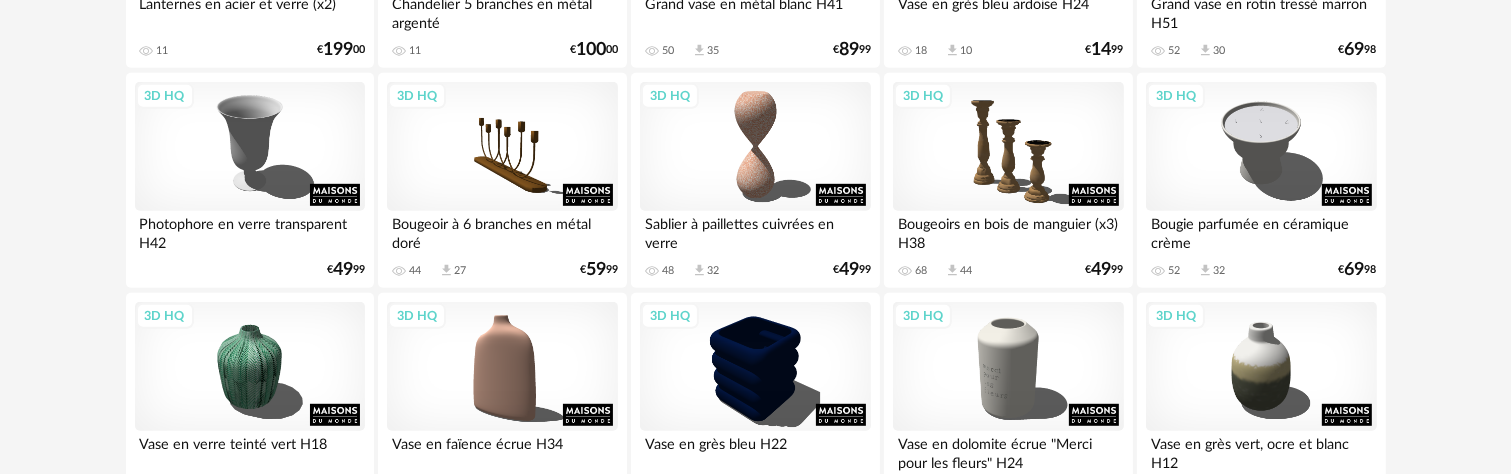 scroll, scrollTop: 1300, scrollLeft: 0, axis: vertical 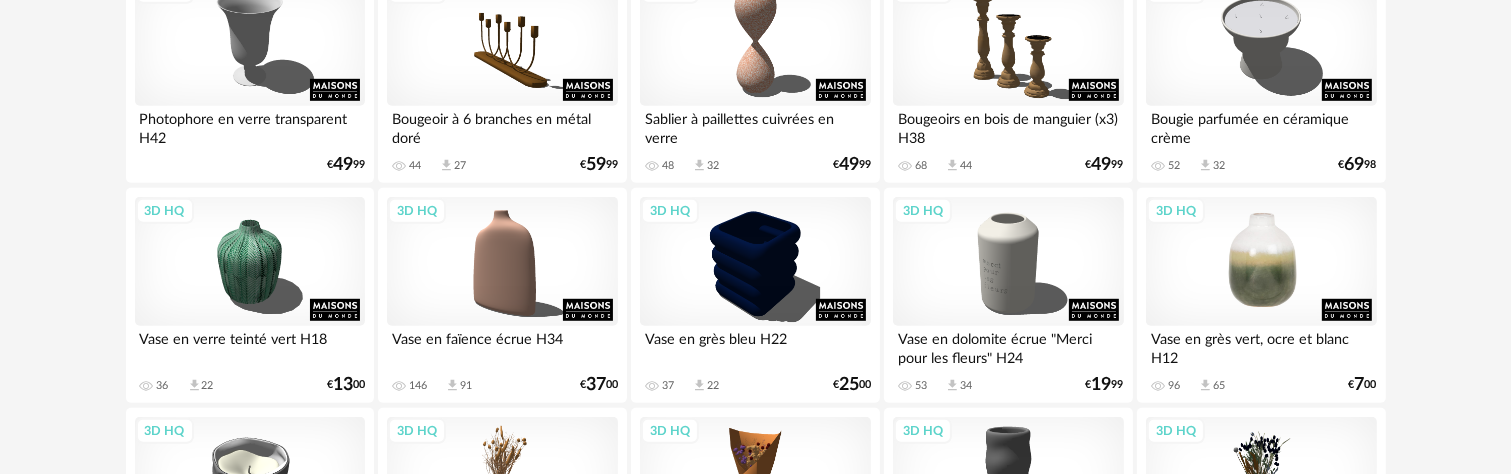 click on "3D HQ" at bounding box center (1261, 262) 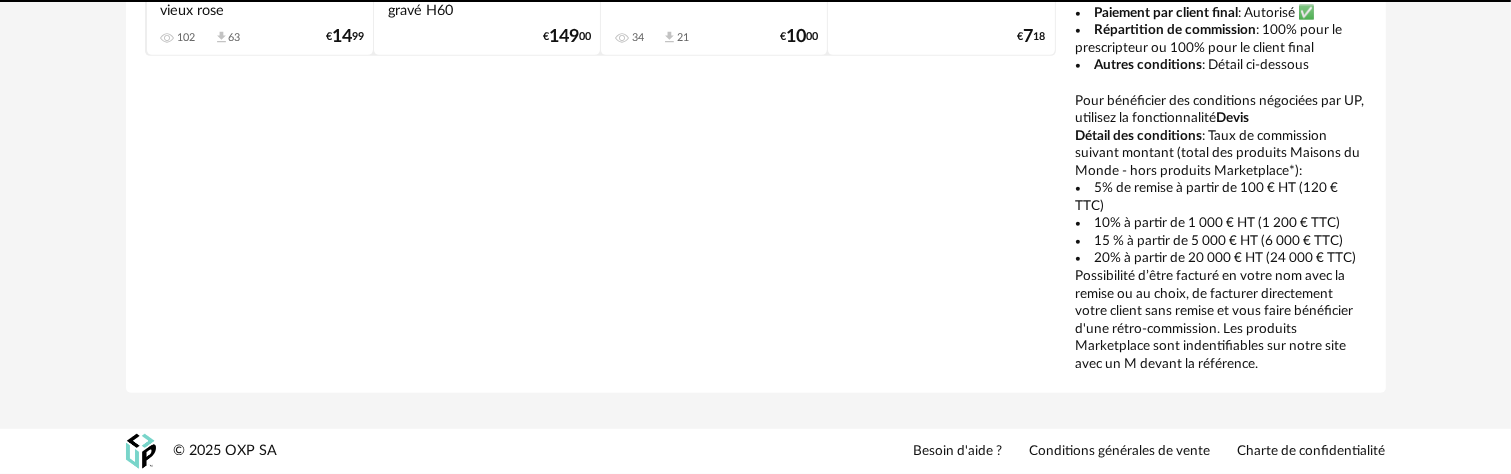 scroll, scrollTop: 0, scrollLeft: 0, axis: both 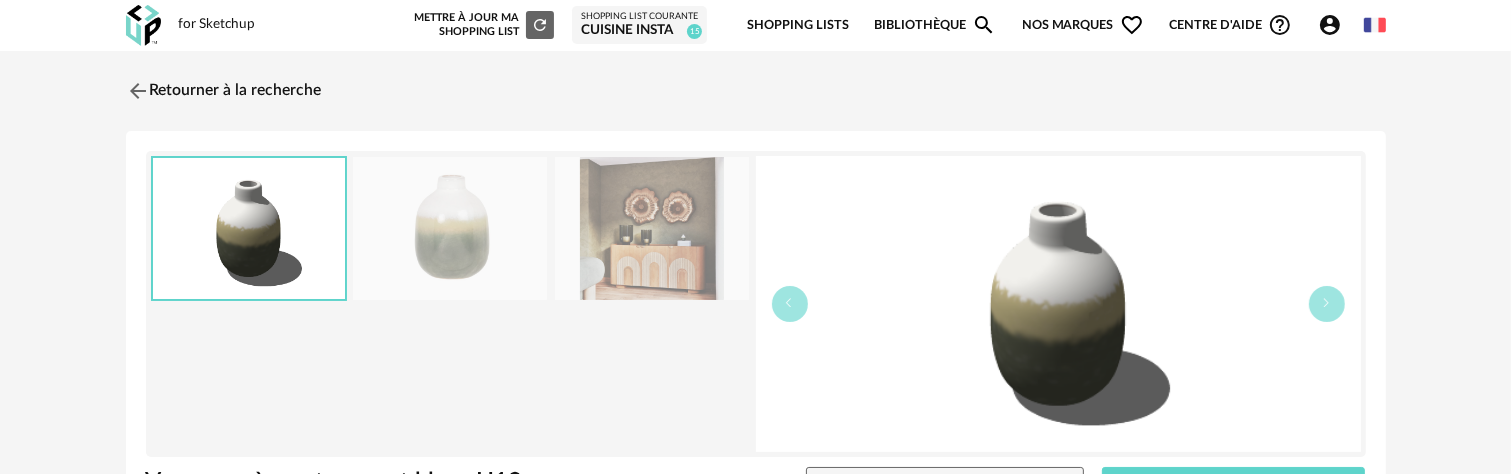 click at bounding box center [652, 228] 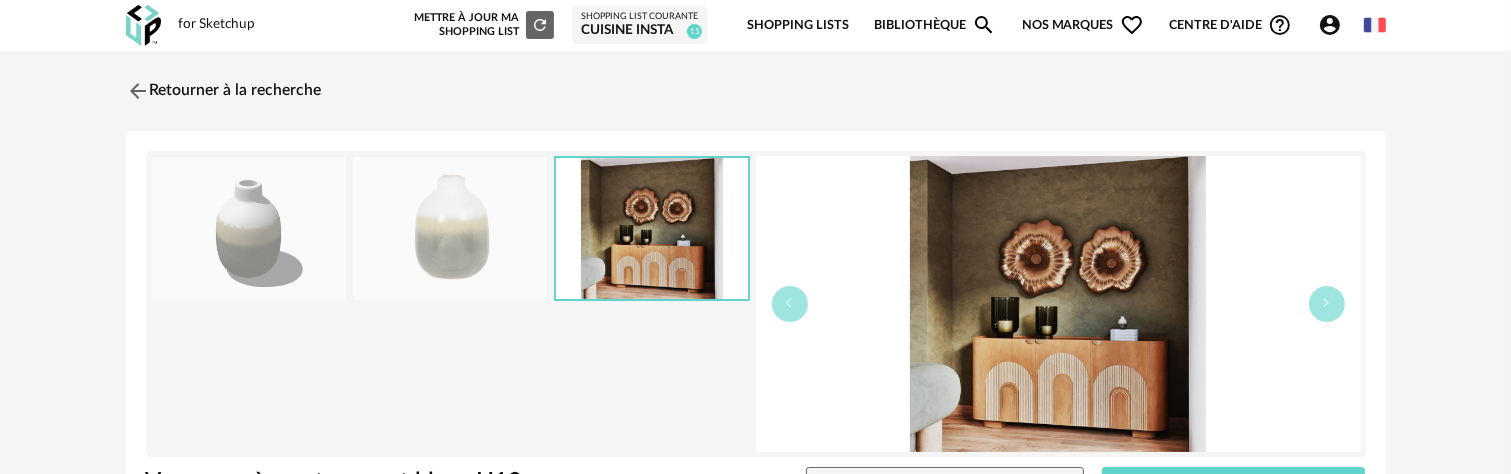 click at bounding box center [450, 228] 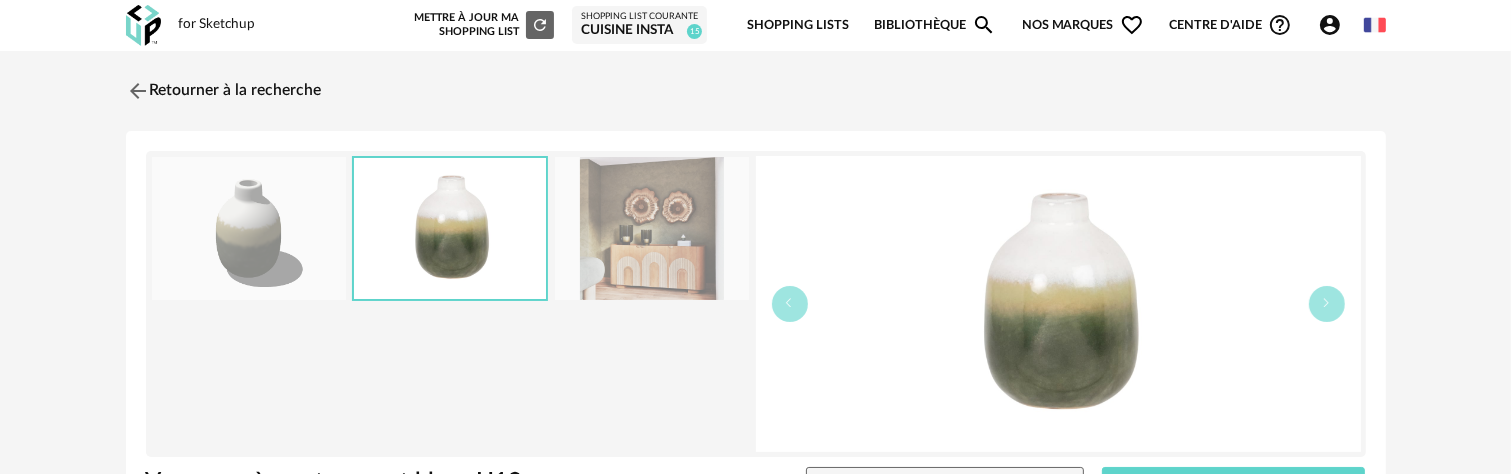 click at bounding box center (249, 228) 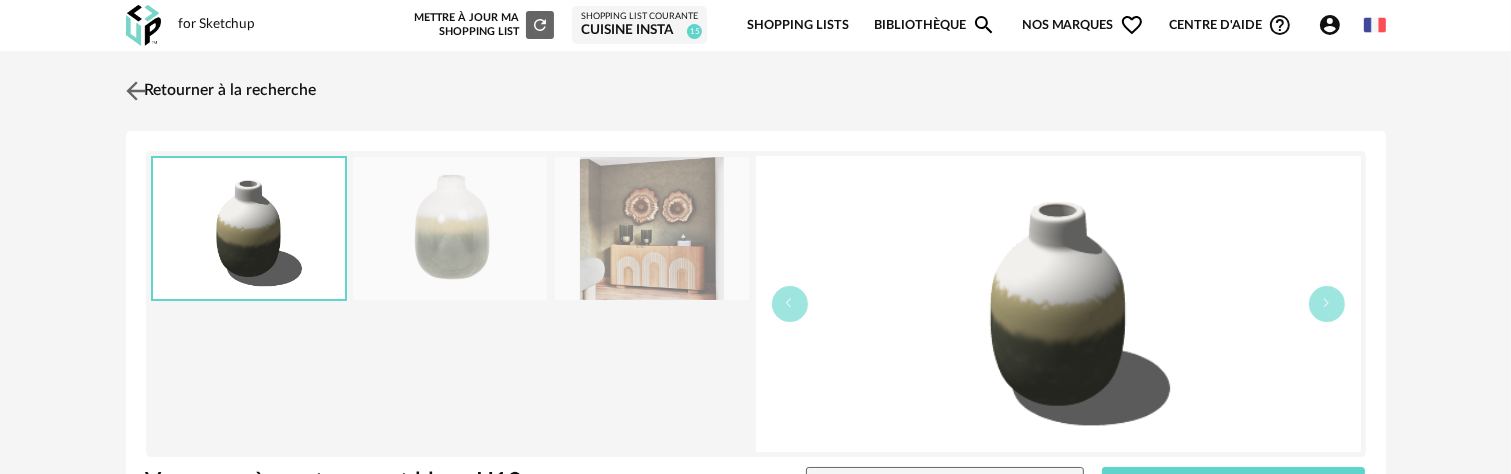 click on "Retourner à la recherche" at bounding box center [219, 91] 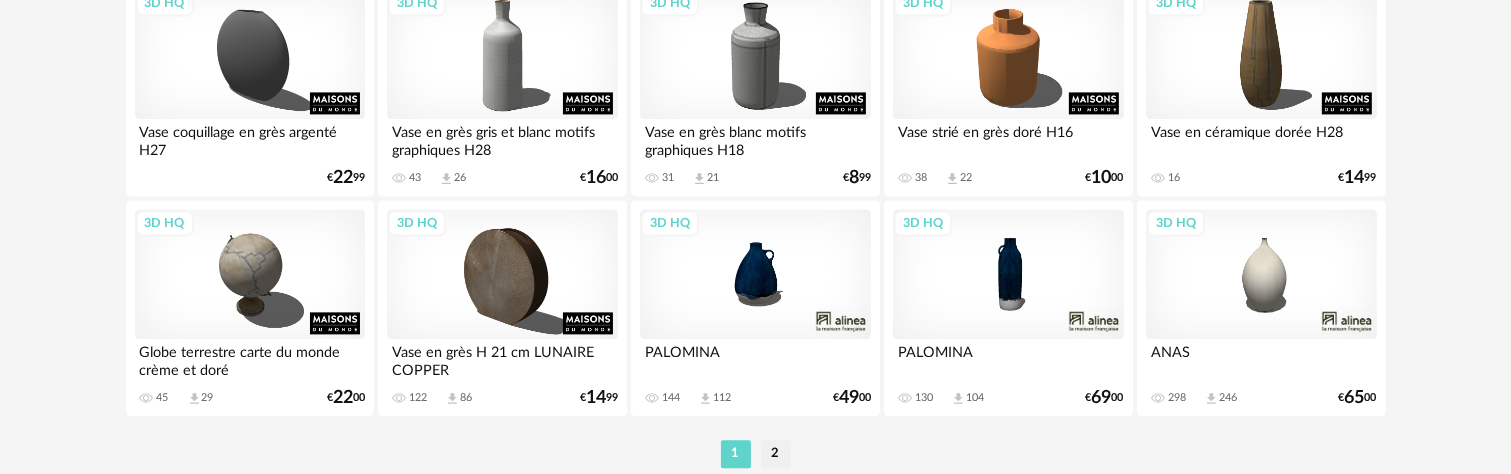 scroll, scrollTop: 4446, scrollLeft: 0, axis: vertical 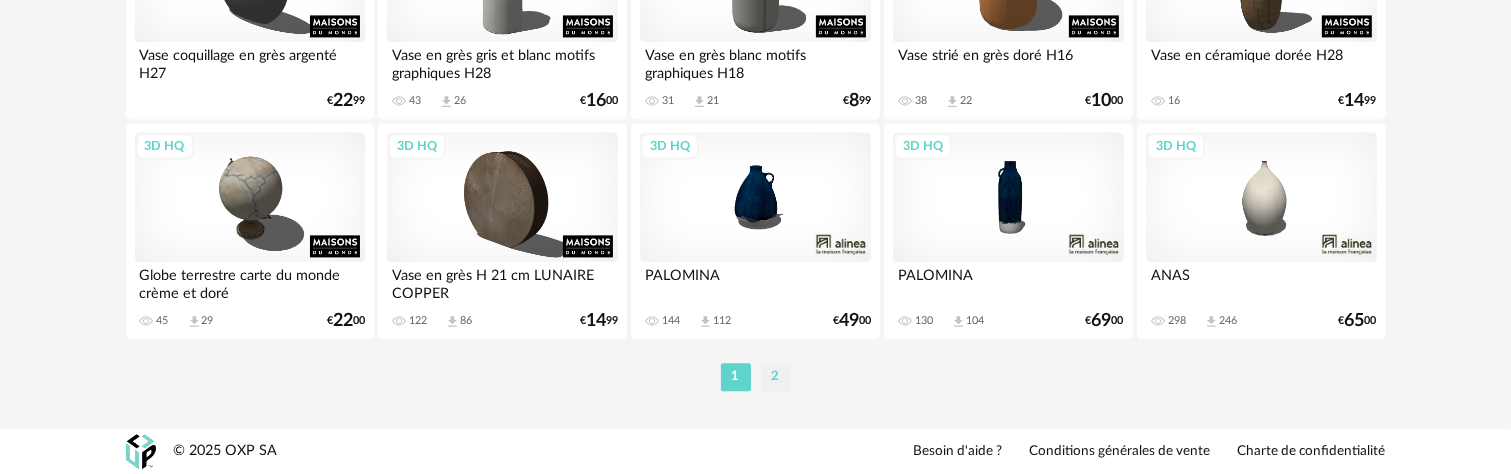 click on "2" at bounding box center (776, 377) 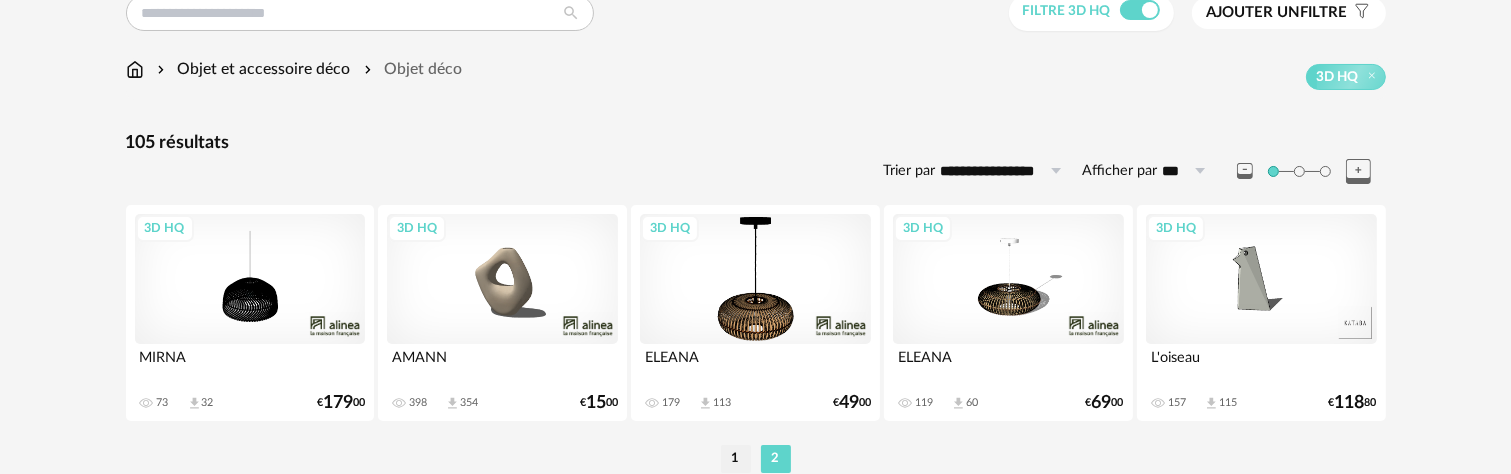 scroll, scrollTop: 264, scrollLeft: 0, axis: vertical 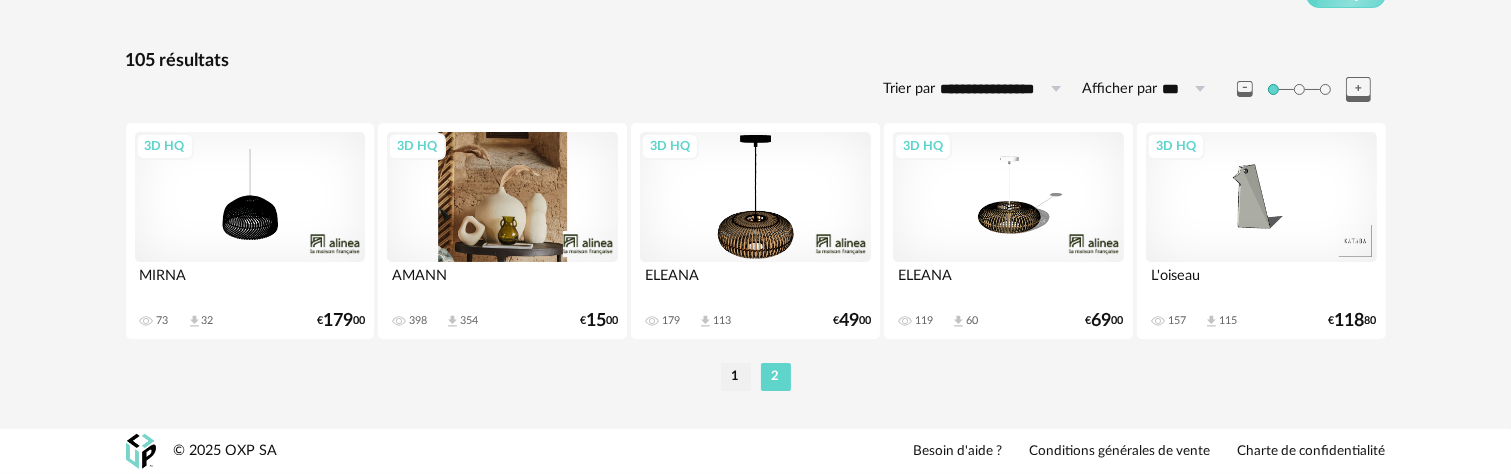 click on "3D HQ" at bounding box center (502, 197) 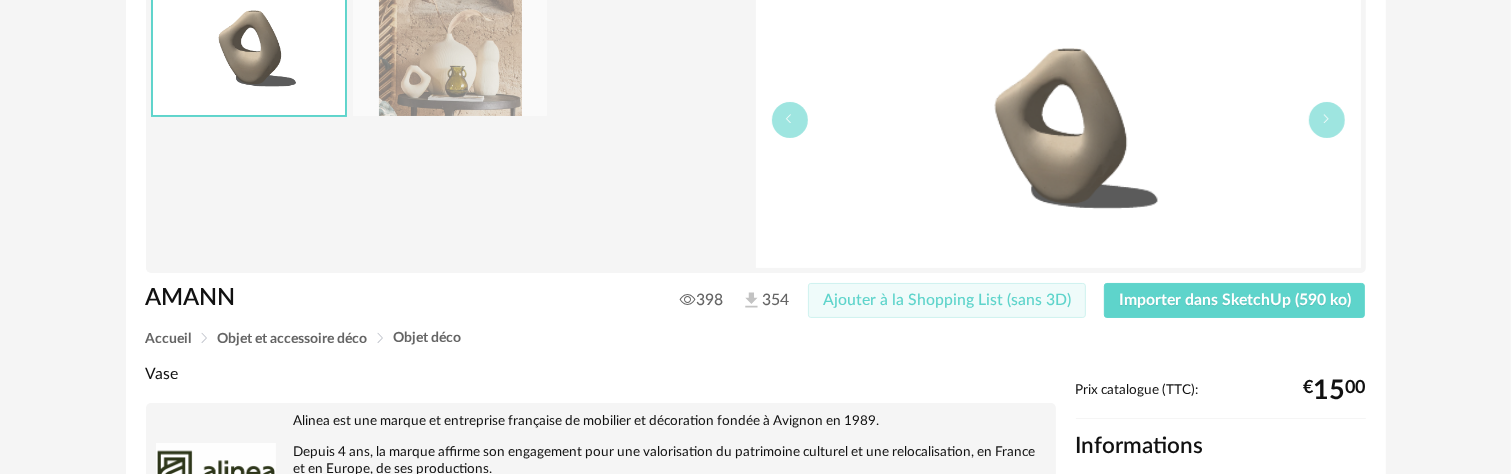 scroll, scrollTop: 200, scrollLeft: 0, axis: vertical 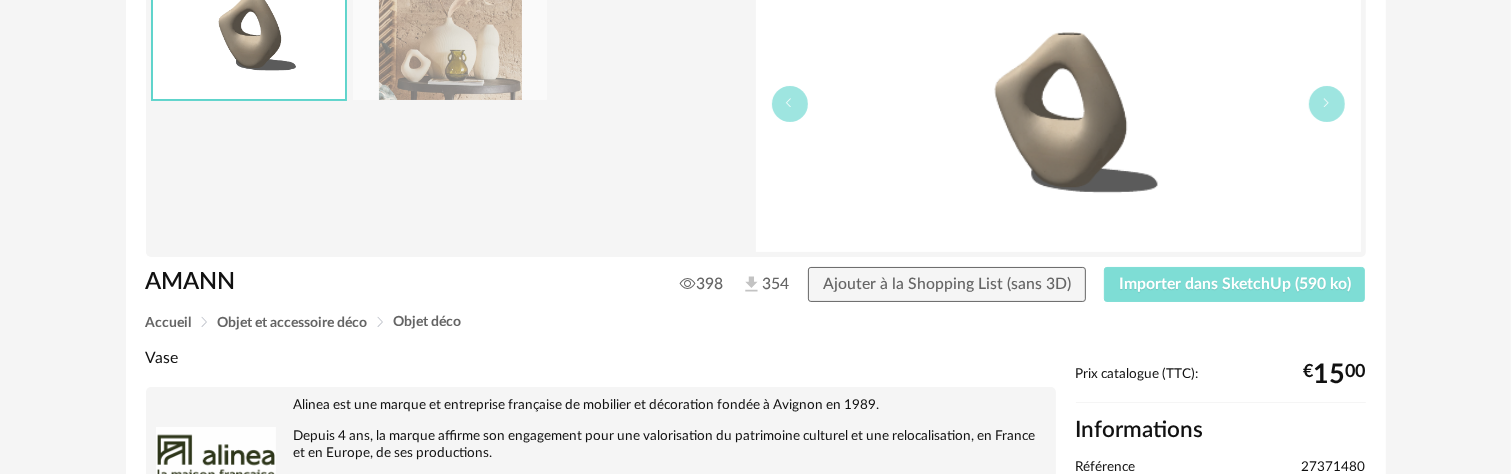 click on "Importer dans SketchUp (590 ko)" at bounding box center (1235, 285) 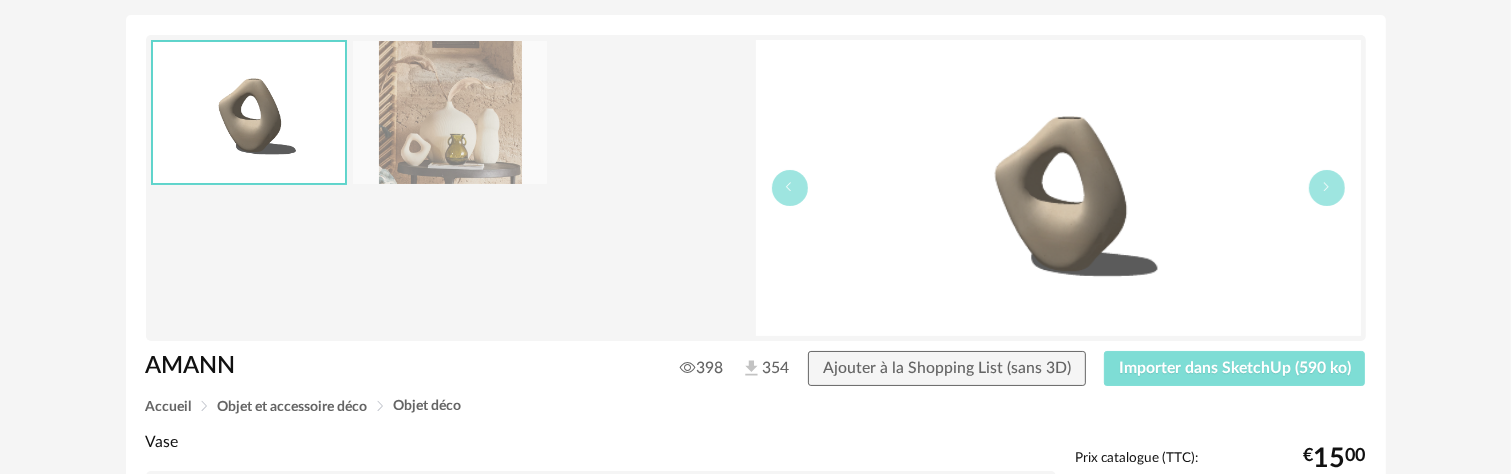 scroll, scrollTop: 0, scrollLeft: 0, axis: both 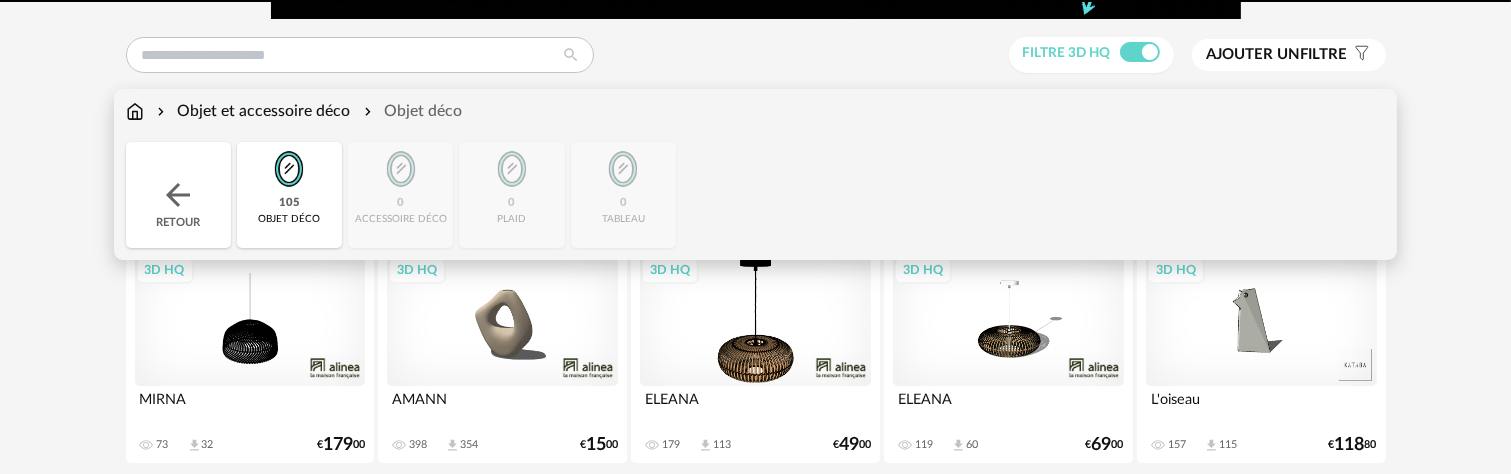 click on "Objet et accessoire déco
Objet déco" at bounding box center (294, 111) 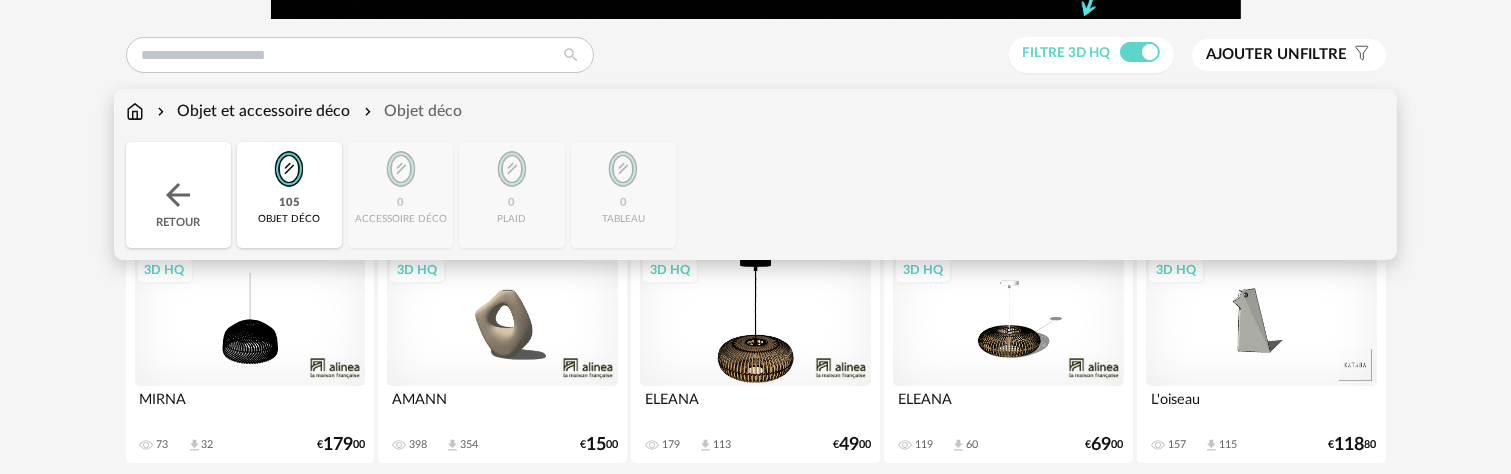 click at bounding box center [135, 111] 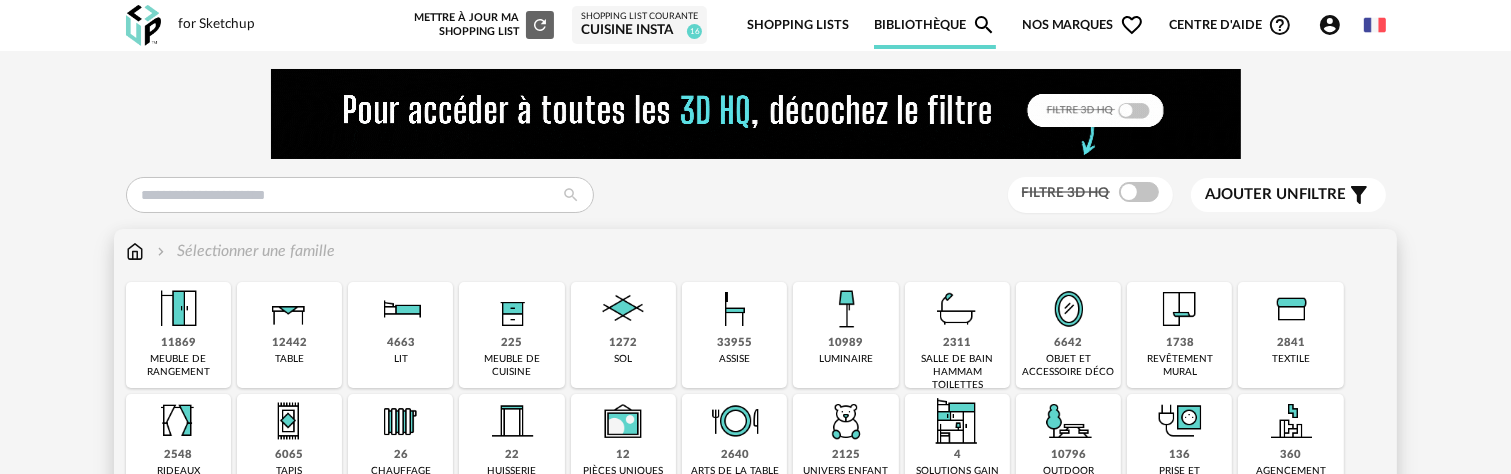 scroll, scrollTop: 200, scrollLeft: 0, axis: vertical 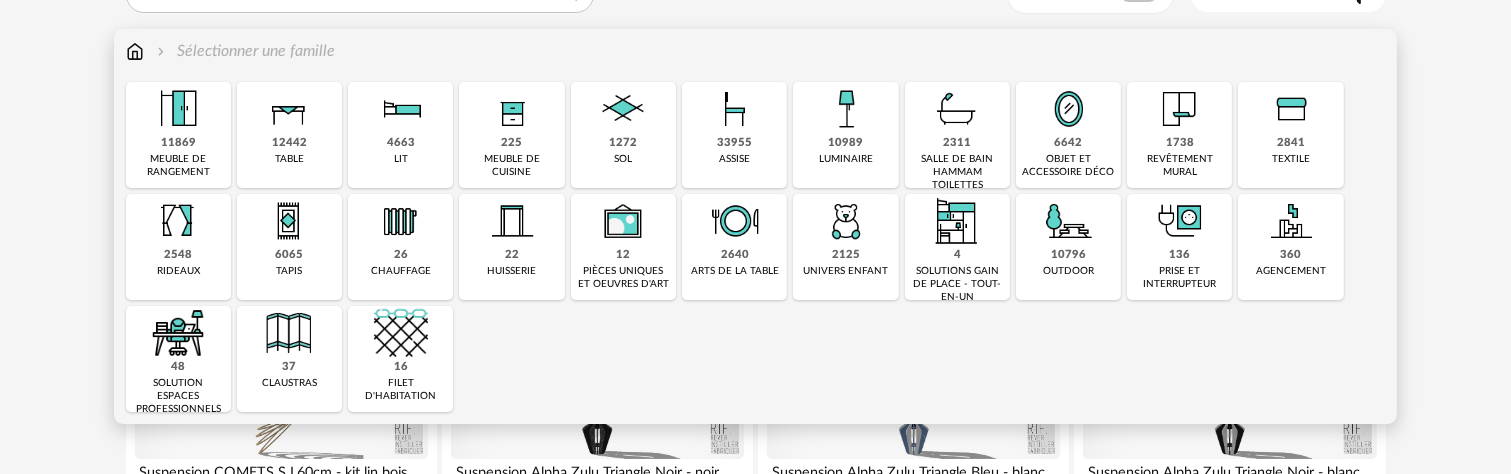 click on "2841" at bounding box center (1291, 143) 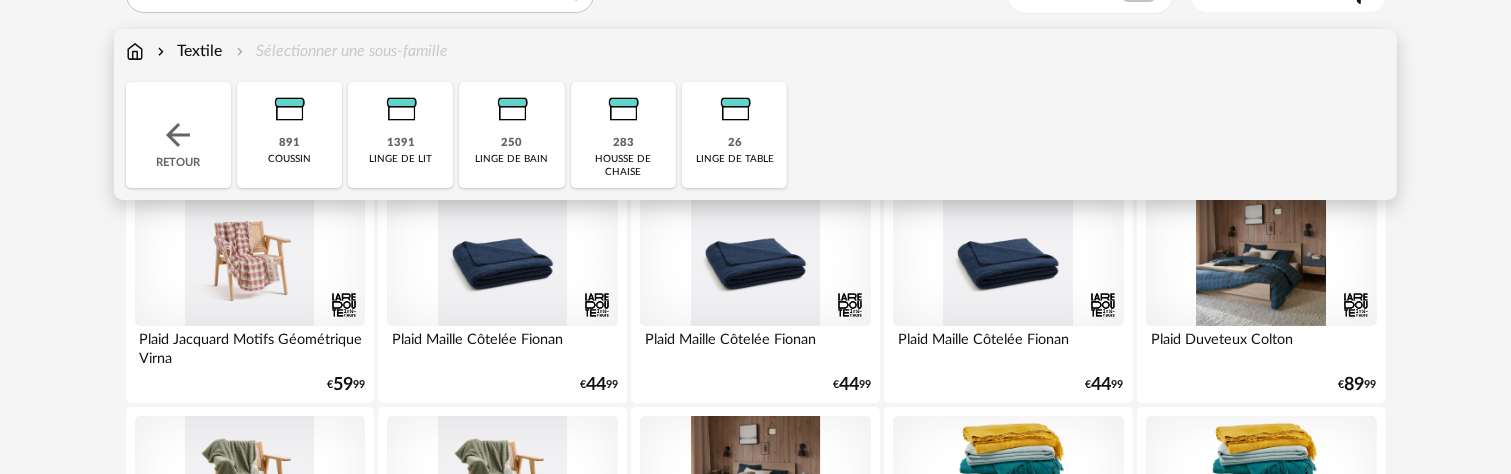 click at bounding box center (401, 109) 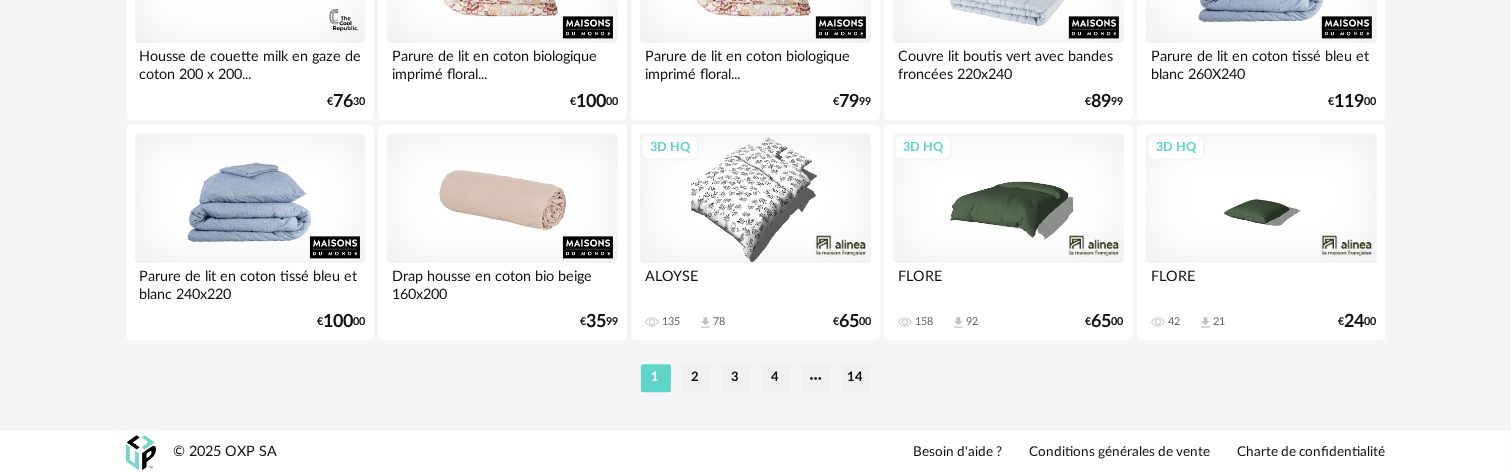 scroll, scrollTop: 4446, scrollLeft: 0, axis: vertical 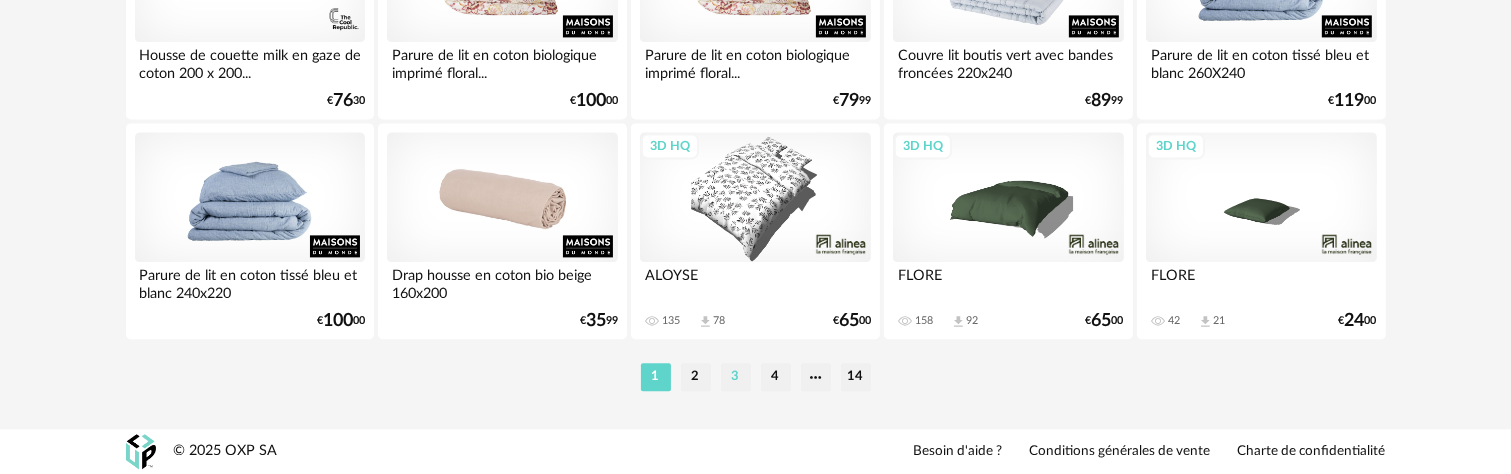 click on "3" at bounding box center [736, 377] 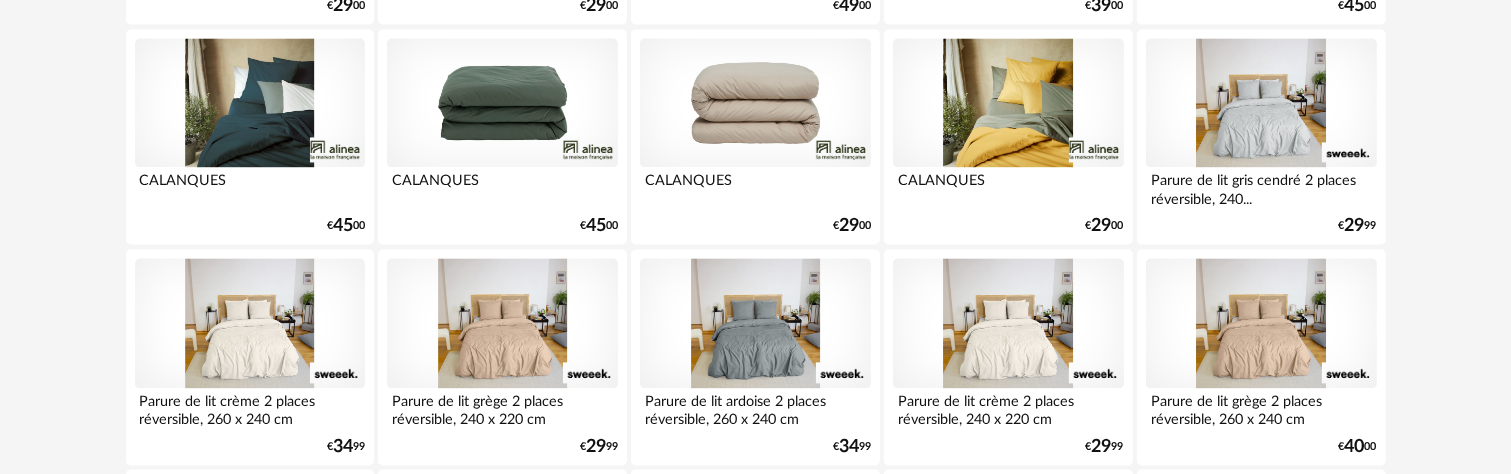 scroll, scrollTop: 4400, scrollLeft: 0, axis: vertical 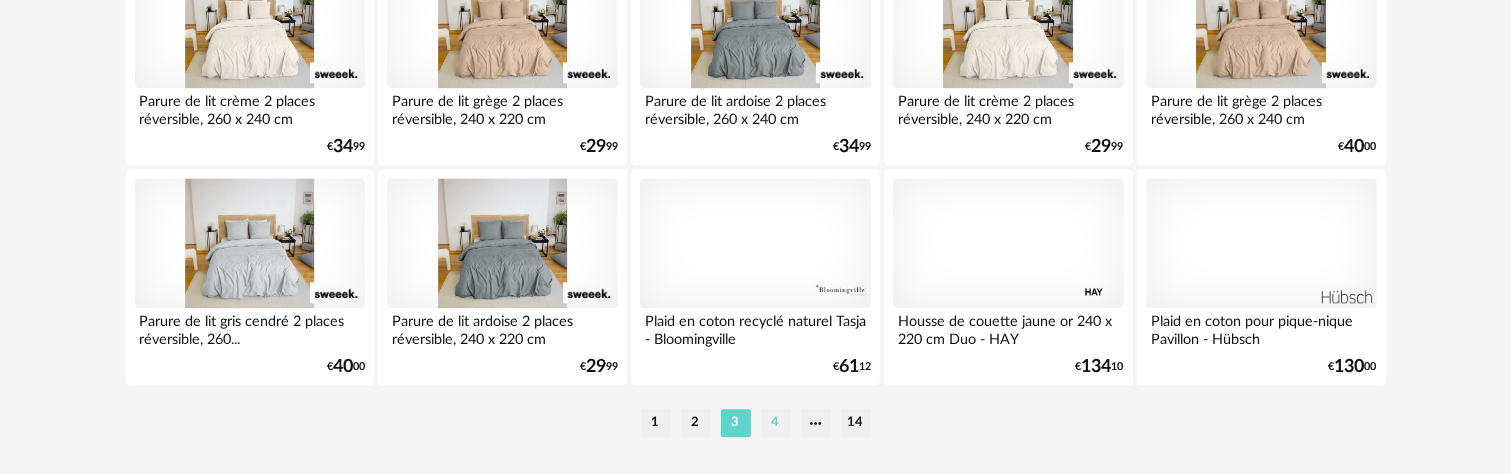 click on "4" at bounding box center [776, 423] 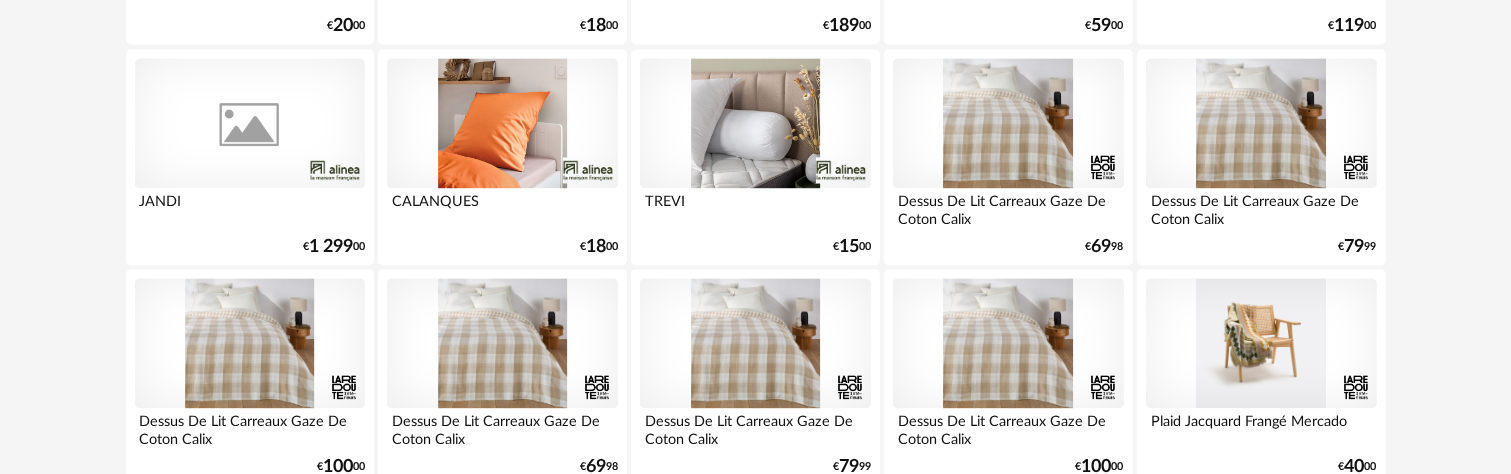 scroll, scrollTop: 4446, scrollLeft: 0, axis: vertical 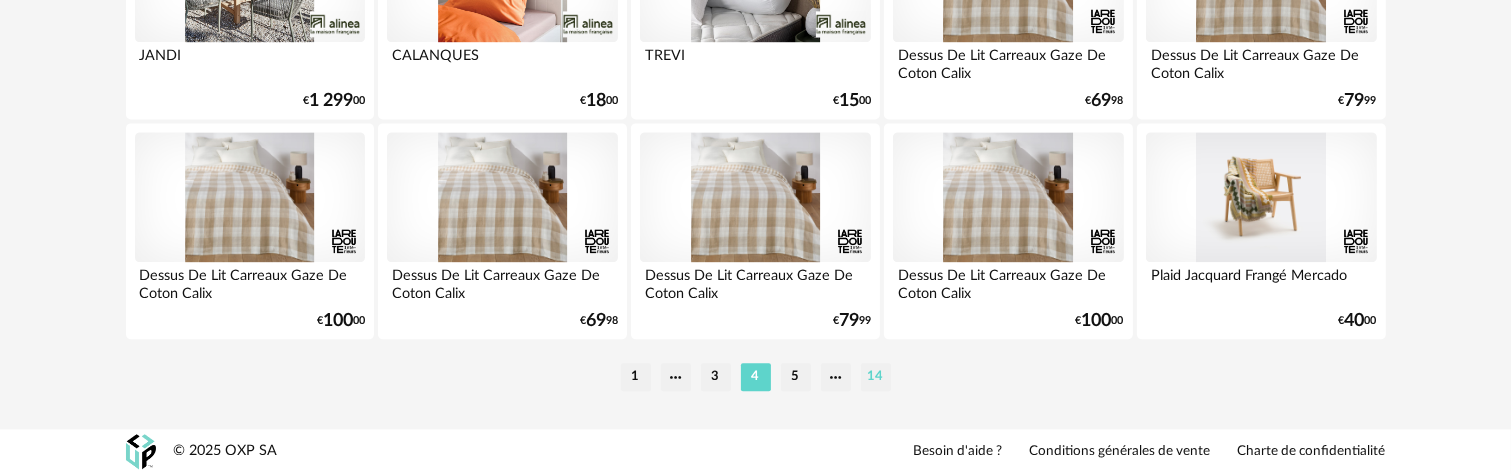 click on "14" at bounding box center (876, 377) 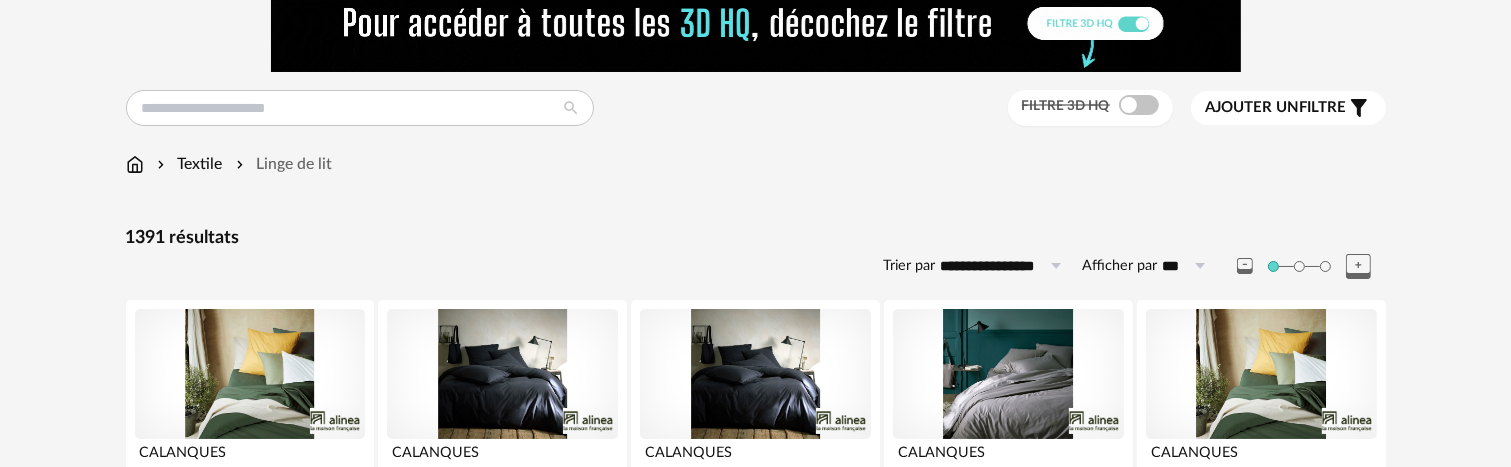 scroll, scrollTop: 0, scrollLeft: 0, axis: both 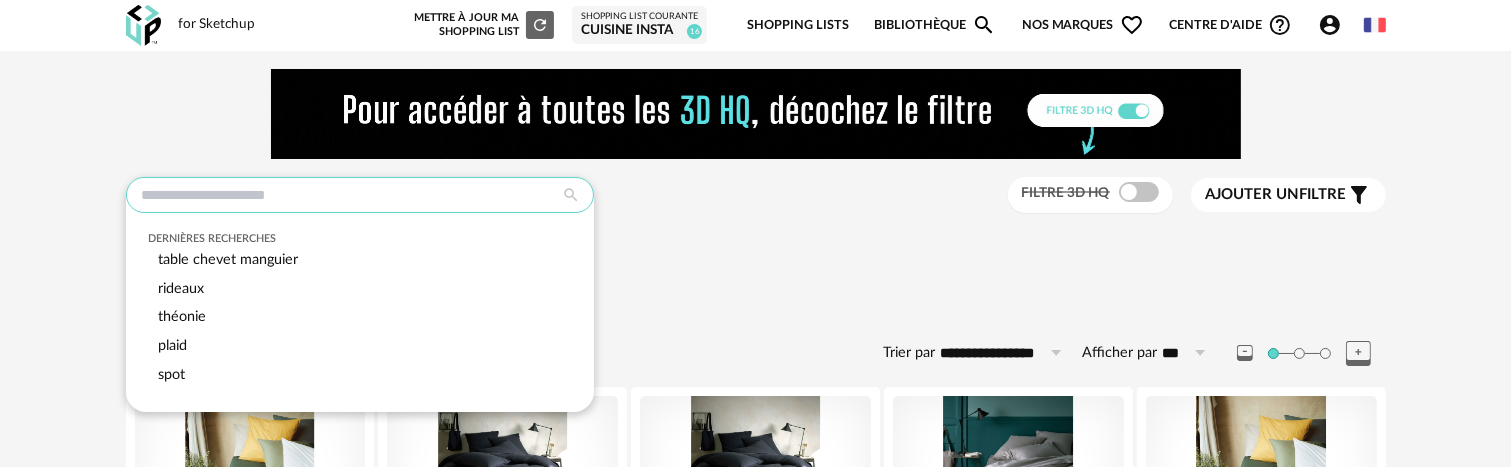 click at bounding box center (360, 195) 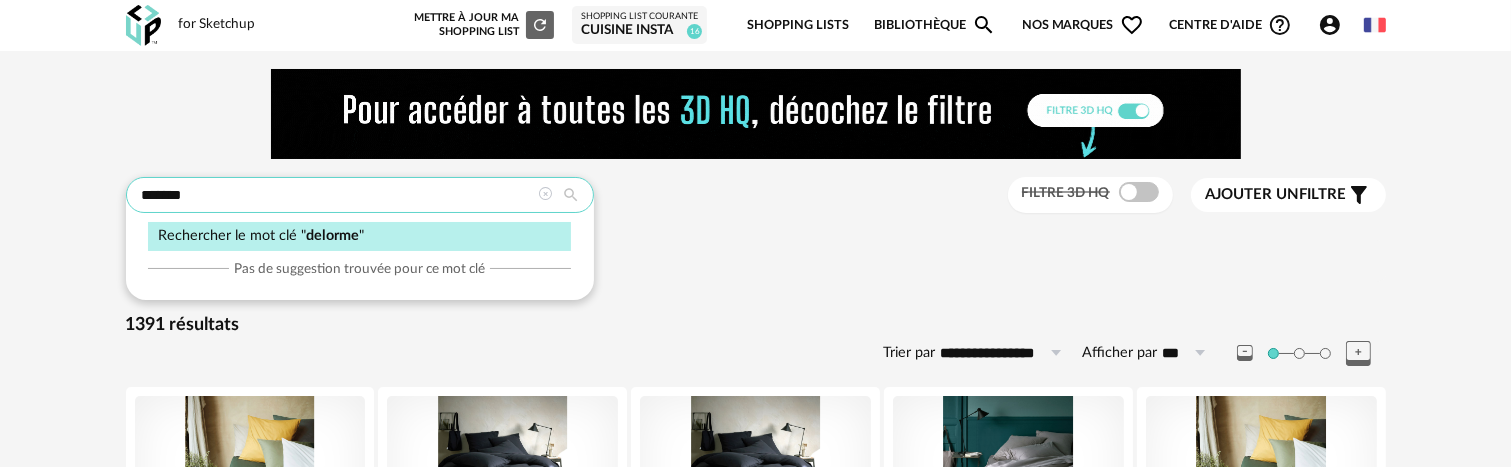 type on "*******" 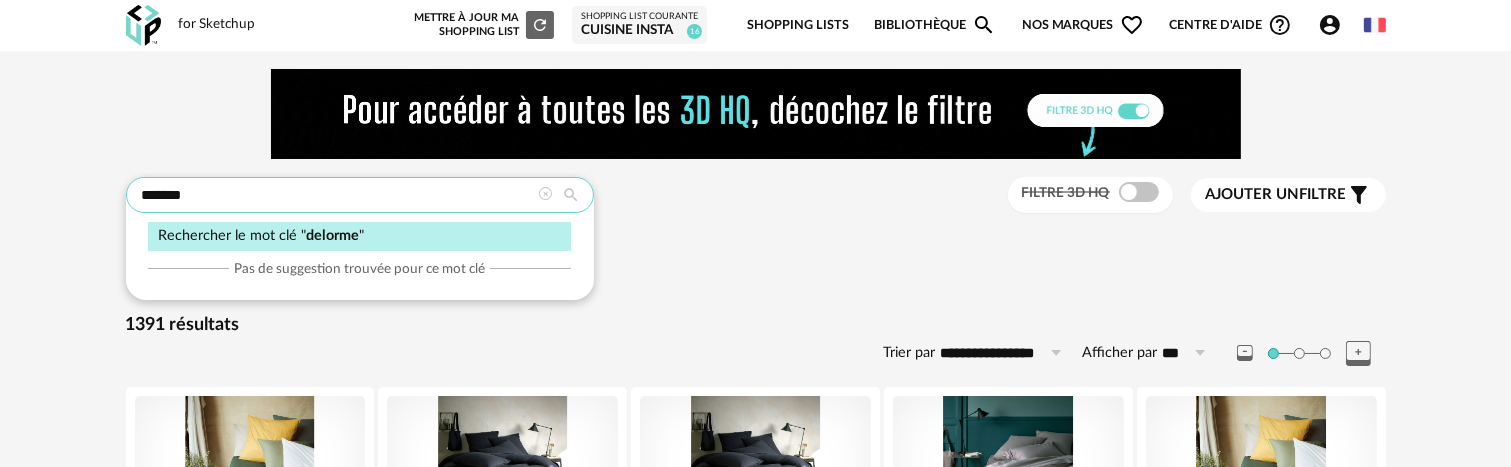 type on "**********" 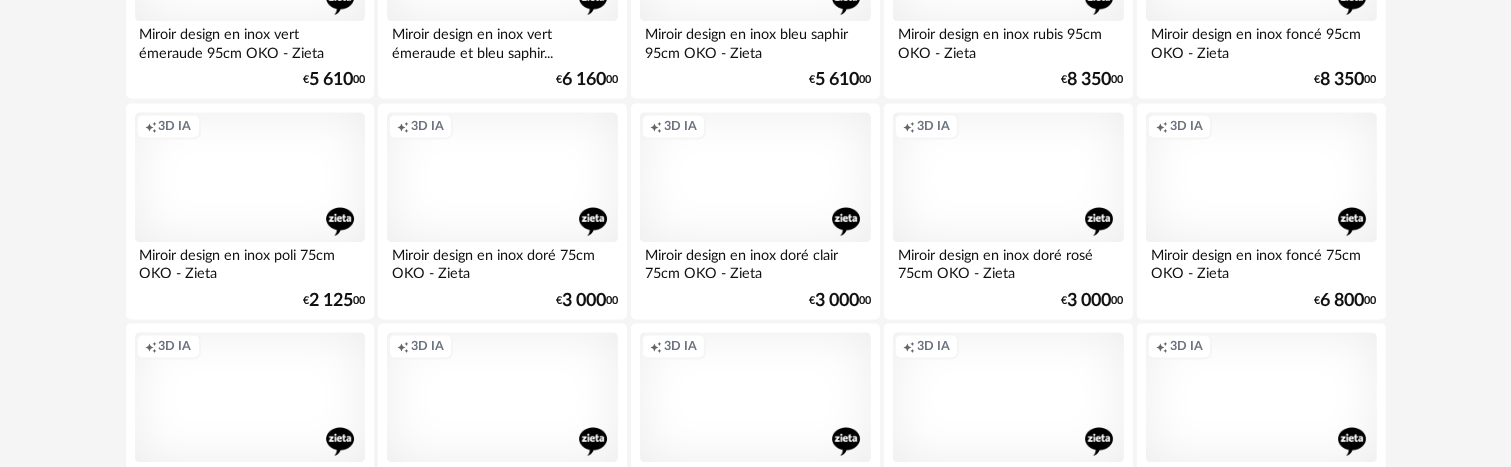 scroll, scrollTop: 4452, scrollLeft: 0, axis: vertical 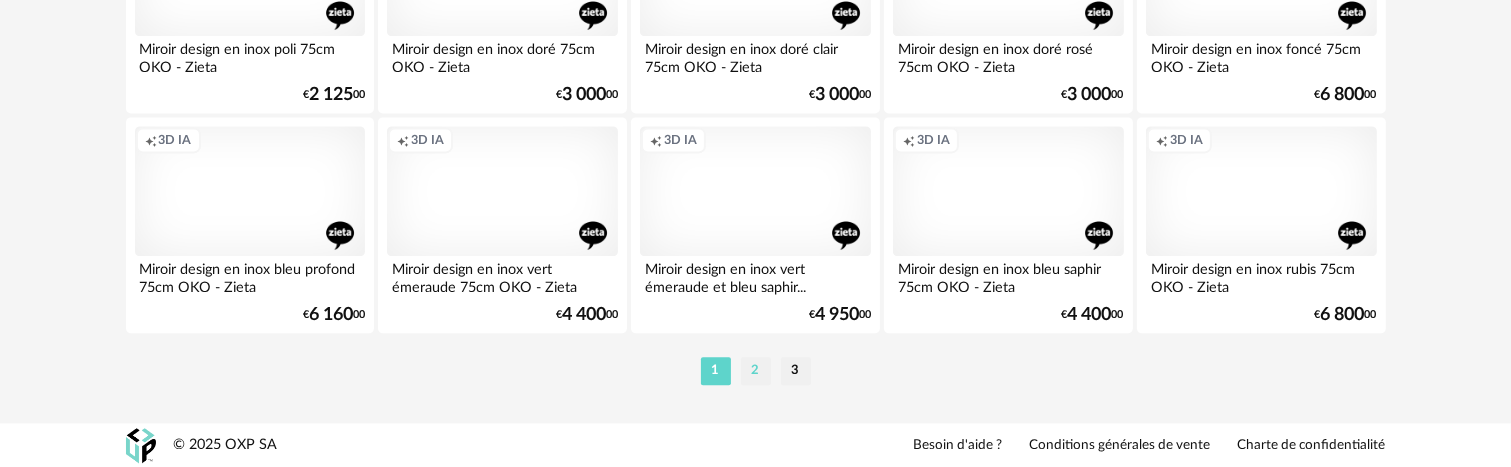 click on "2" at bounding box center [756, 371] 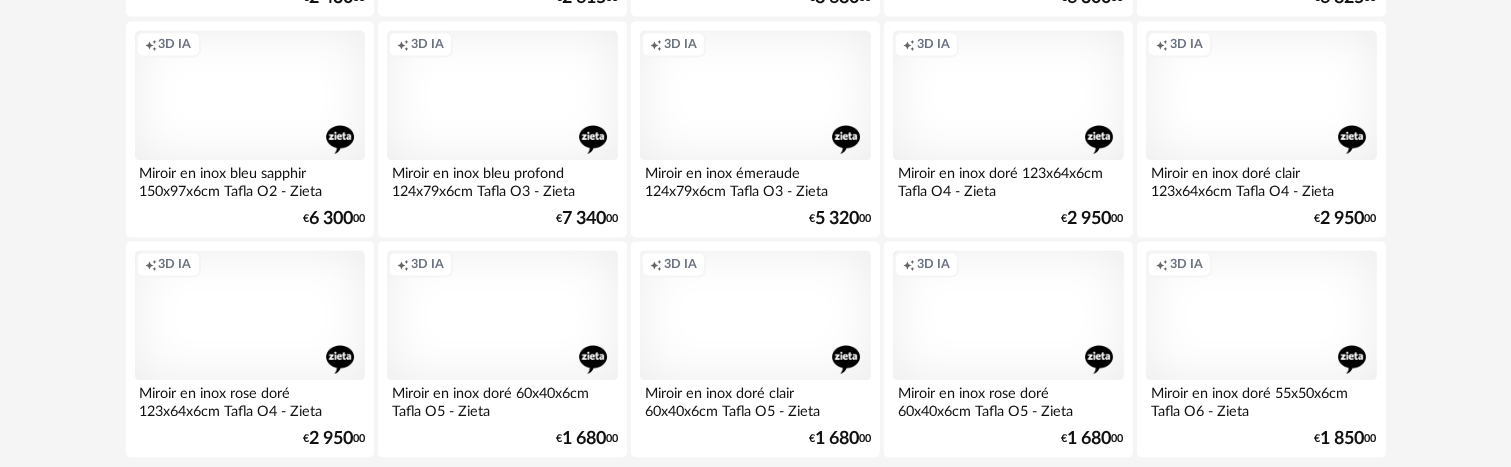 scroll, scrollTop: 4452, scrollLeft: 0, axis: vertical 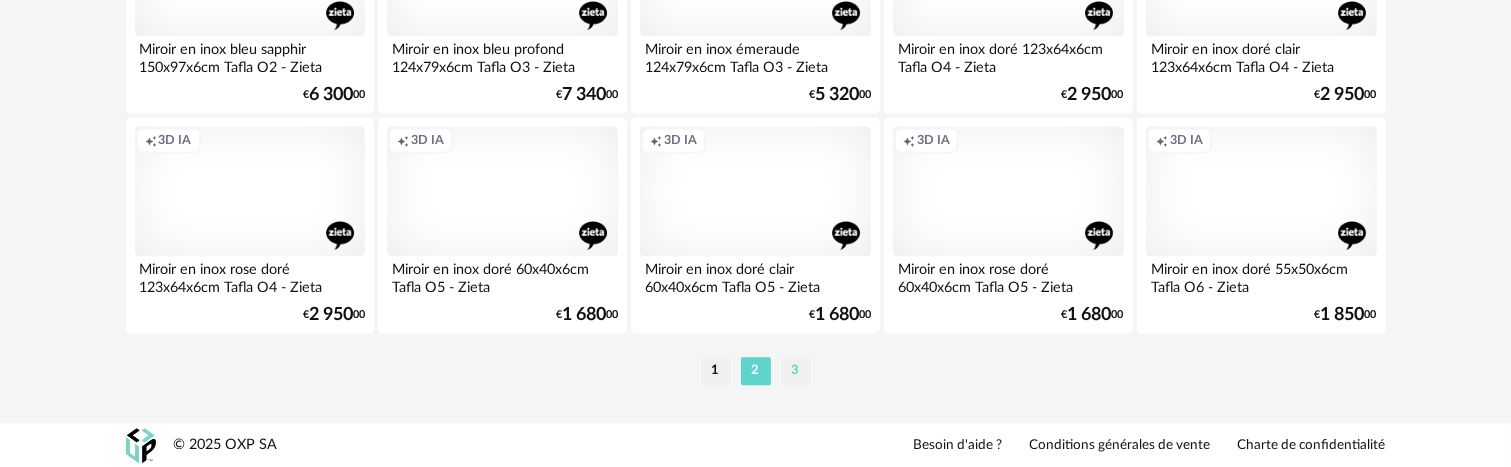 click on "3" at bounding box center (796, 371) 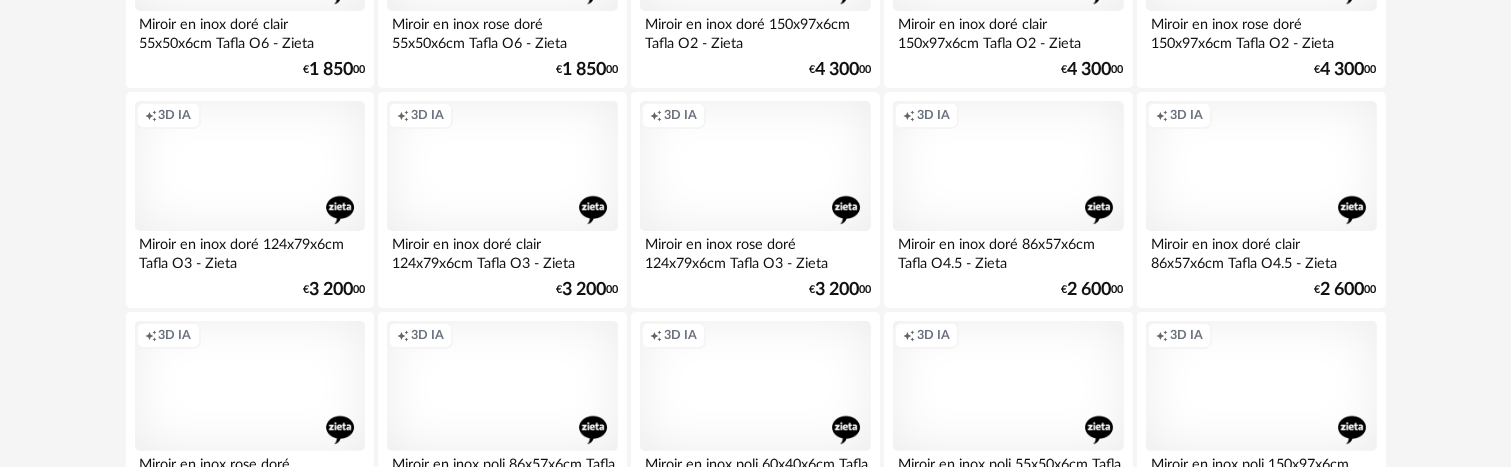 scroll, scrollTop: 0, scrollLeft: 0, axis: both 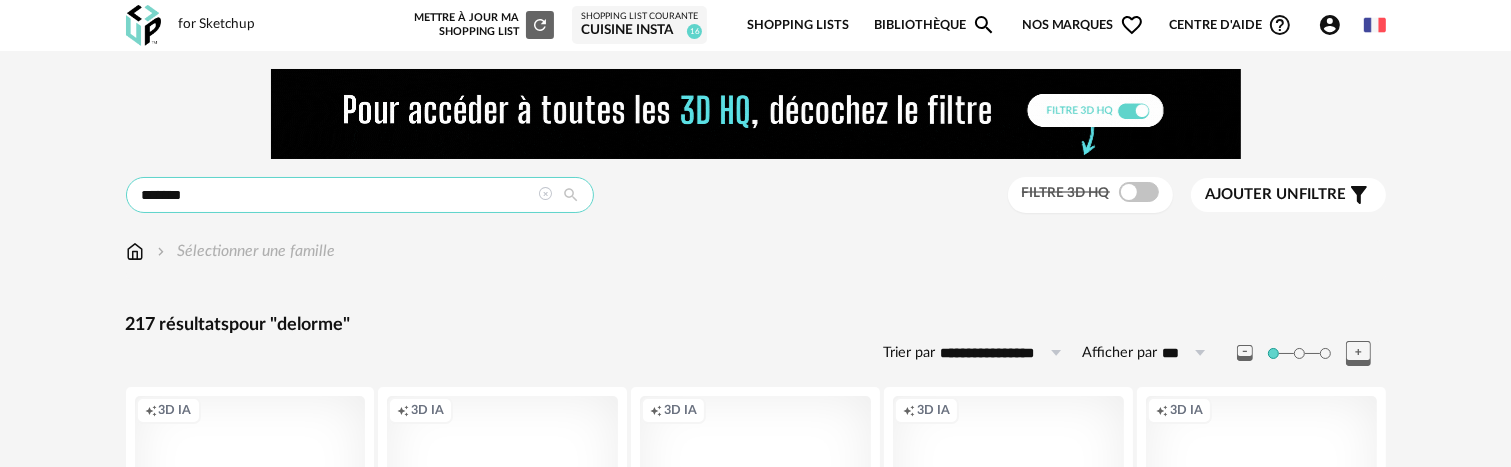 click on "*******" at bounding box center (360, 195) 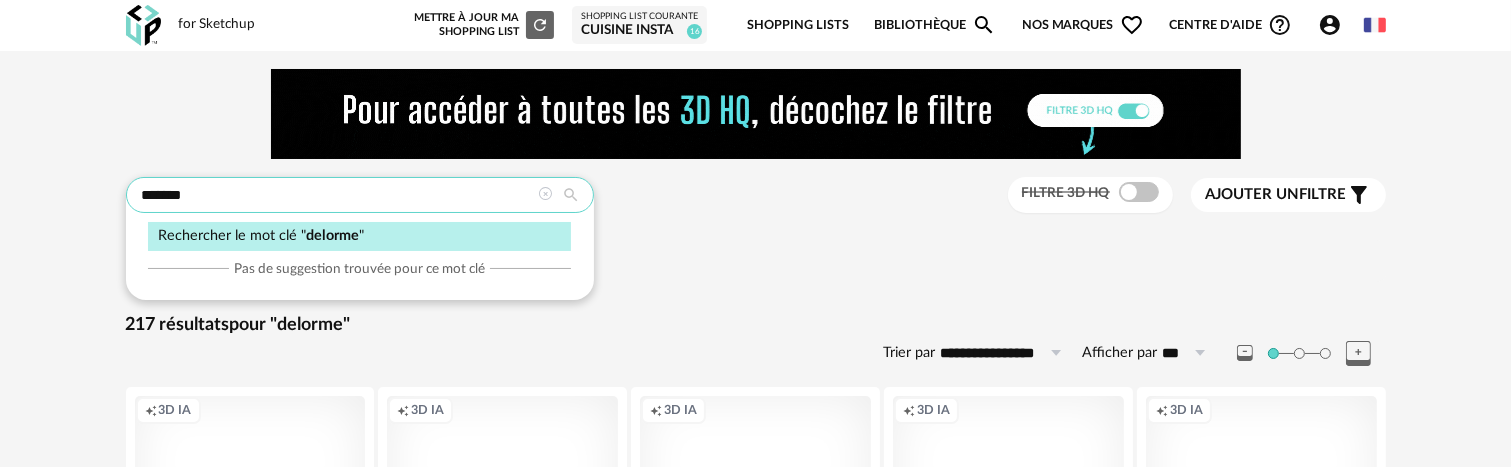 drag, startPoint x: 173, startPoint y: 211, endPoint x: 40, endPoint y: 204, distance: 133.18408 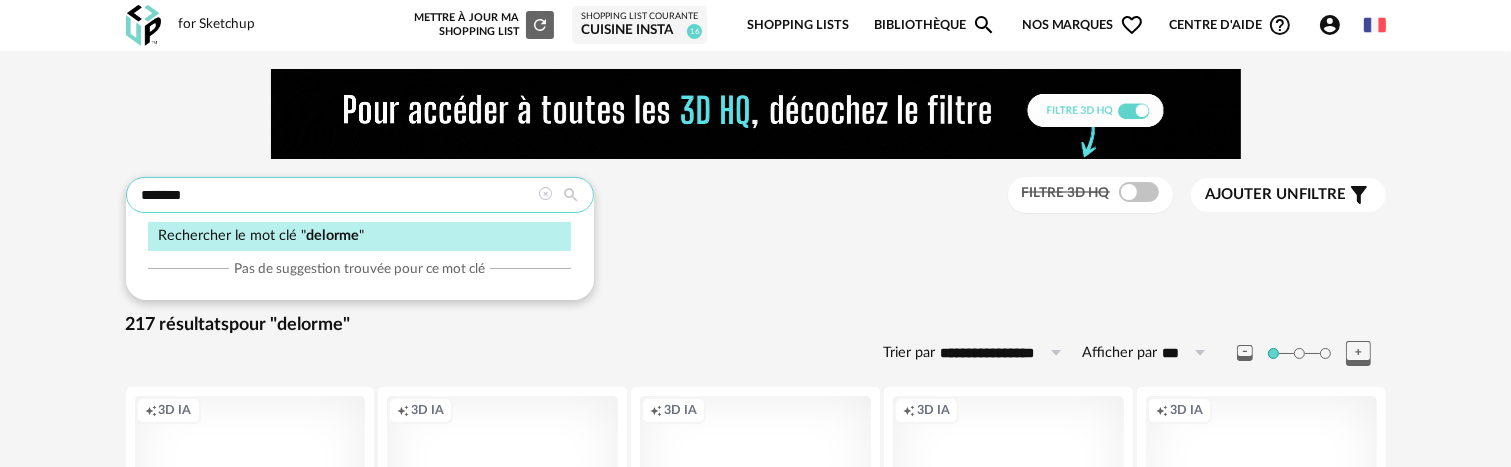 click on "**********" at bounding box center (755, 794) 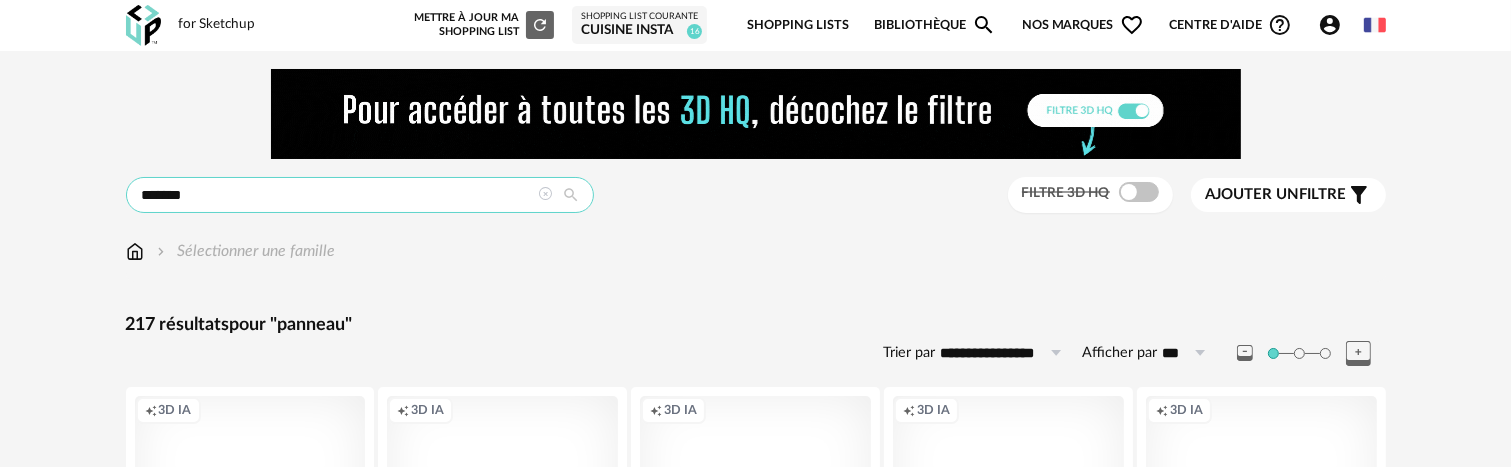 type on "*******" 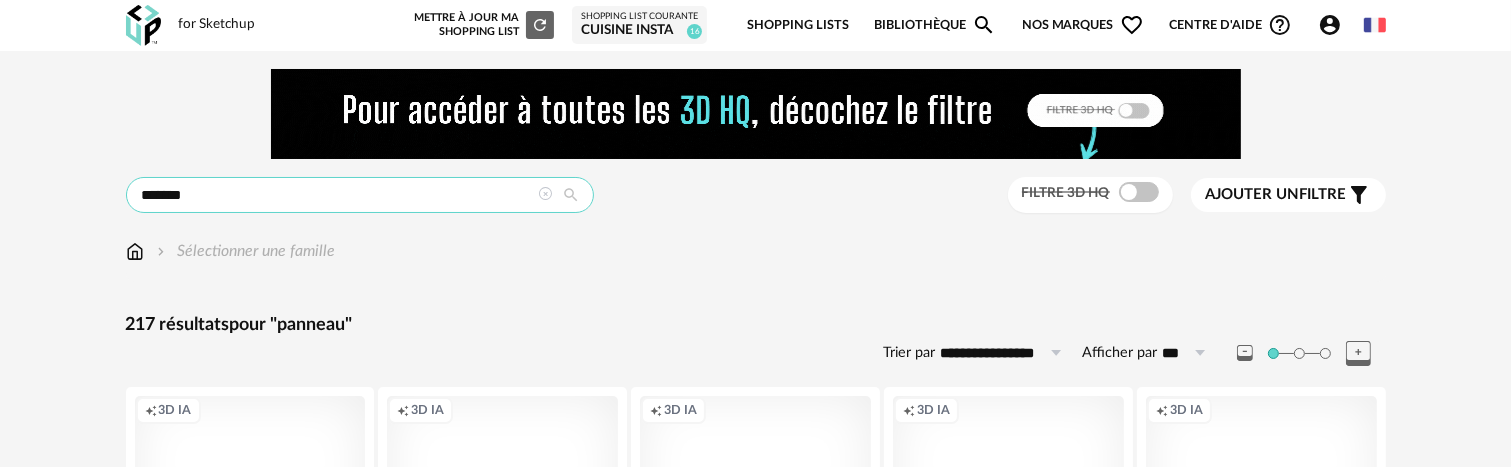 type on "**********" 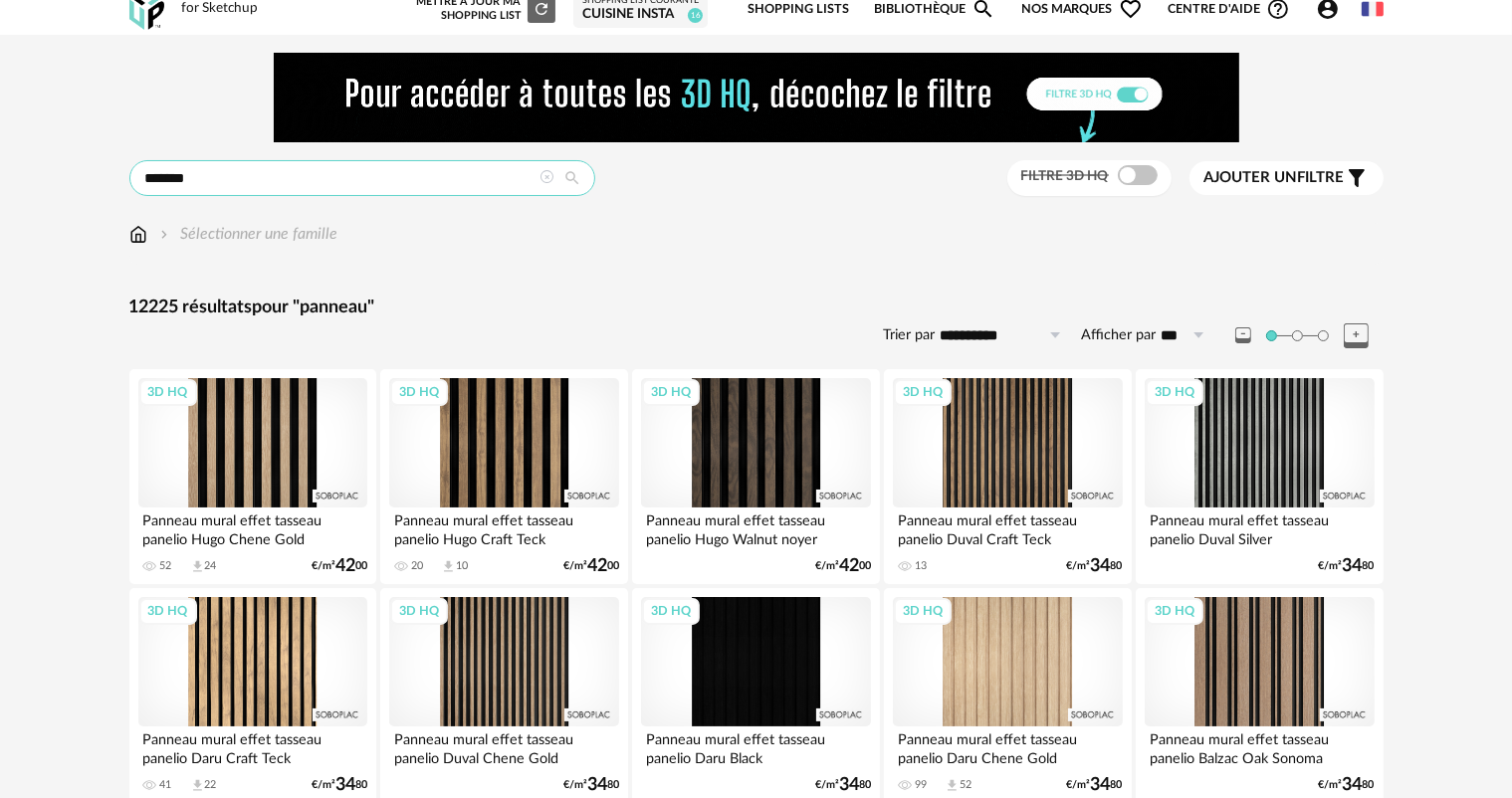 scroll, scrollTop: 0, scrollLeft: 0, axis: both 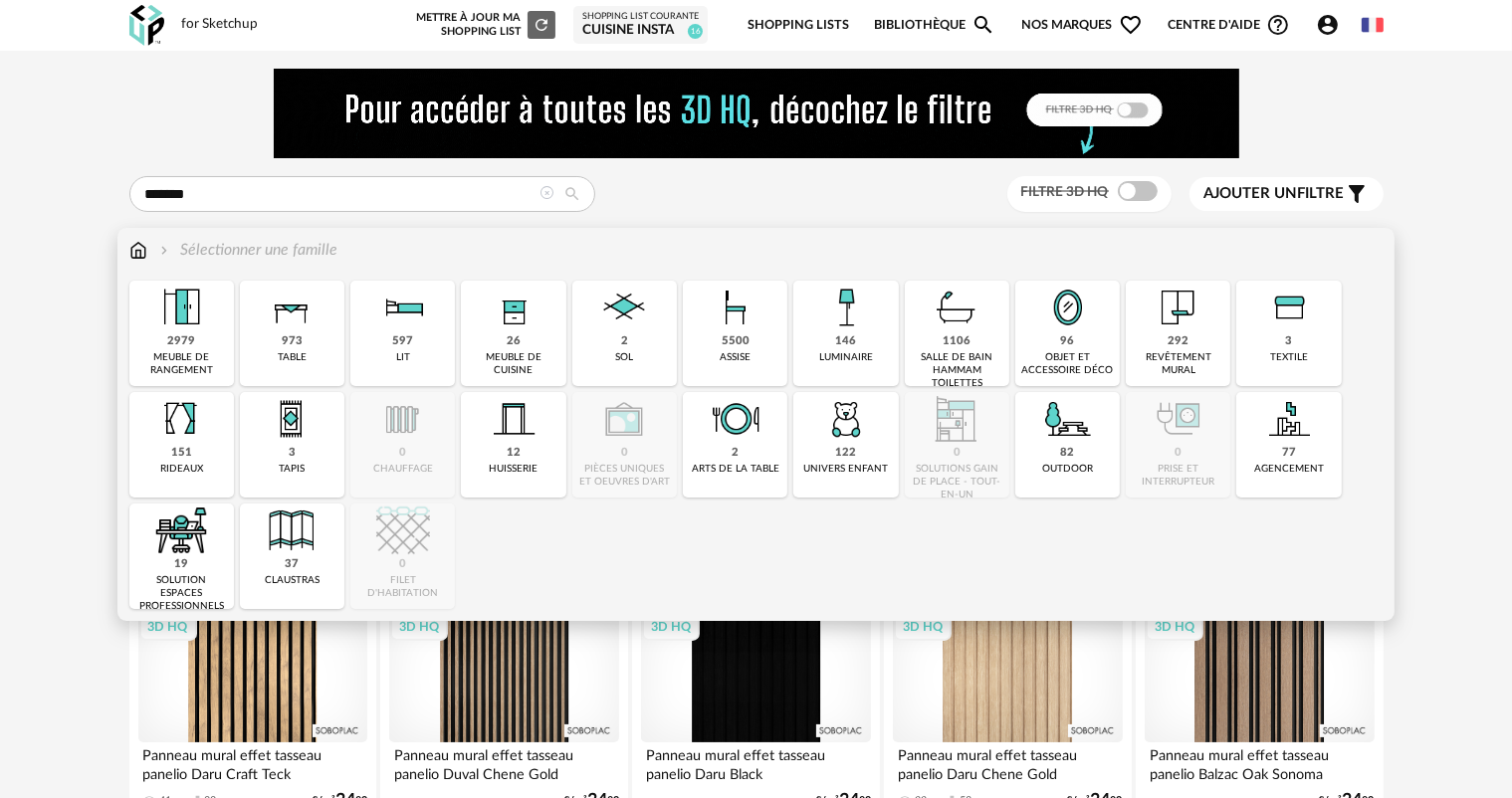 click on "revêtement mural" at bounding box center (1178, 364) 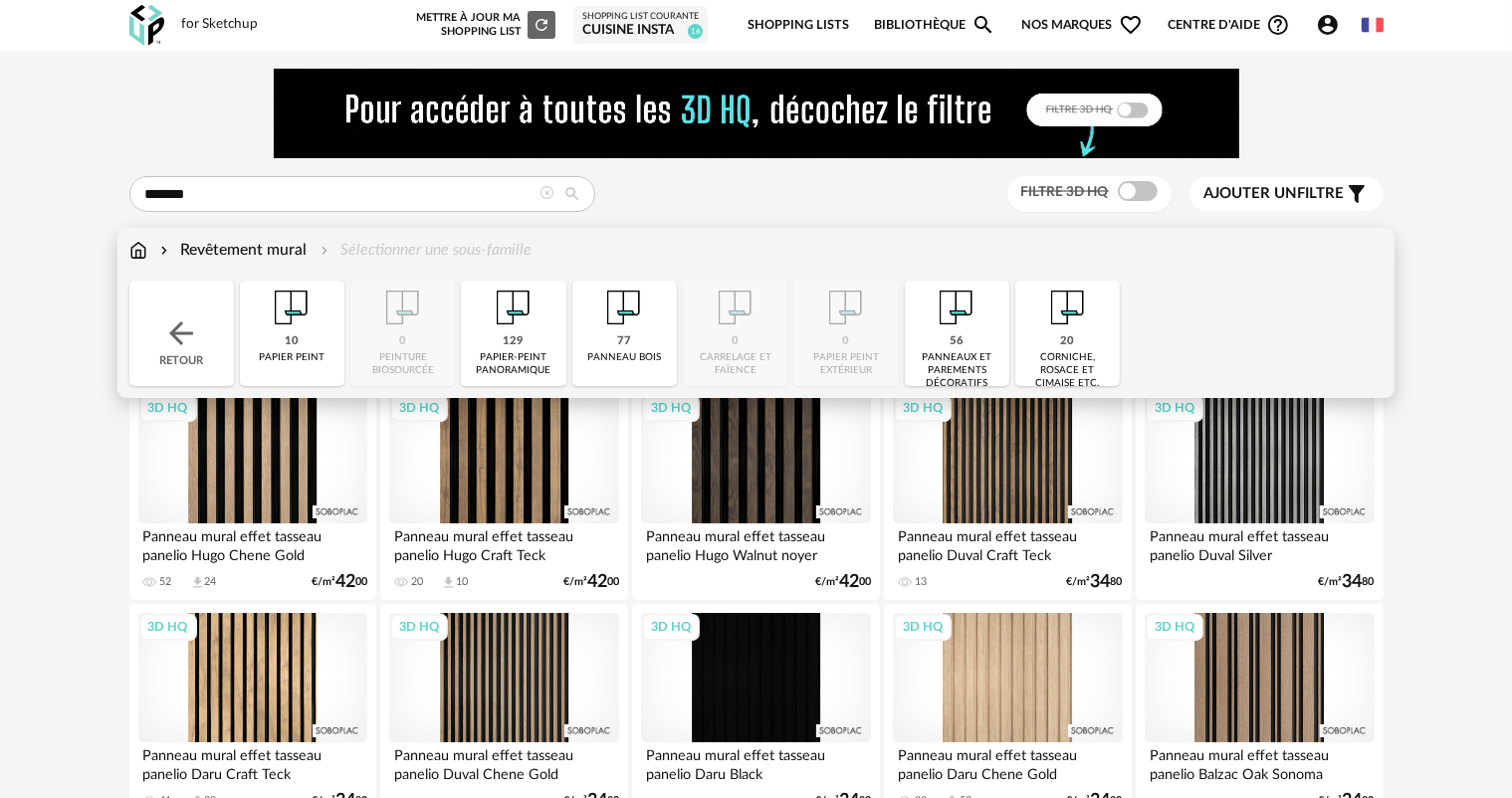 click at bounding box center [624, 307] 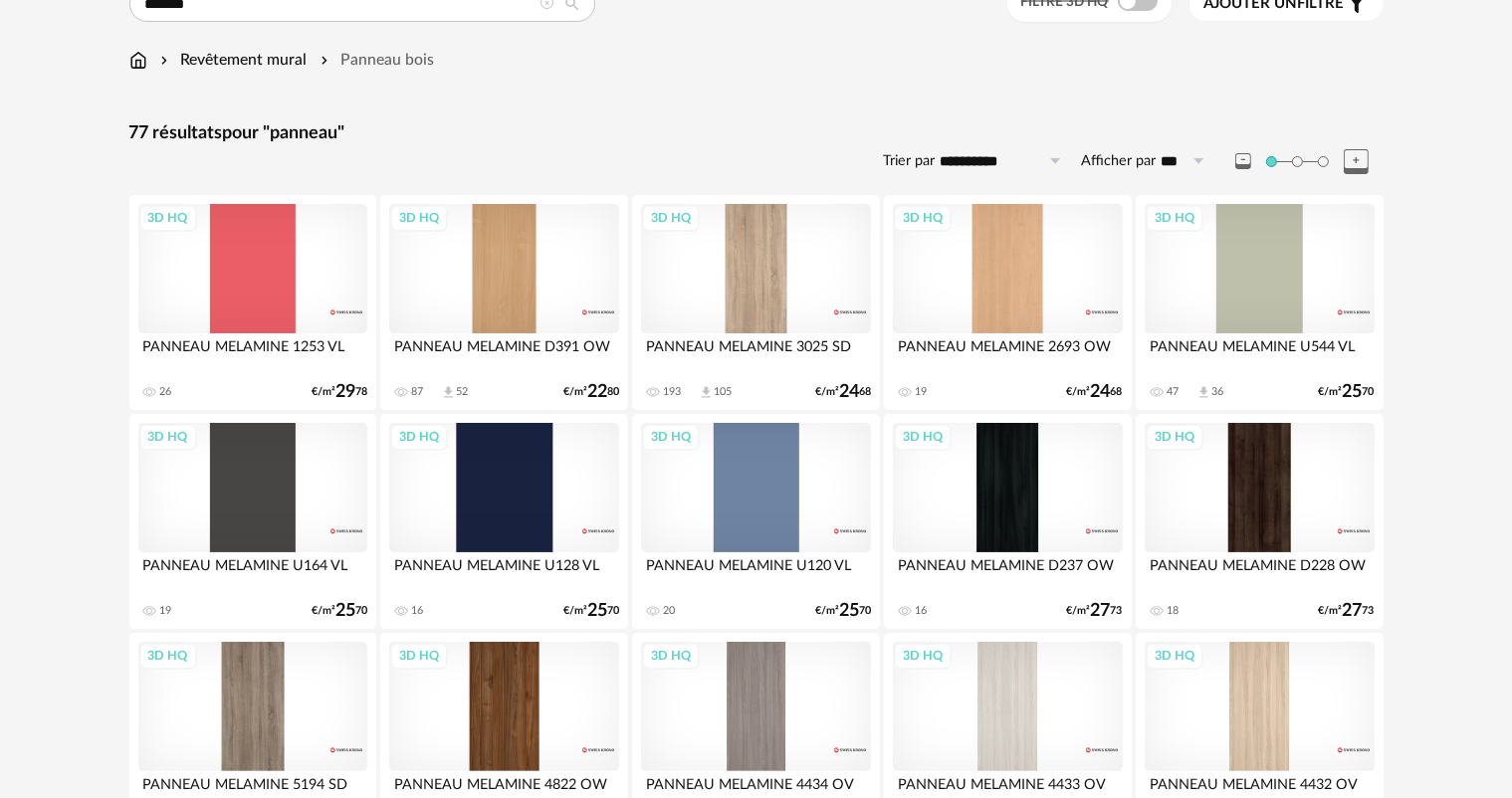 scroll, scrollTop: 0, scrollLeft: 0, axis: both 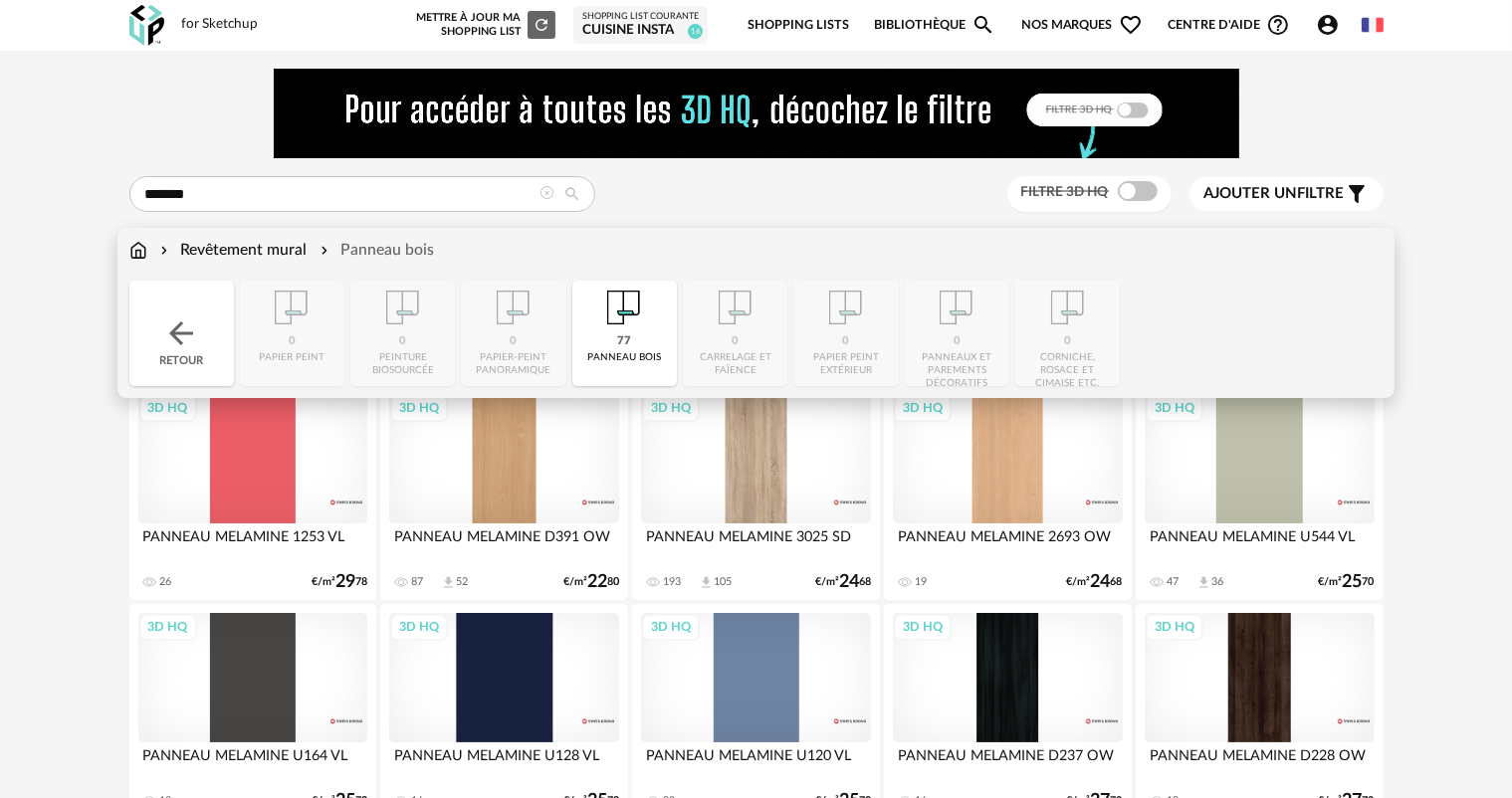 click at bounding box center (181, 333) 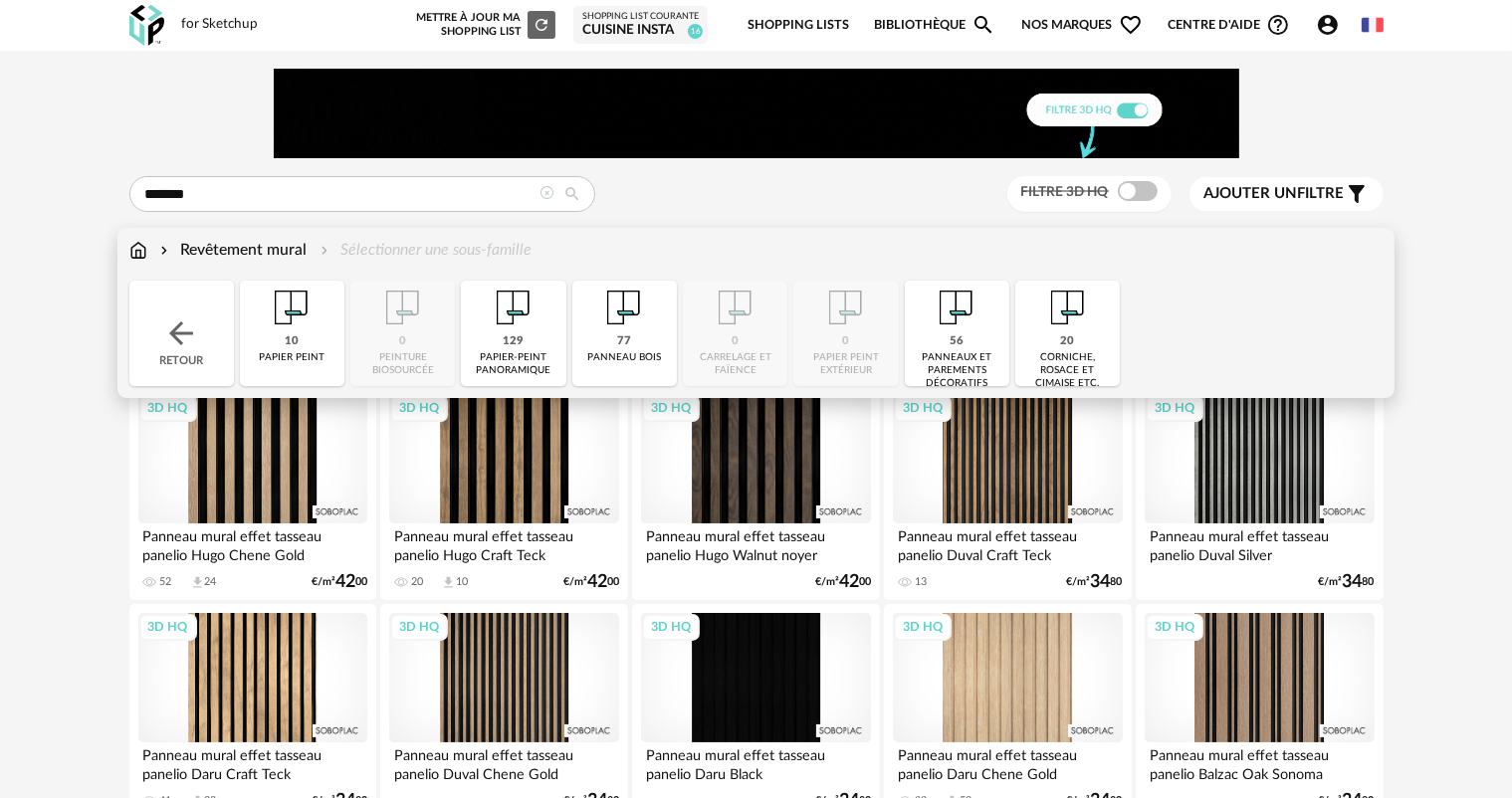click at bounding box center (957, 307) 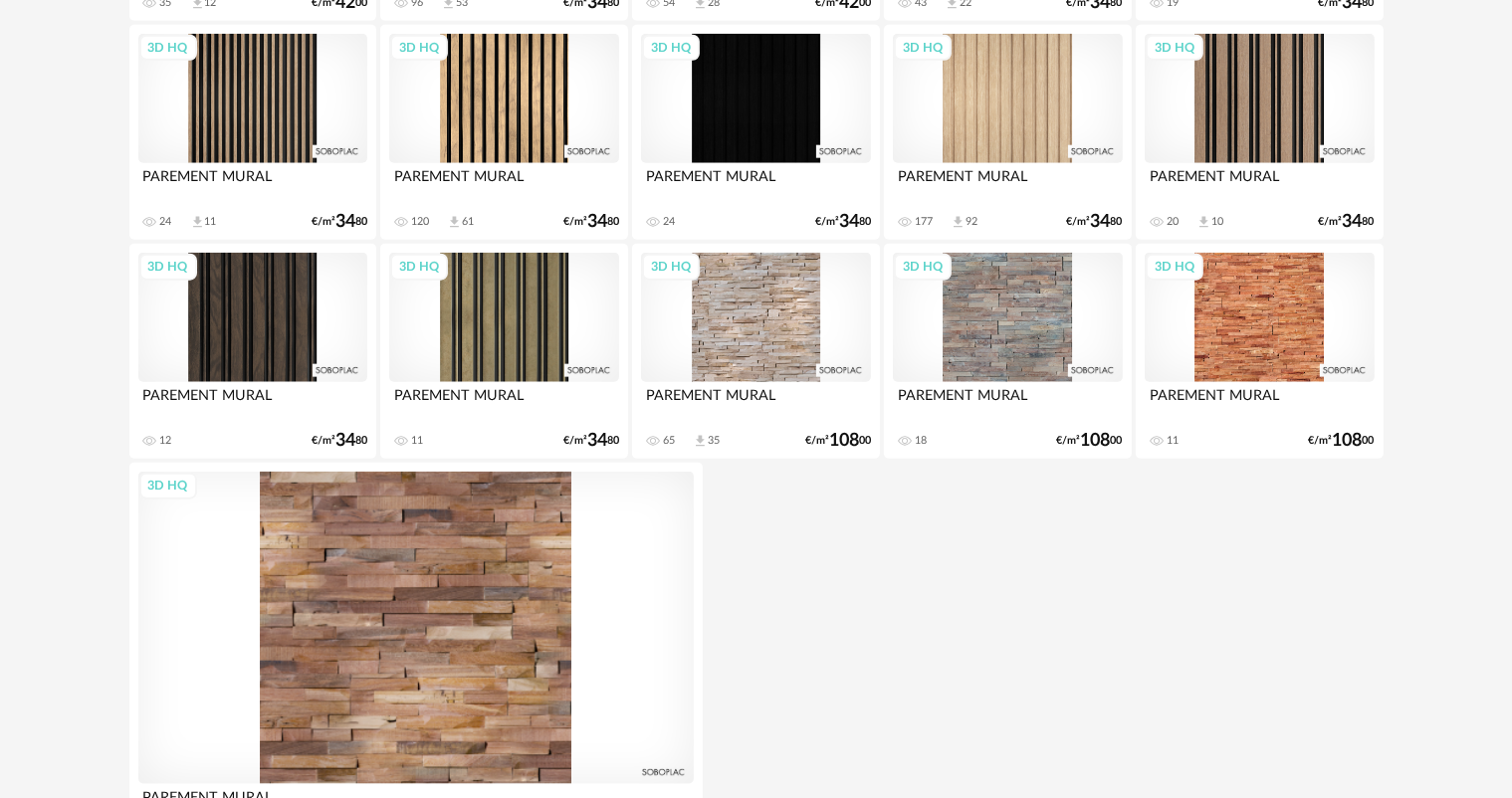 scroll, scrollTop: 2180, scrollLeft: 0, axis: vertical 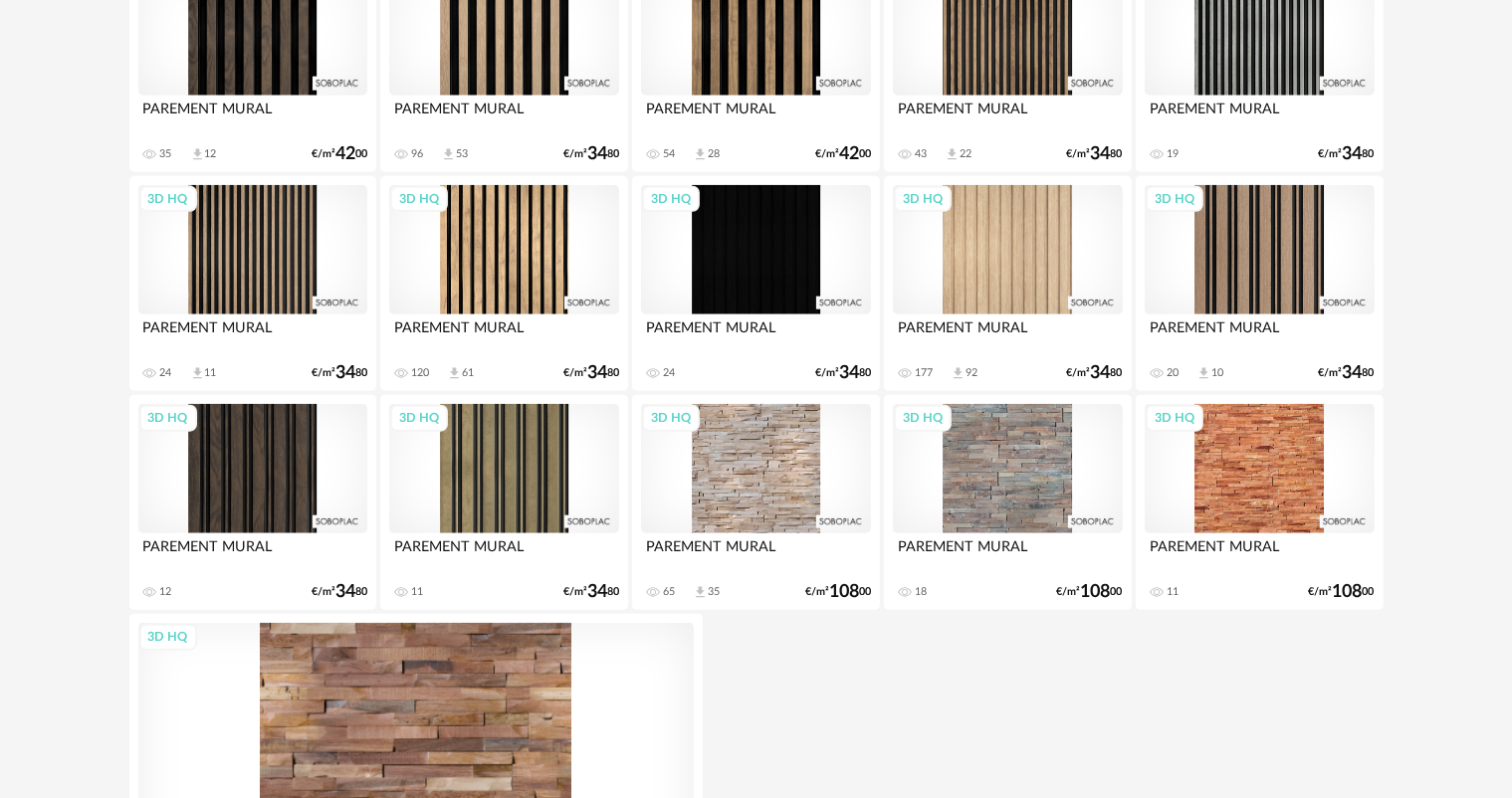 click on "3D HQ" at bounding box center (1007, 250) 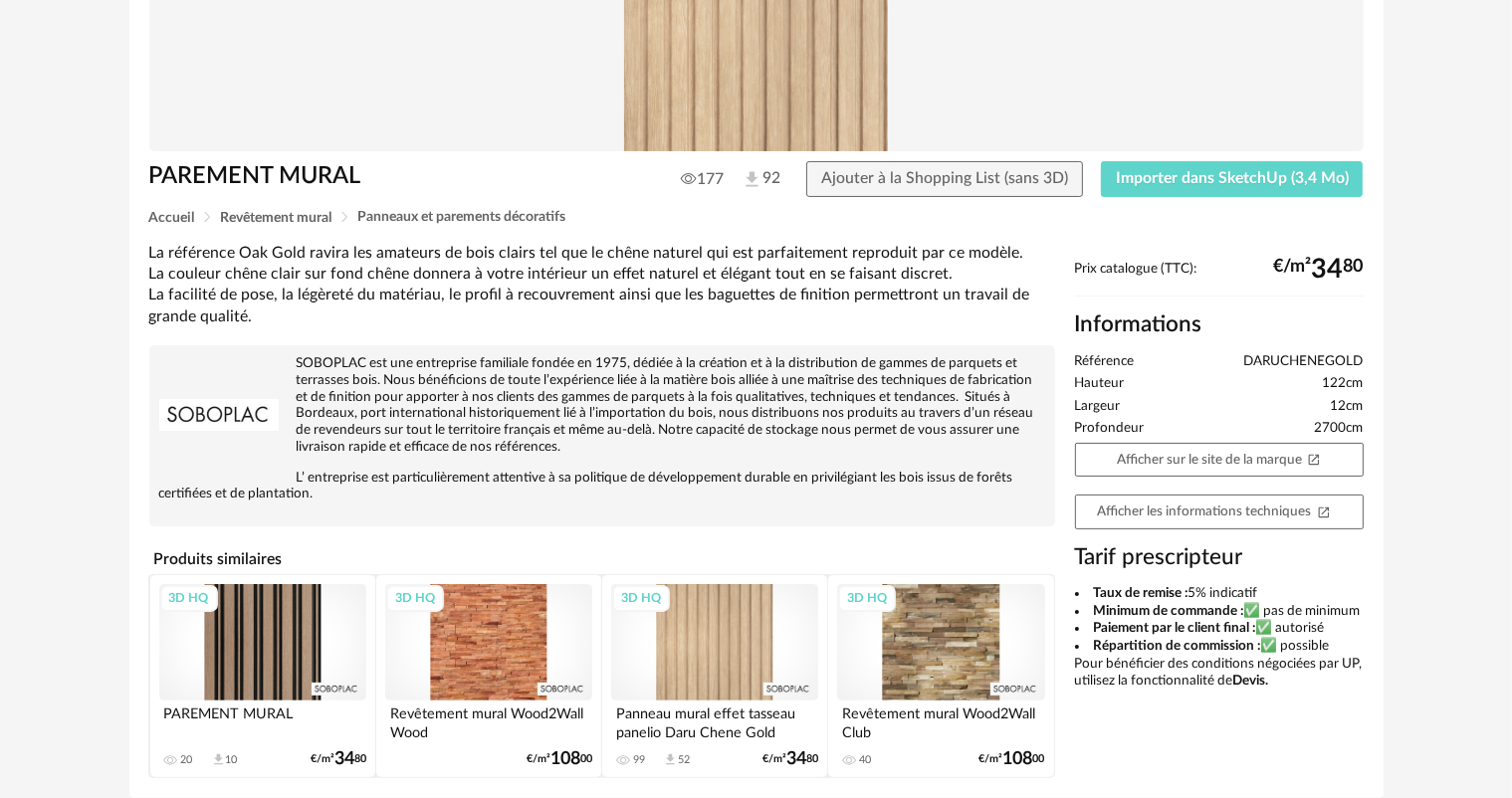 scroll, scrollTop: 199, scrollLeft: 0, axis: vertical 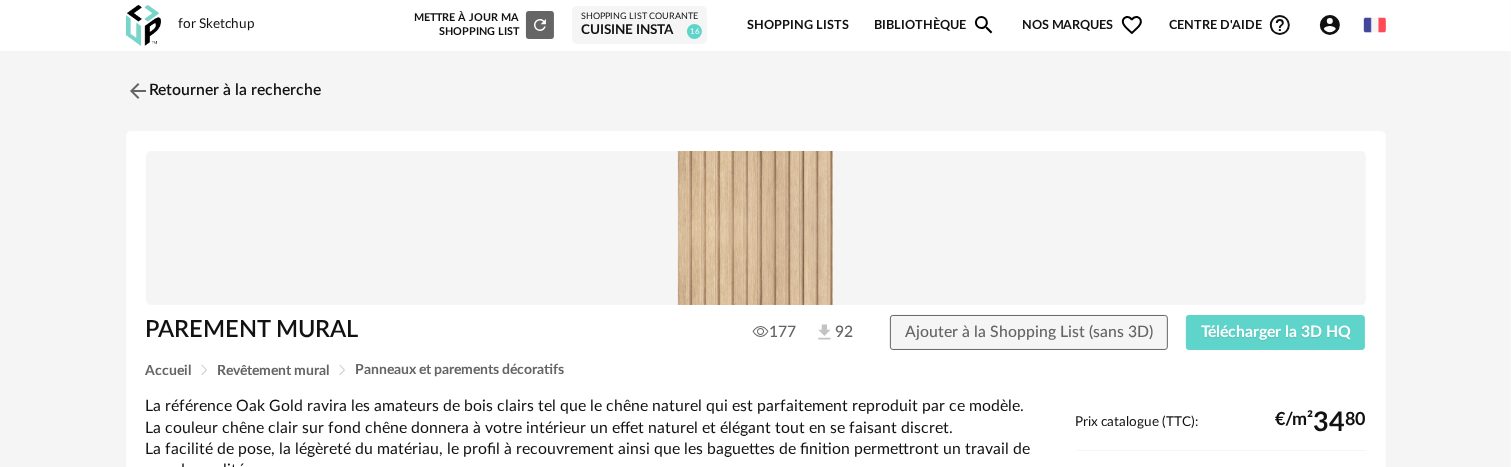 click at bounding box center (138, 91) 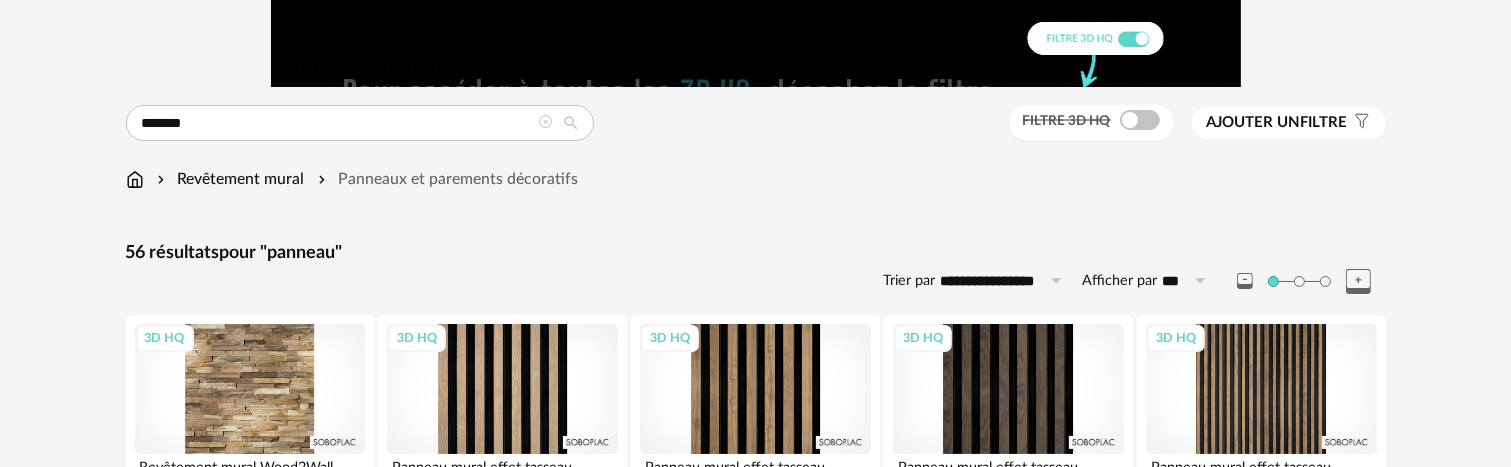 scroll, scrollTop: 0, scrollLeft: 0, axis: both 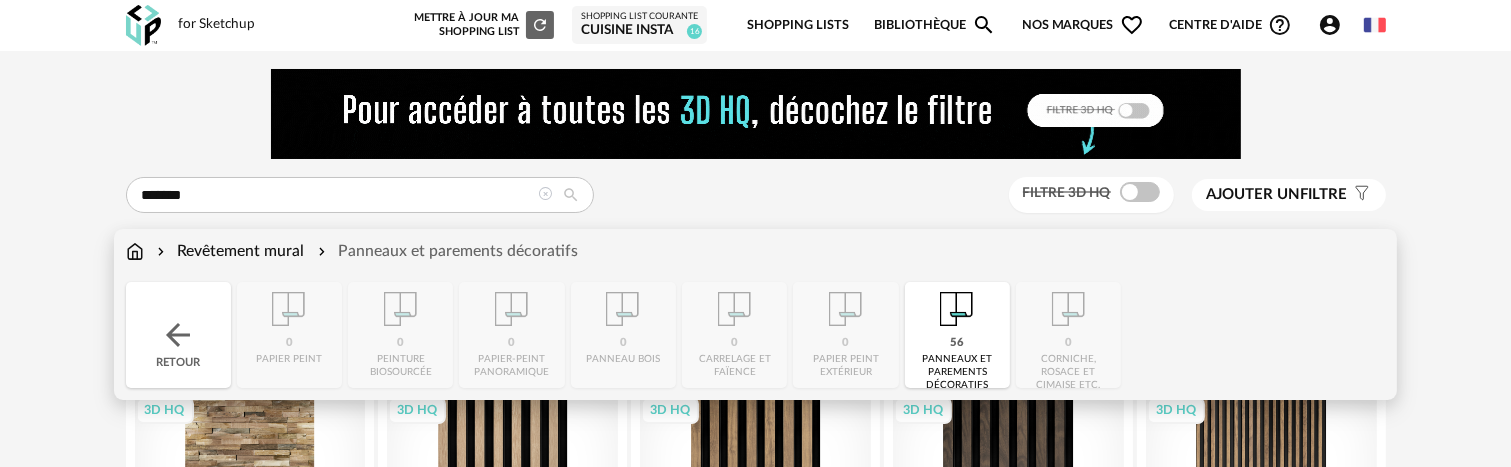 click at bounding box center [135, 251] 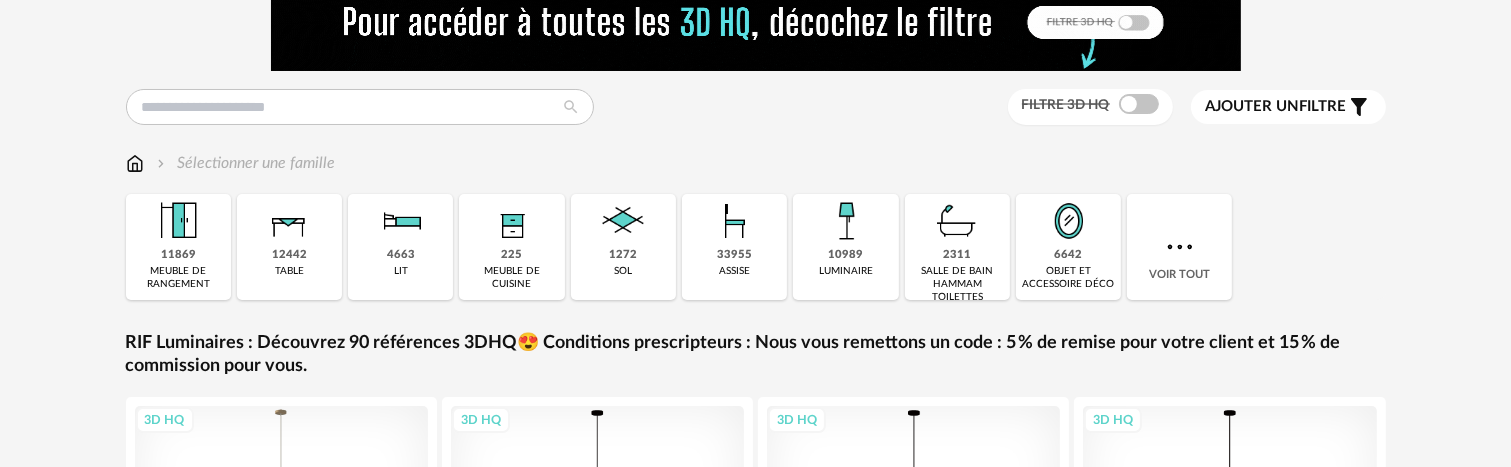 scroll, scrollTop: 100, scrollLeft: 0, axis: vertical 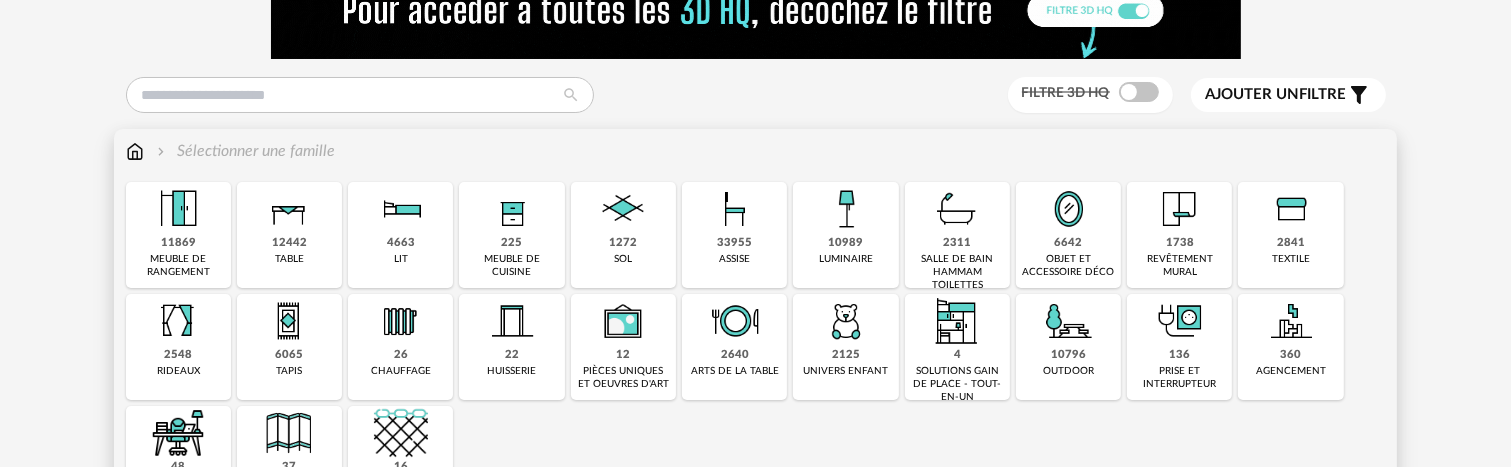 click at bounding box center (846, 209) 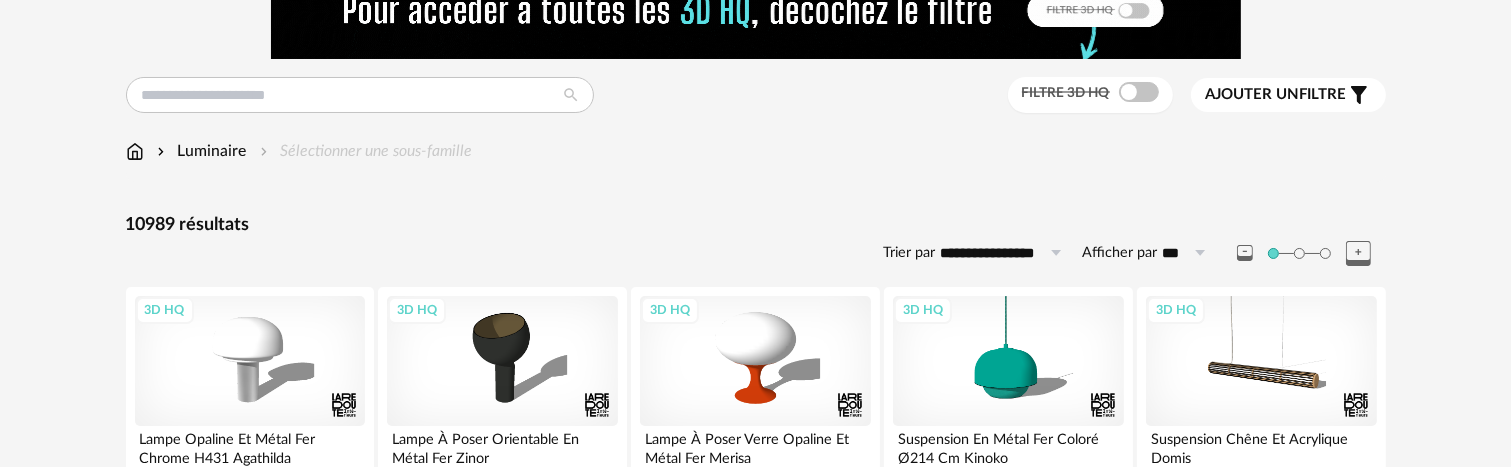 scroll, scrollTop: 200, scrollLeft: 0, axis: vertical 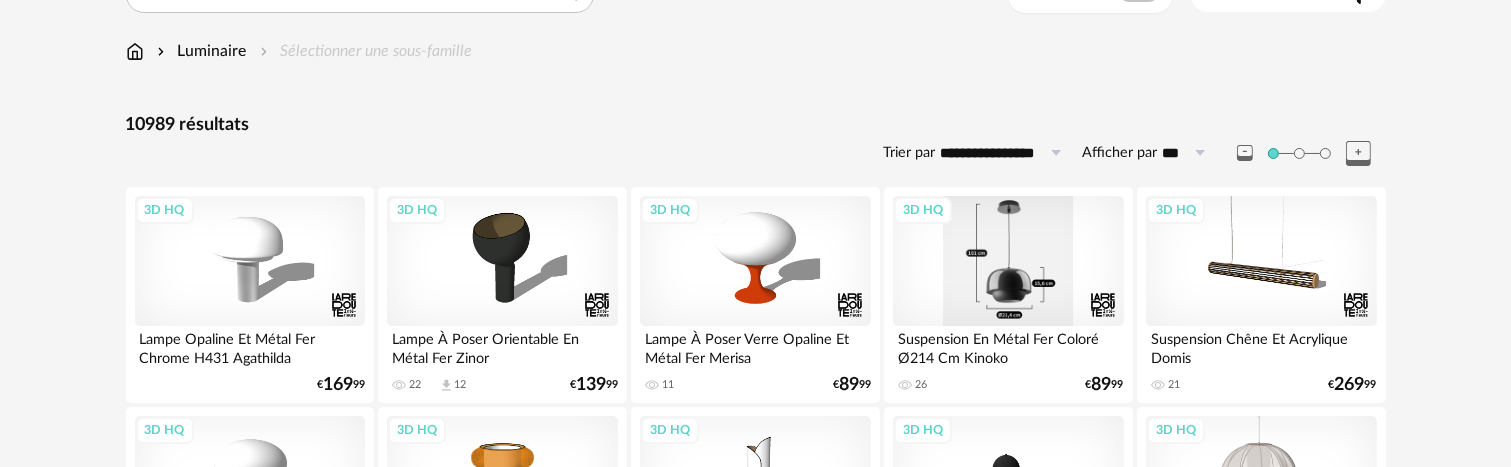 click on "3D HQ" at bounding box center (1008, 261) 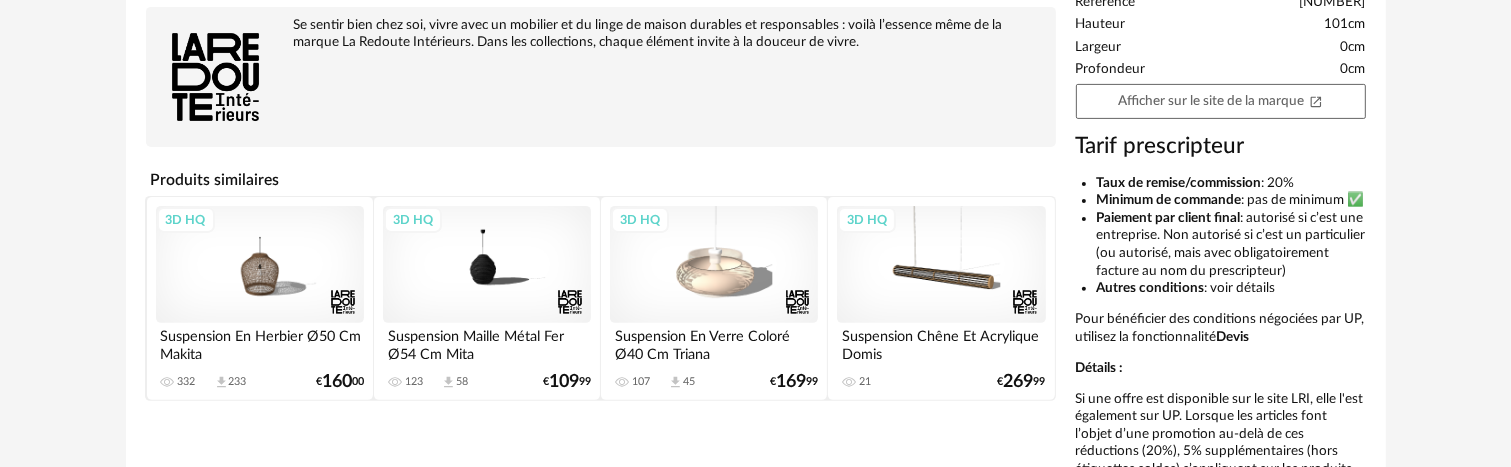 scroll, scrollTop: 700, scrollLeft: 0, axis: vertical 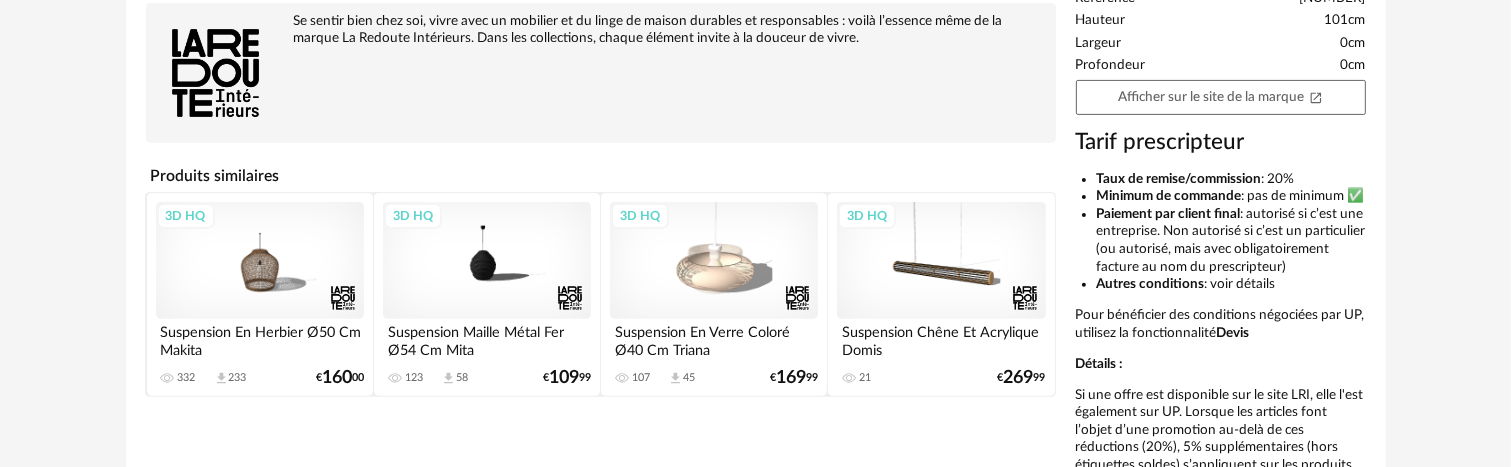 click on "3D HQ" at bounding box center (714, 260) 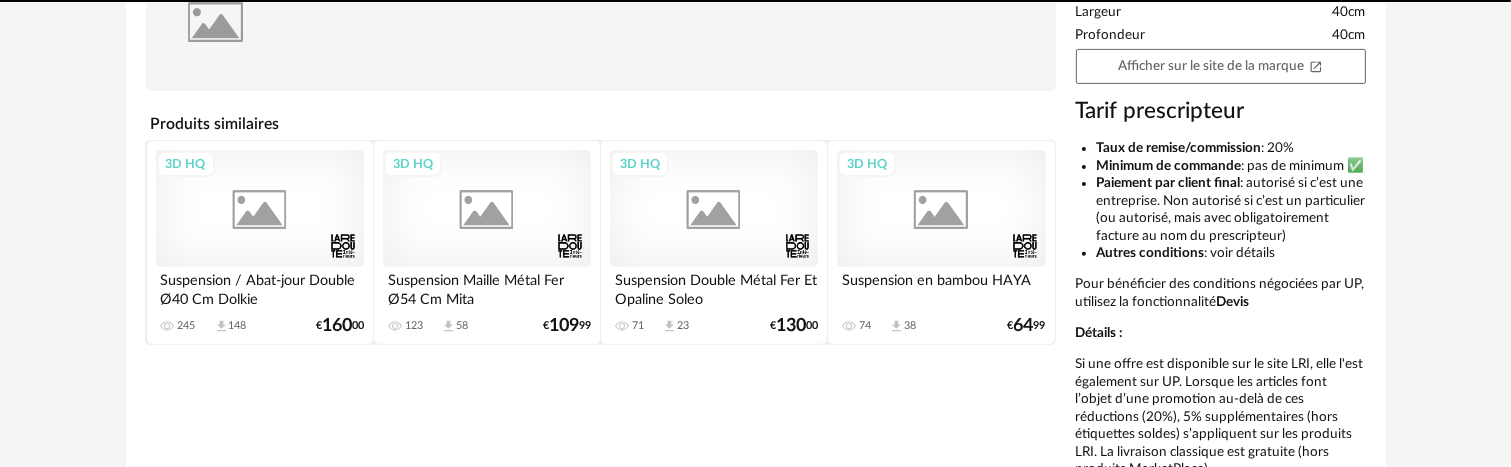 scroll, scrollTop: 0, scrollLeft: 0, axis: both 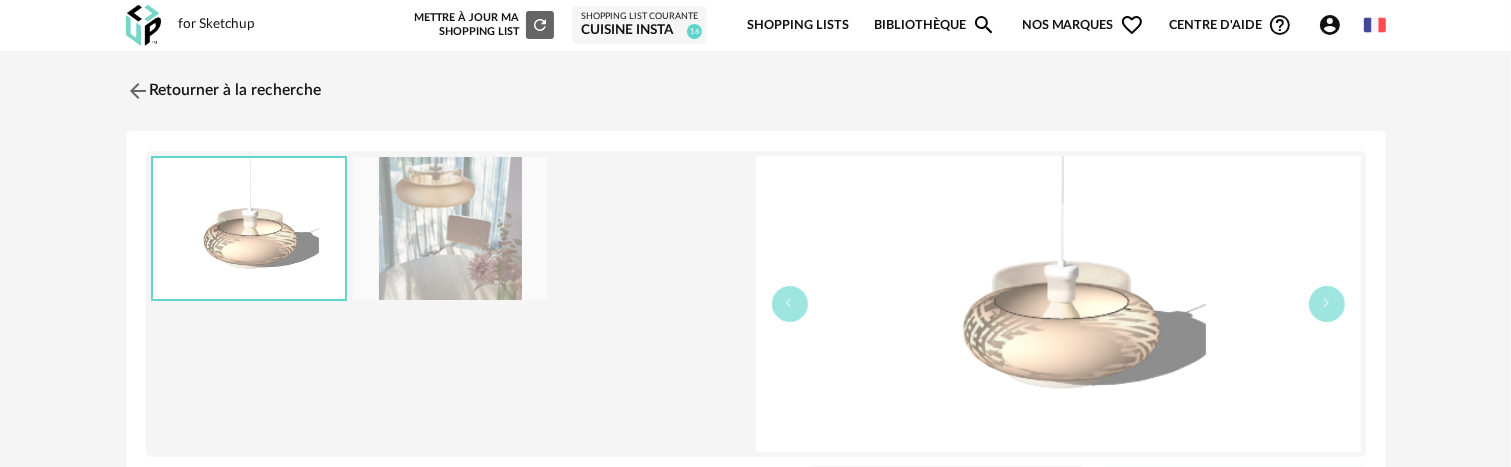 click at bounding box center (450, 228) 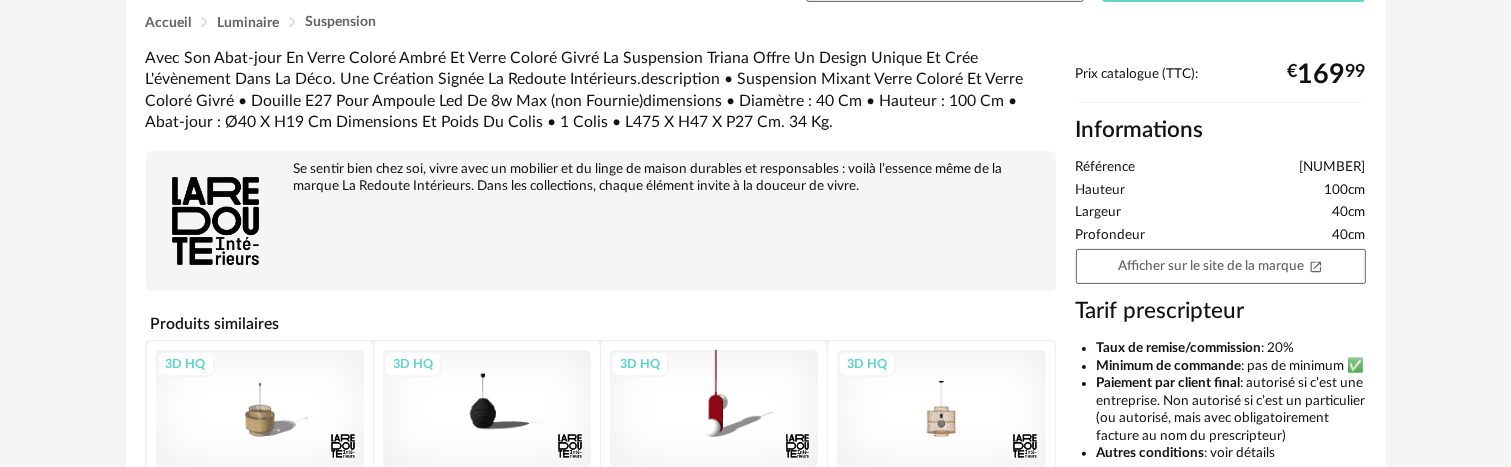 scroll, scrollTop: 600, scrollLeft: 0, axis: vertical 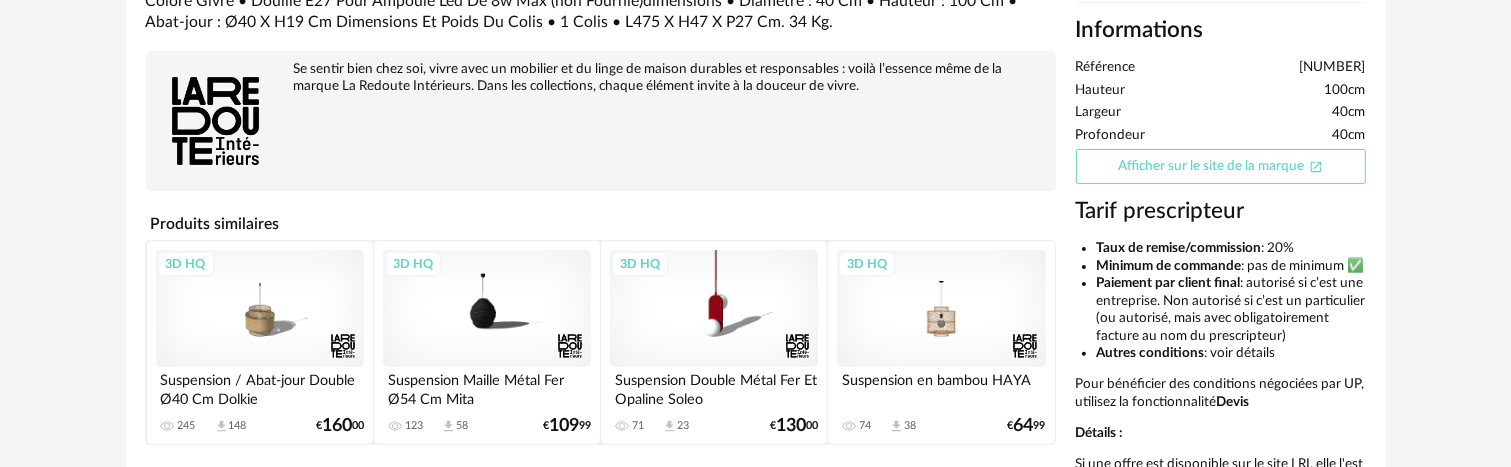 click on "Afficher sur le site de la marque
Open In New icon" at bounding box center [1221, 166] 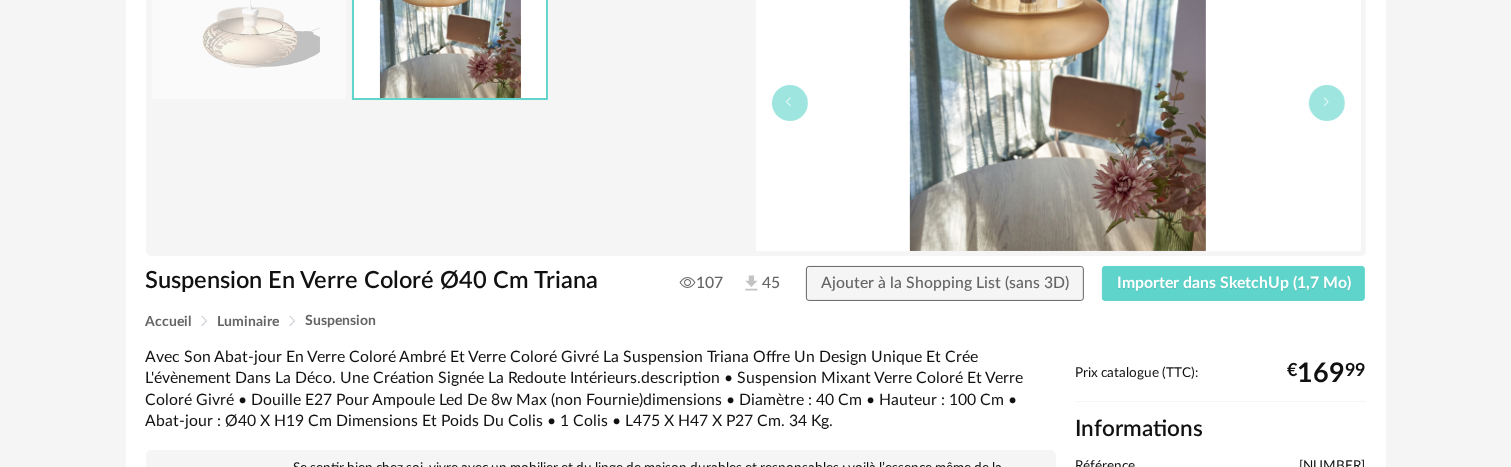 scroll, scrollTop: 200, scrollLeft: 0, axis: vertical 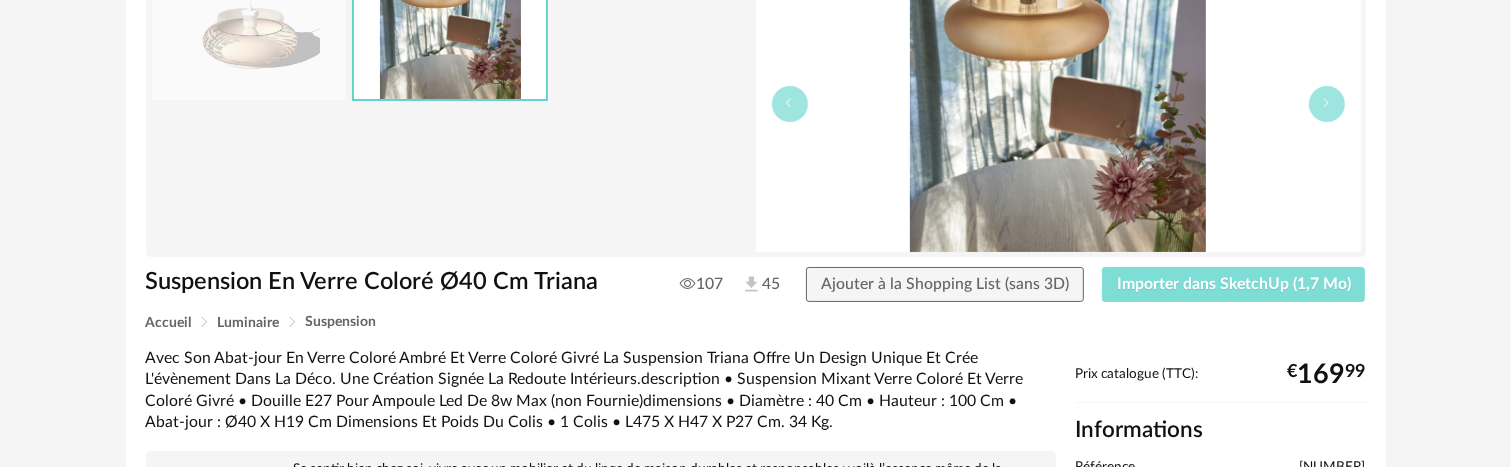click on "Importer dans SketchUp (1,7 Mo)" at bounding box center [1234, 284] 